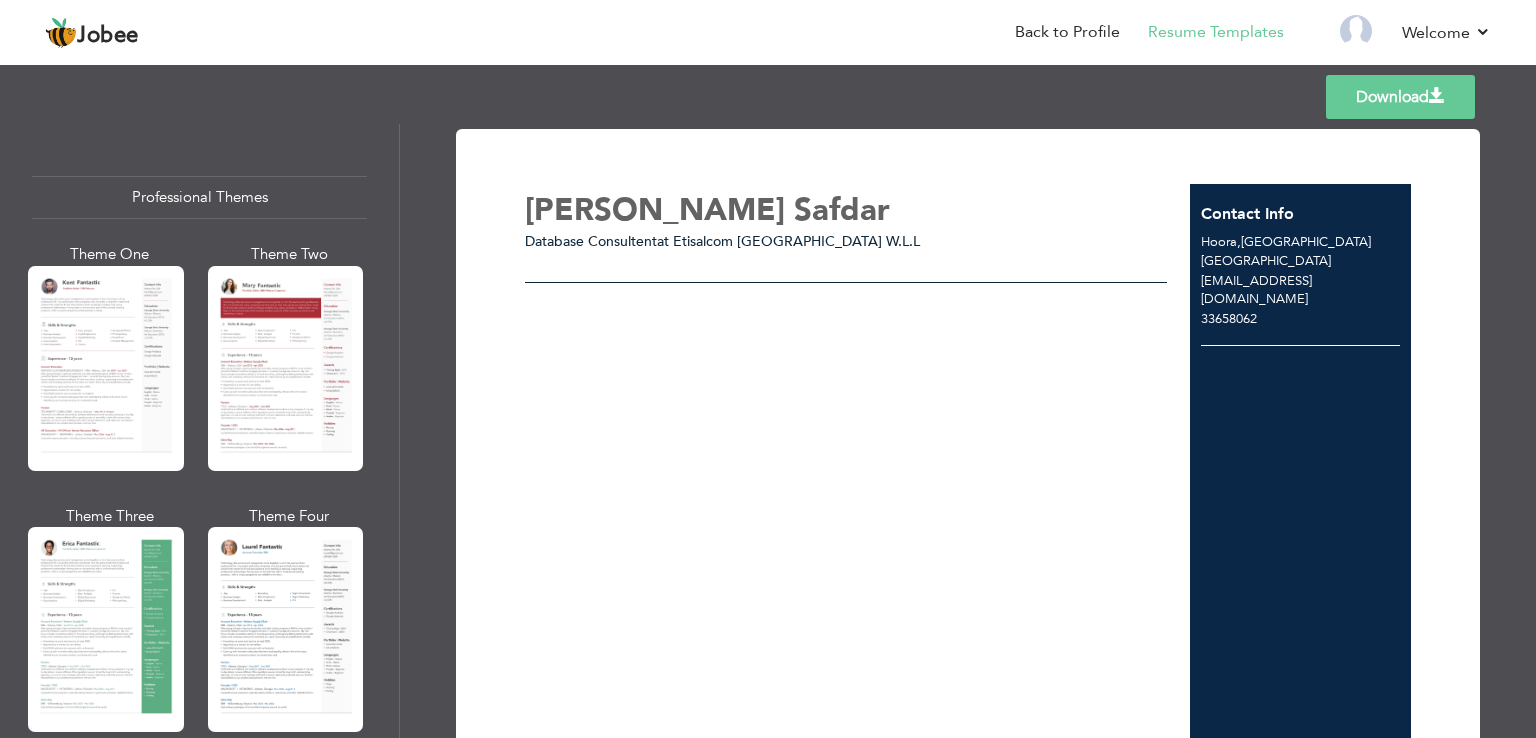 scroll, scrollTop: 0, scrollLeft: 0, axis: both 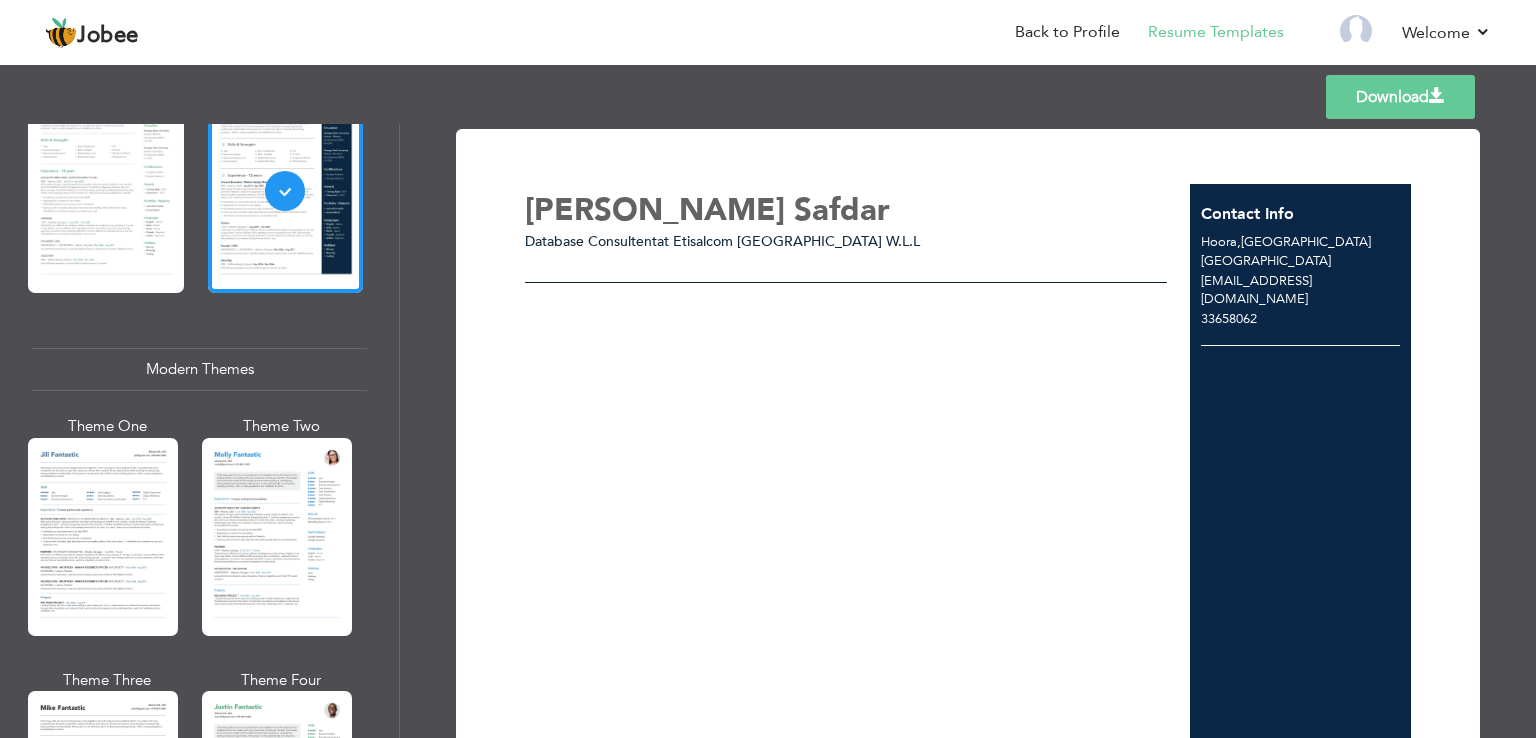 click on "Database Consultent" at bounding box center [591, 241] 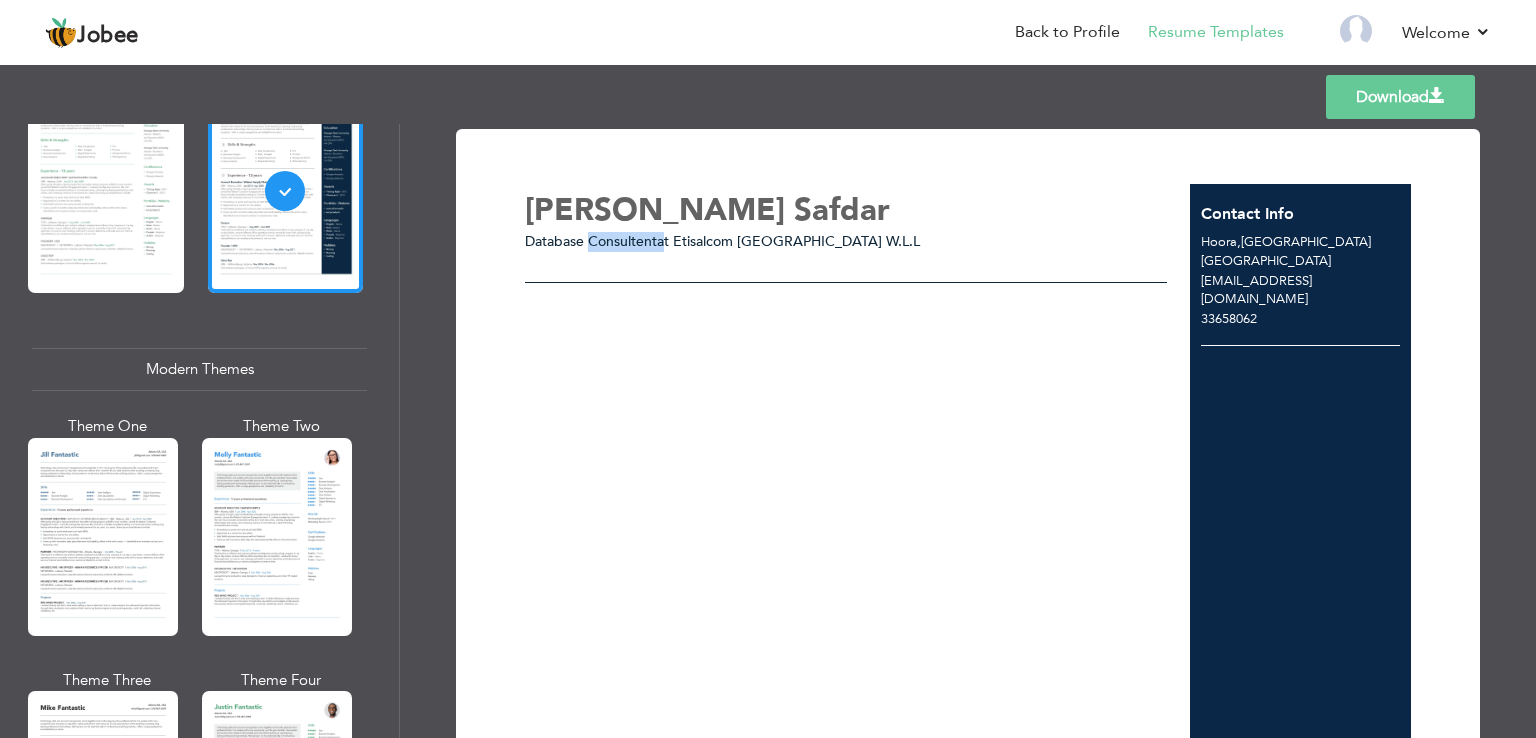 click on "Database Consultent" at bounding box center [591, 241] 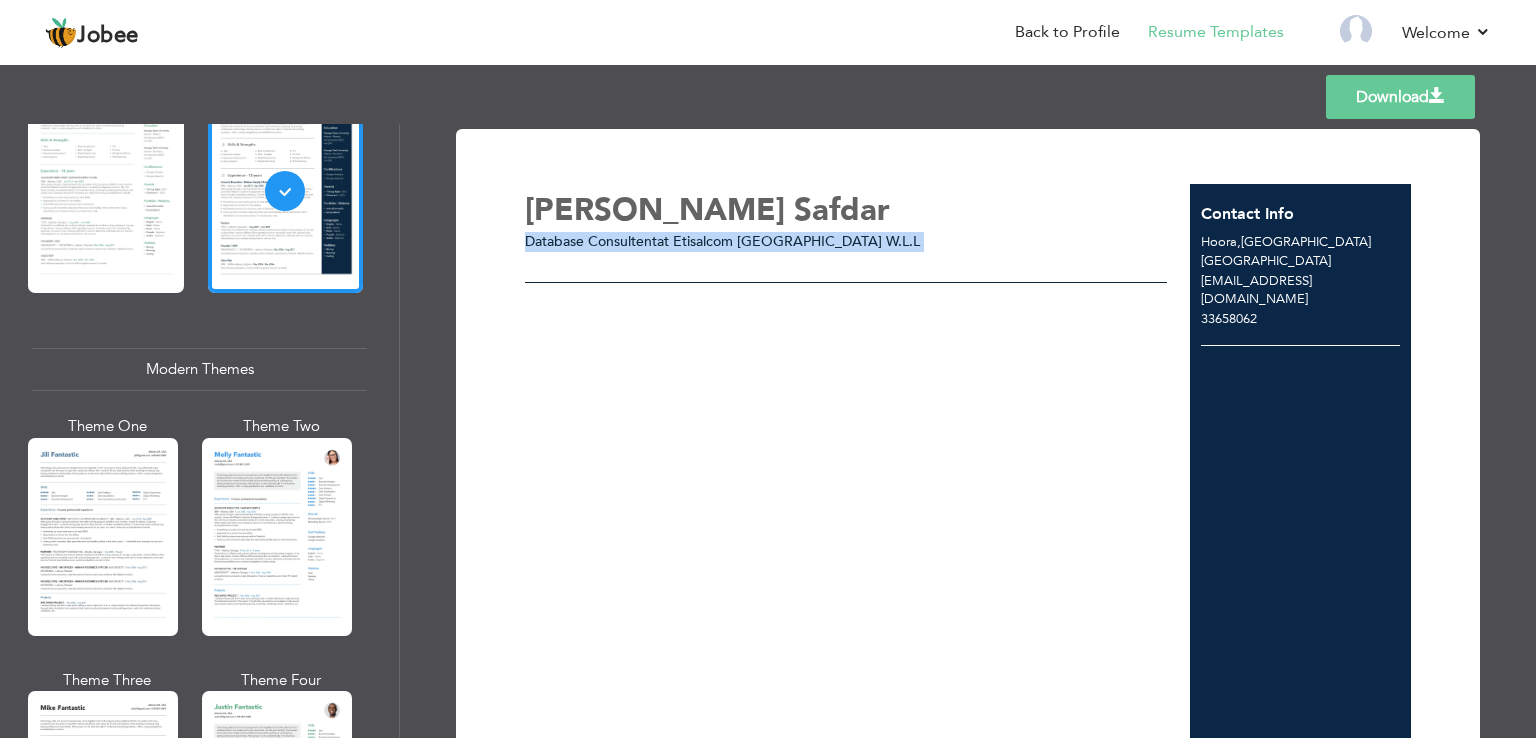 click on "Database Consultent" at bounding box center (591, 241) 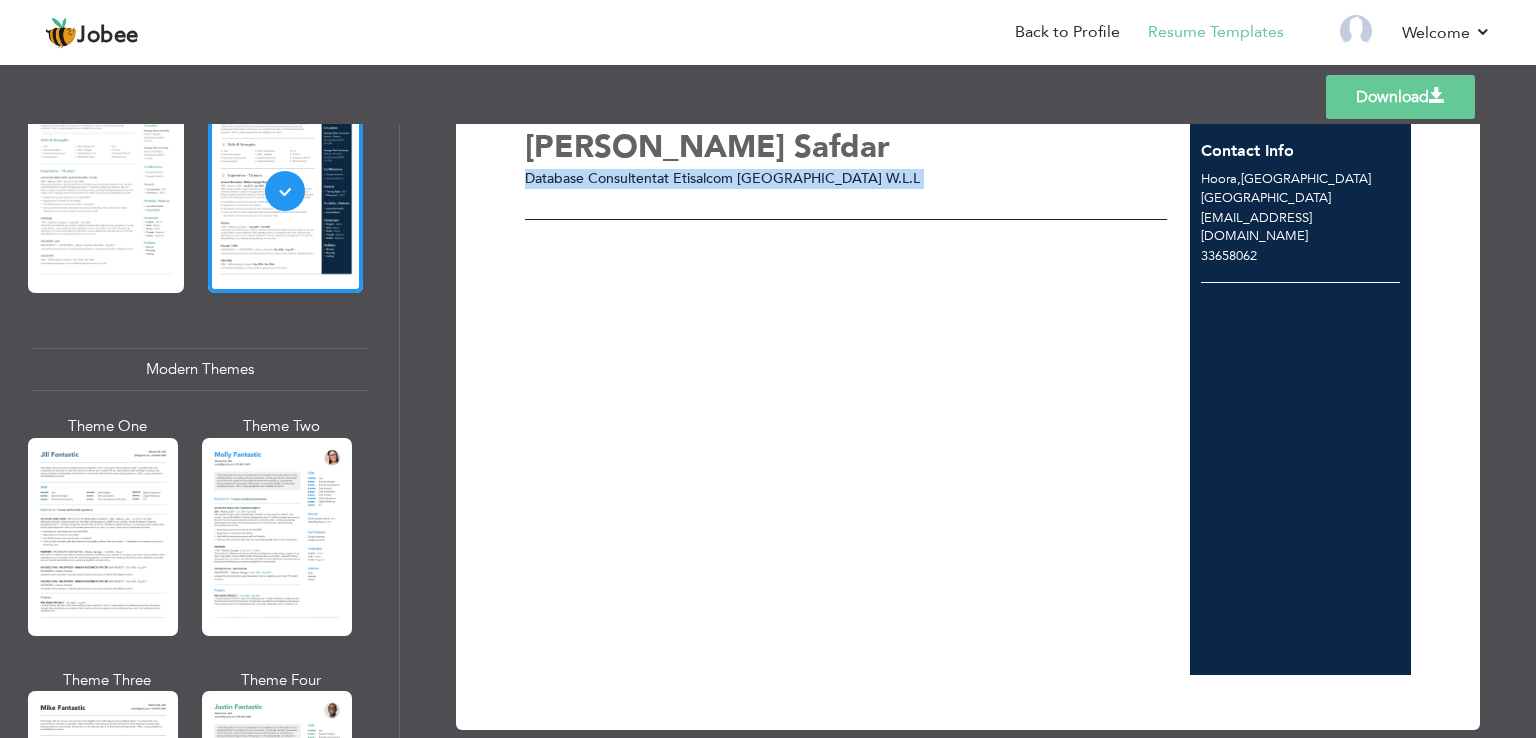scroll, scrollTop: 96, scrollLeft: 0, axis: vertical 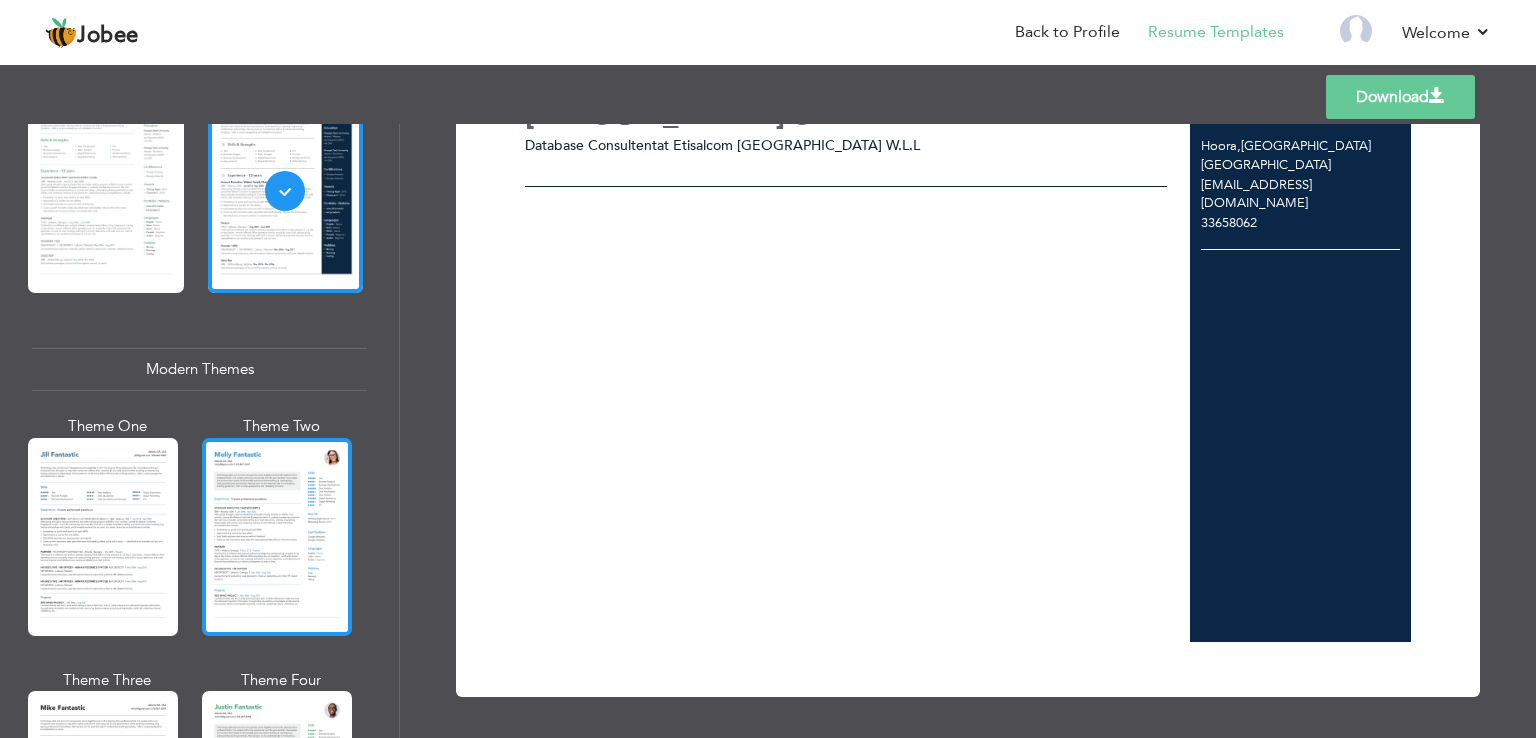 click at bounding box center (277, 537) 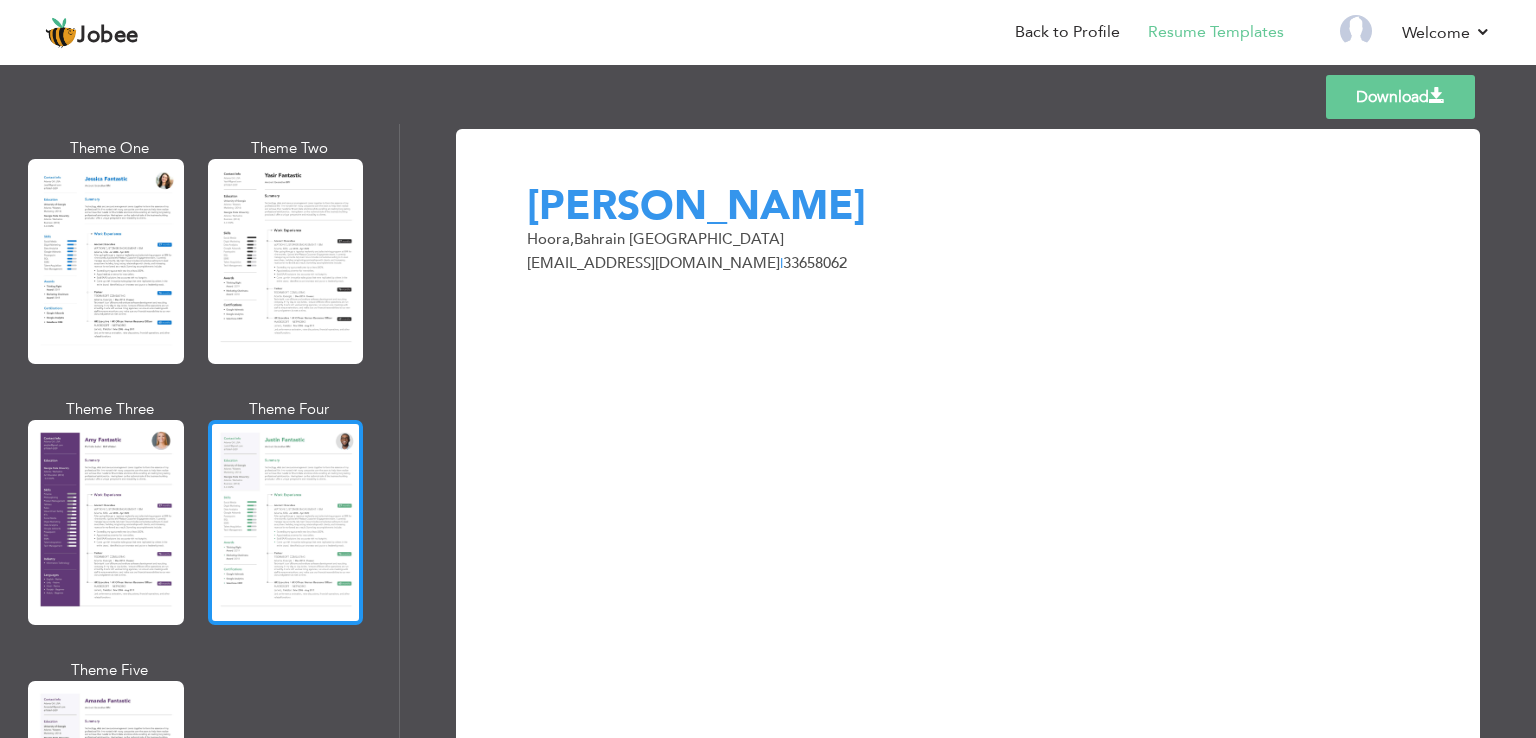 scroll, scrollTop: 2100, scrollLeft: 0, axis: vertical 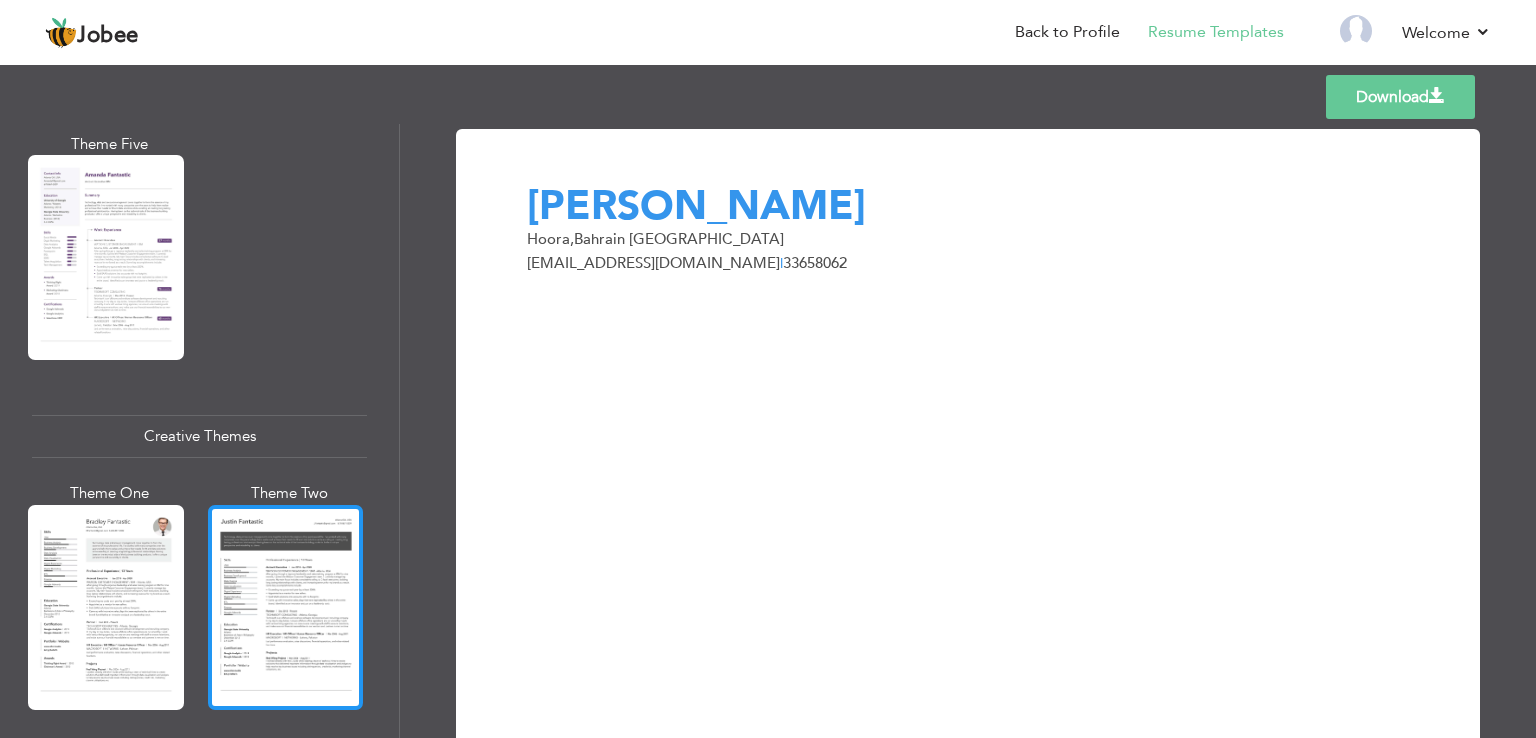 click at bounding box center [286, 607] 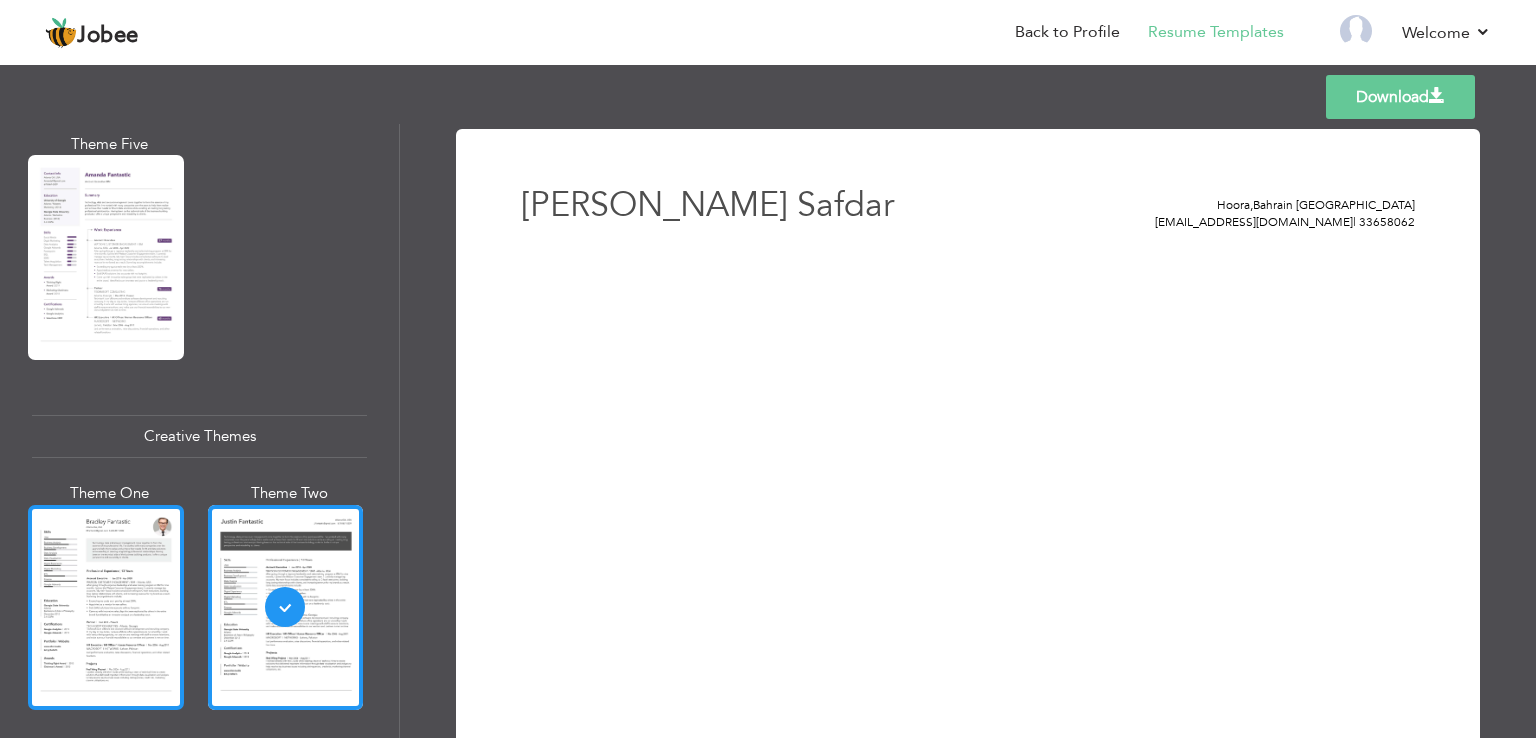 click 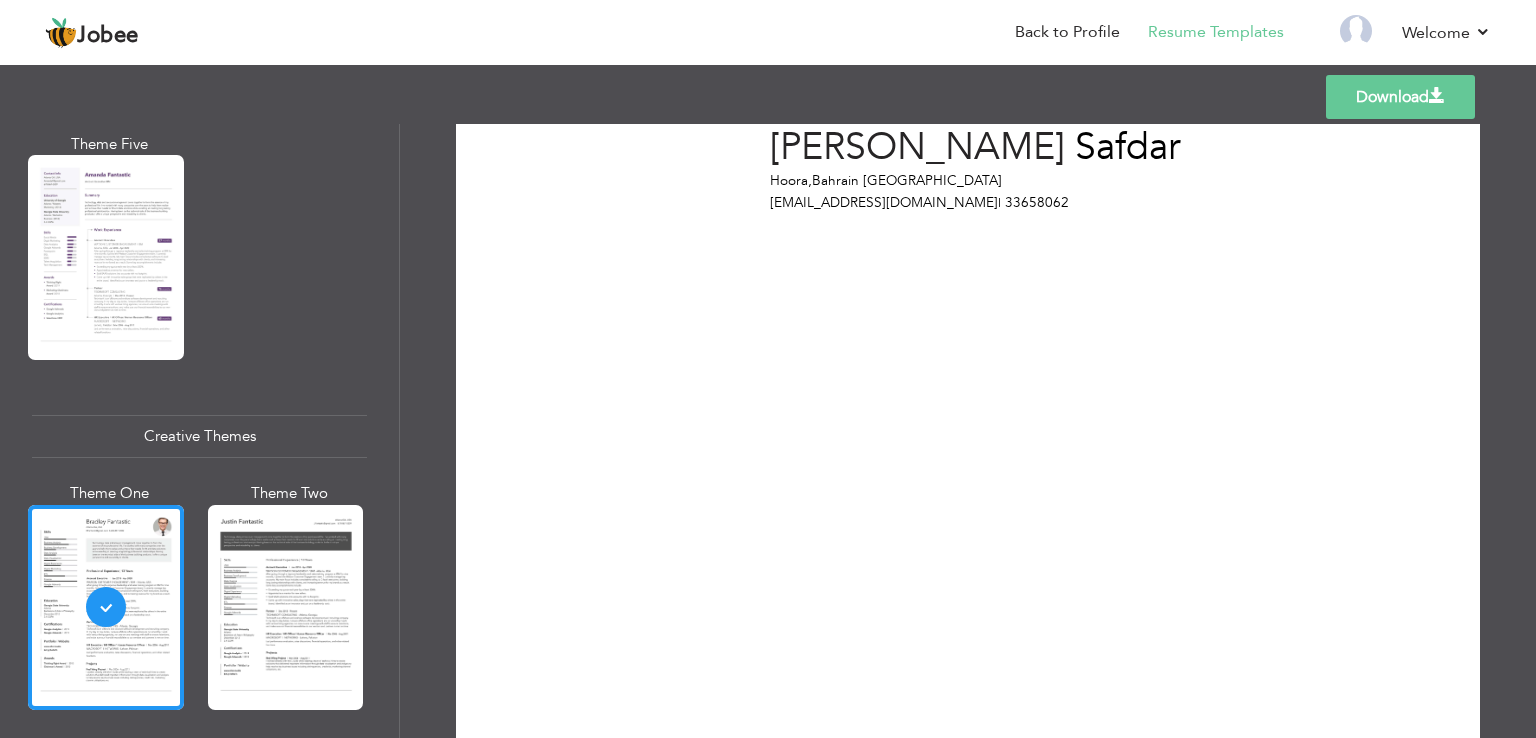 scroll, scrollTop: 110, scrollLeft: 0, axis: vertical 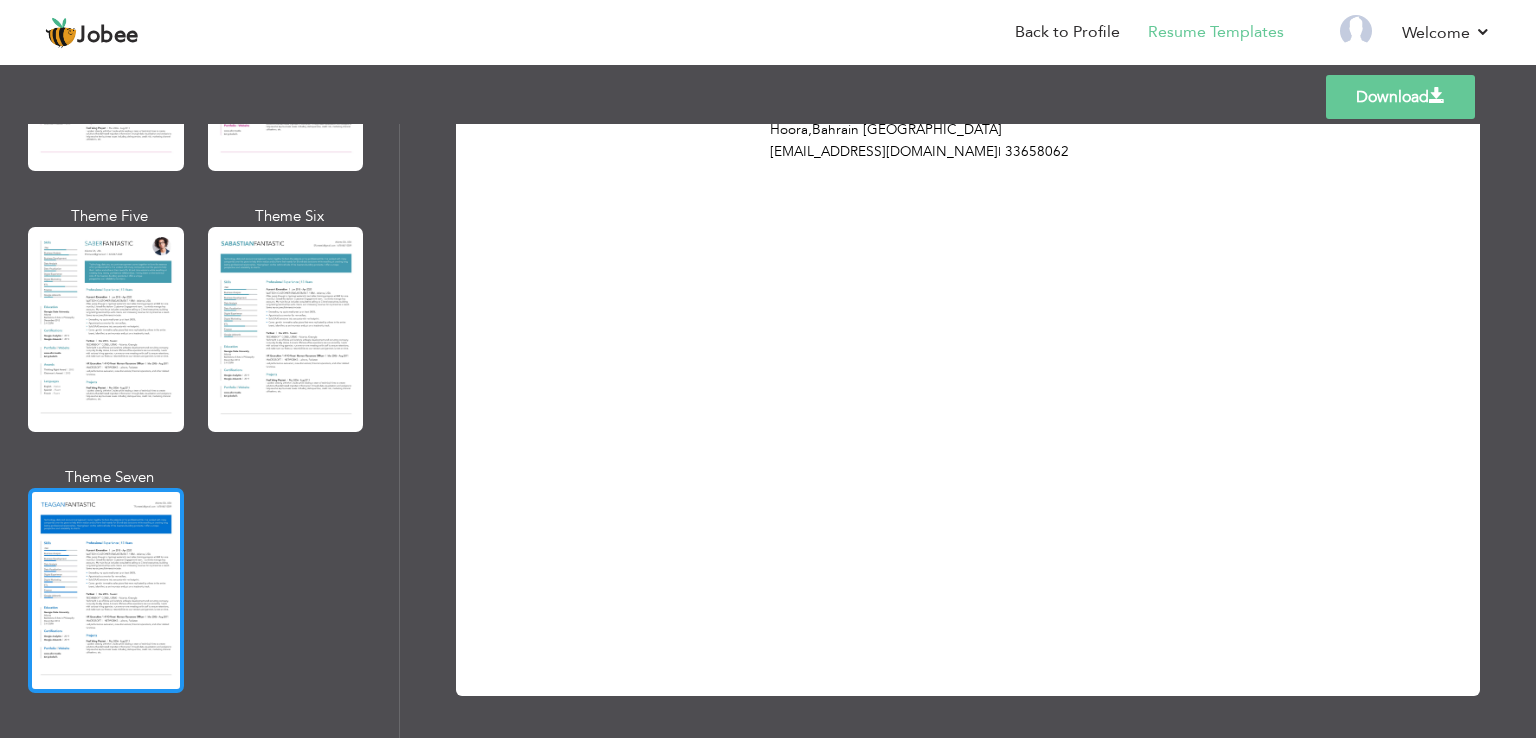 click at bounding box center (106, 590) 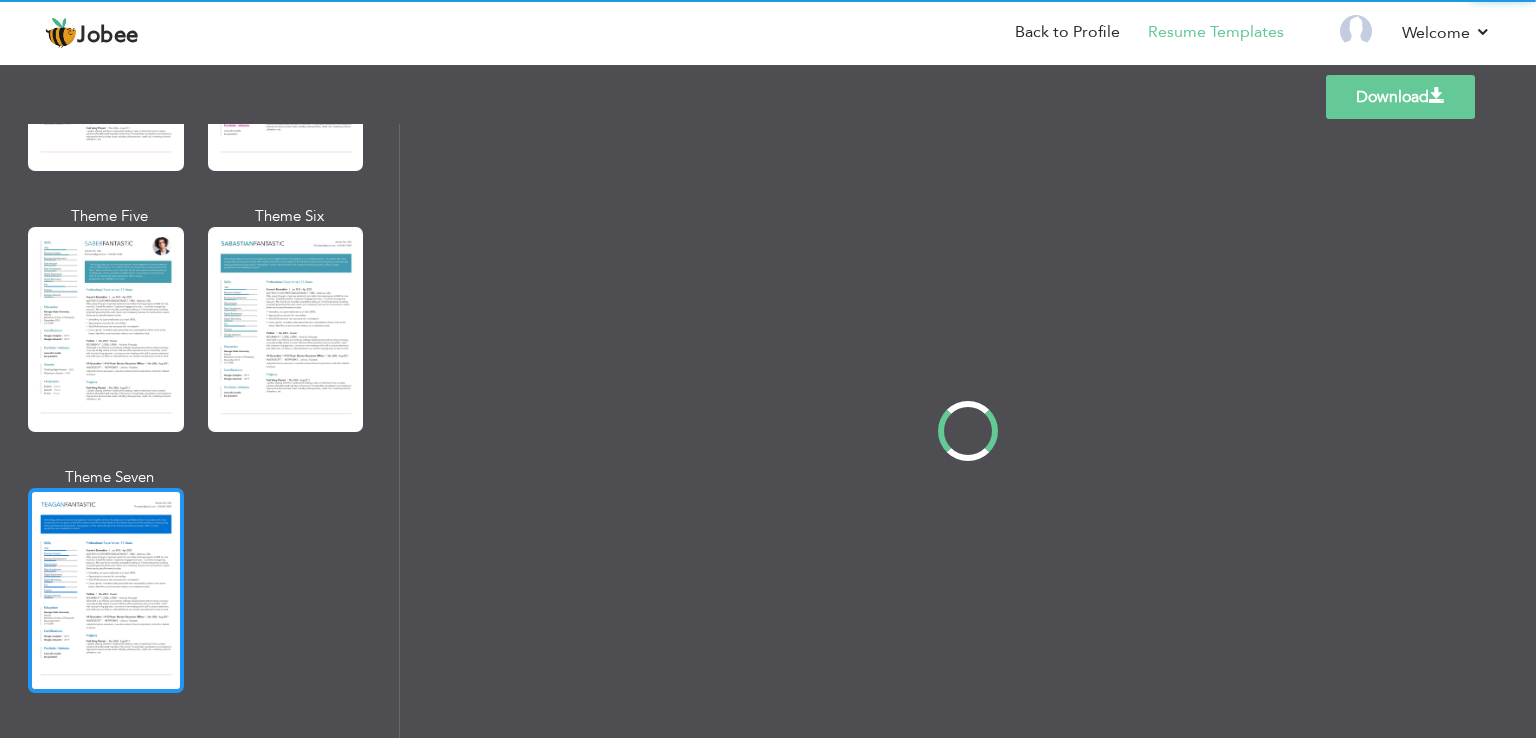 scroll, scrollTop: 0, scrollLeft: 0, axis: both 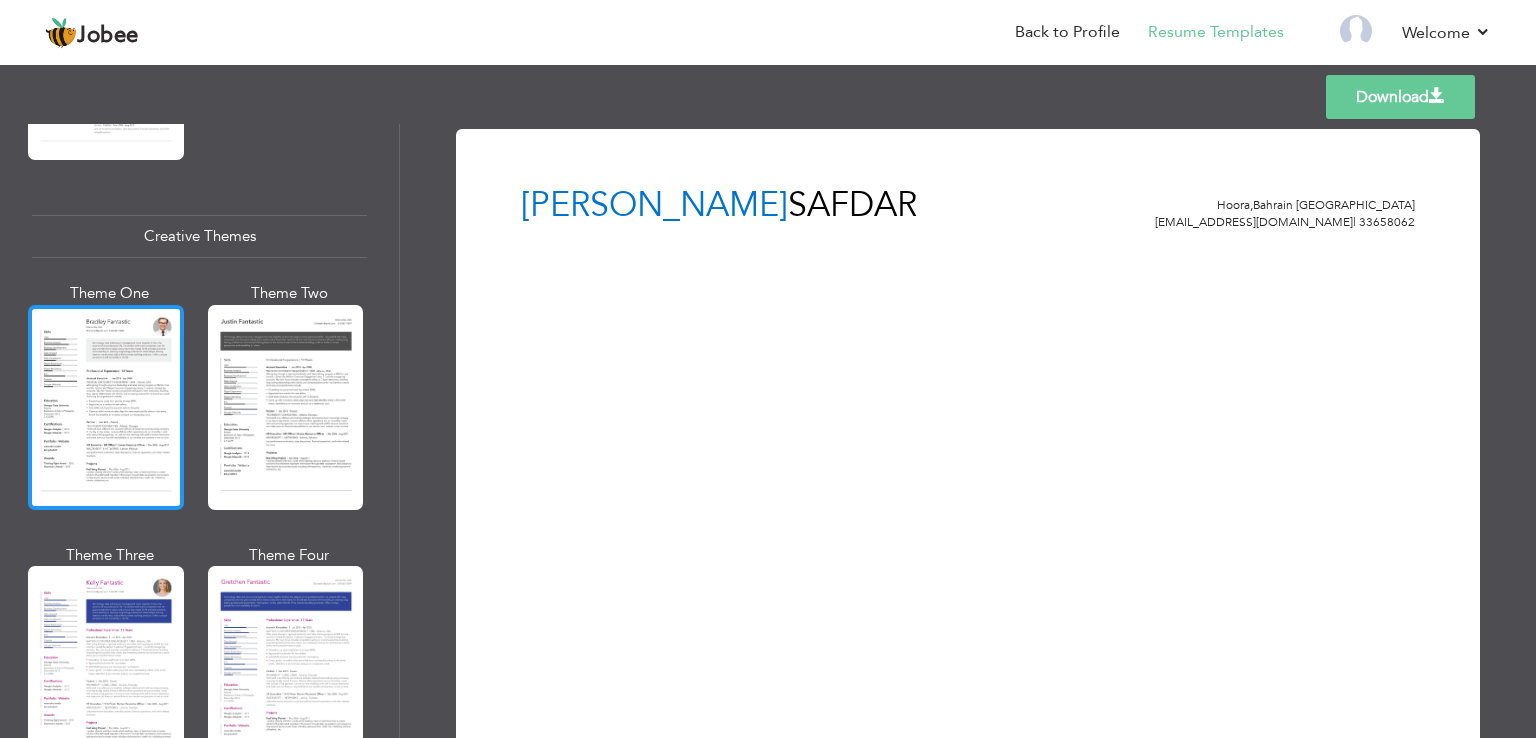 click at bounding box center [106, 407] 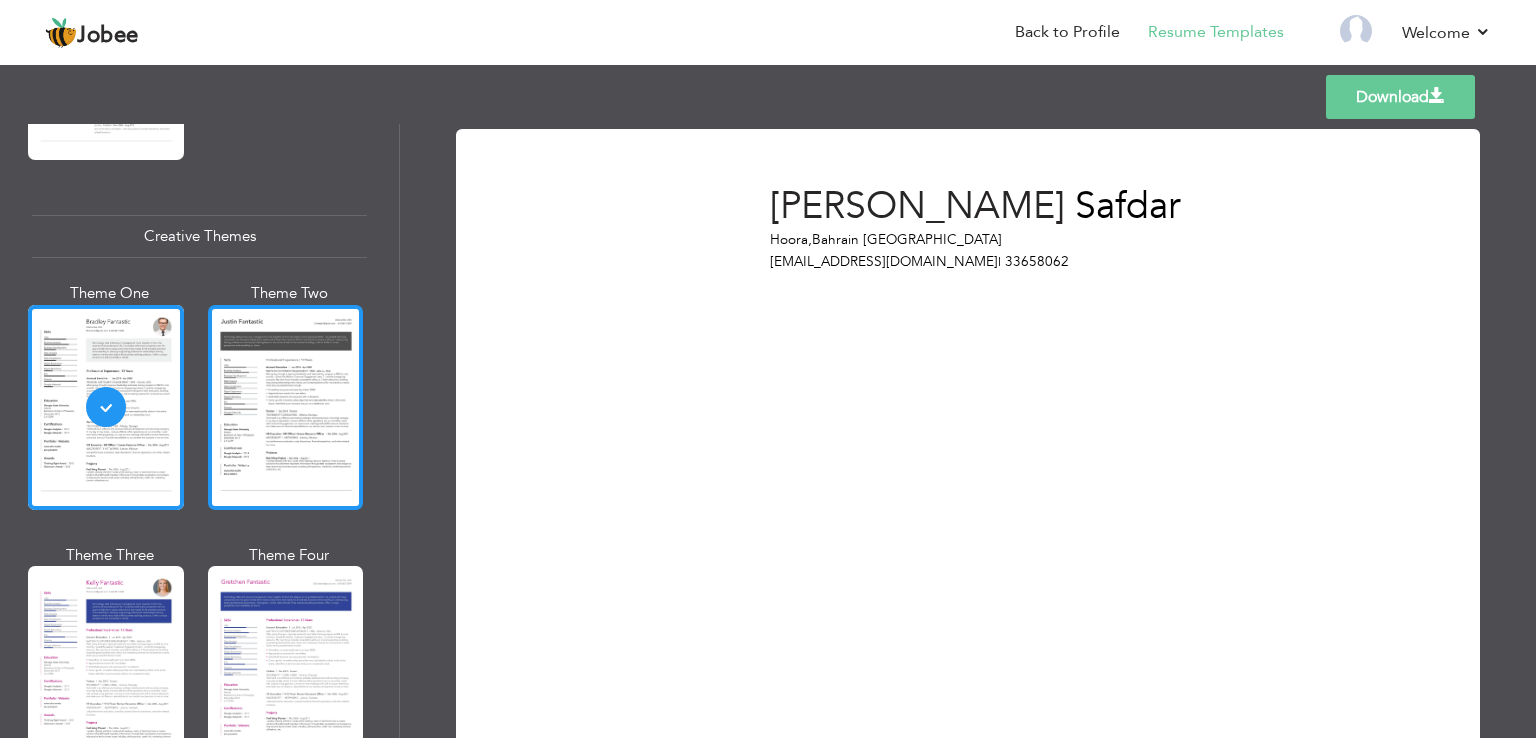 click at bounding box center (286, 407) 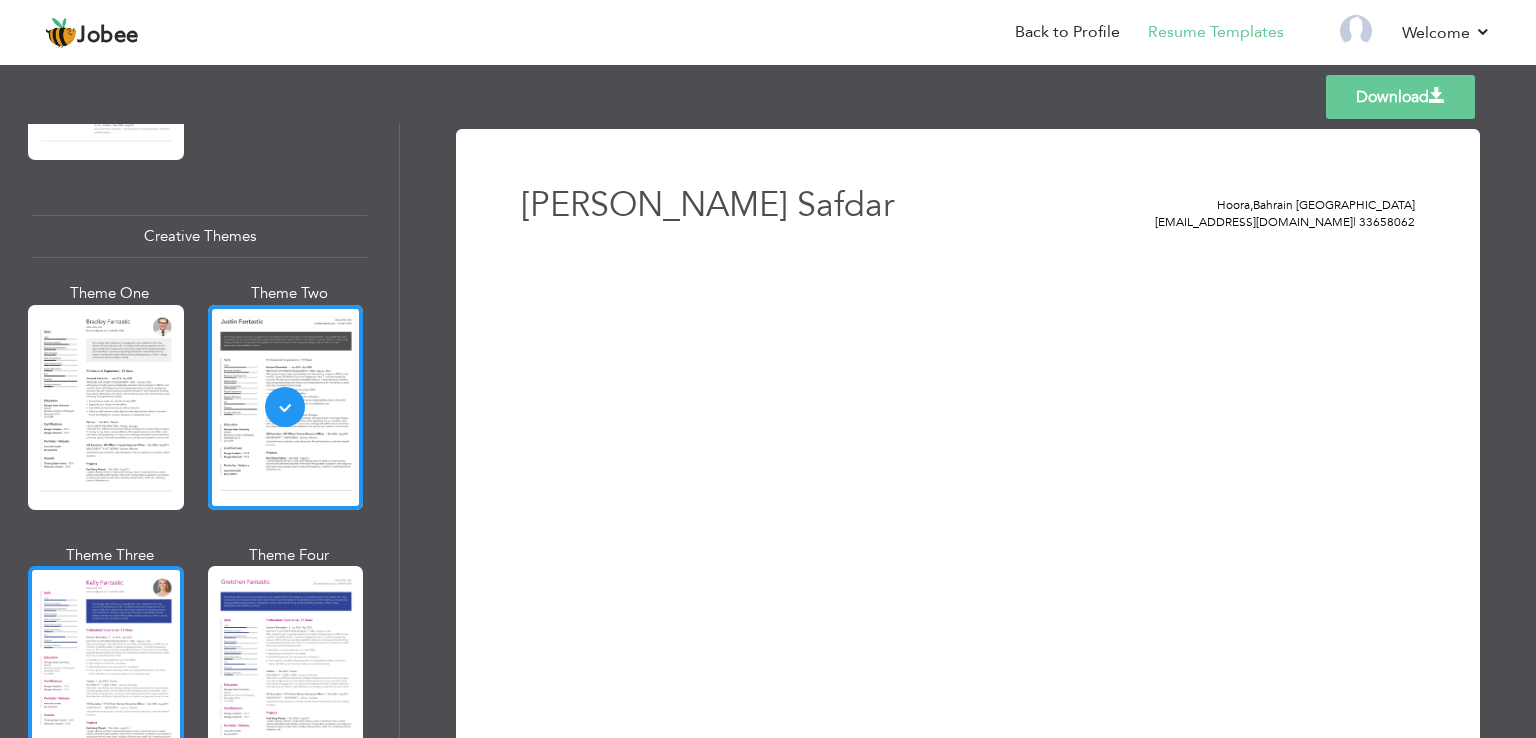 click at bounding box center (106, 668) 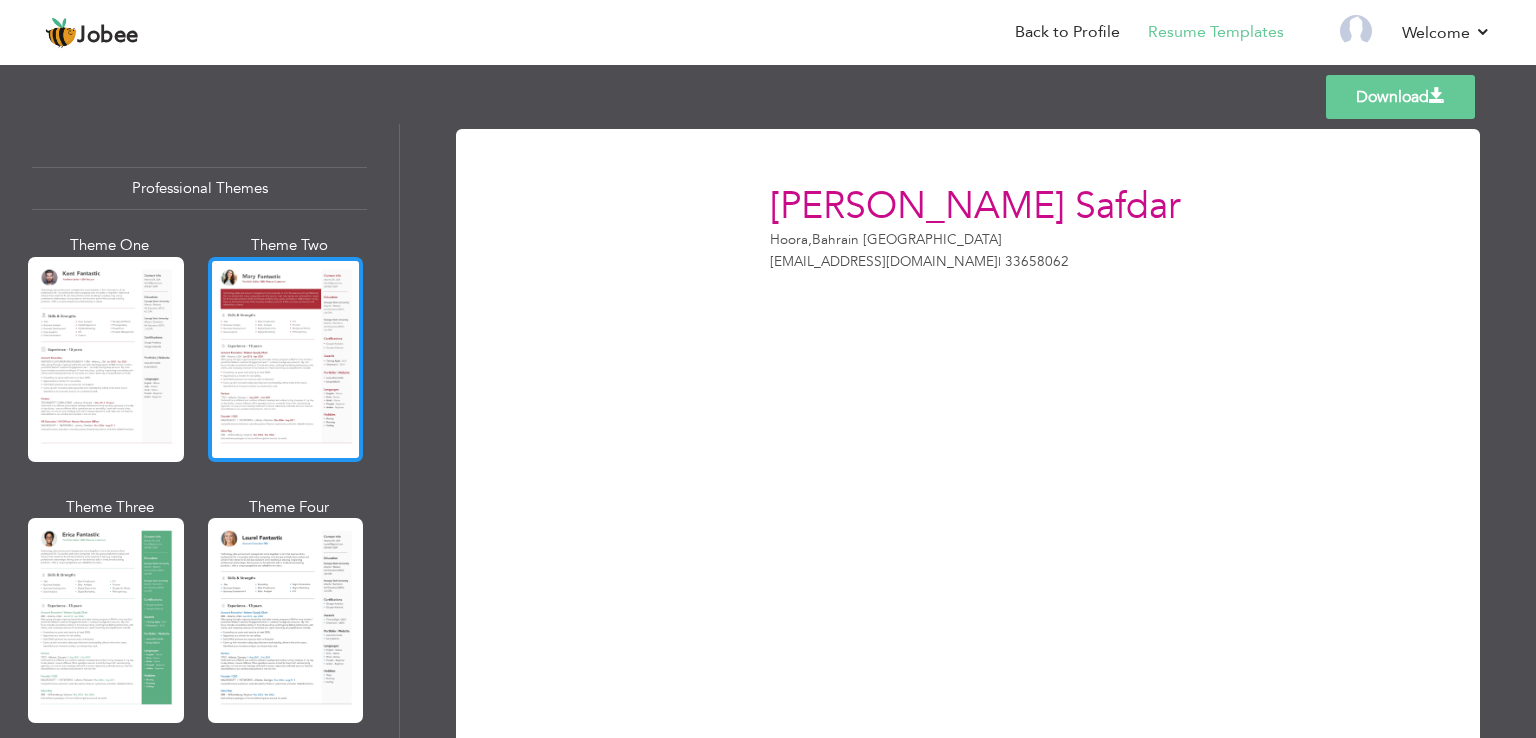 scroll, scrollTop: 0, scrollLeft: 0, axis: both 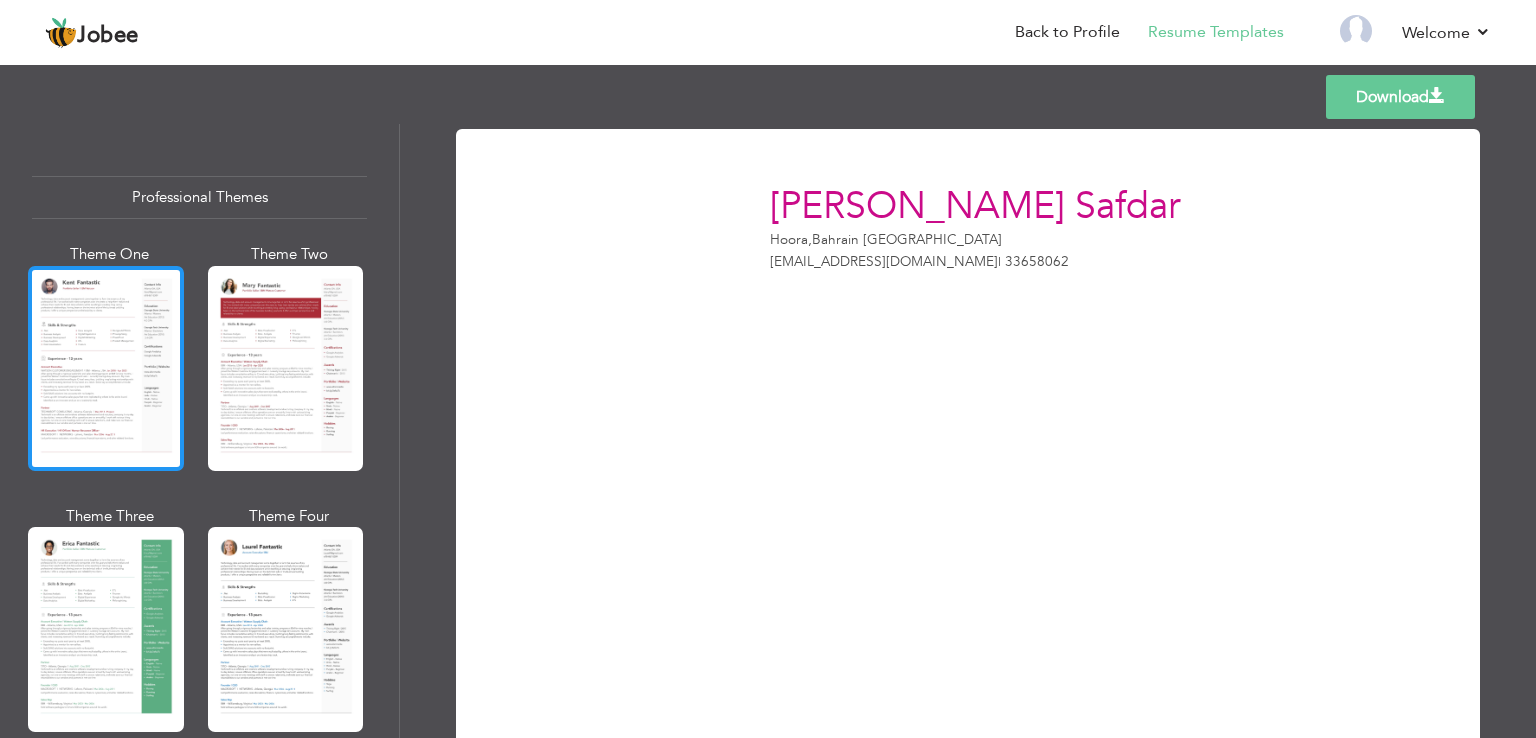 click at bounding box center (106, 368) 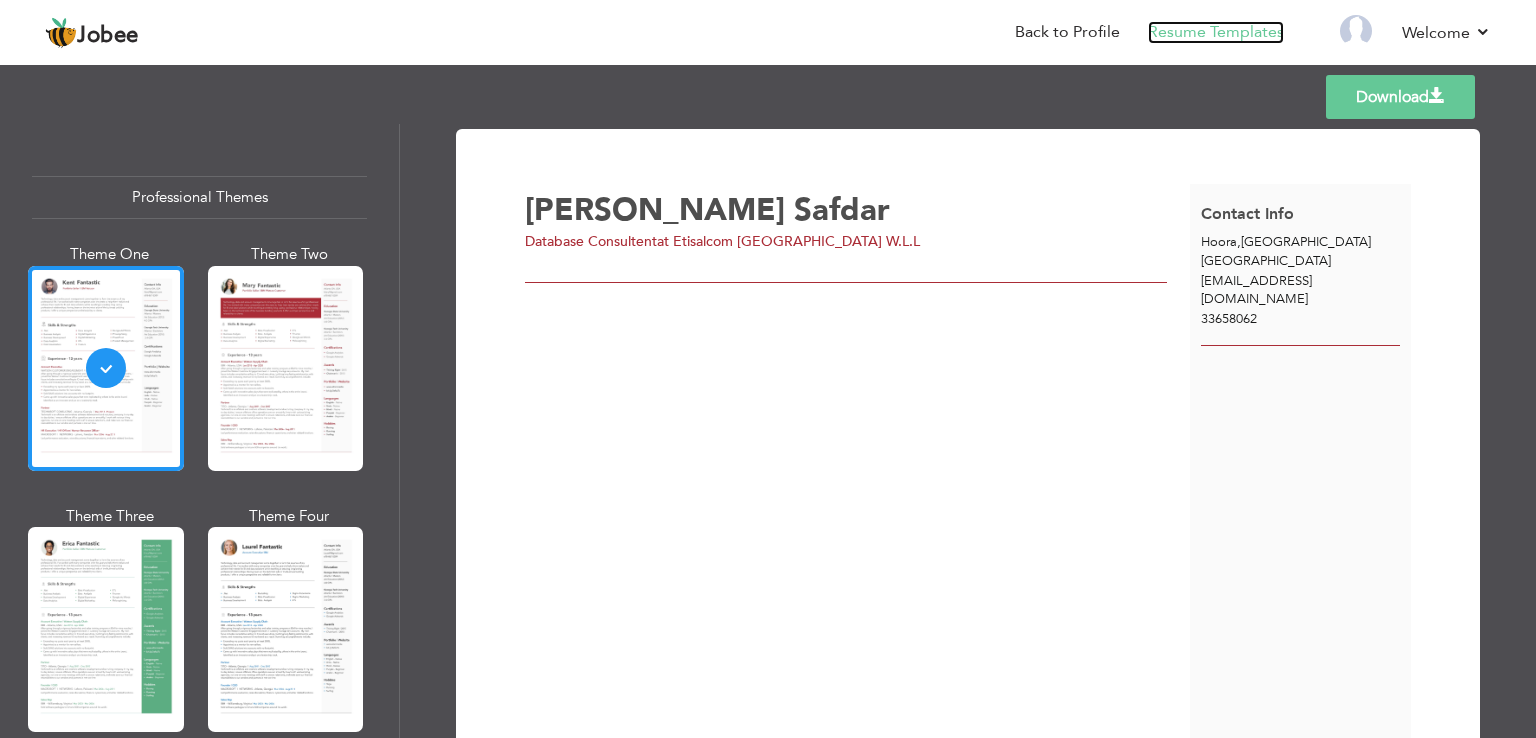click on "Resume Templates" at bounding box center [1216, 32] 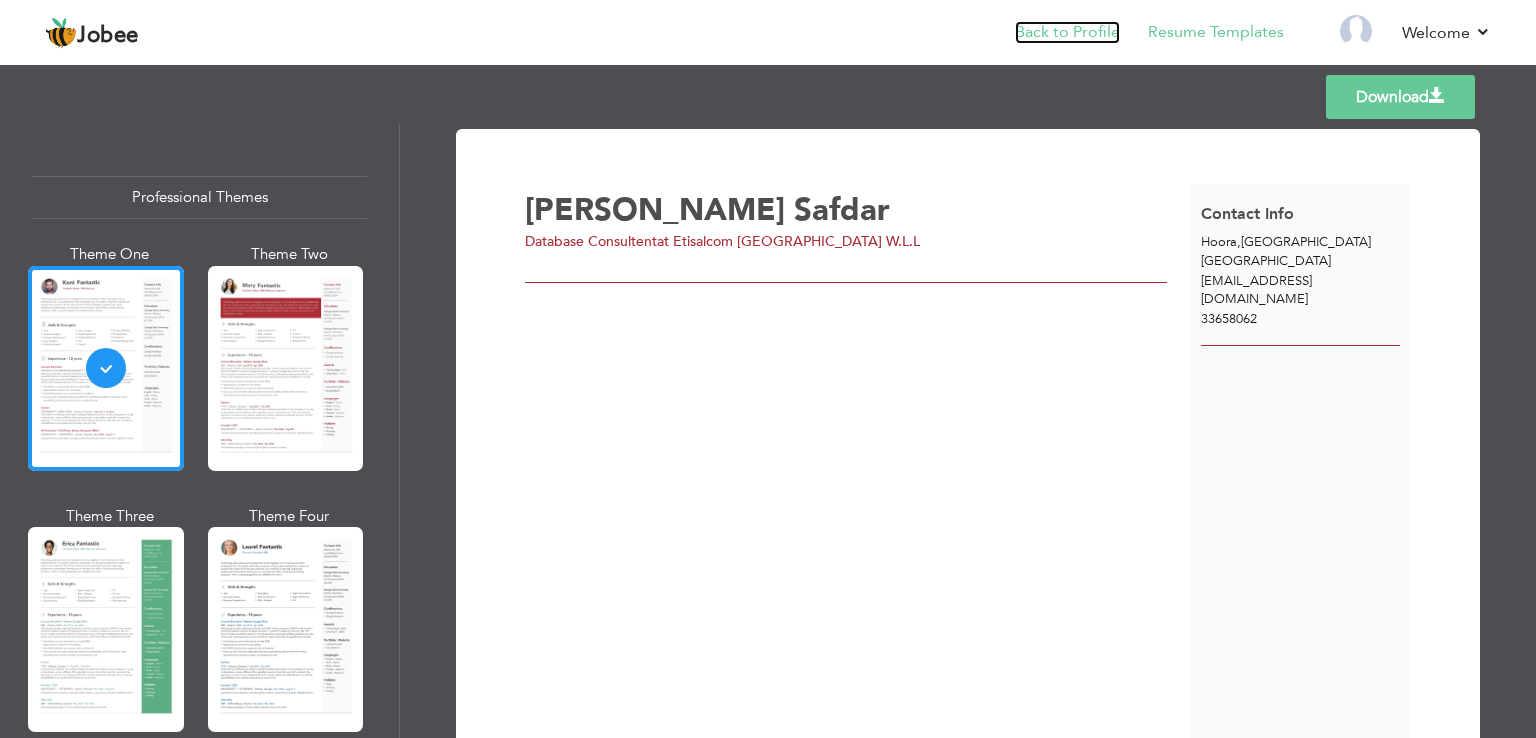 click on "Back to Profile" at bounding box center (1067, 32) 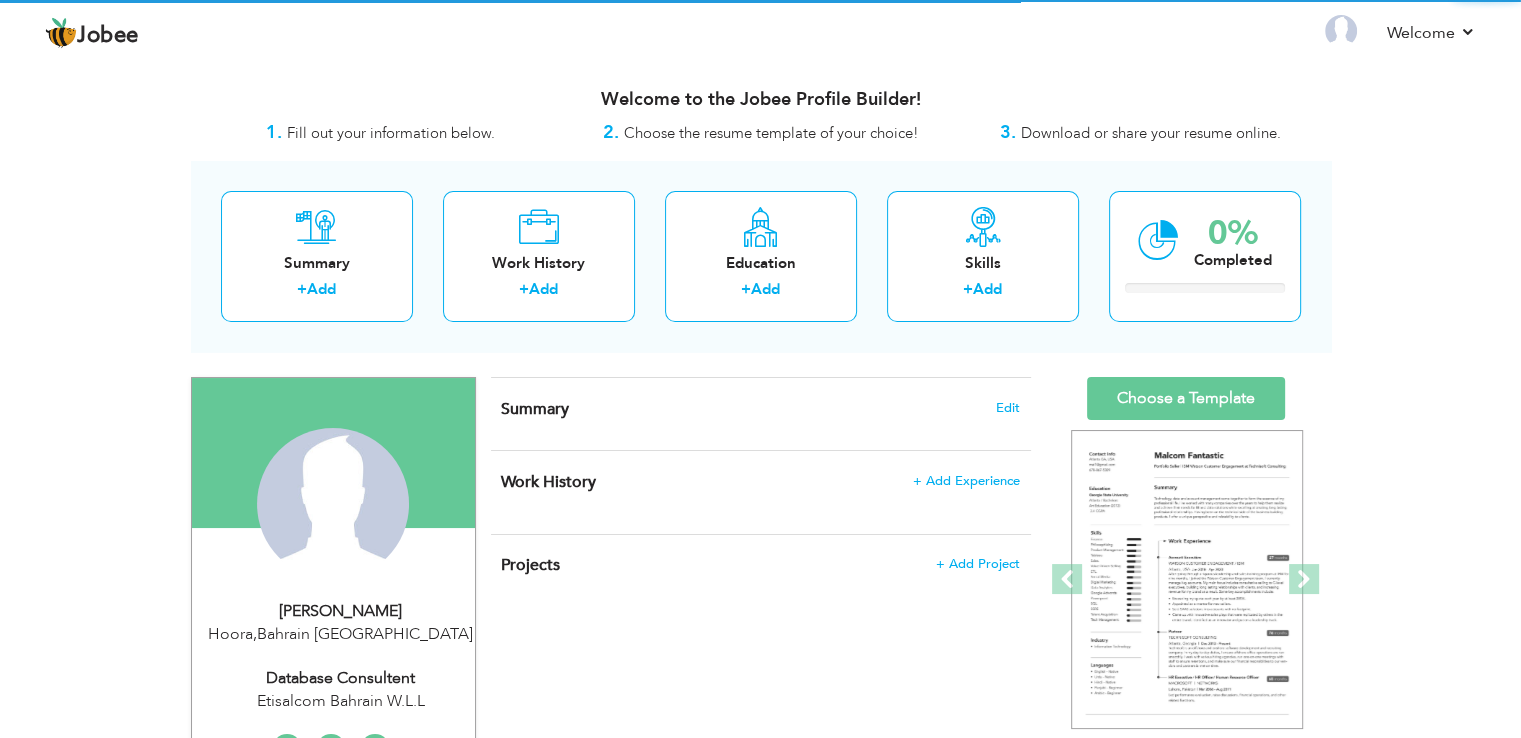 scroll, scrollTop: 0, scrollLeft: 0, axis: both 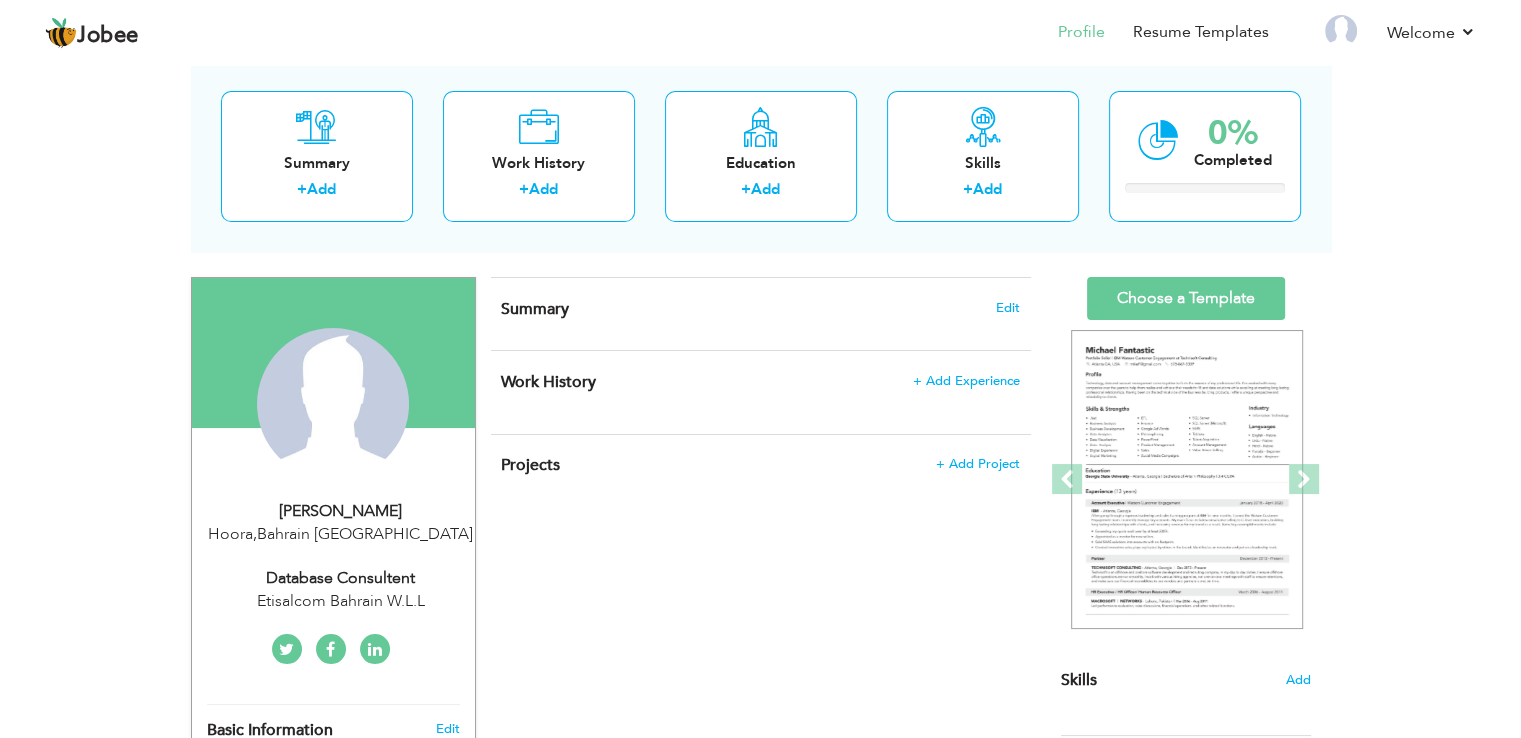 click on "Summary
Edit" at bounding box center [760, 309] 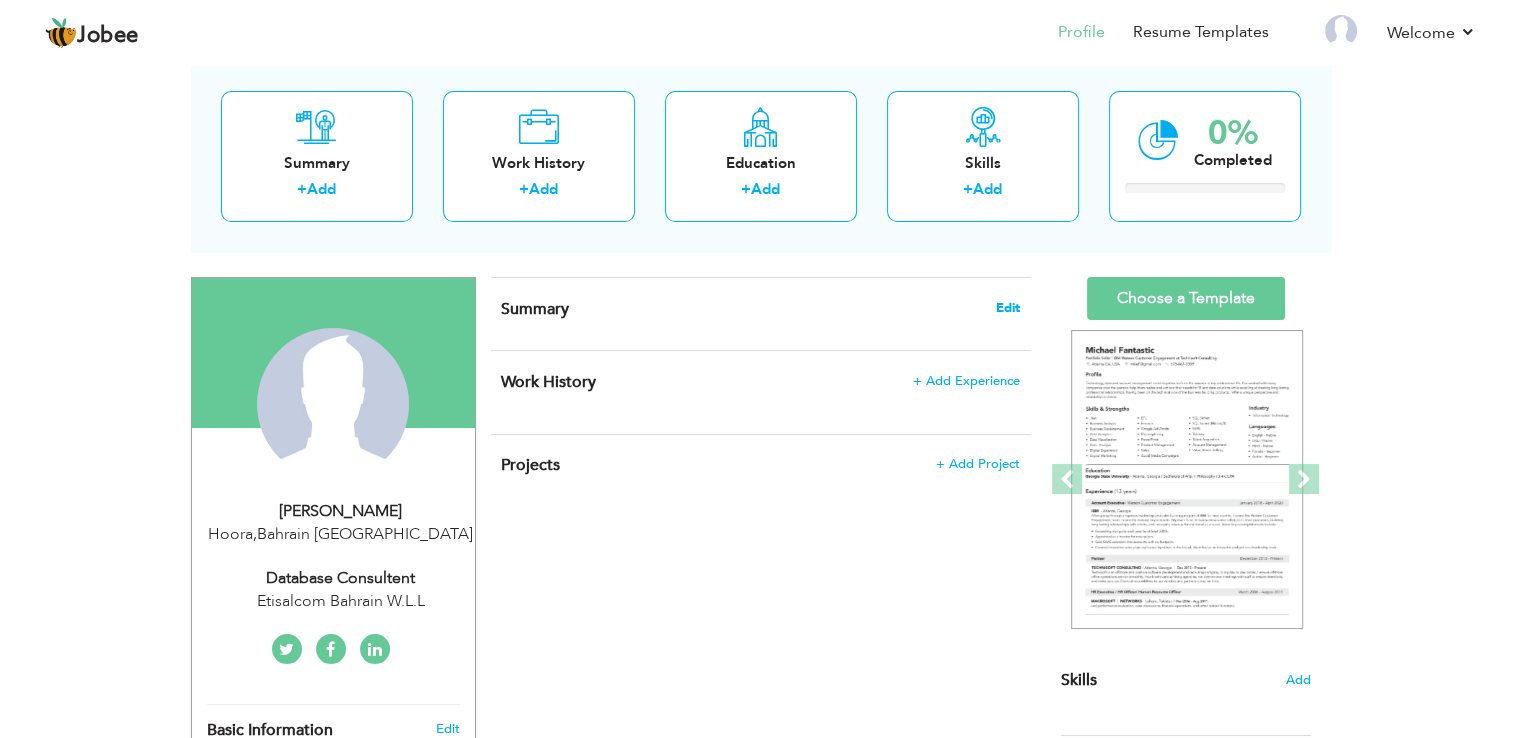 click on "Edit" at bounding box center [1008, 308] 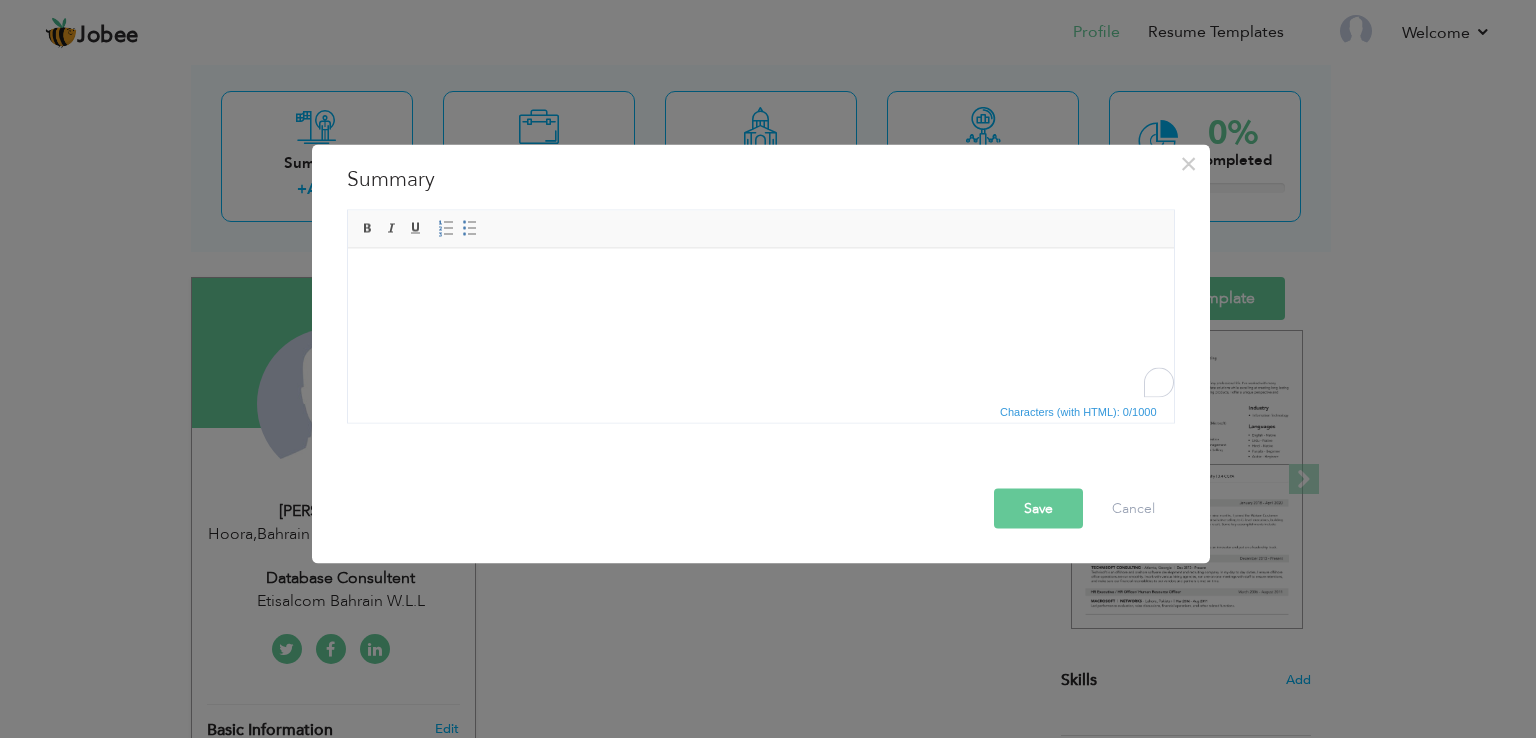 paste 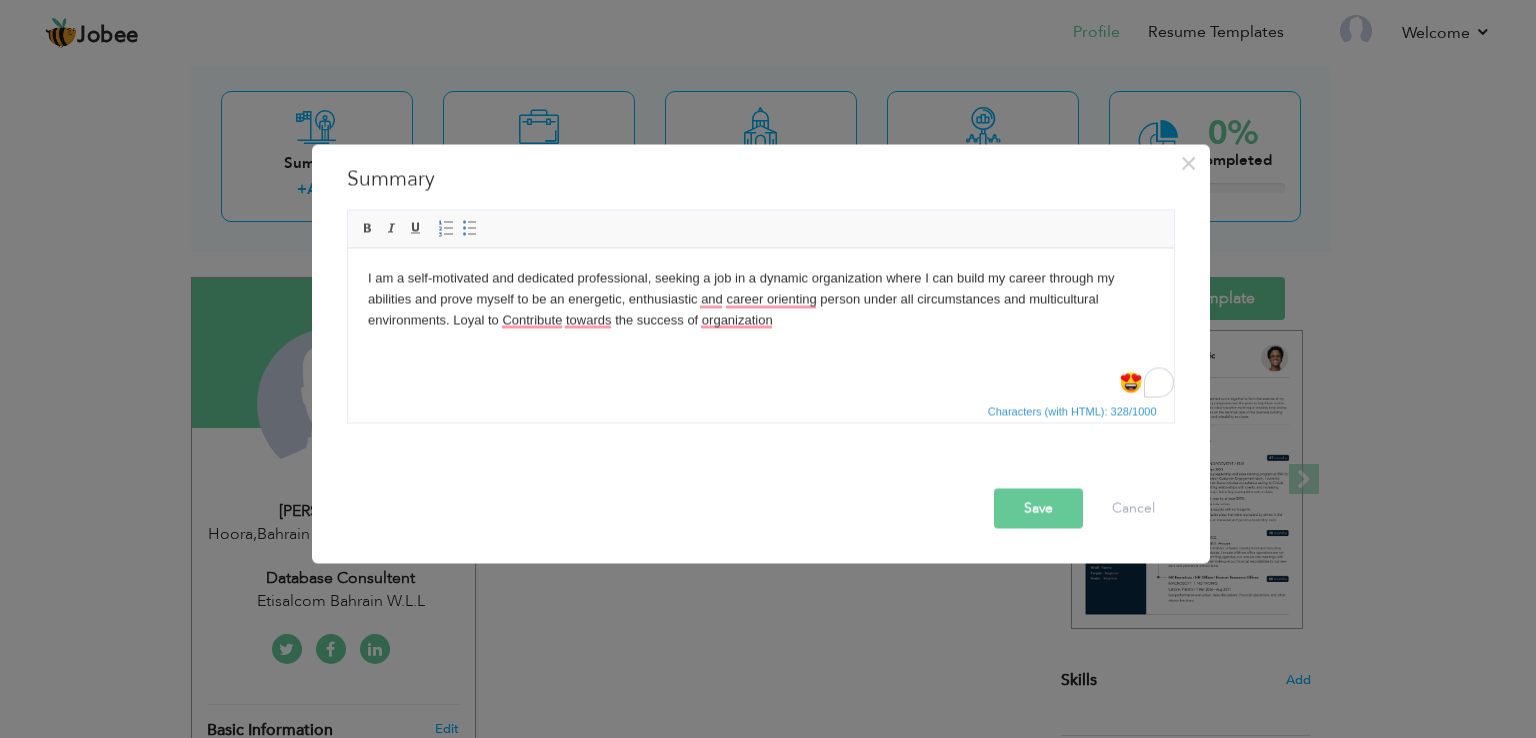 type 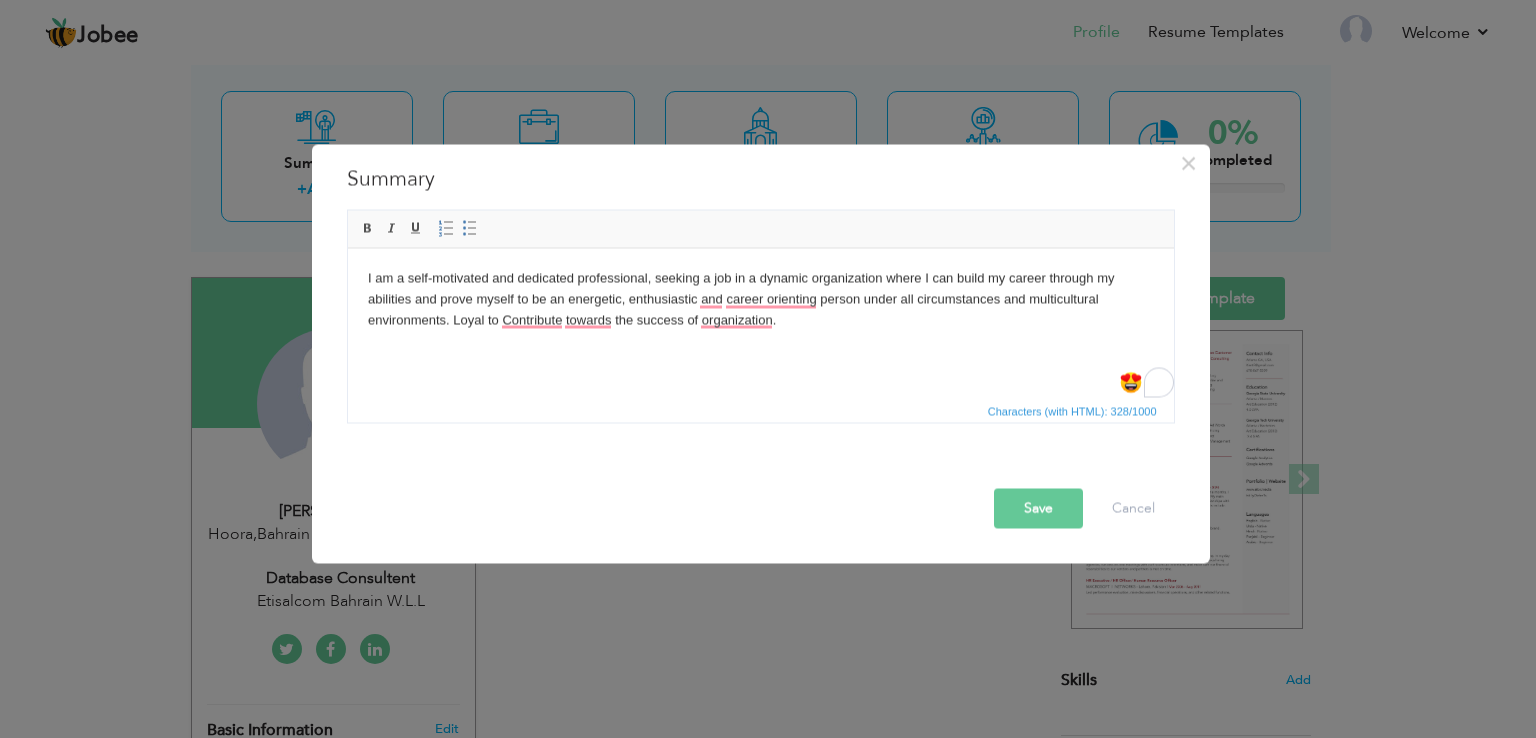 click on "Save" at bounding box center (1038, 509) 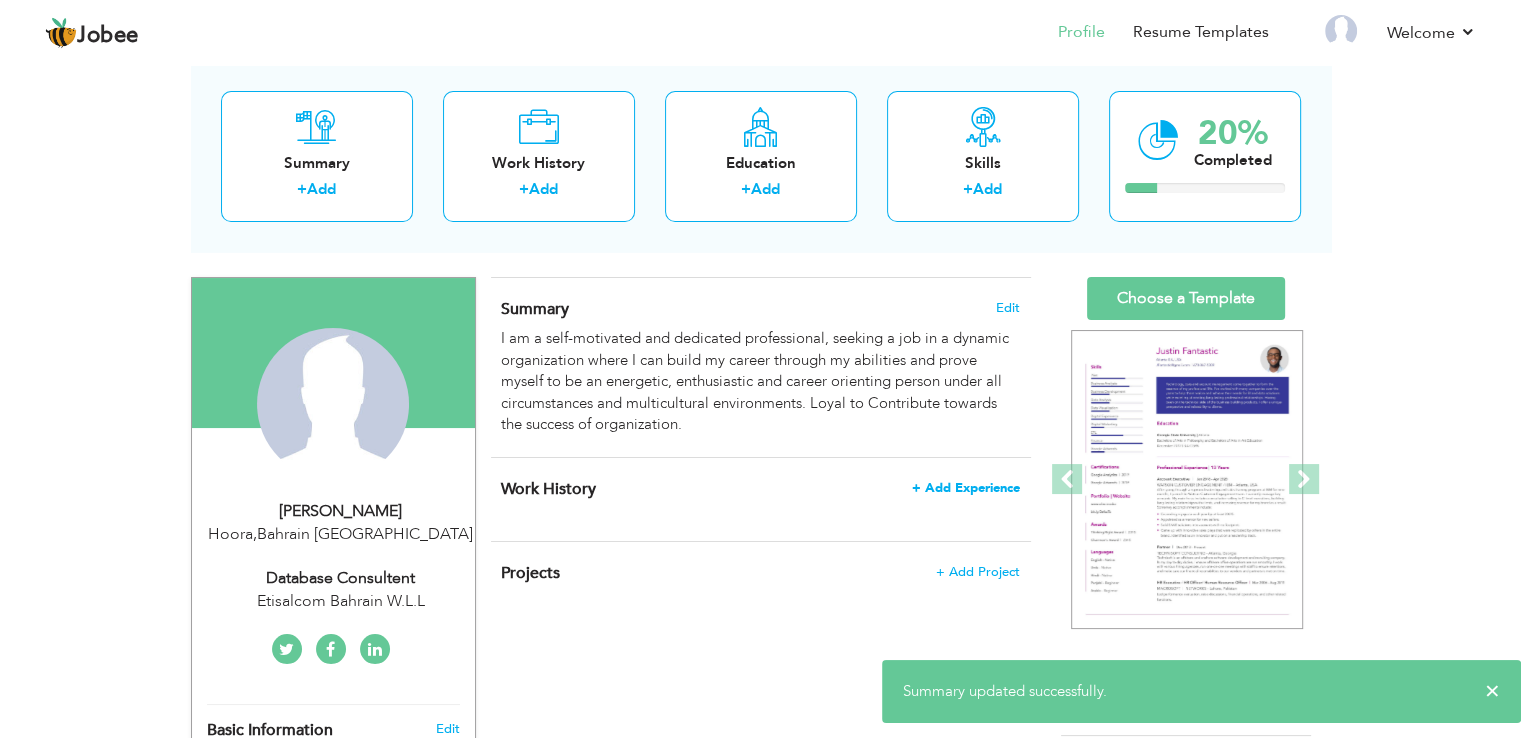 click on "+ Add Experience" at bounding box center (966, 488) 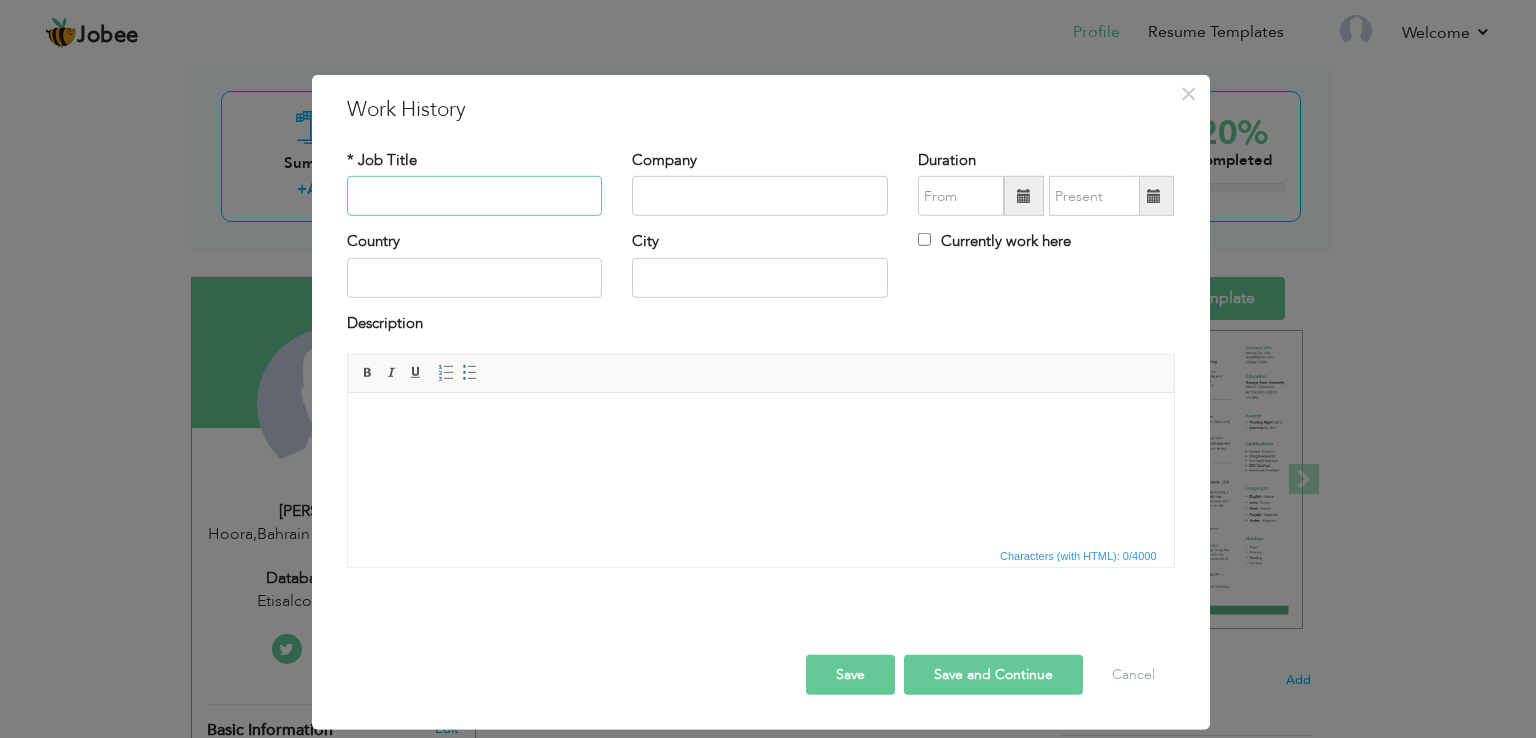 paste on "Jr. Technical Analyst Oracle" 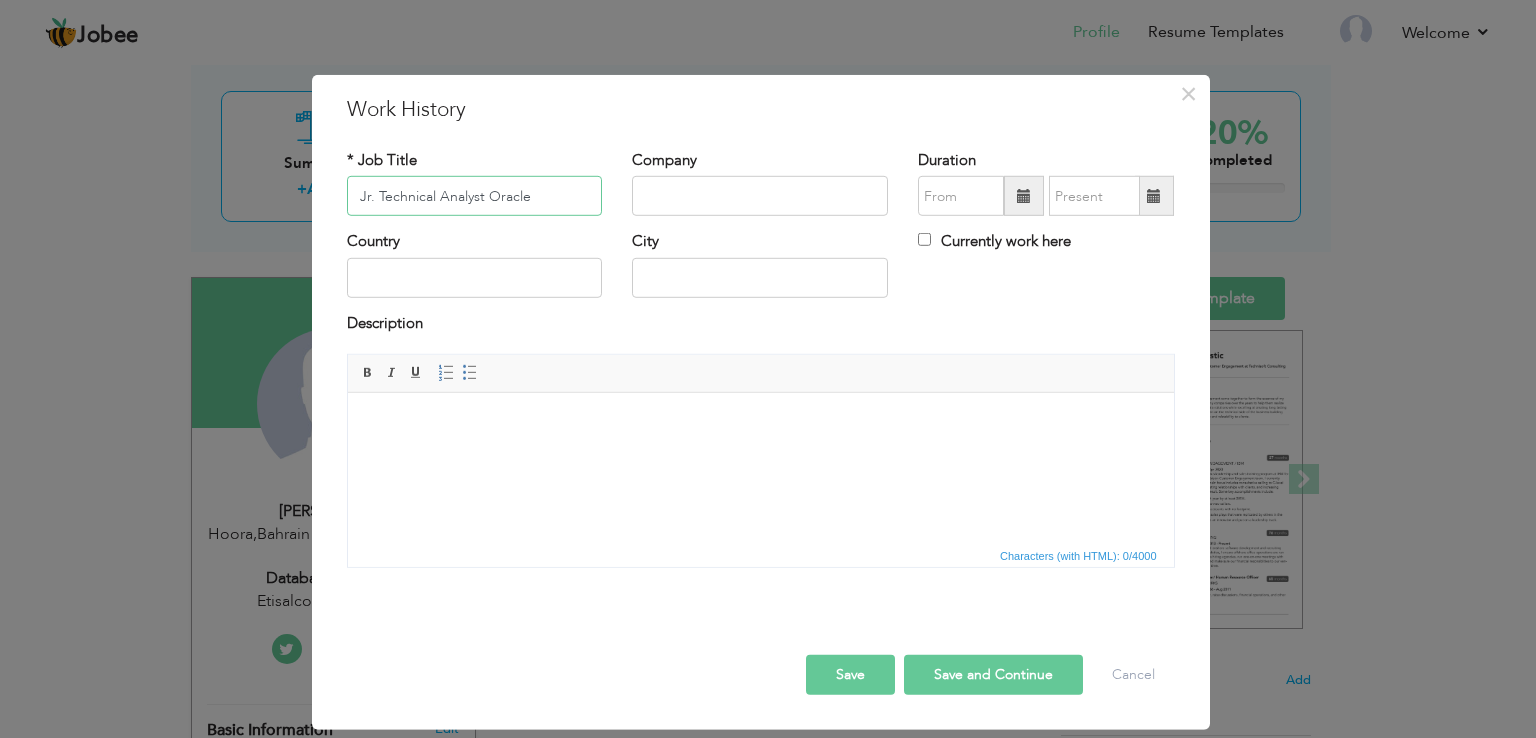 type on "Jr. Technical Analyst Oracle" 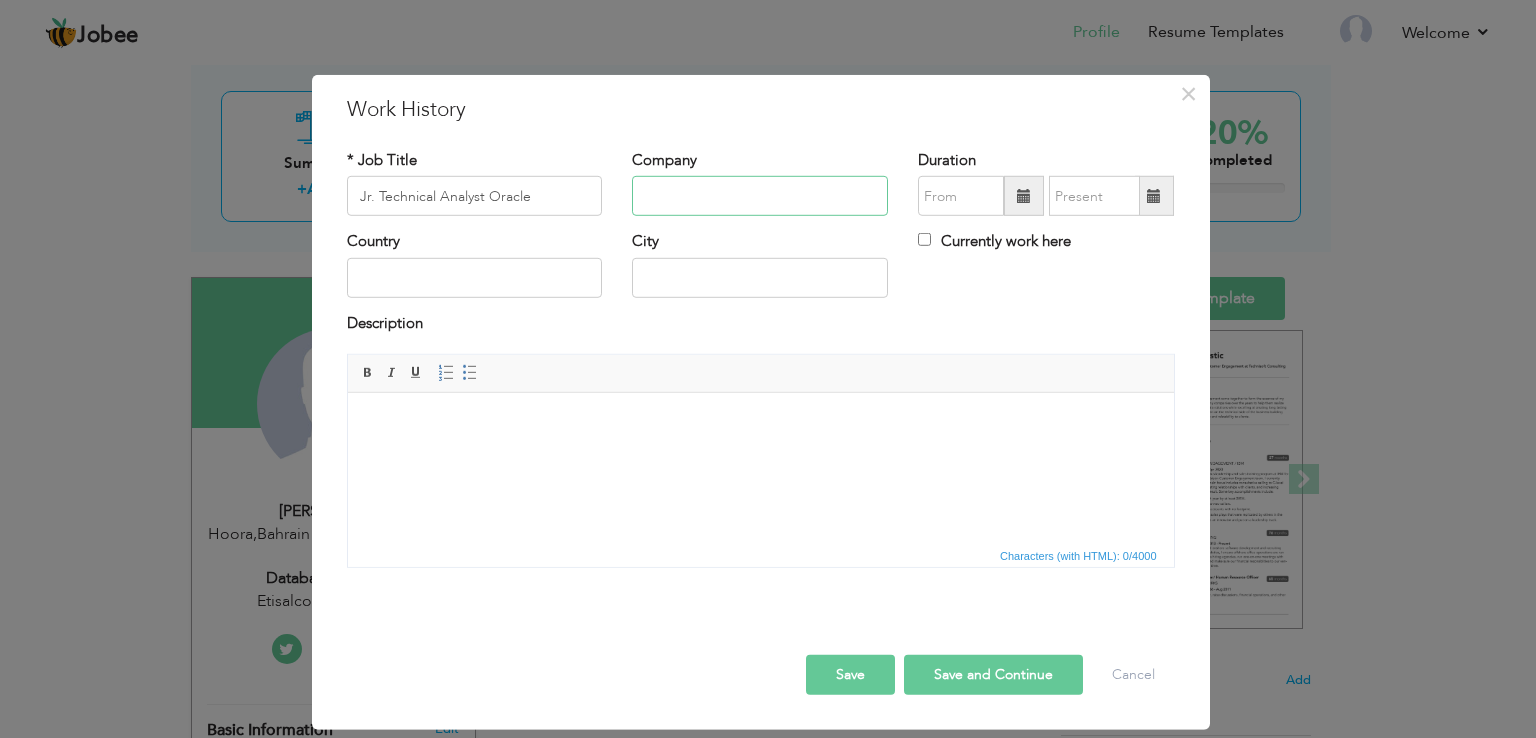 click at bounding box center [760, 196] 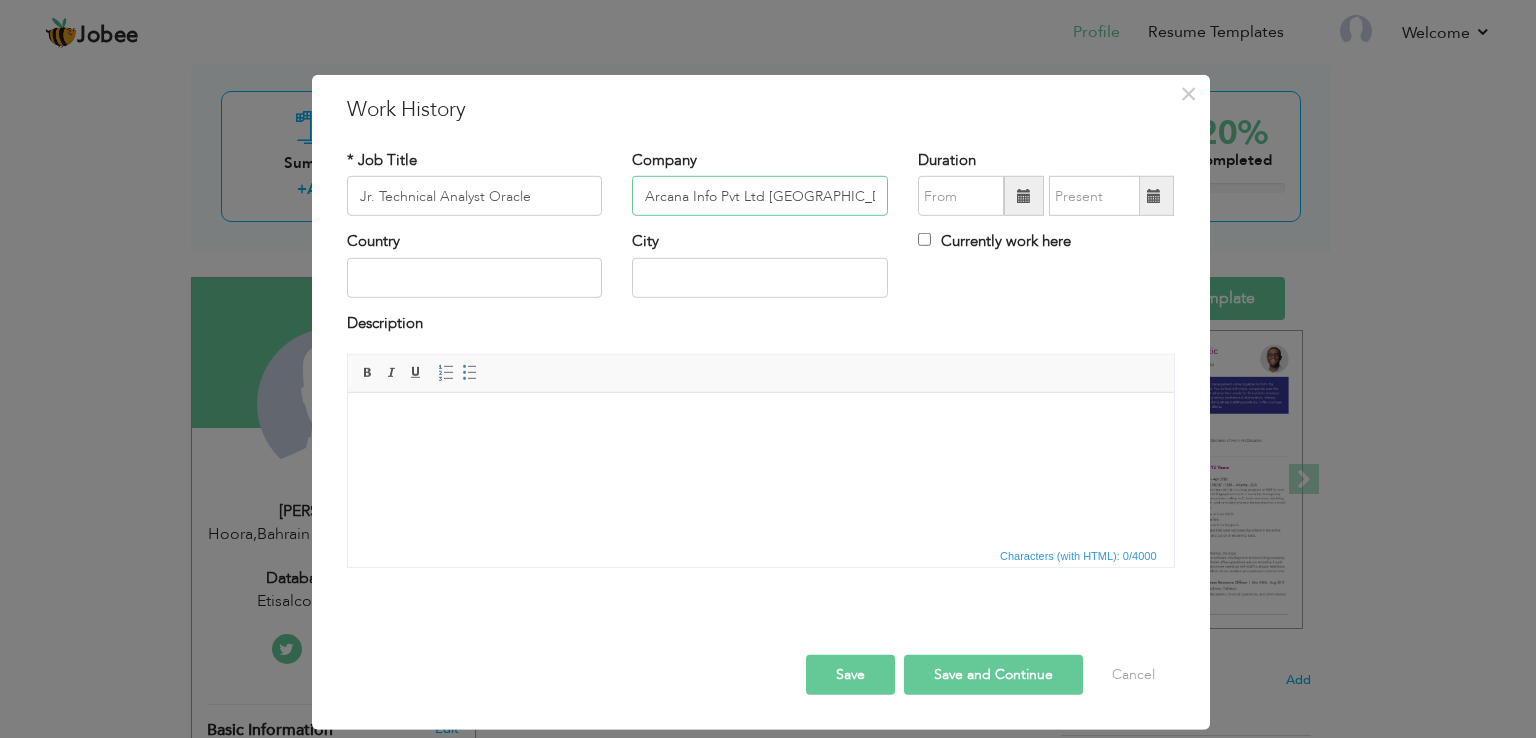 type on "Arcana Info Pvt Ltd Pakistan" 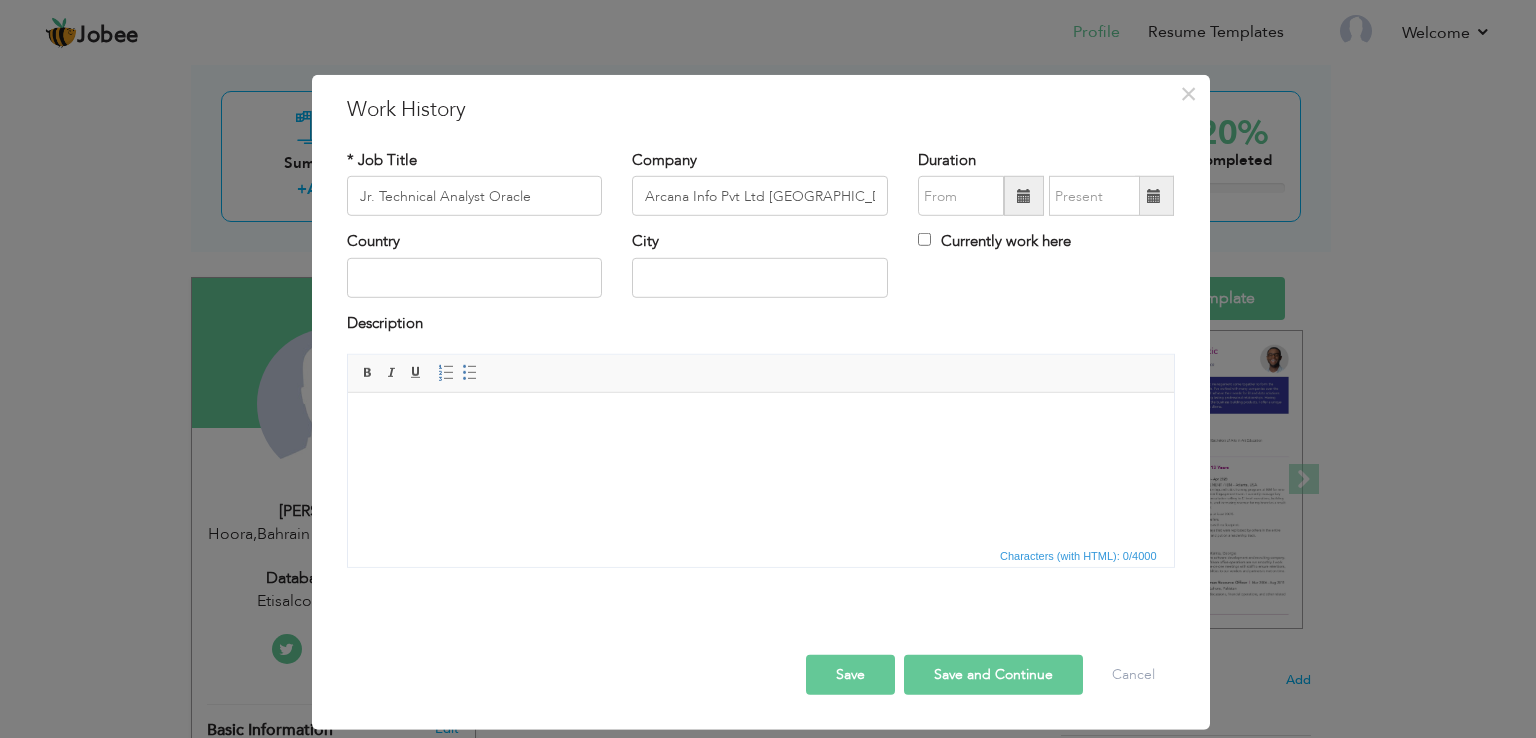 click on "Description" at bounding box center (761, 333) 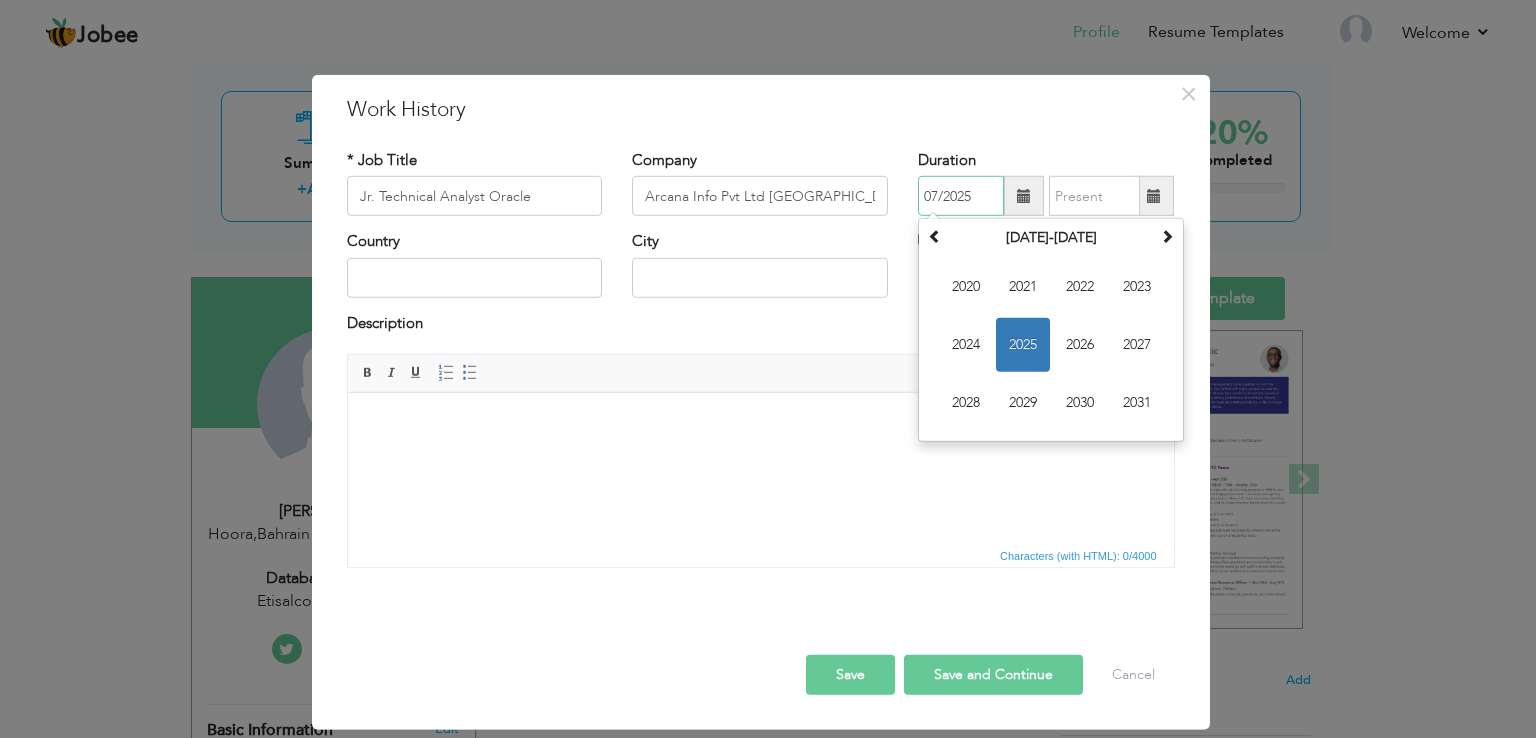 click on "07/2025" at bounding box center [961, 196] 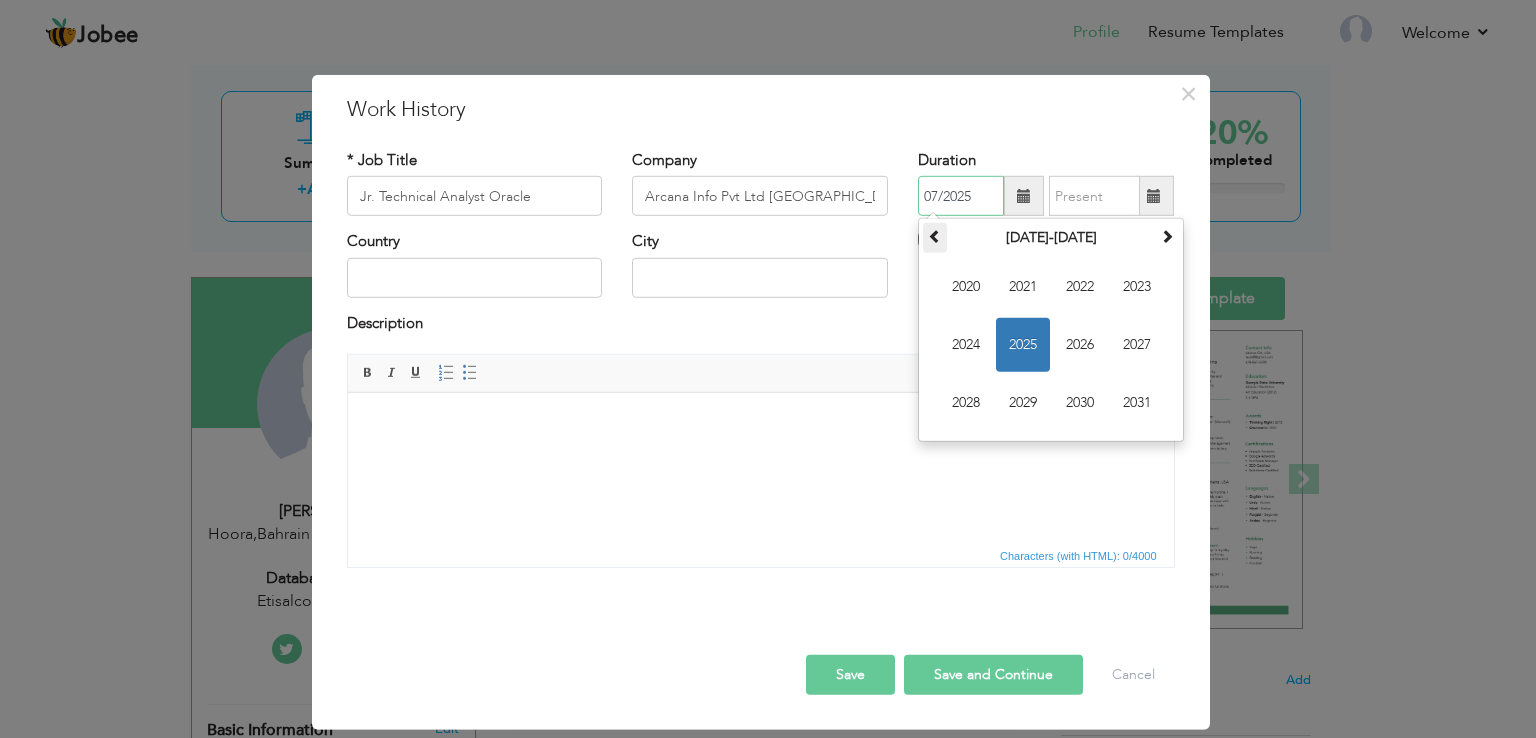 click at bounding box center (935, 236) 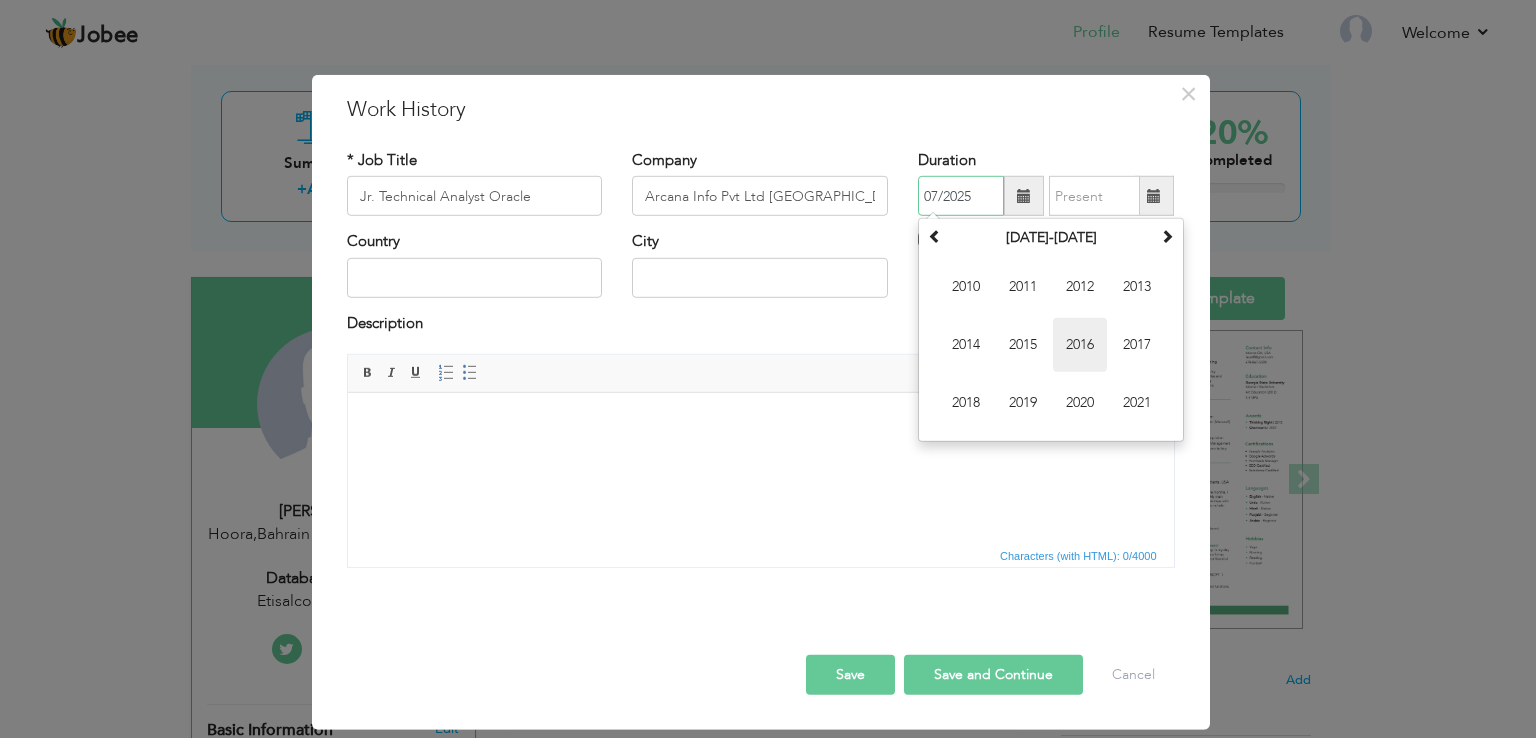 click on "2016" at bounding box center [1080, 345] 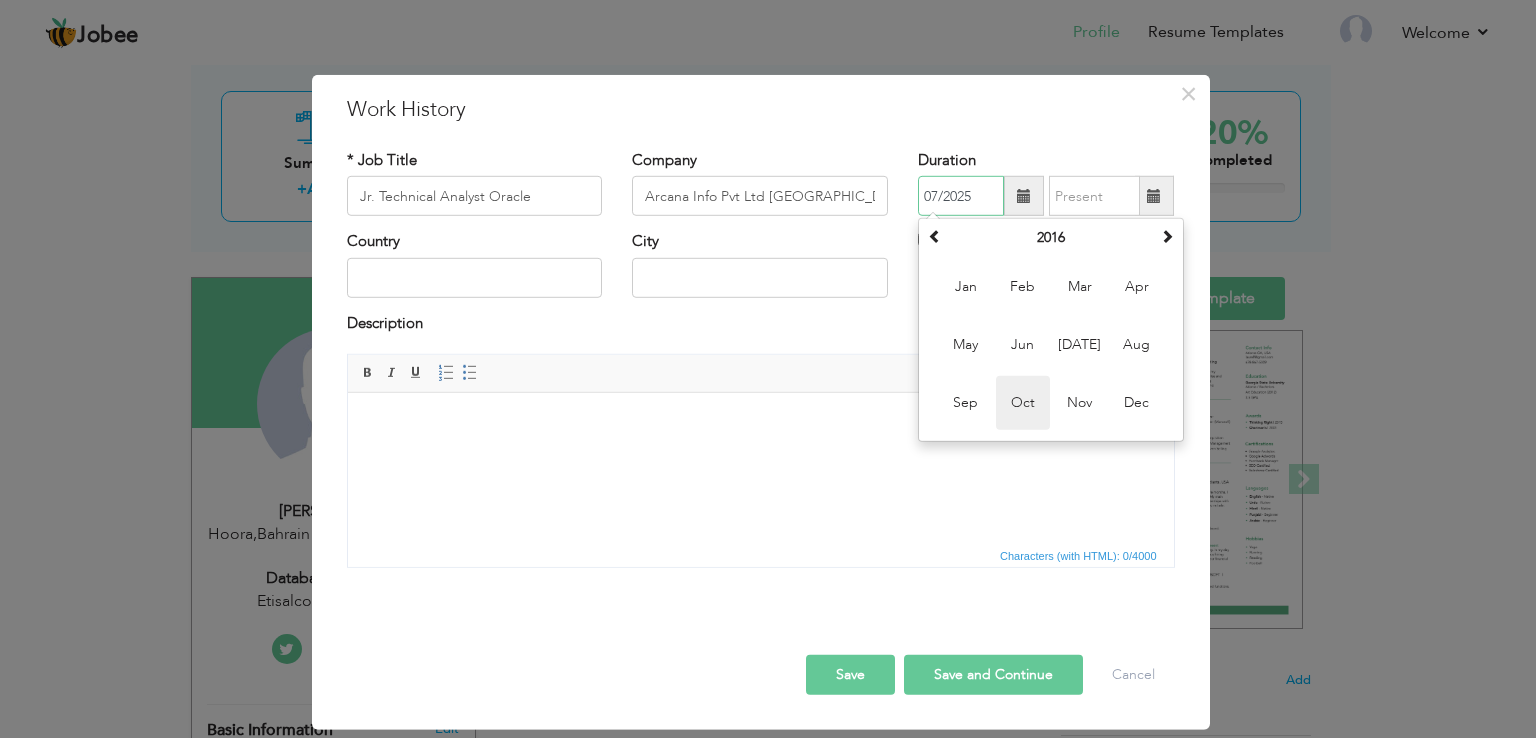 click on "Oct" at bounding box center (1023, 403) 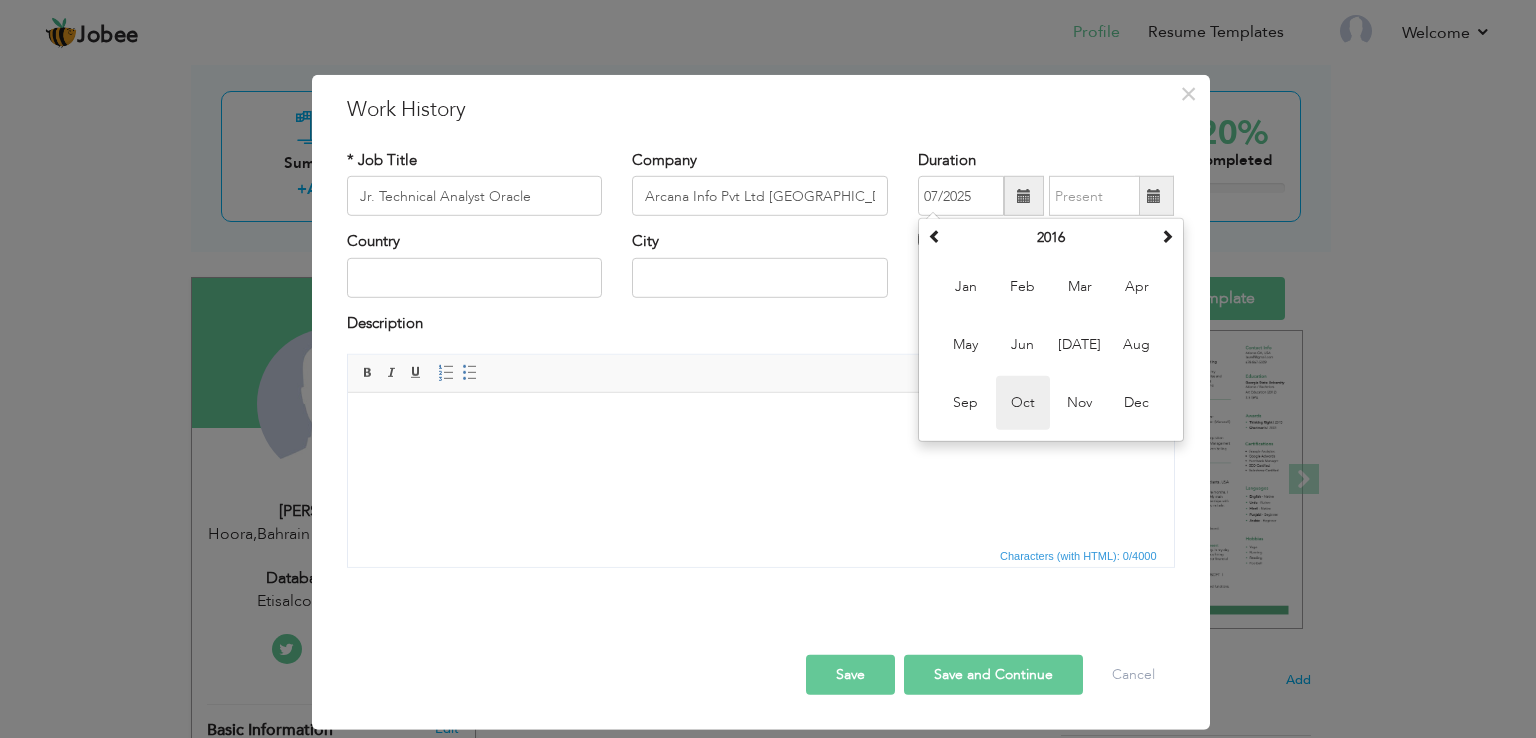 type on "10/2016" 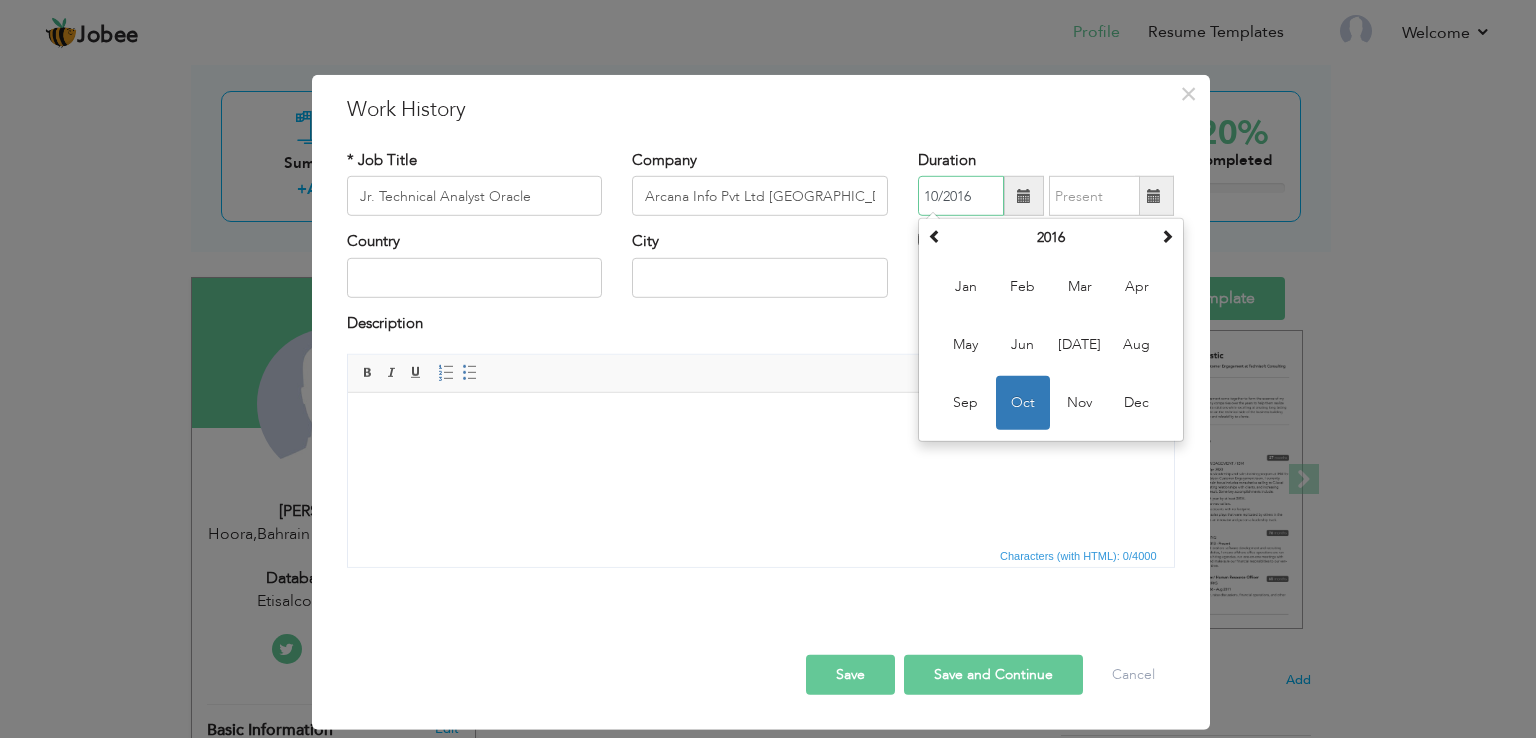 click on "10/2016" at bounding box center (961, 196) 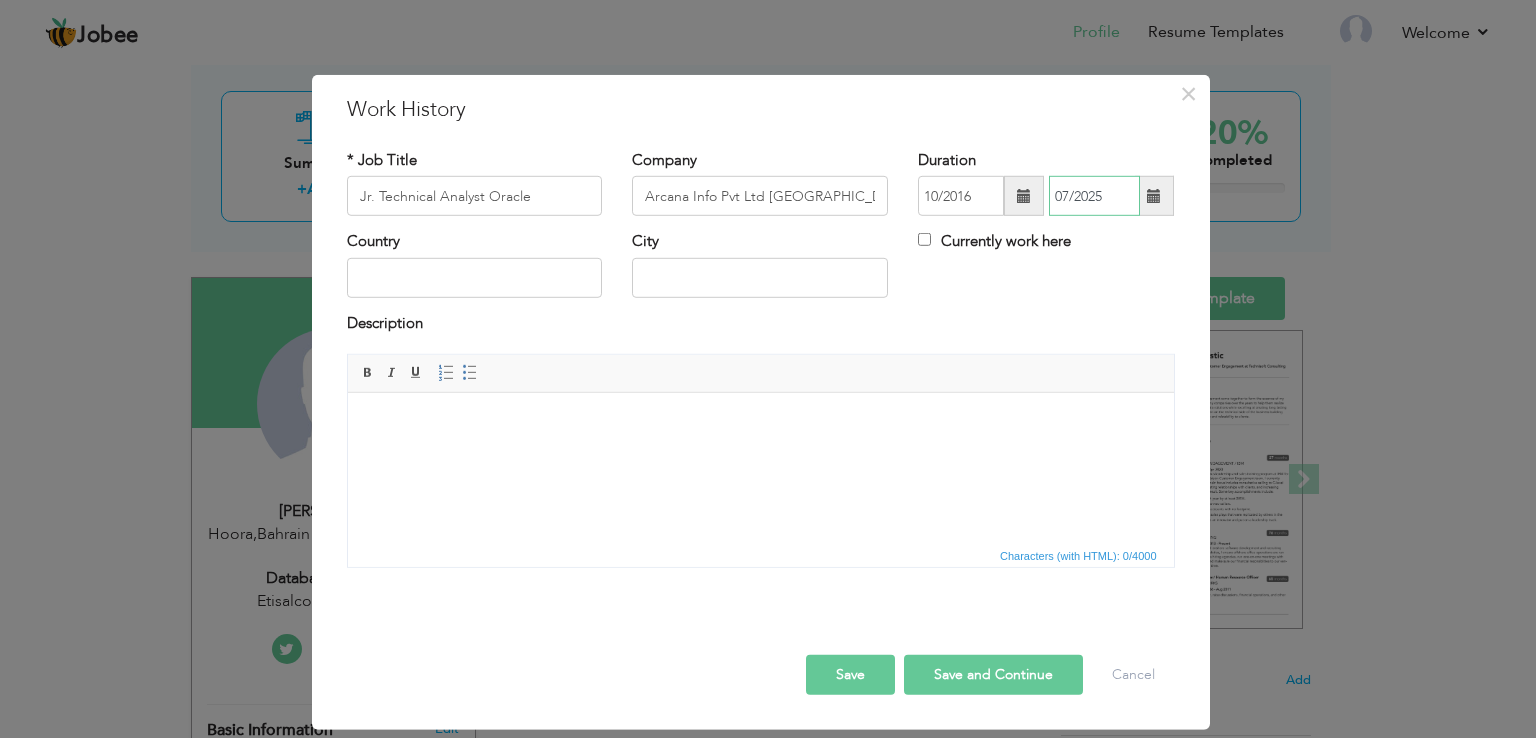 click on "07/2025" at bounding box center (1094, 196) 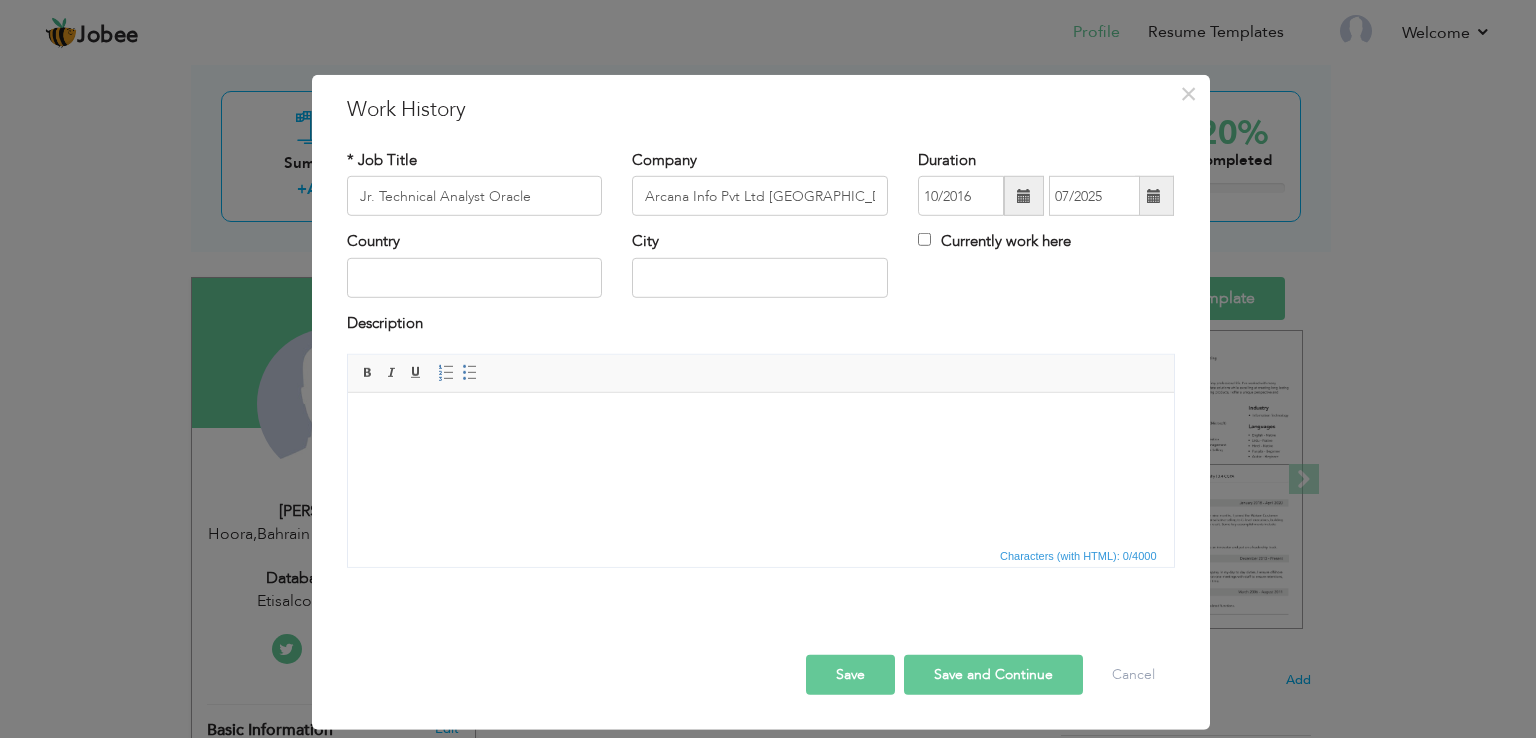 click at bounding box center (1154, 196) 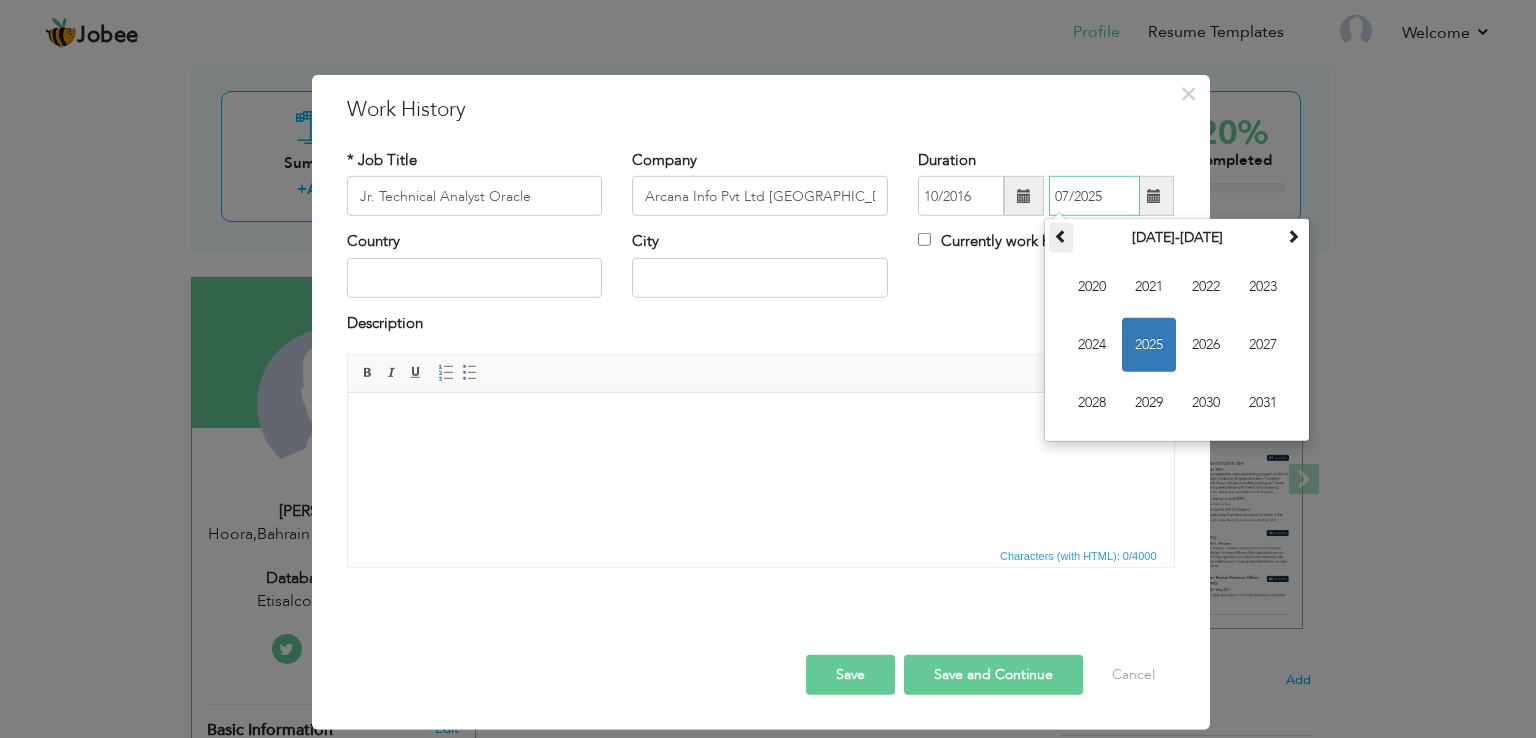 click at bounding box center (1061, 236) 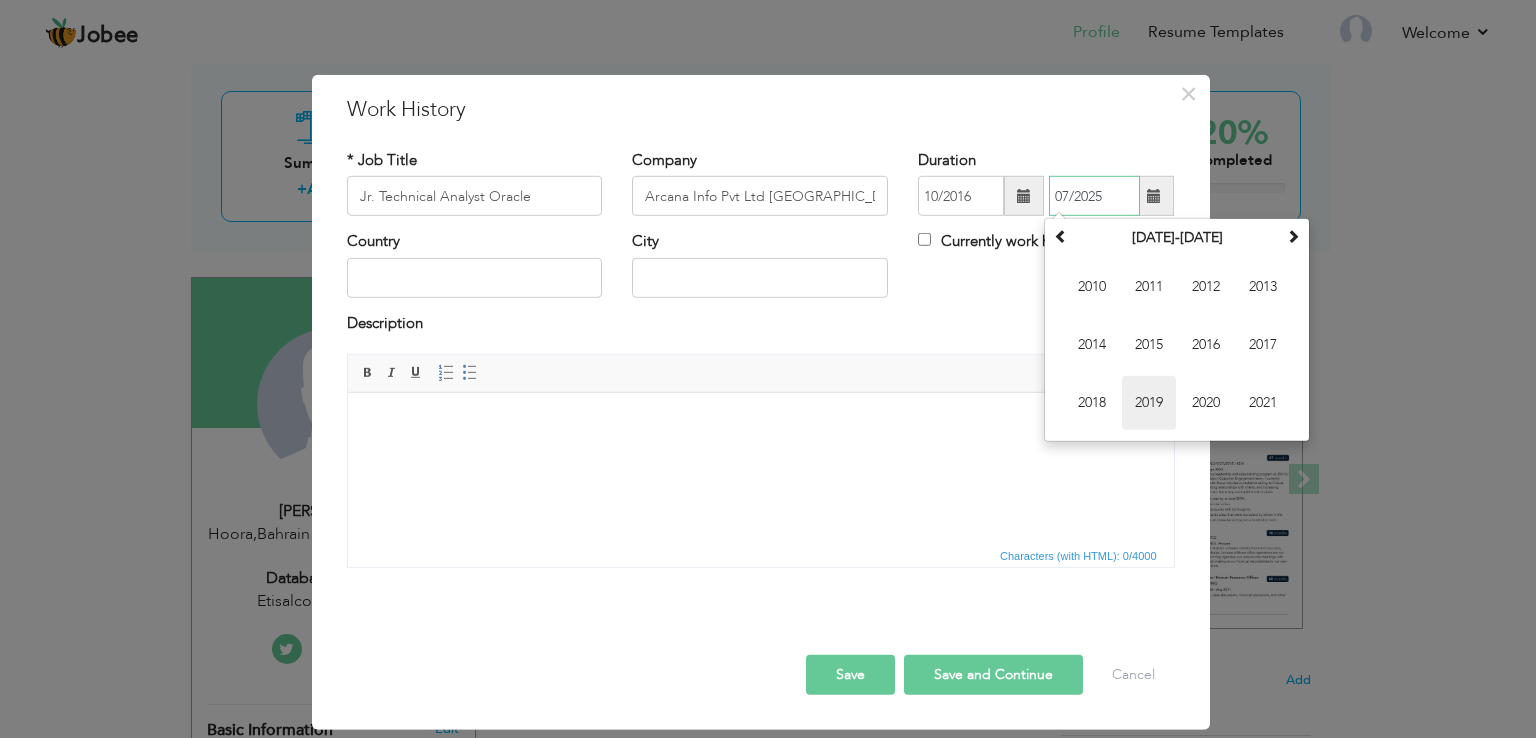 click on "2019" at bounding box center [1149, 403] 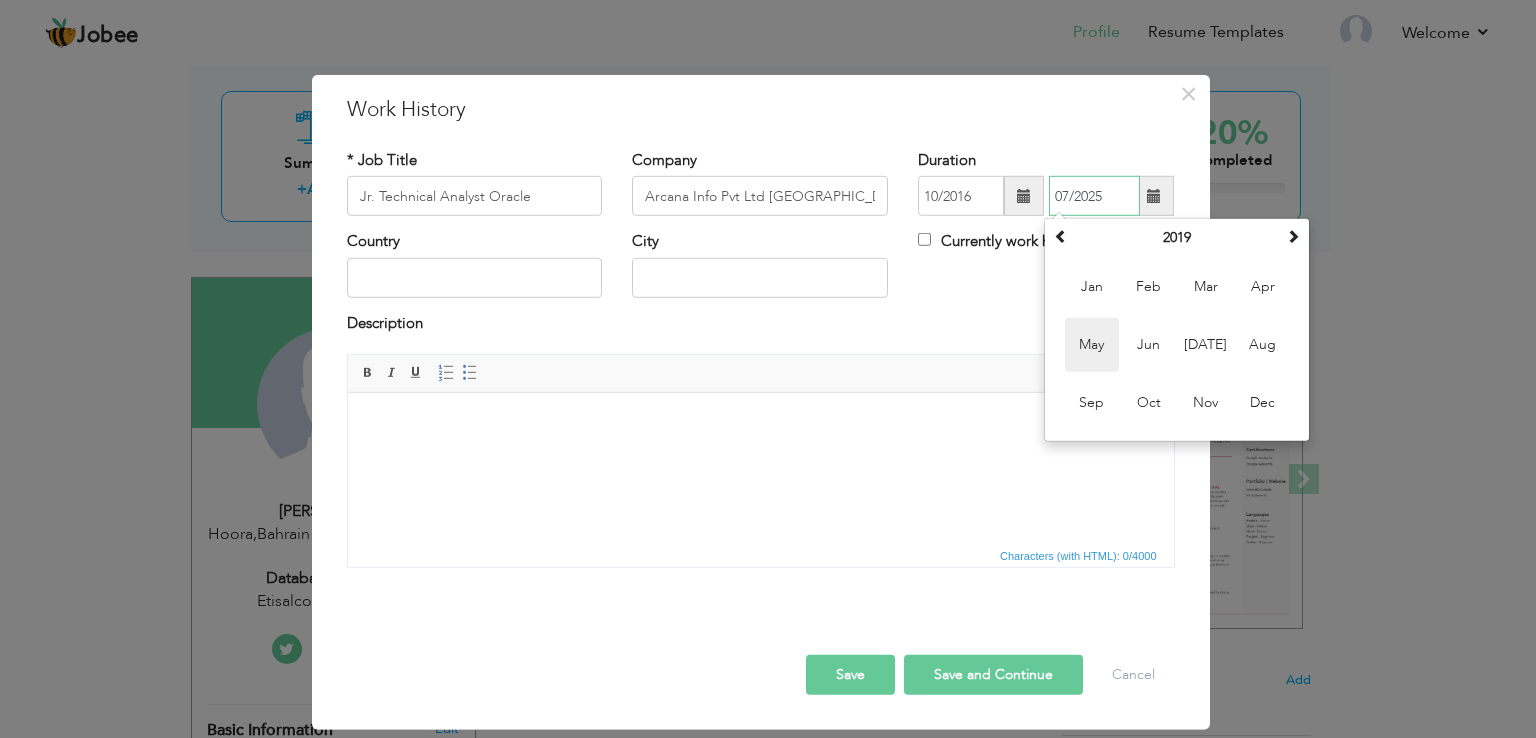 click on "May" at bounding box center [1092, 345] 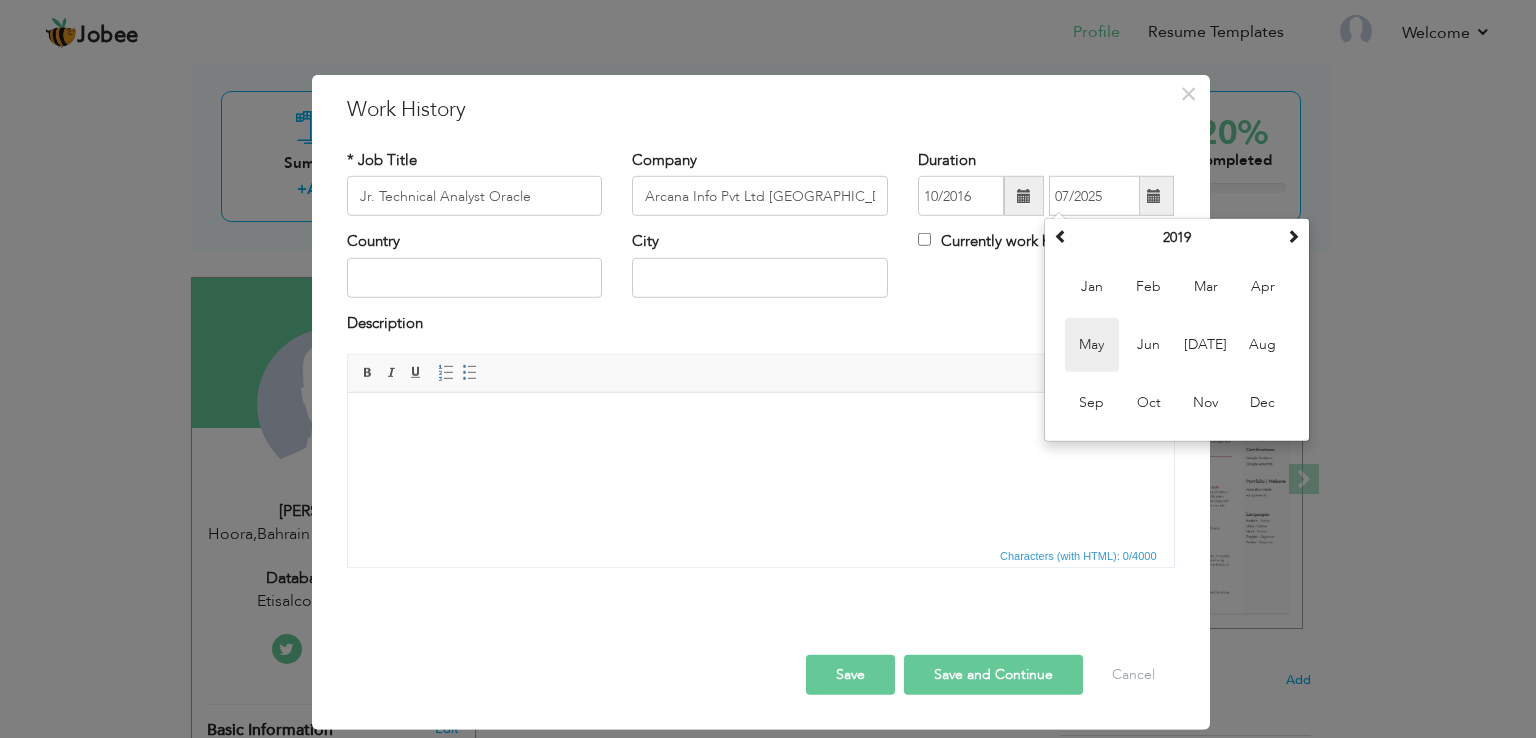 type on "05/2019" 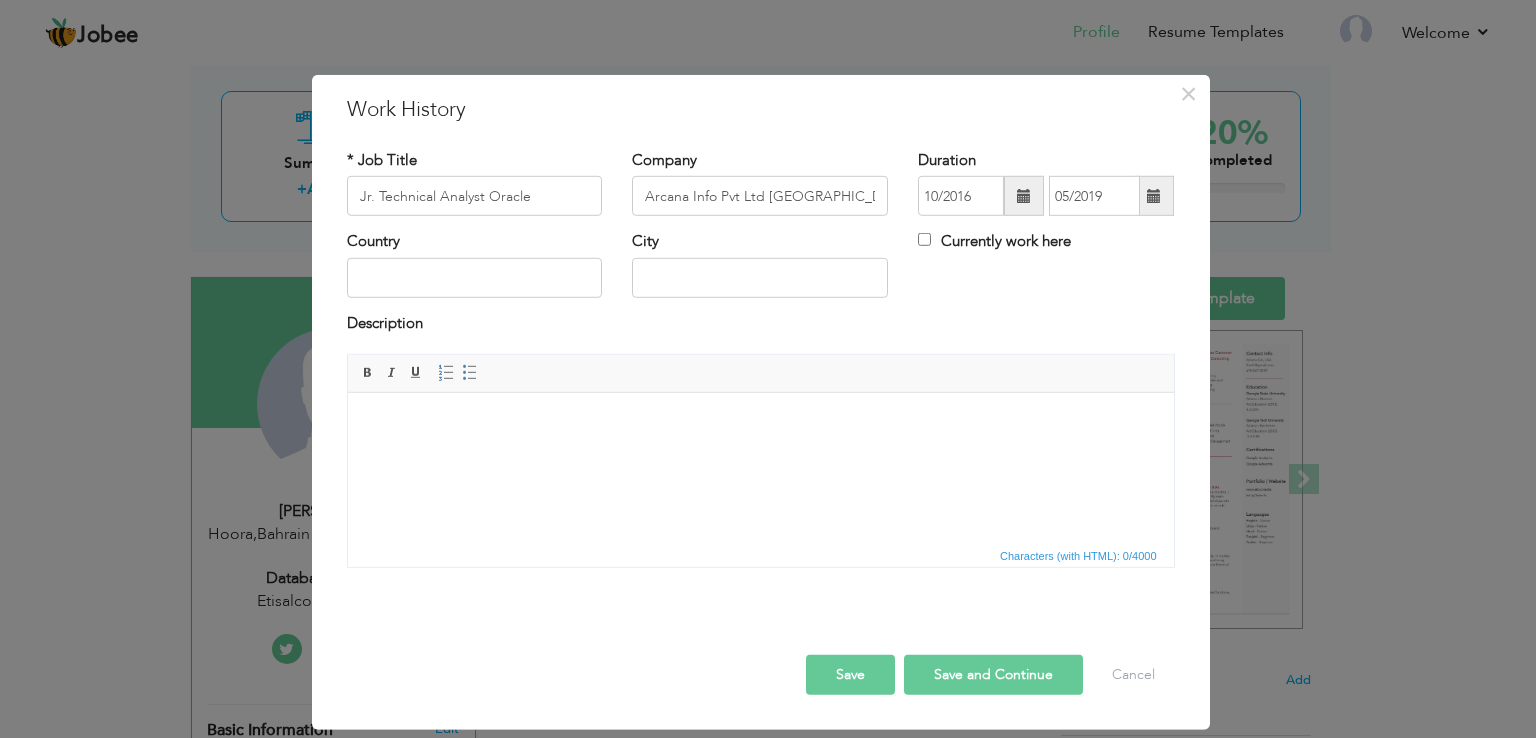 click at bounding box center [760, 423] 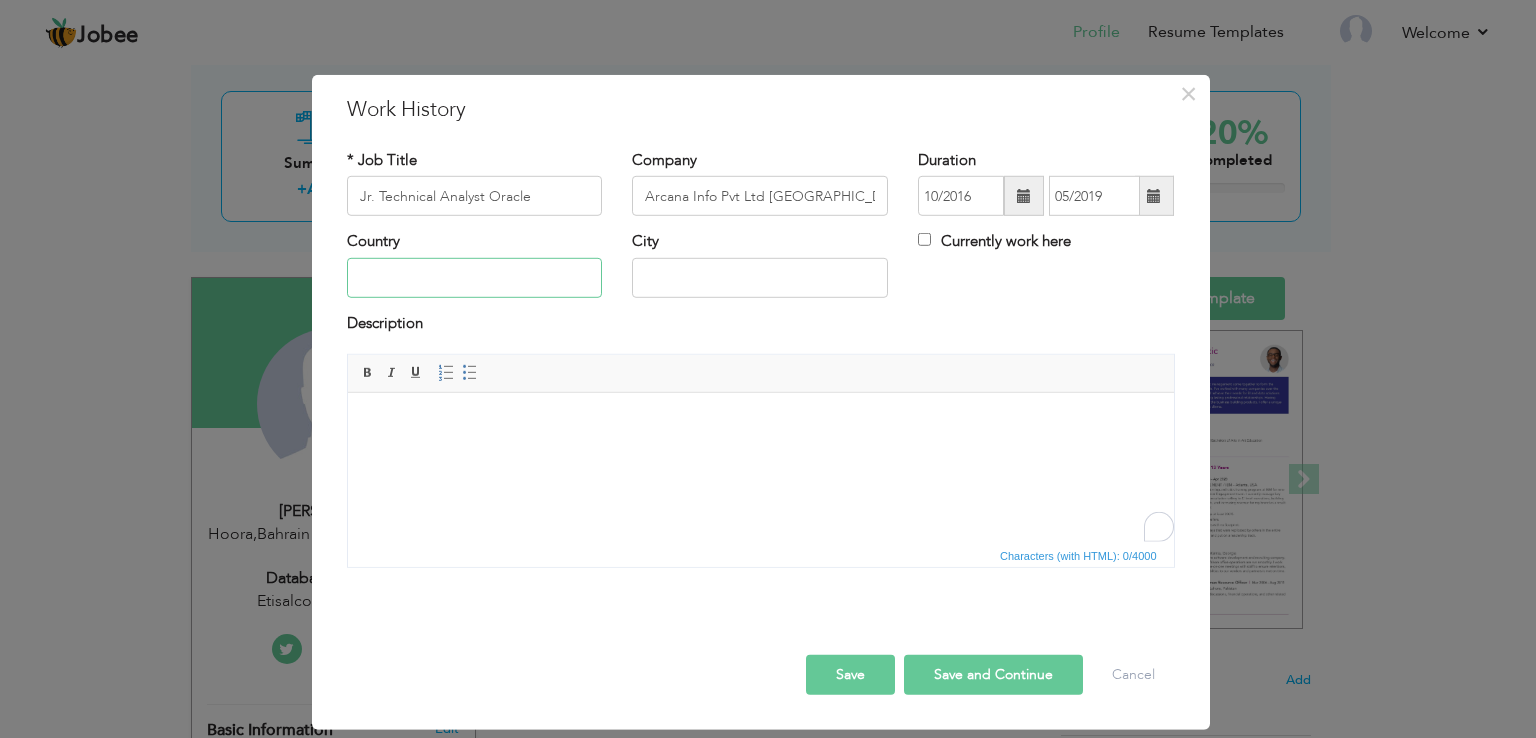 click at bounding box center (475, 278) 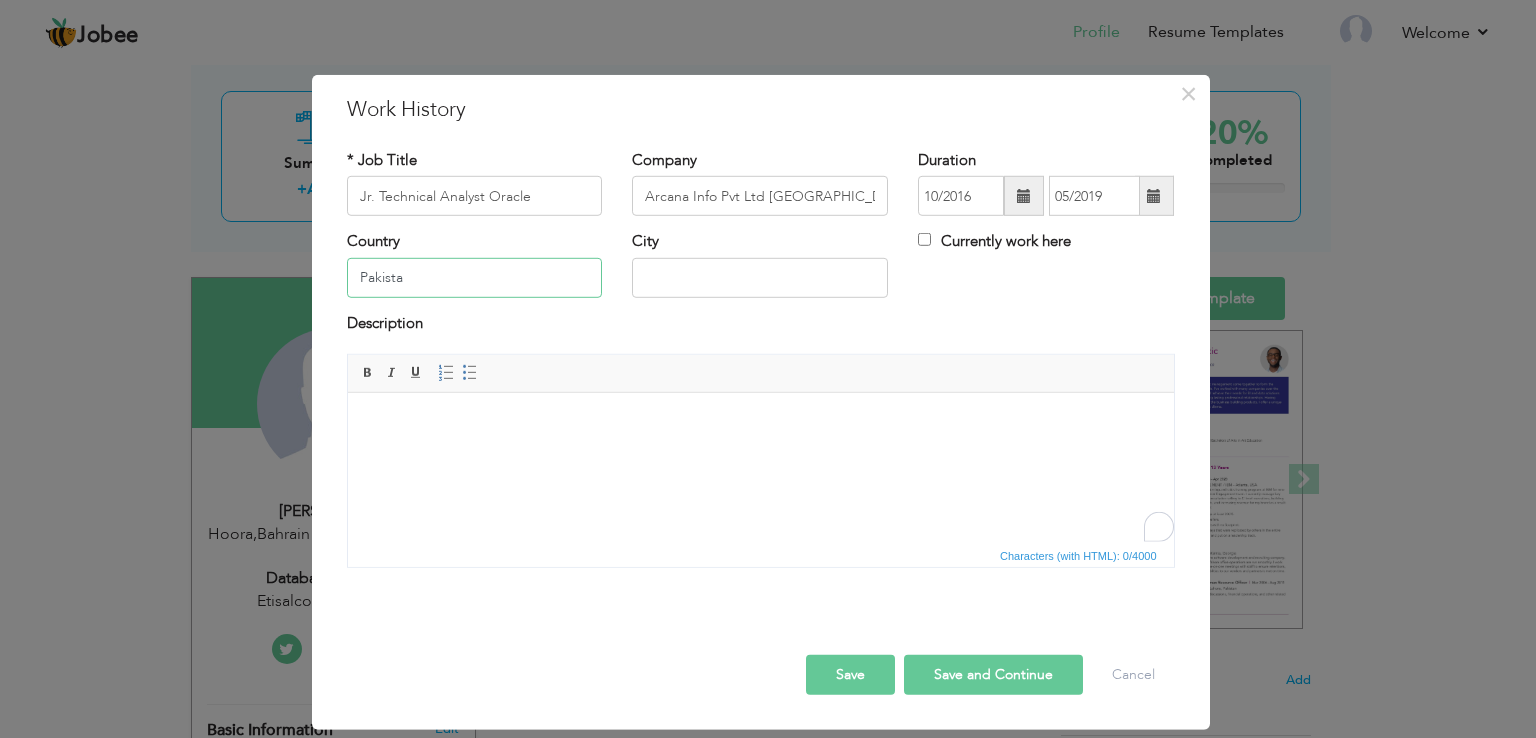 type on "[GEOGRAPHIC_DATA]" 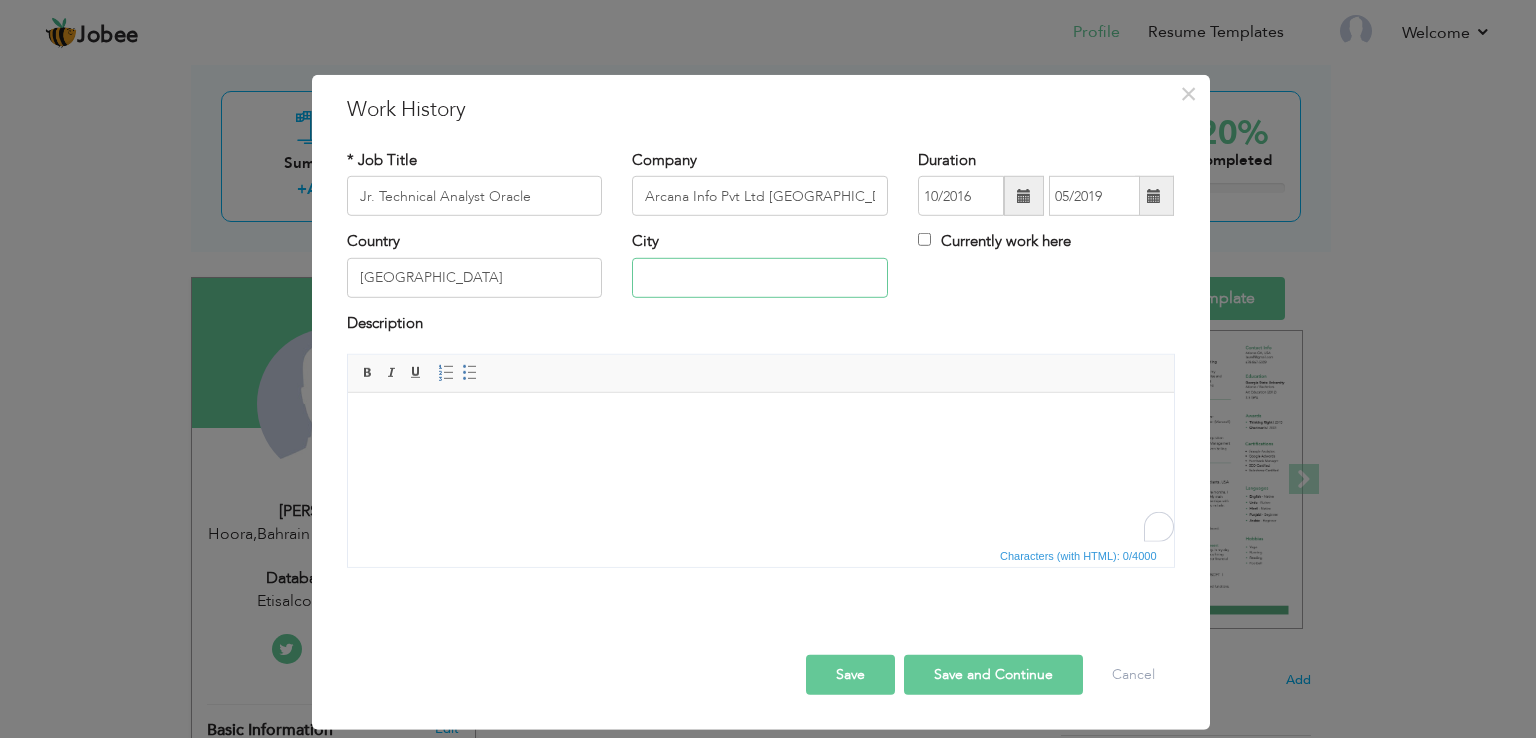 type on "[GEOGRAPHIC_DATA]" 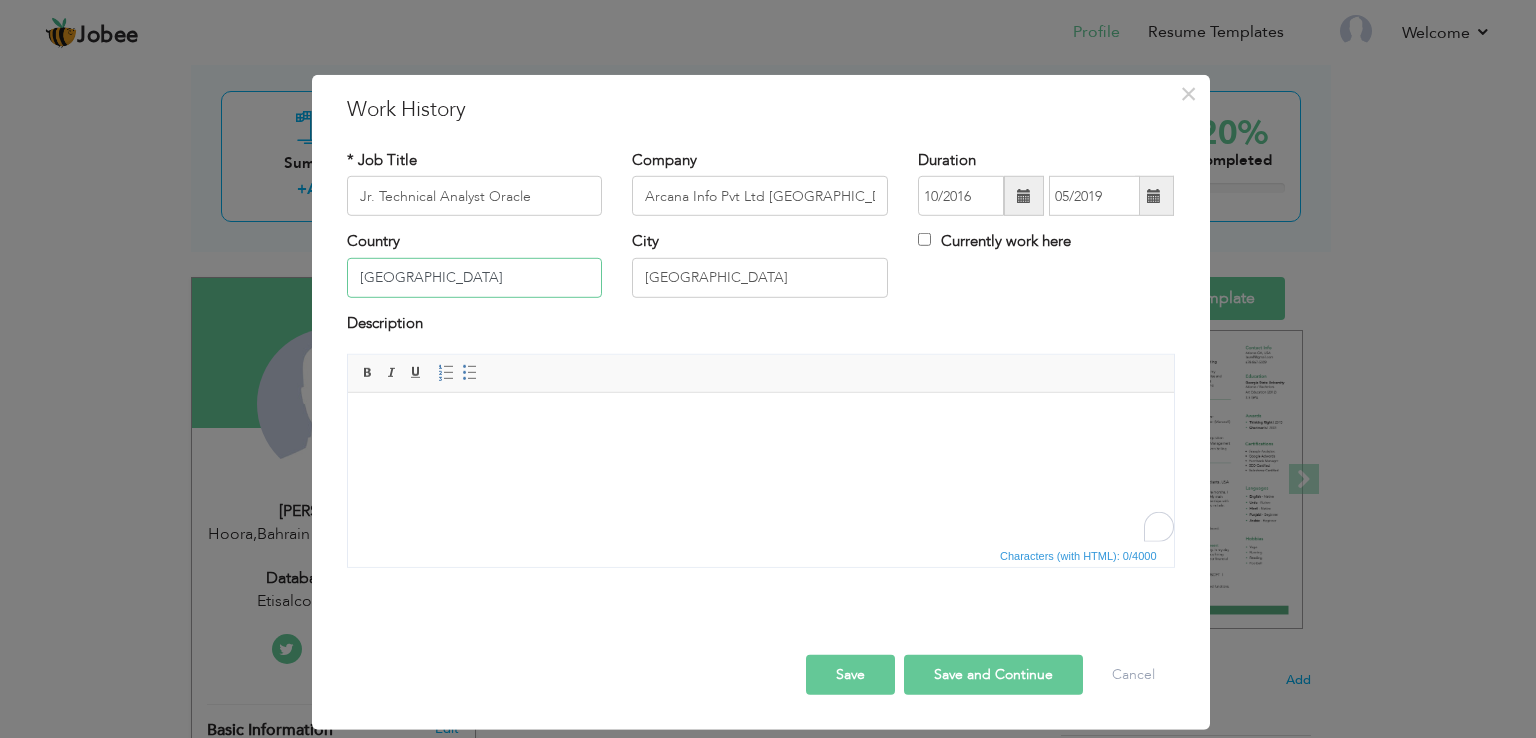type on "[GEOGRAPHIC_DATA]" 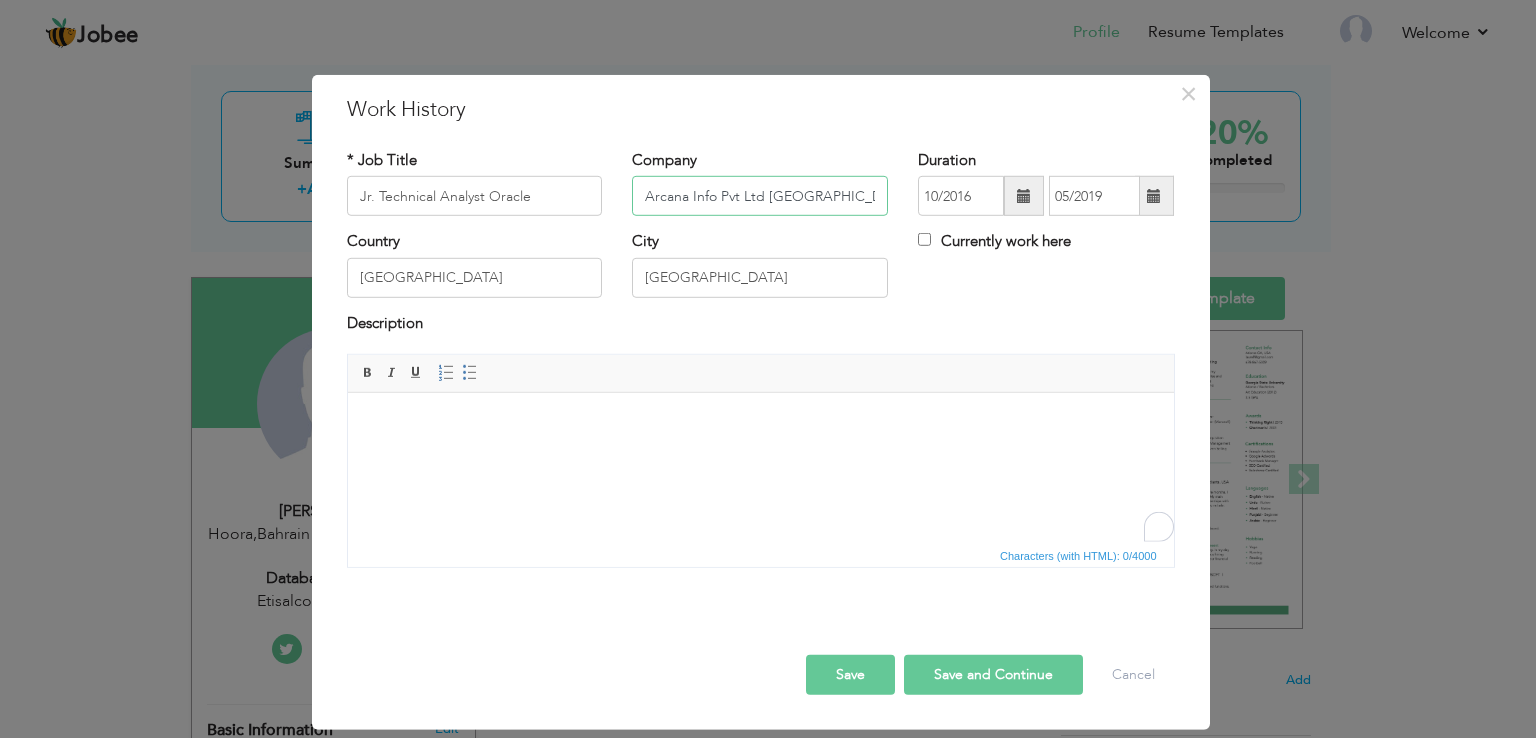 drag, startPoint x: 766, startPoint y: 195, endPoint x: 821, endPoint y: 194, distance: 55.00909 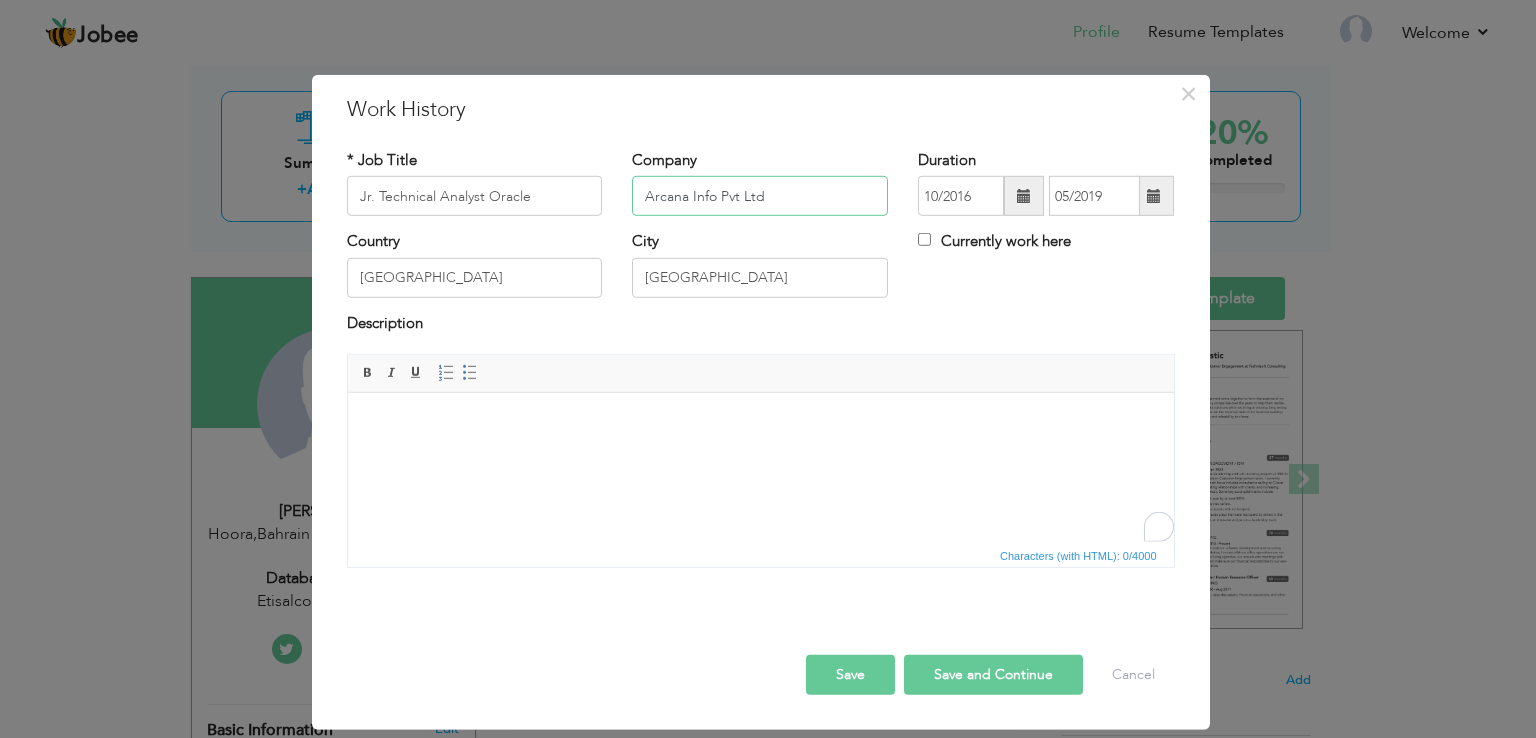 type on "Arcana Info Pvt Ltd" 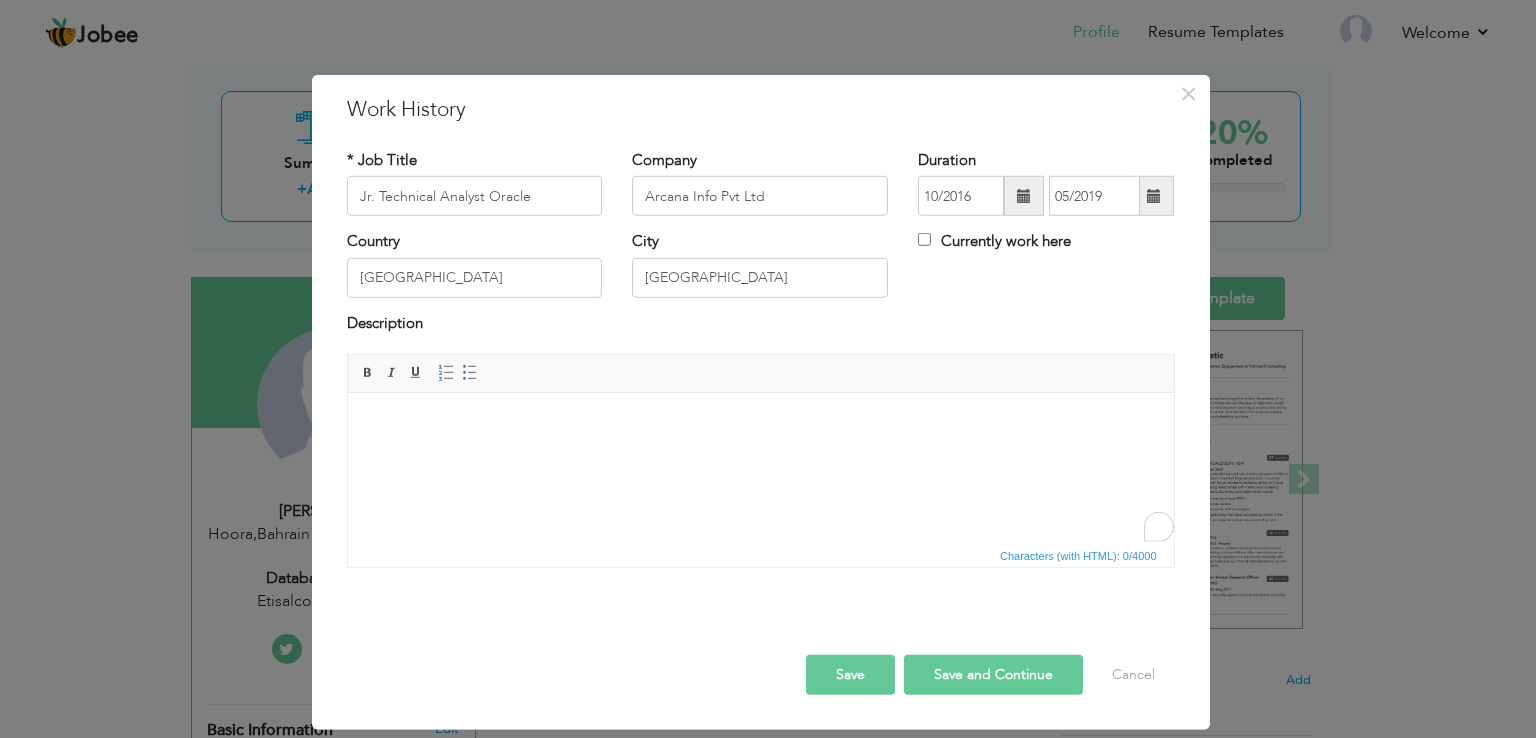 click at bounding box center [760, 423] 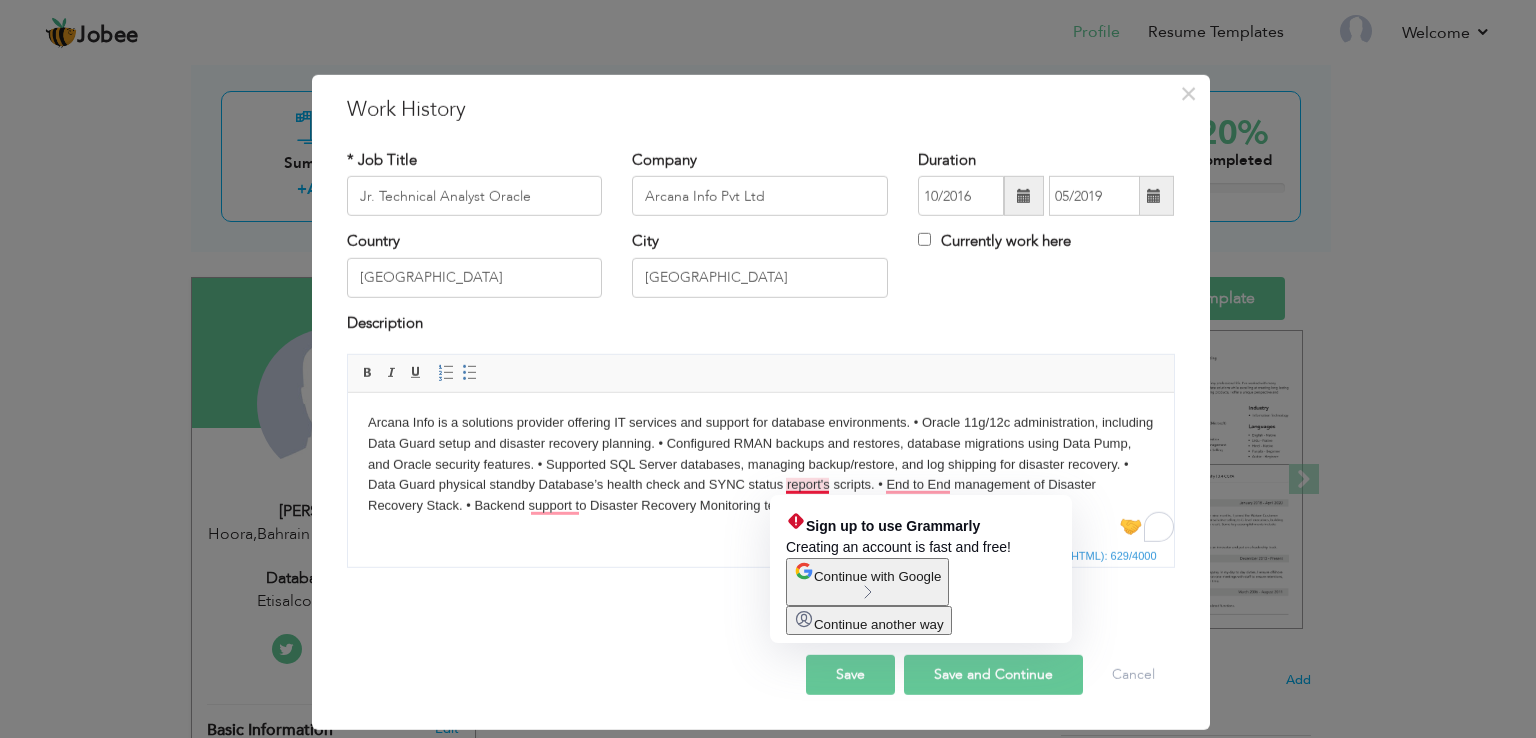 click on "Continue with Google" 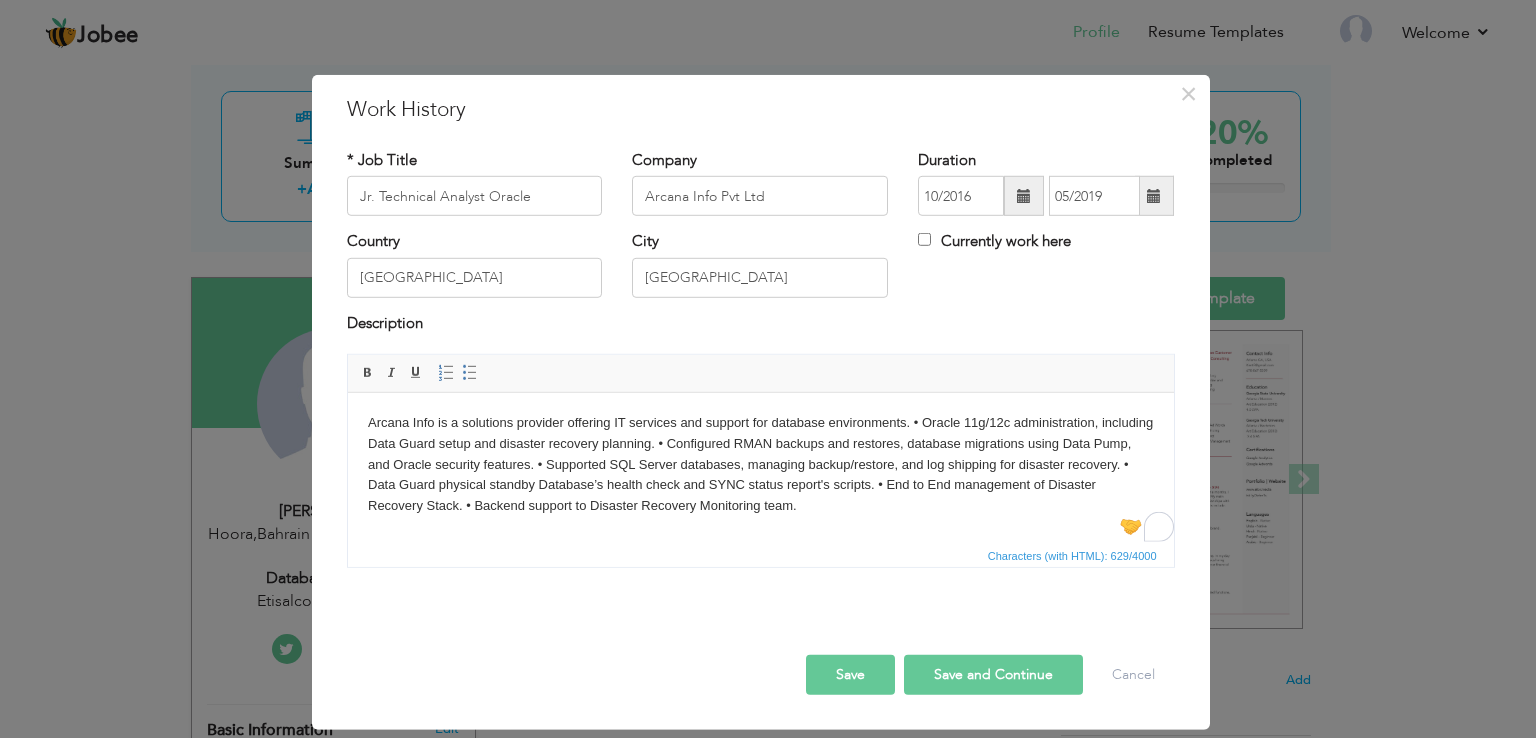 click on "Characters (with HTML): 629/4000" at bounding box center (761, 555) 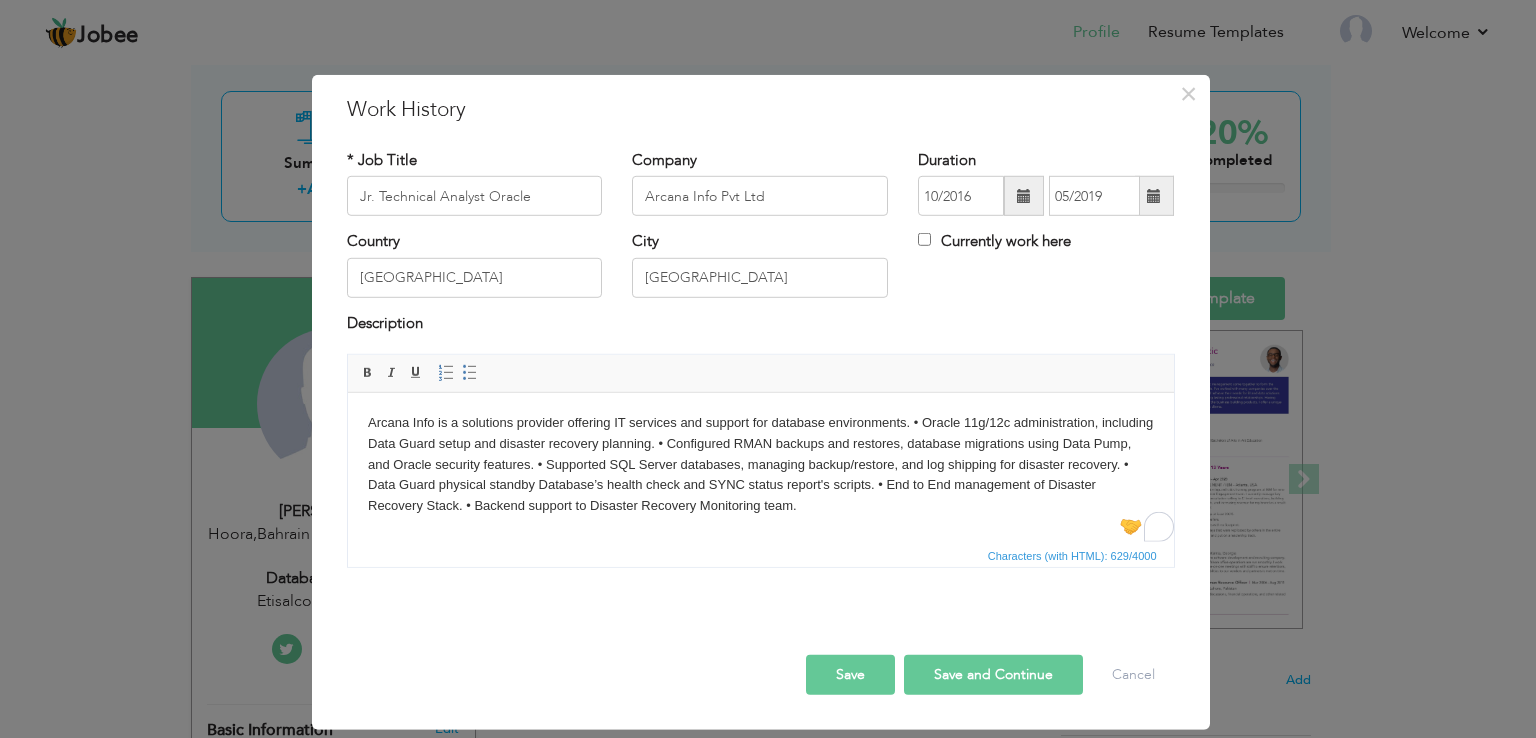 type 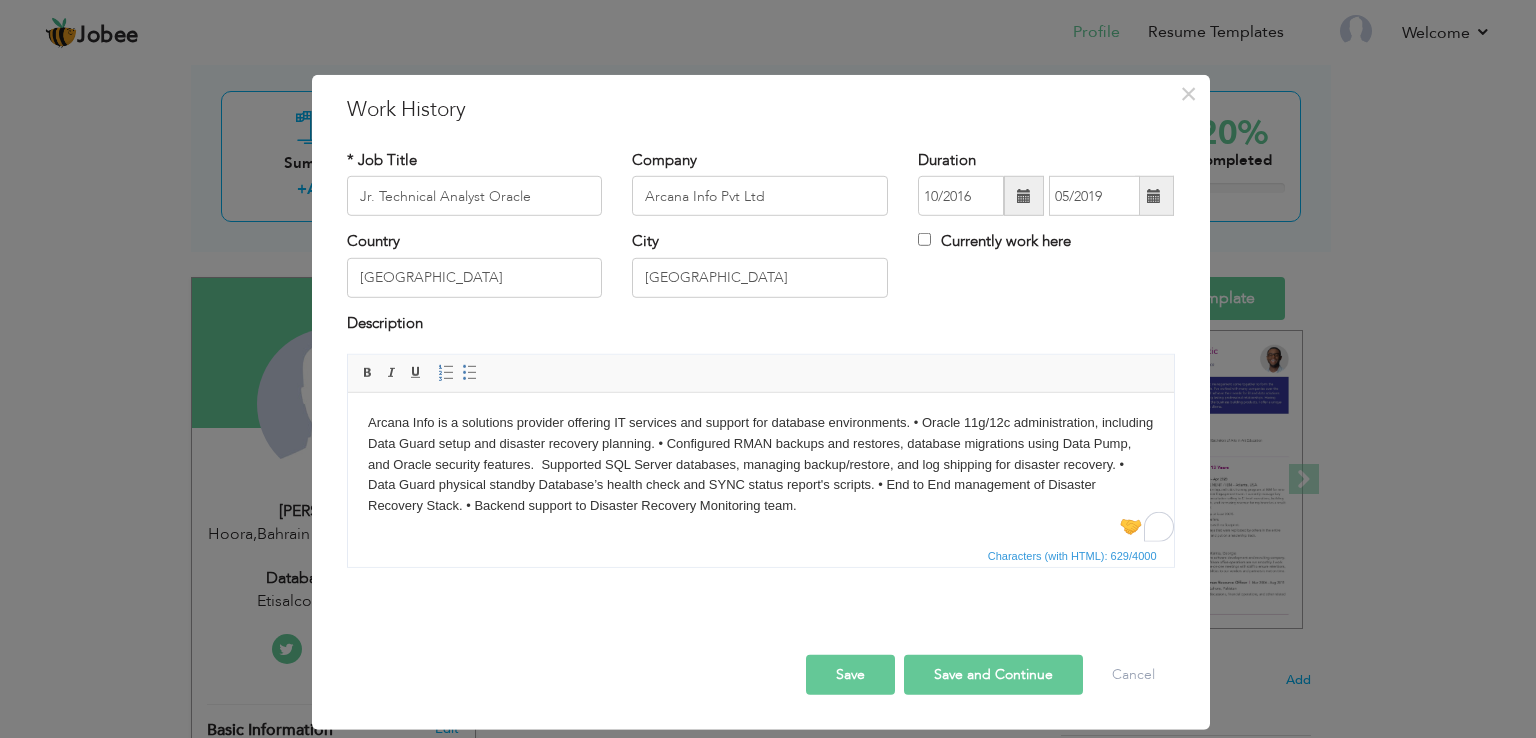 click on "Arcana Info is a solutions provider offering IT services and support for database environments. • Oracle 11g/12c administration, including Data Guard setup and disaster recovery planning. • Configured RMAN backups and restores, database migrations using Data Pump, and Oracle security features.  Supported SQL Server databases, managing backup/restore, and log shipping for disaster recovery. • Data Guard physical standby Database’s health check and SYNC status report's scripts. • End to End management of Disaster Recovery Stack. • Backend support to Disaster Recovery Monitoring team." at bounding box center [760, 465] 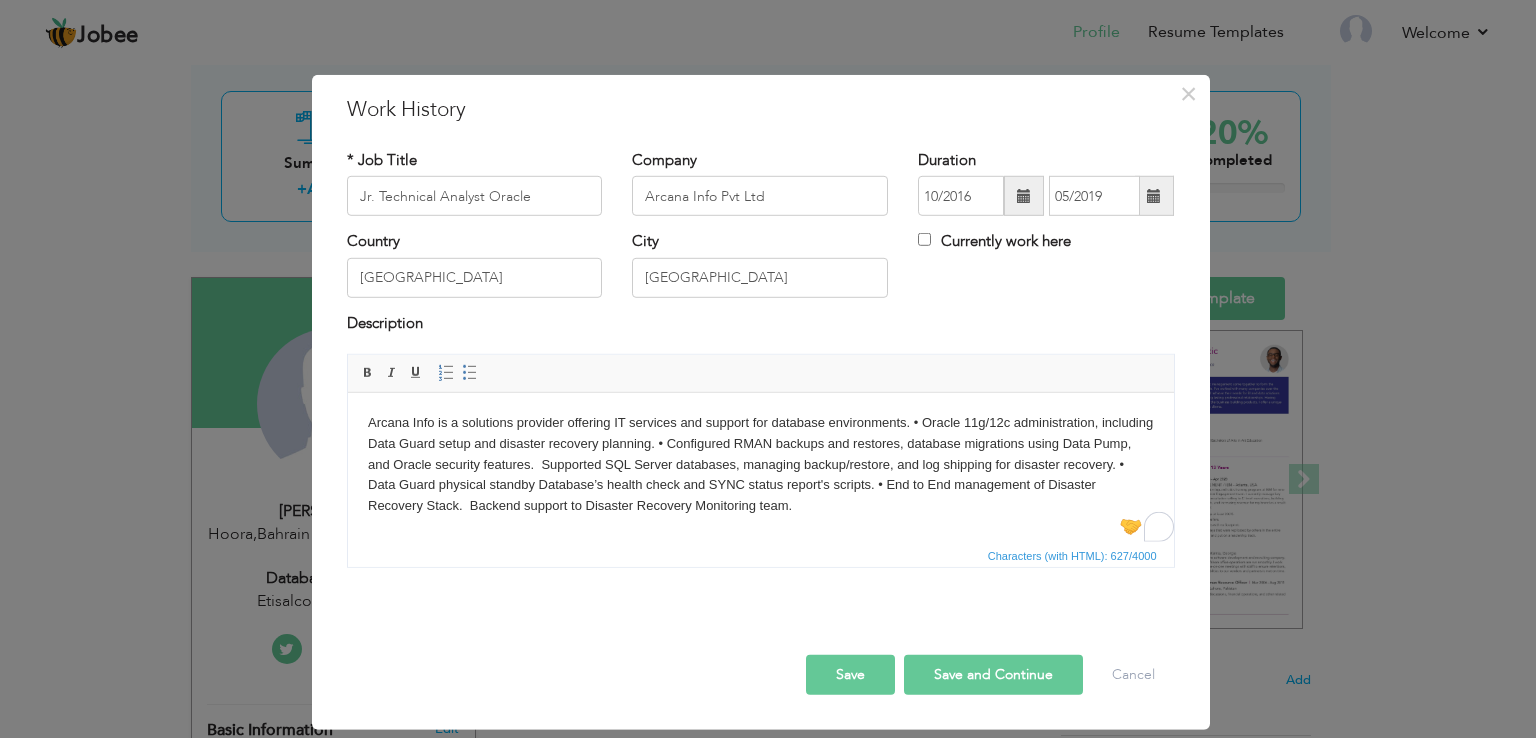 click on "Arcana Info is a solutions provider offering IT services and support for database environments. • Oracle 11g/12c administration, including Data Guard setup and disaster recovery planning. • Configured RMAN backups and restores, database migrations using Data Pump, and Oracle security features.  Supported SQL Server databases, managing backup/restore, and log shipping for disaster recovery. • Data Guard physical standby Database’s health check and SYNC status report's scripts. • End to End management of Disaster Recovery Stack.  Backend support to Disaster Recovery Monitoring team." at bounding box center (760, 465) 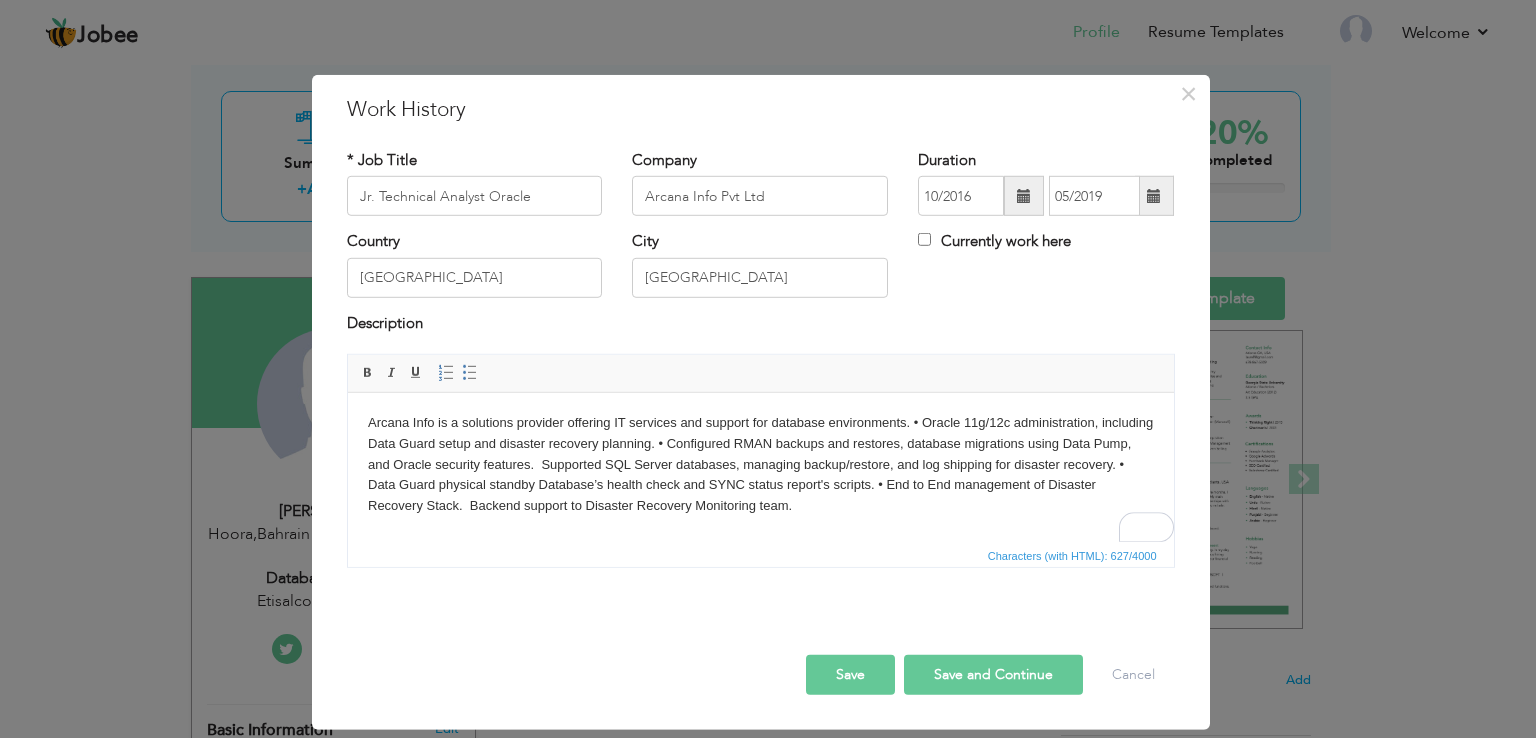 click on "Arcana Info is a solutions provider offering IT services and support for database environments. • Oracle 11g/12c administration, including Data Guard setup and disaster recovery planning. • Configured RMAN backups and restores, database migrations using Data Pump, and Oracle security features.  Supported SQL Server databases, managing backup/restore, and log shipping for disaster recovery. • Data Guard physical standby Database’s health check and SYNC status report's scripts. • End to End management of Disaster Recovery Stack.  Backend support to Disaster Recovery Monitoring team." at bounding box center (760, 465) 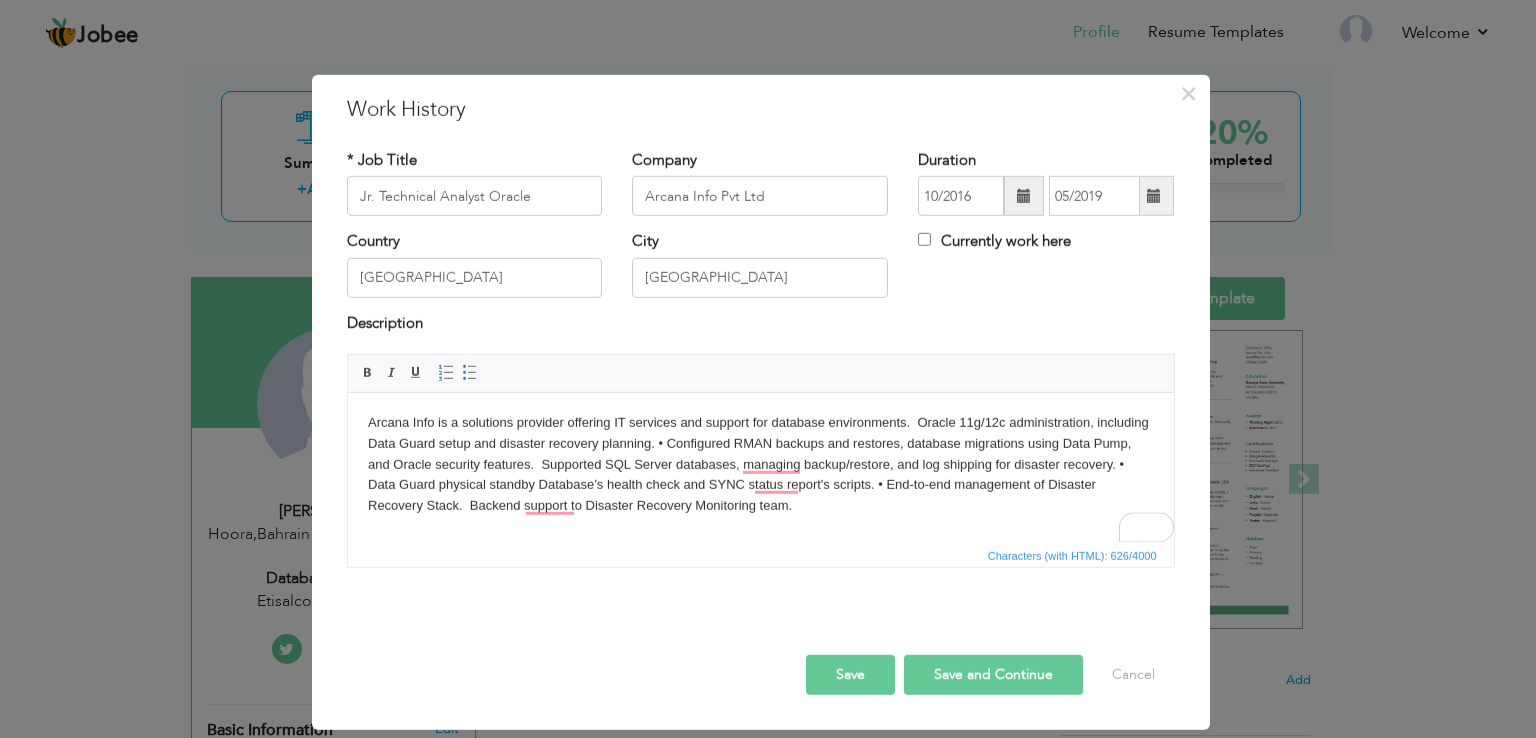 click on "Arcana Info is a solutions provider offering IT services and support for database environments.  Oracle 11g/12c administration, including Data Guard setup and disaster recovery planning. • Configured RMAN backups and restores, database migrations using Data Pump, and Oracle security features.  Supported SQL Server databases, managing backup/restore, and log shipping for disaster recovery. • Data Guard physical standby Database’s health check and SYNC status report's scripts. • End-to-end management of Disaster Recovery Stack.  Backend support to Disaster Recovery Monitoring team." at bounding box center [760, 465] 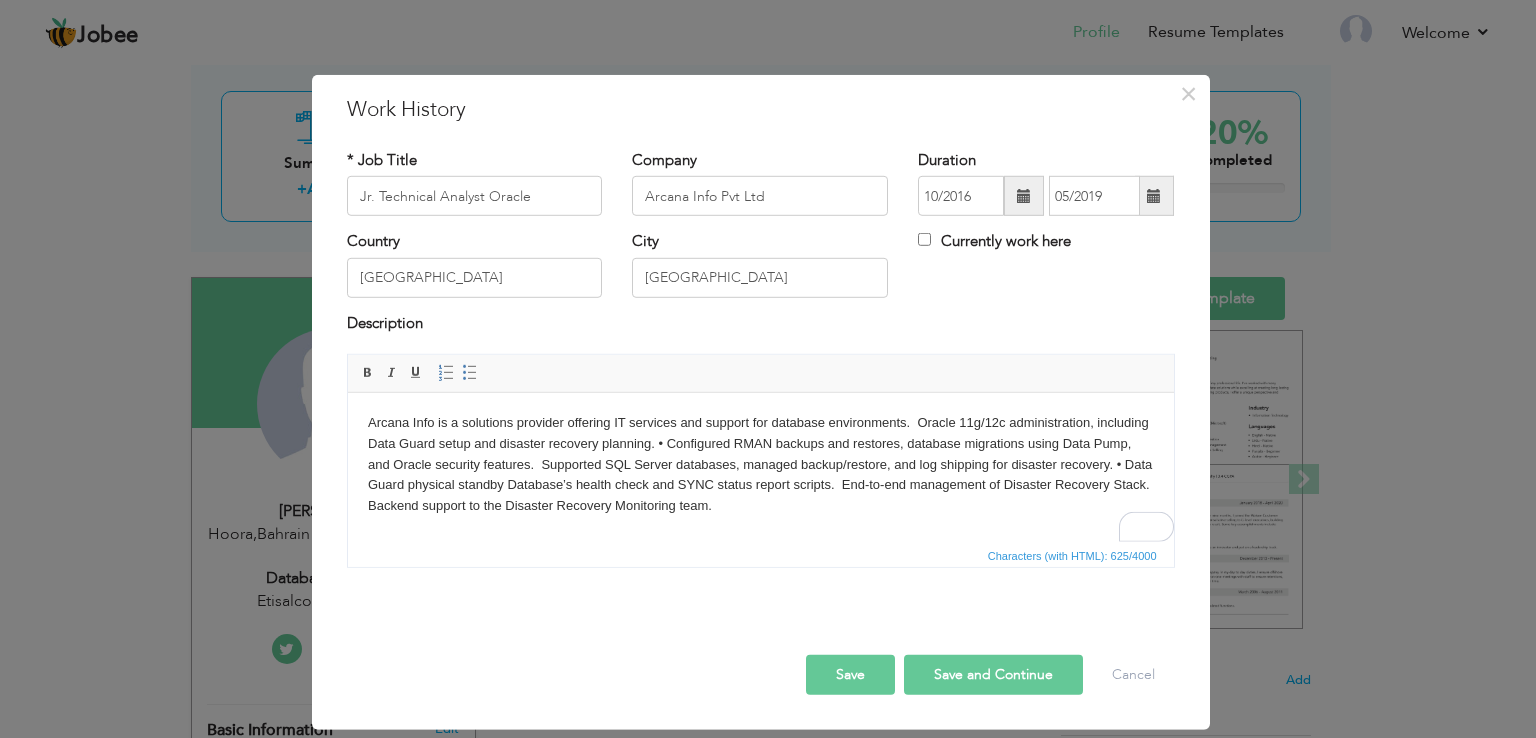 click on "Characters (with HTML): 625/4000" at bounding box center [761, 555] 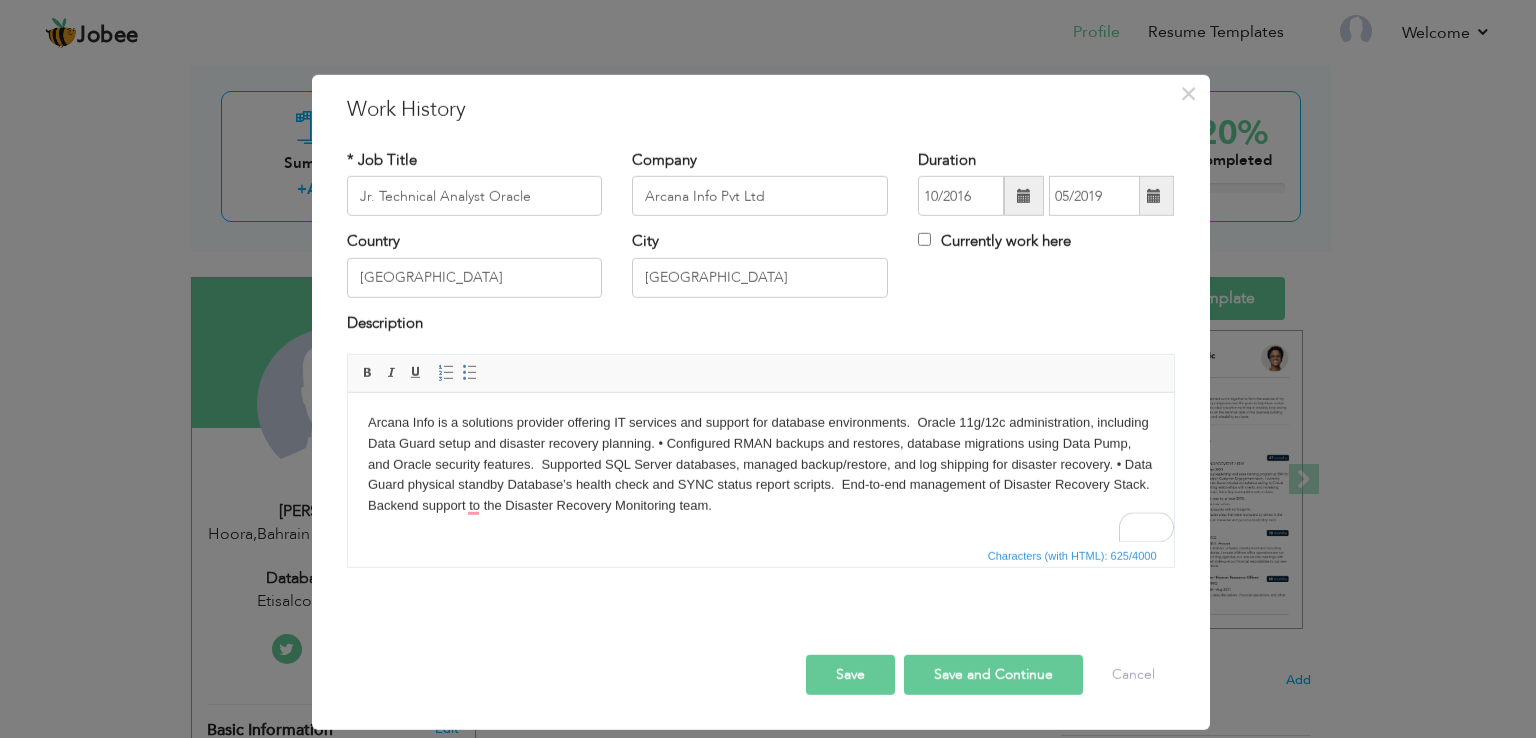 click on "Arcana Info is a solutions provider offering IT services and support for database environments.  Oracle 11g/12c administration, including Data Guard setup and disaster recovery planning. • Configured RMAN backups and restores, database migrations using Data Pump, and Oracle security features.  Supported SQL Server databases, managed backup/restore, and log shipping for disaster recovery. • Data Guard physical standby Database’s health check and SYNC status report scripts.  End-to-end management of Disaster Recovery Stack.  Backend support to the Disaster Recovery Monitoring team." at bounding box center (760, 465) 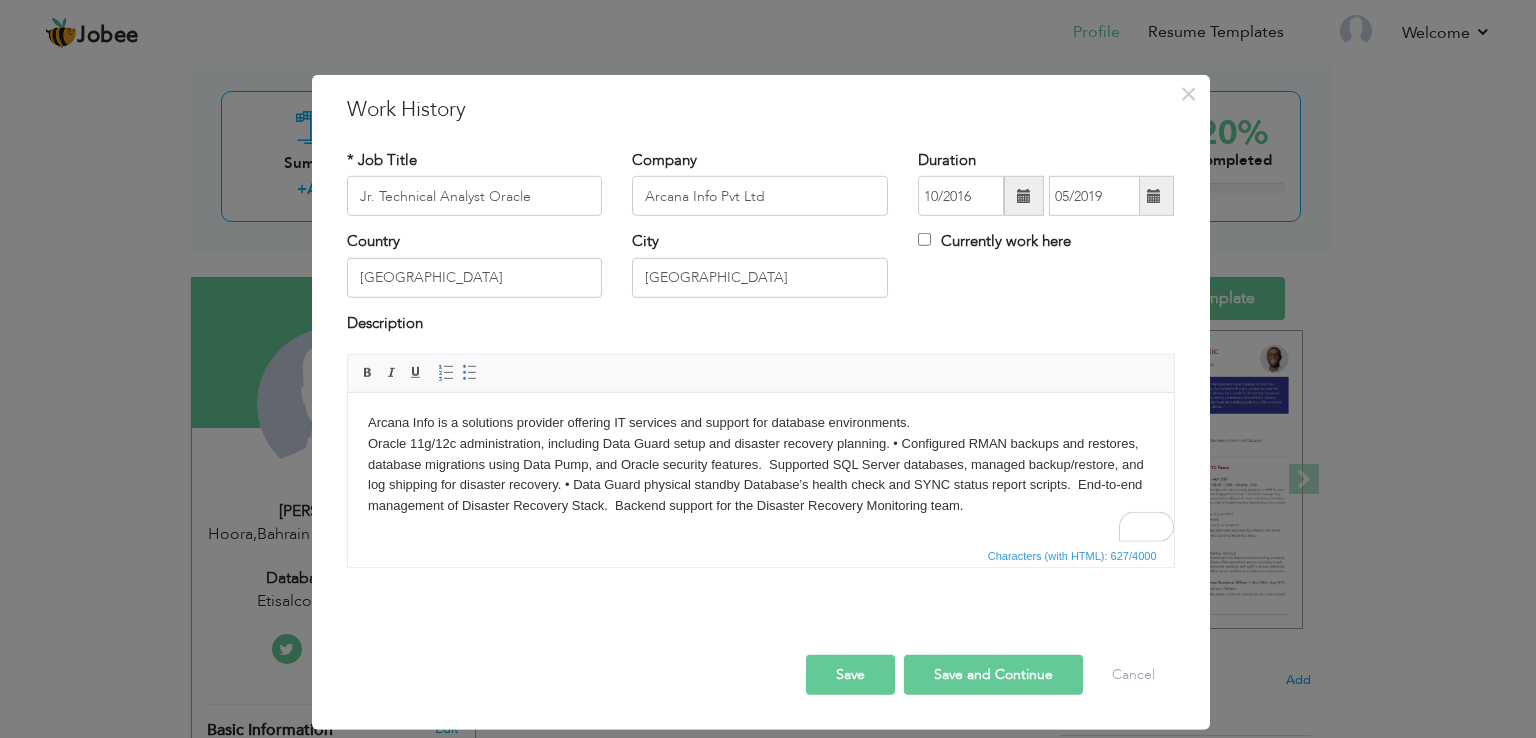click on "Save" at bounding box center [850, 675] 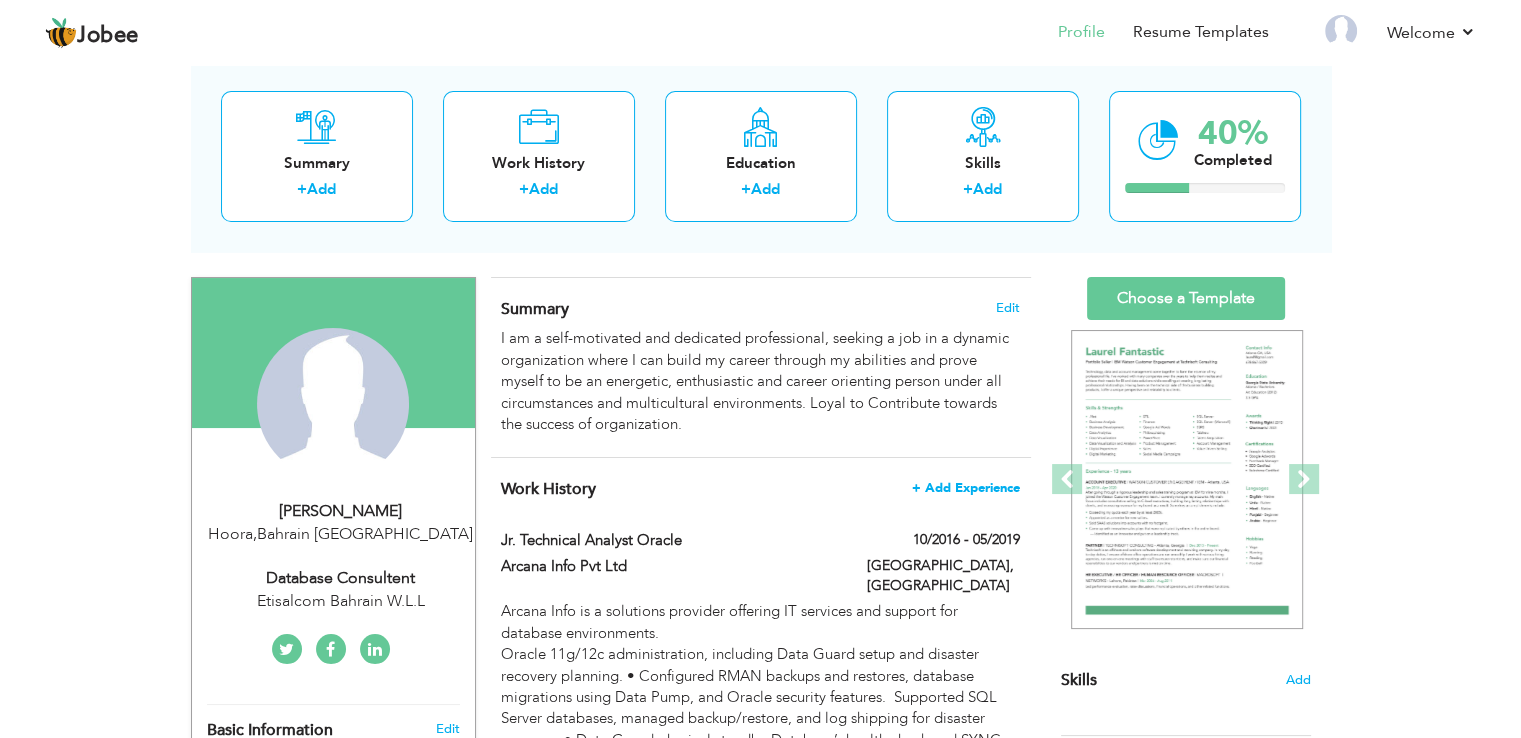 click on "+ Add Experience" at bounding box center (966, 488) 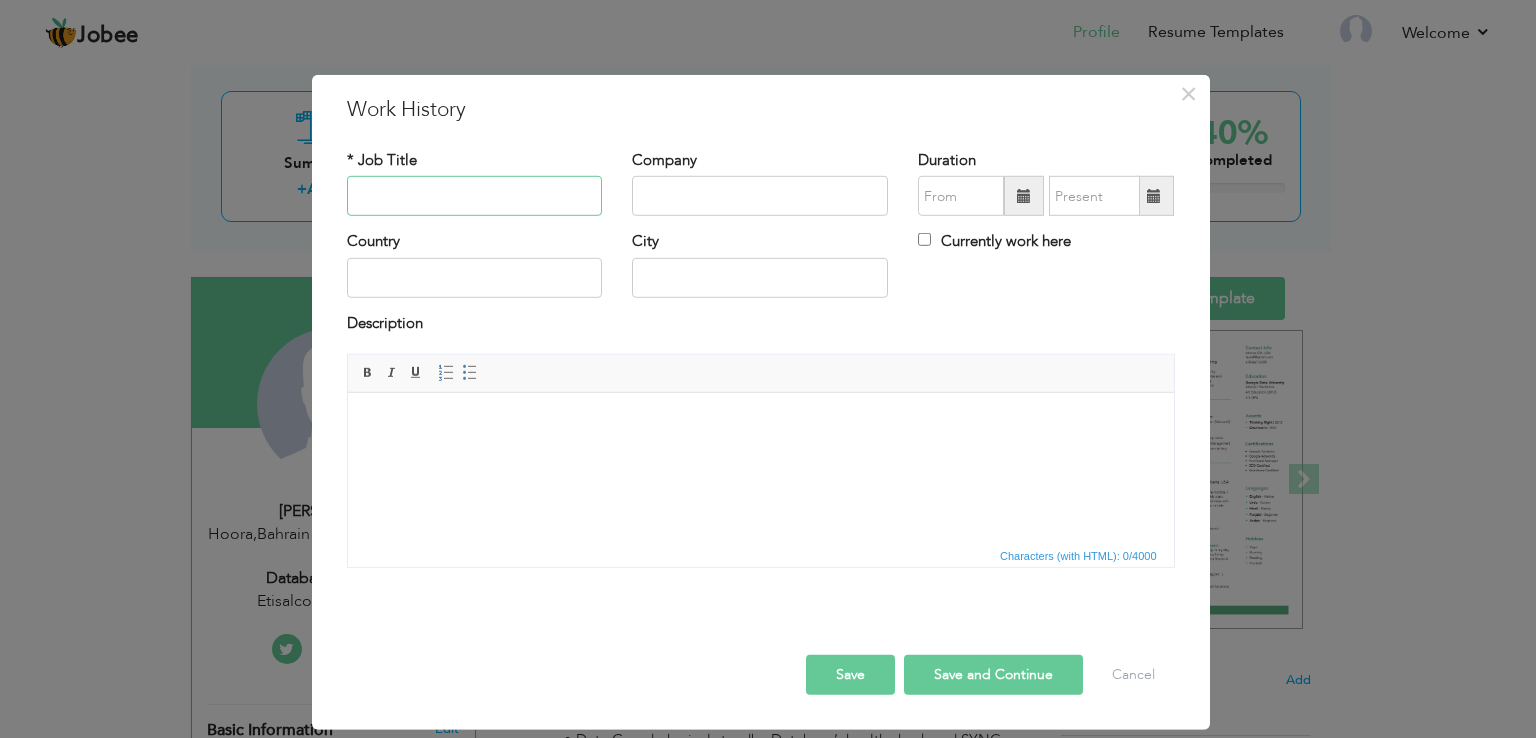 paste on "Technical Analyst (Oracle)" 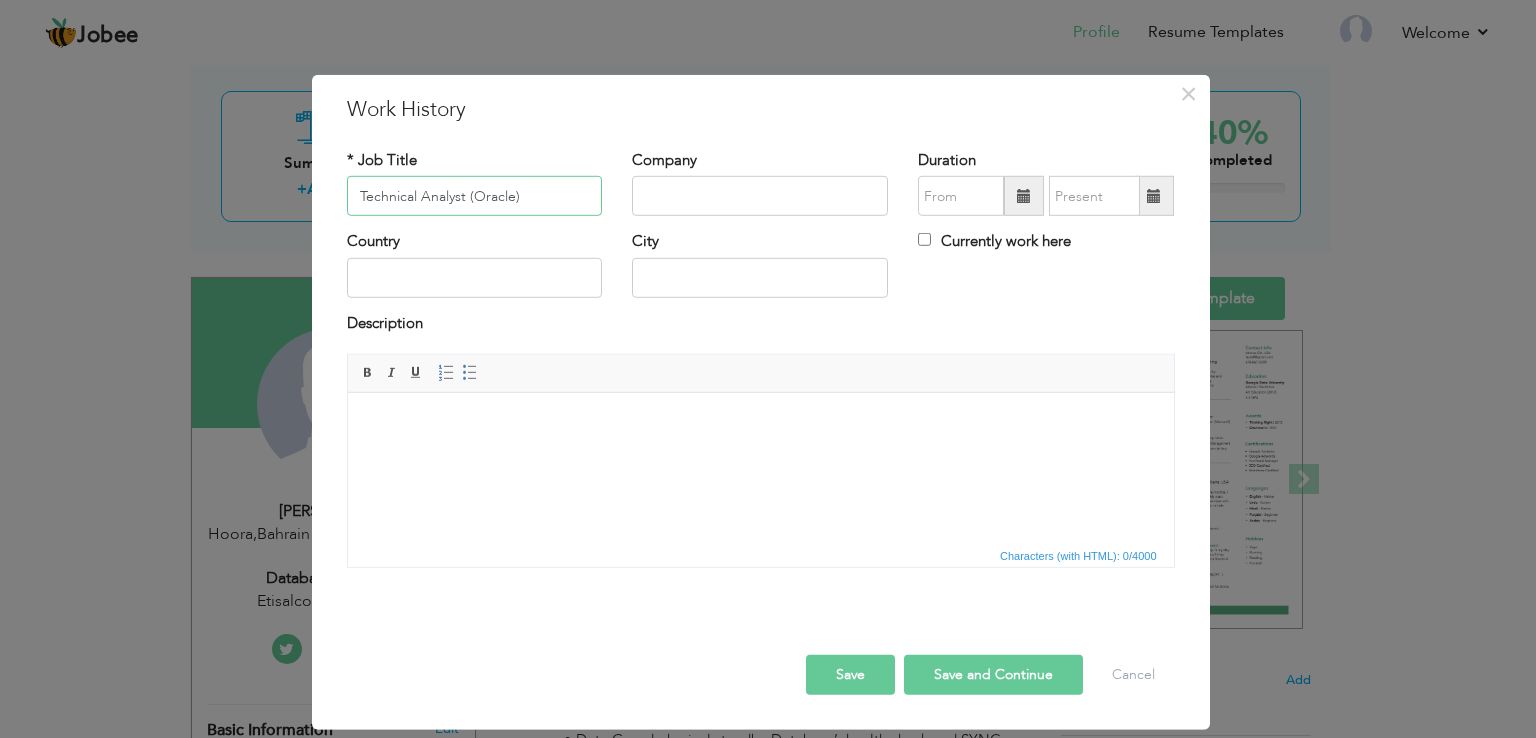 type on "Technical Analyst (Oracle)" 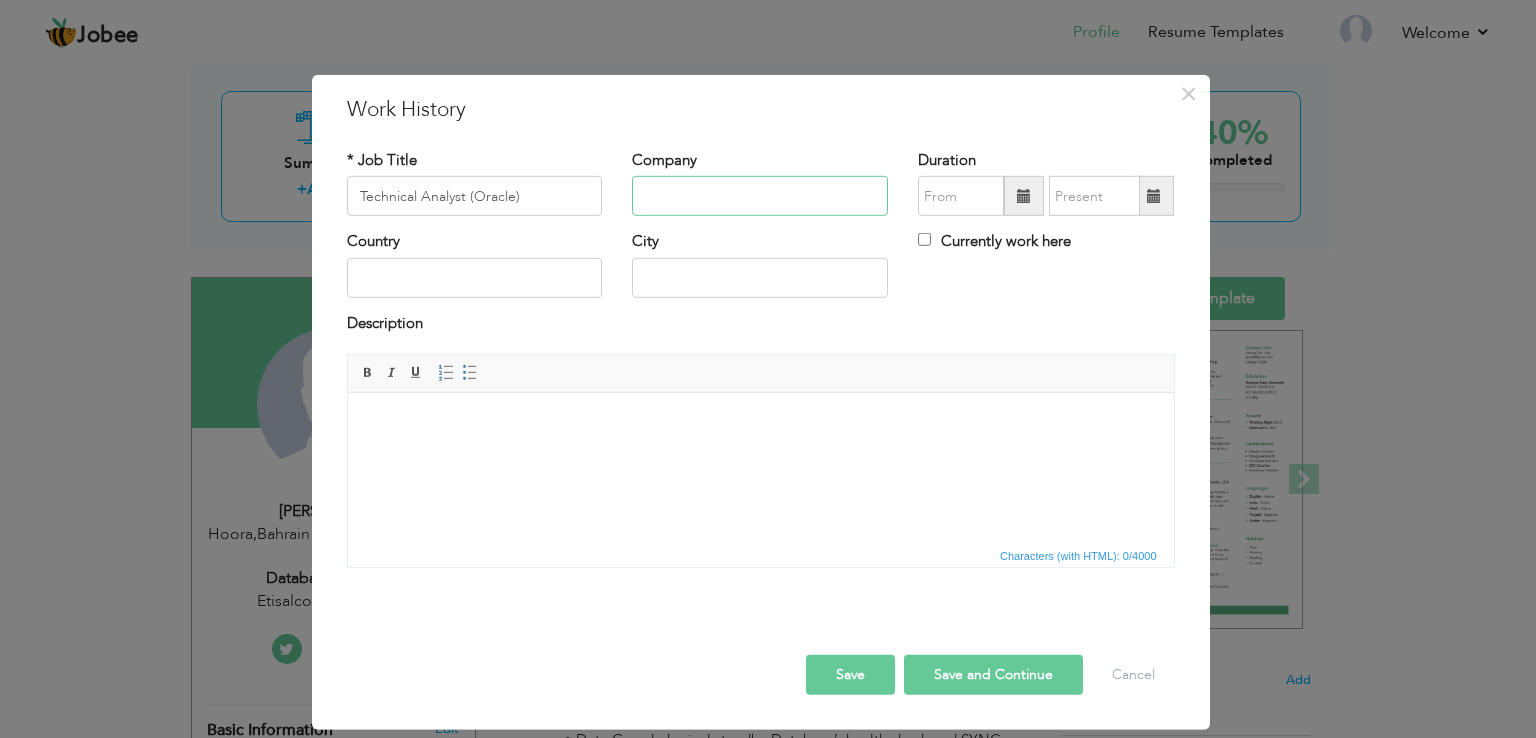 click at bounding box center [760, 196] 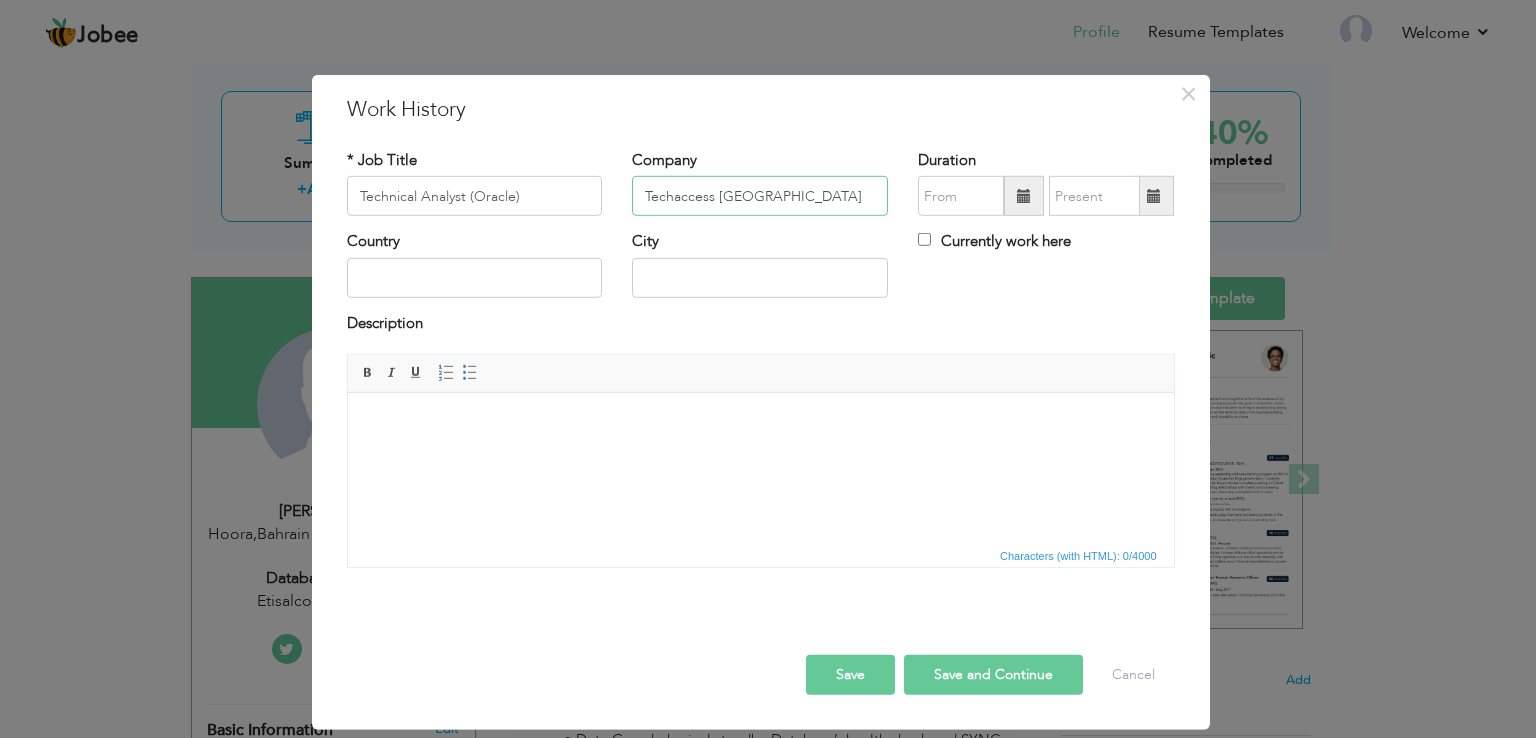 type on "Techaccess [GEOGRAPHIC_DATA]" 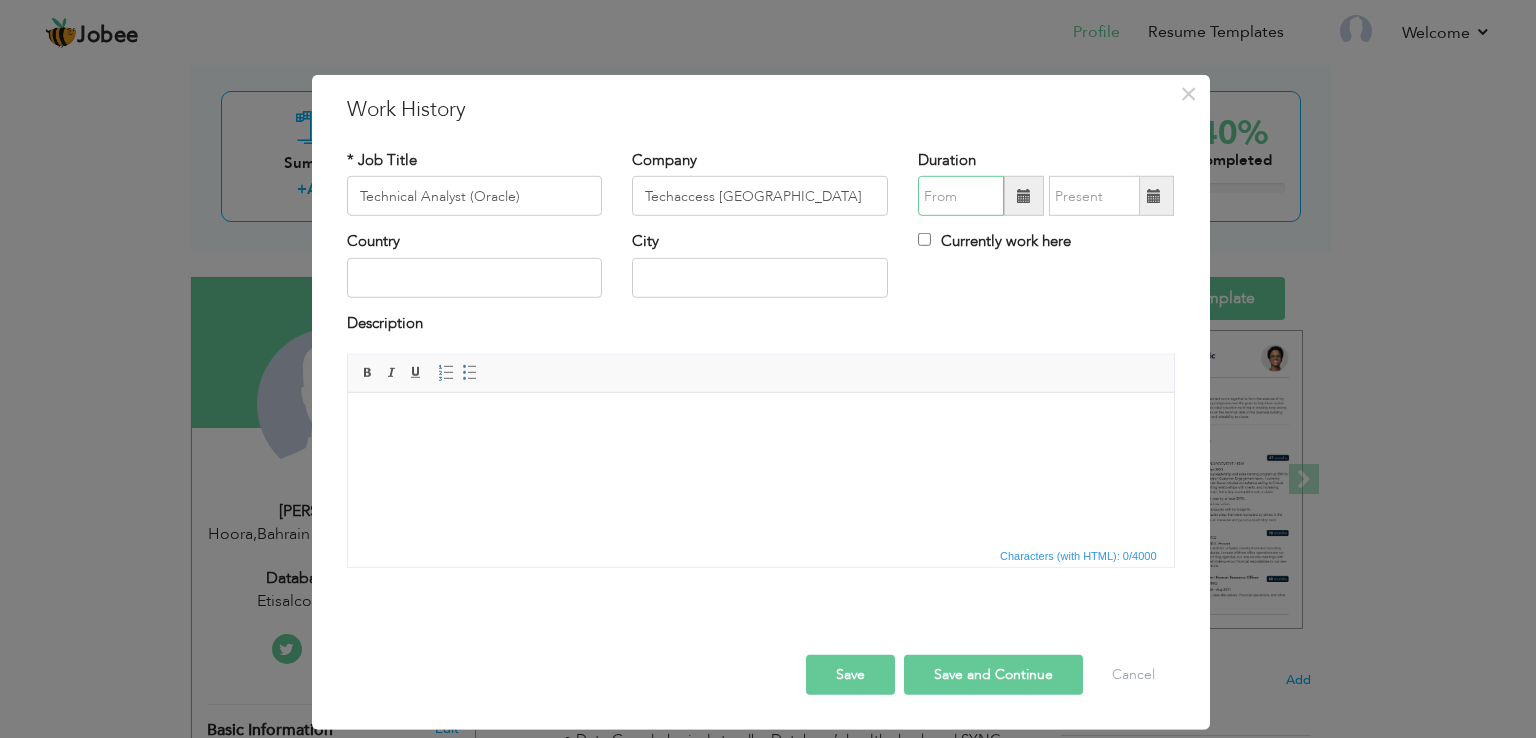 click at bounding box center [961, 196] 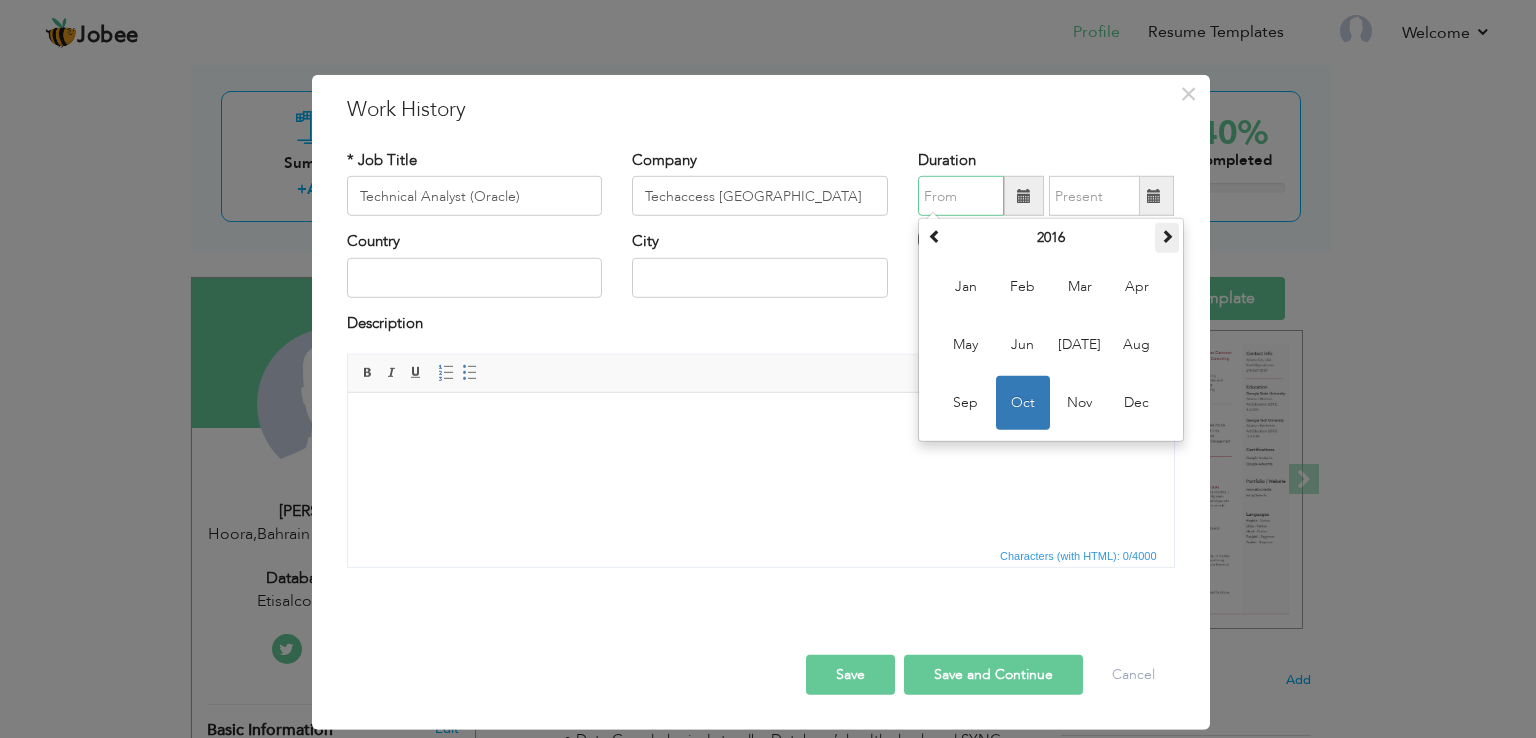 click at bounding box center (1167, 236) 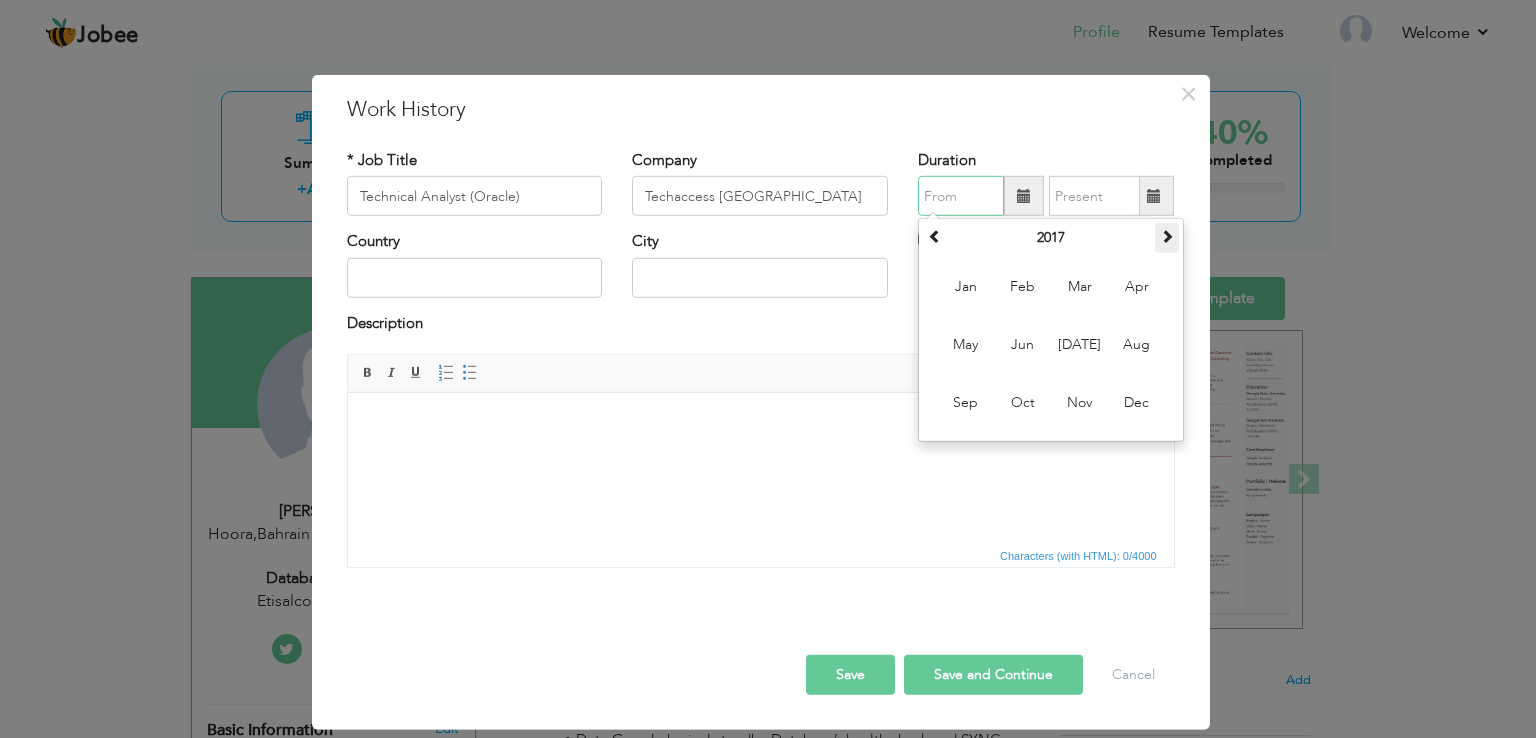 click at bounding box center (1167, 236) 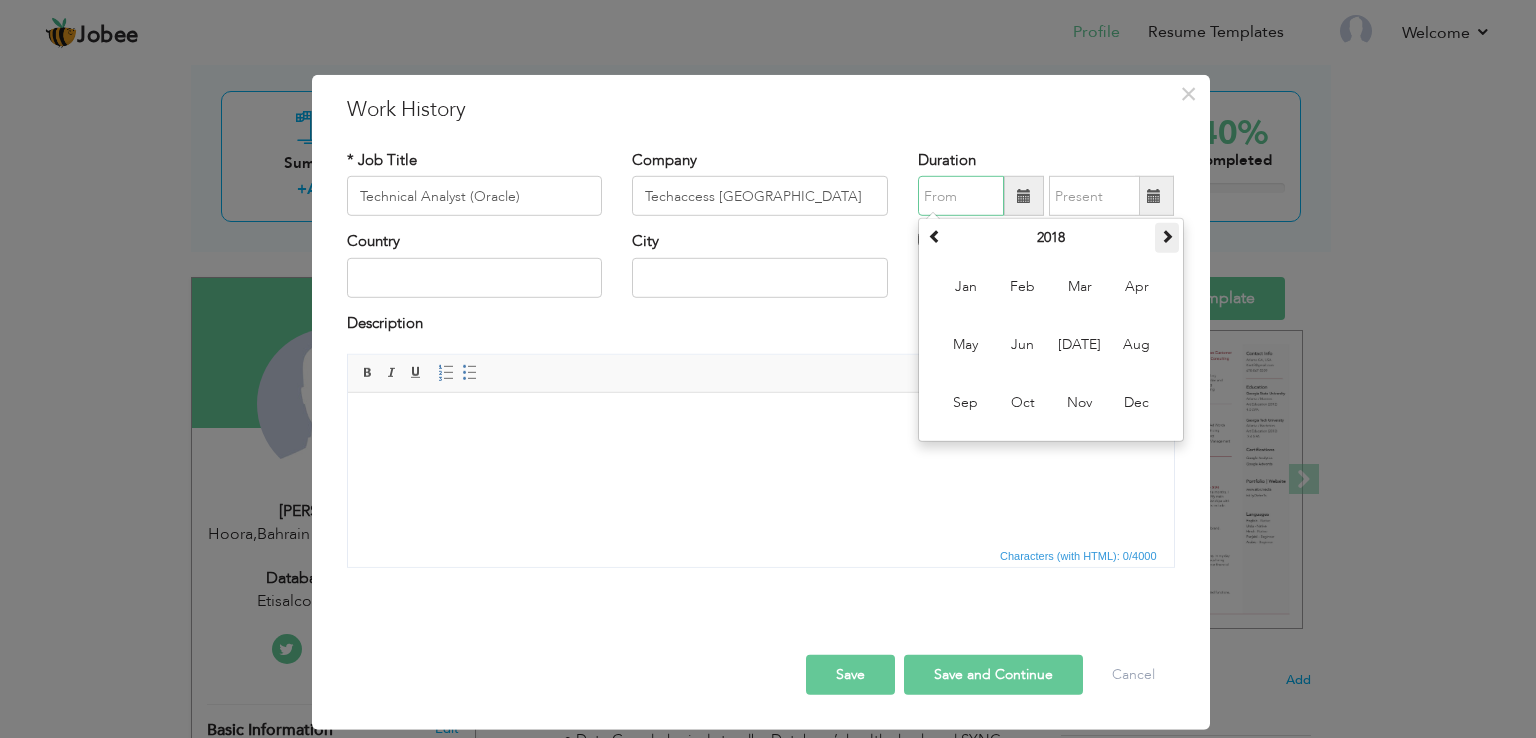 click at bounding box center [1167, 236] 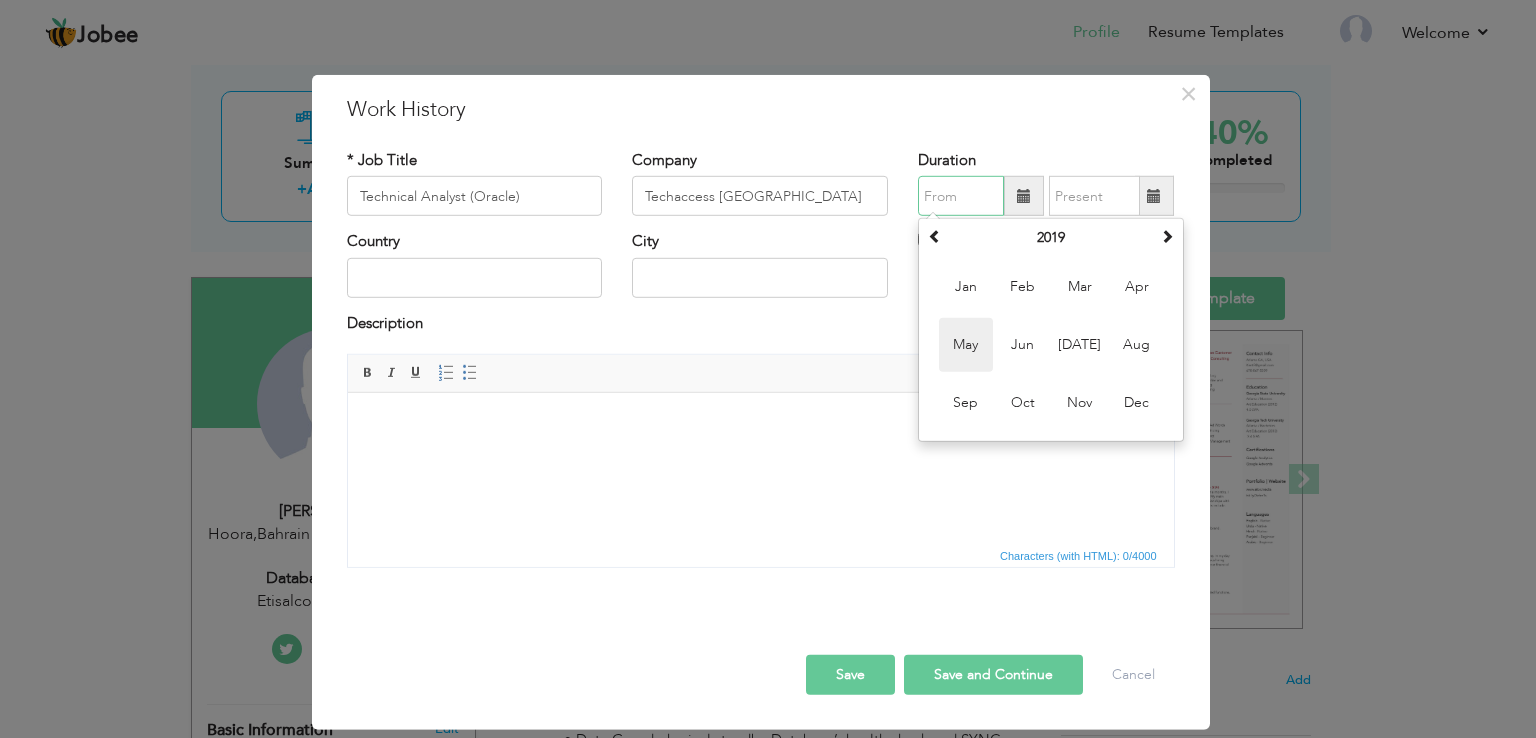 click on "May" at bounding box center [966, 345] 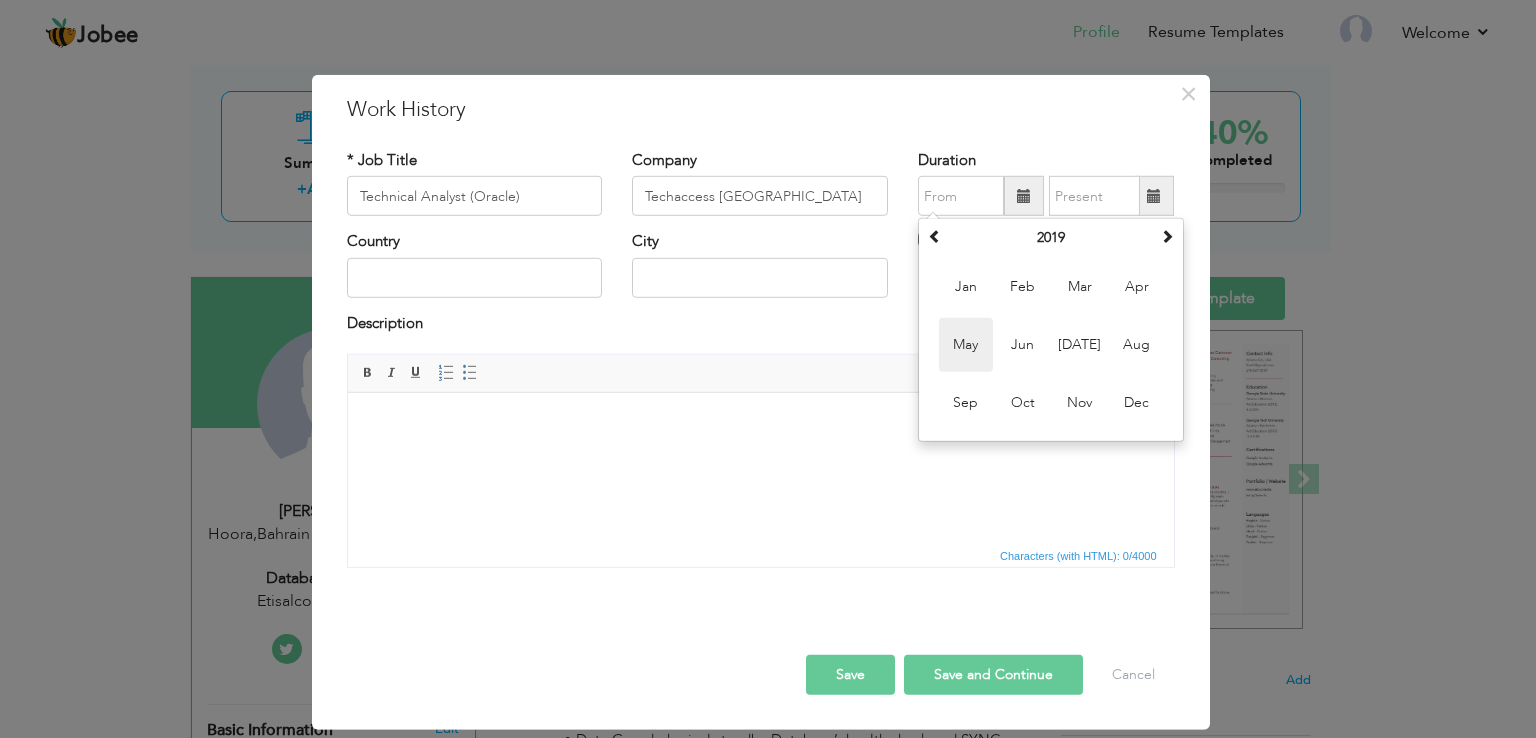type on "05/2019" 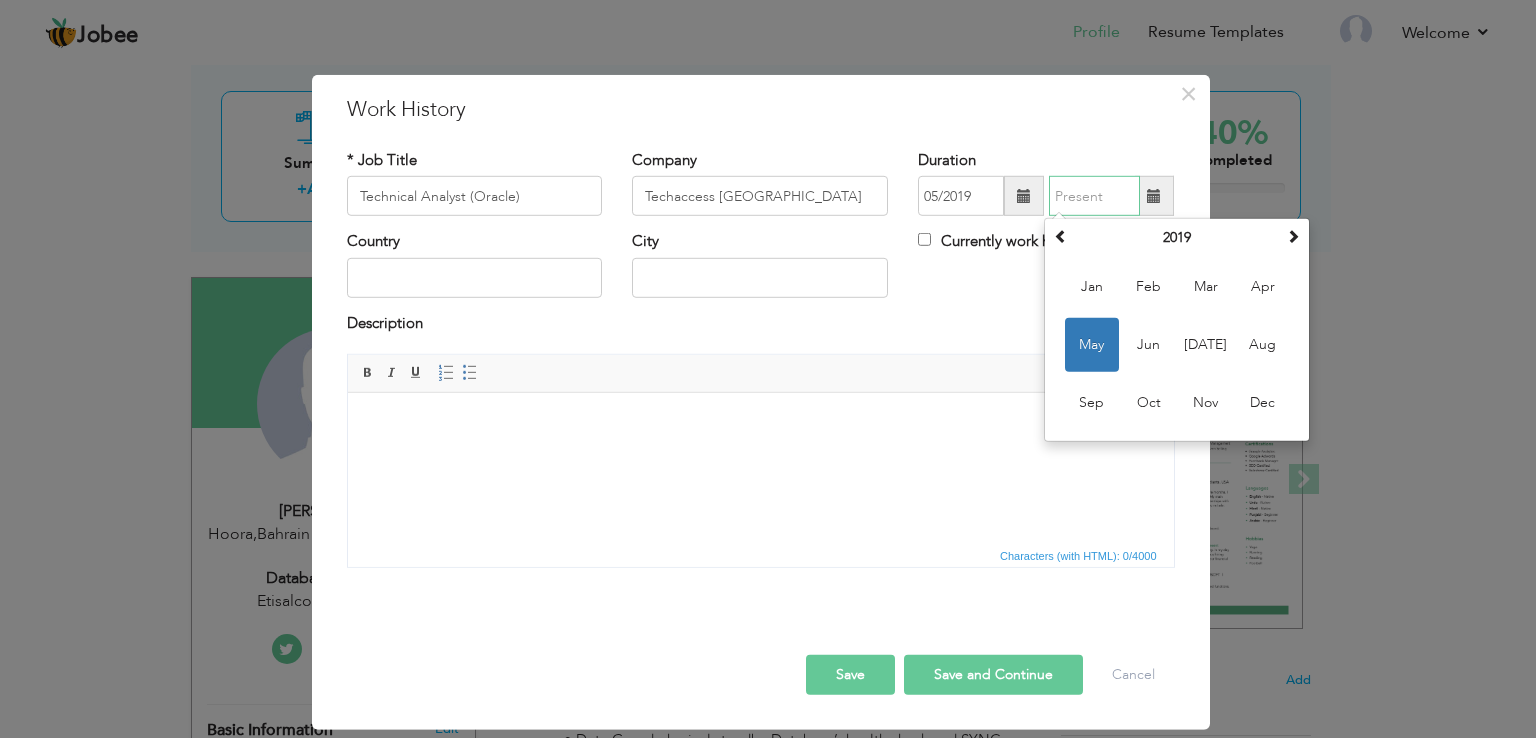 click at bounding box center [1094, 196] 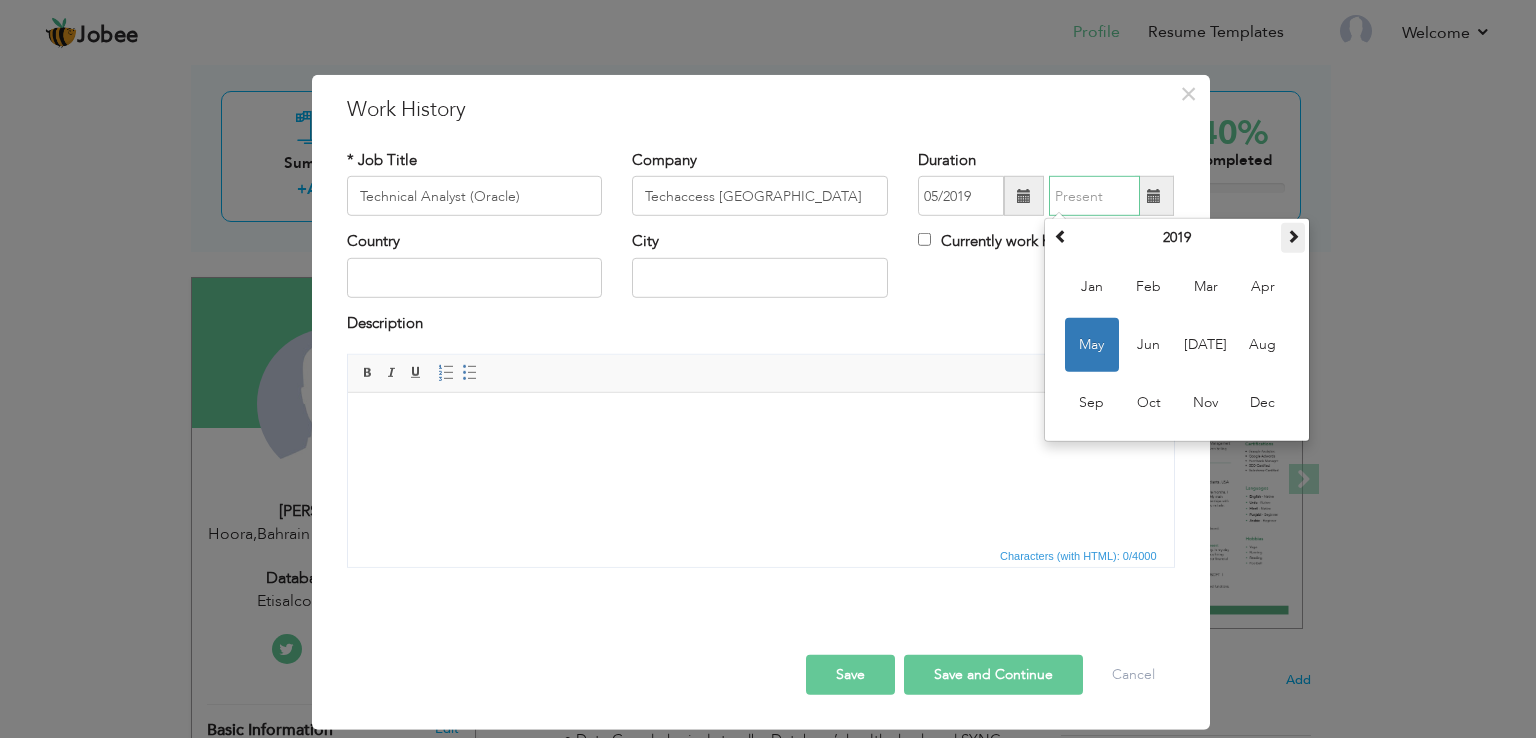click at bounding box center (1293, 238) 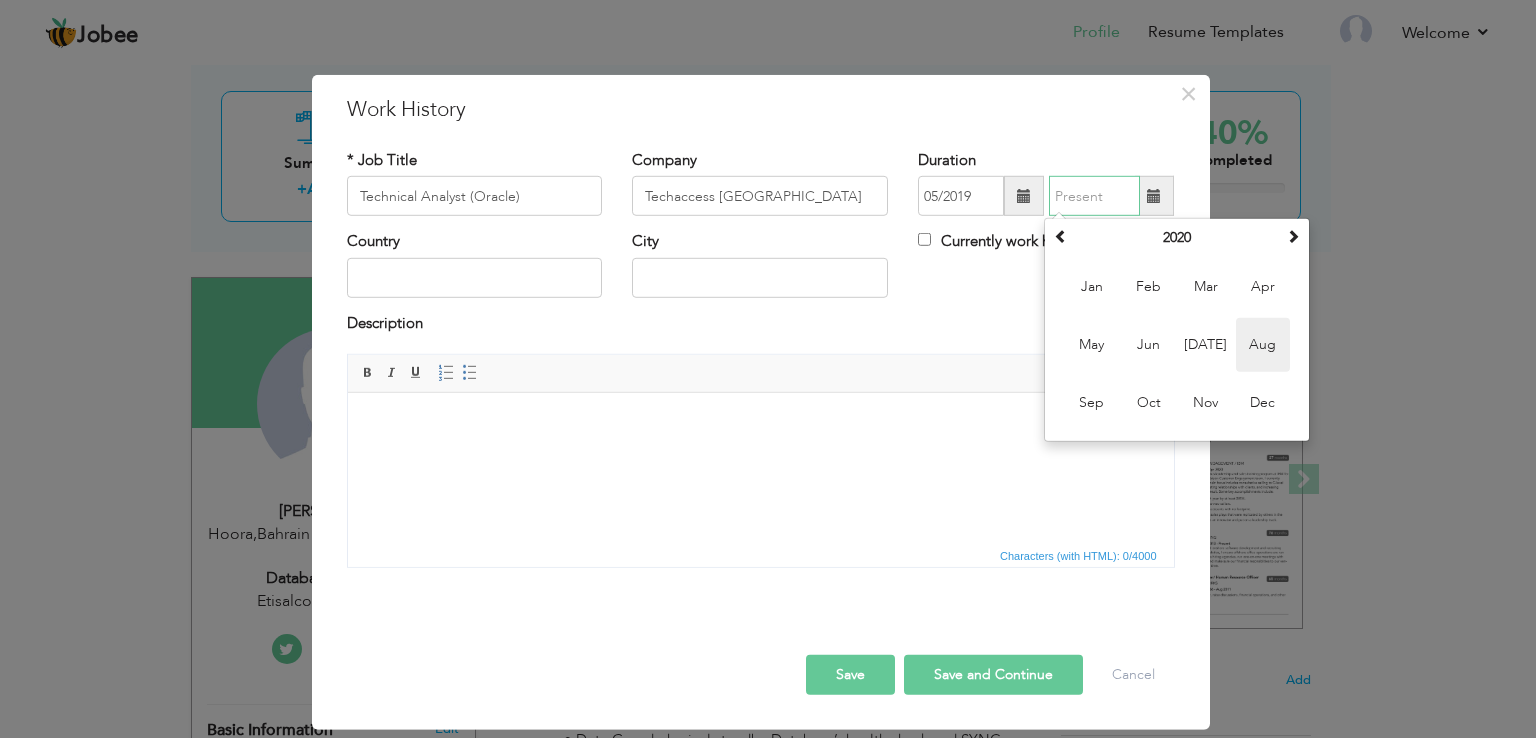 click on "Aug" at bounding box center [1263, 345] 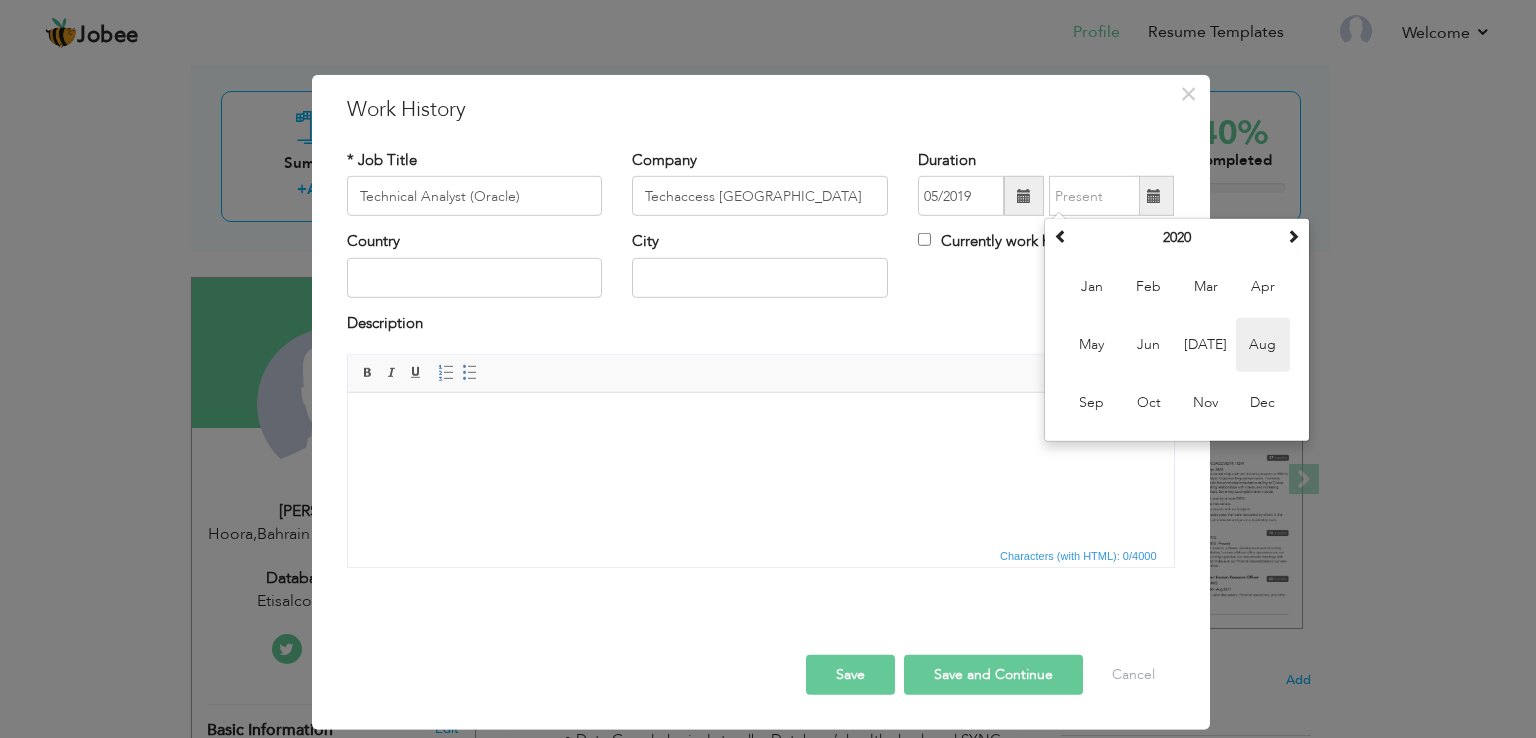 type on "08/2020" 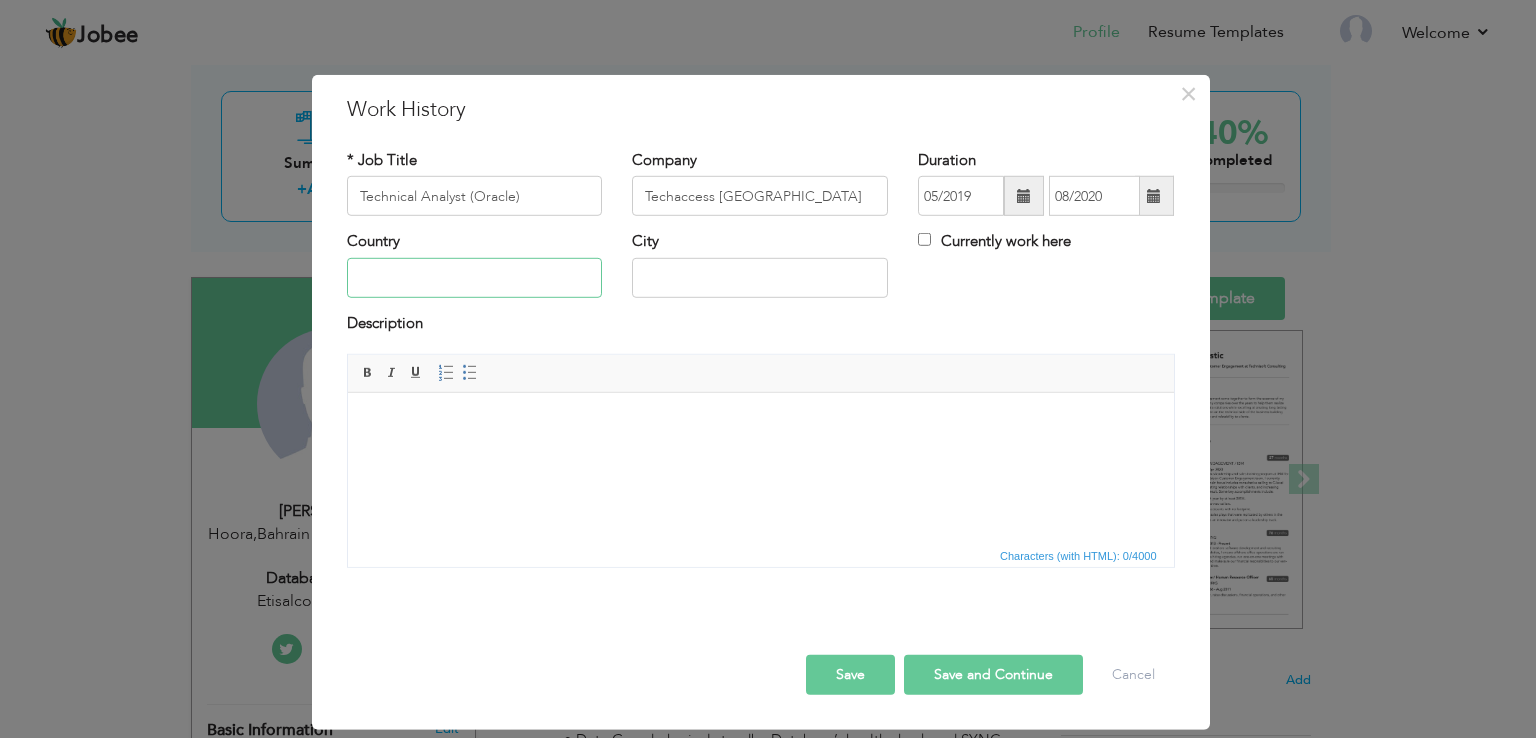 click at bounding box center (475, 278) 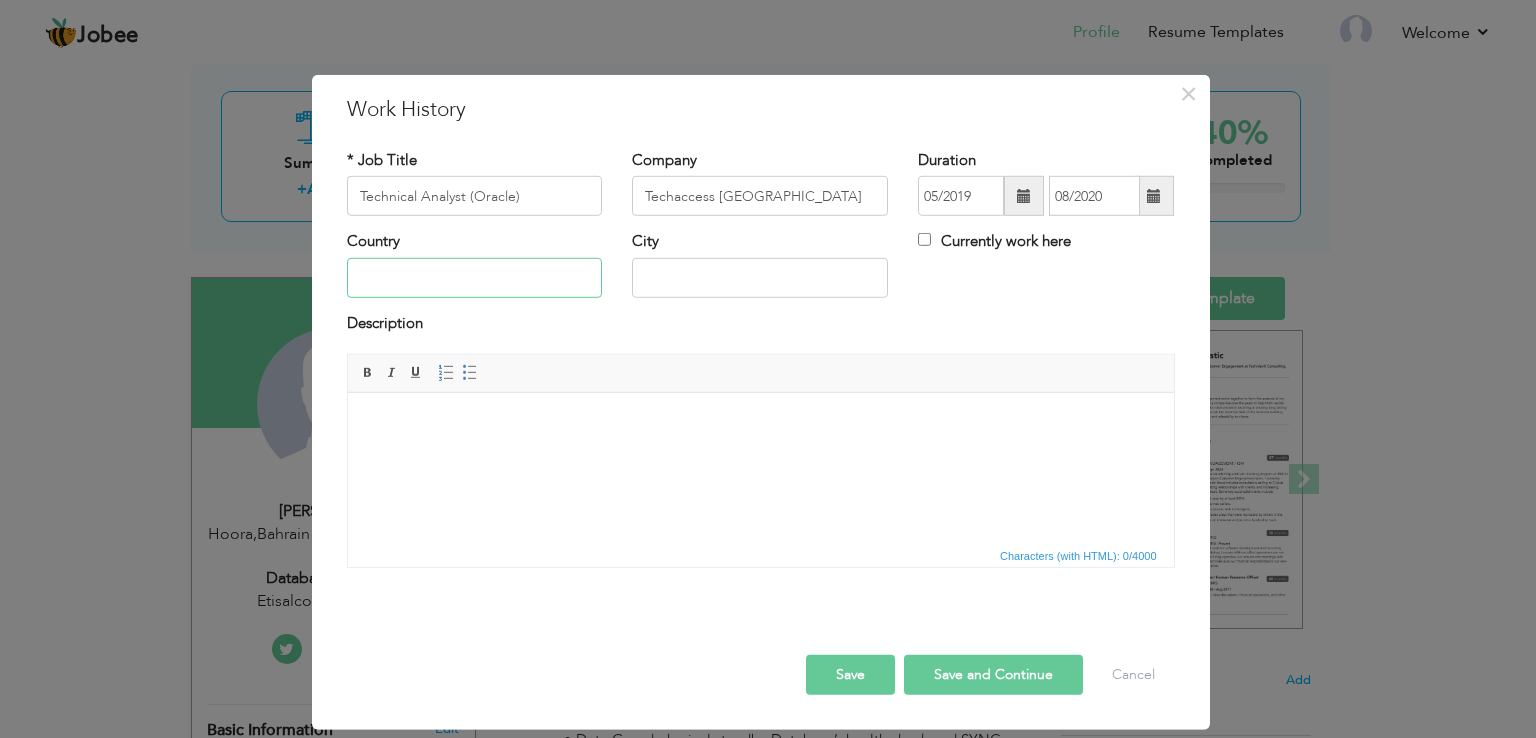 type on "[GEOGRAPHIC_DATA]" 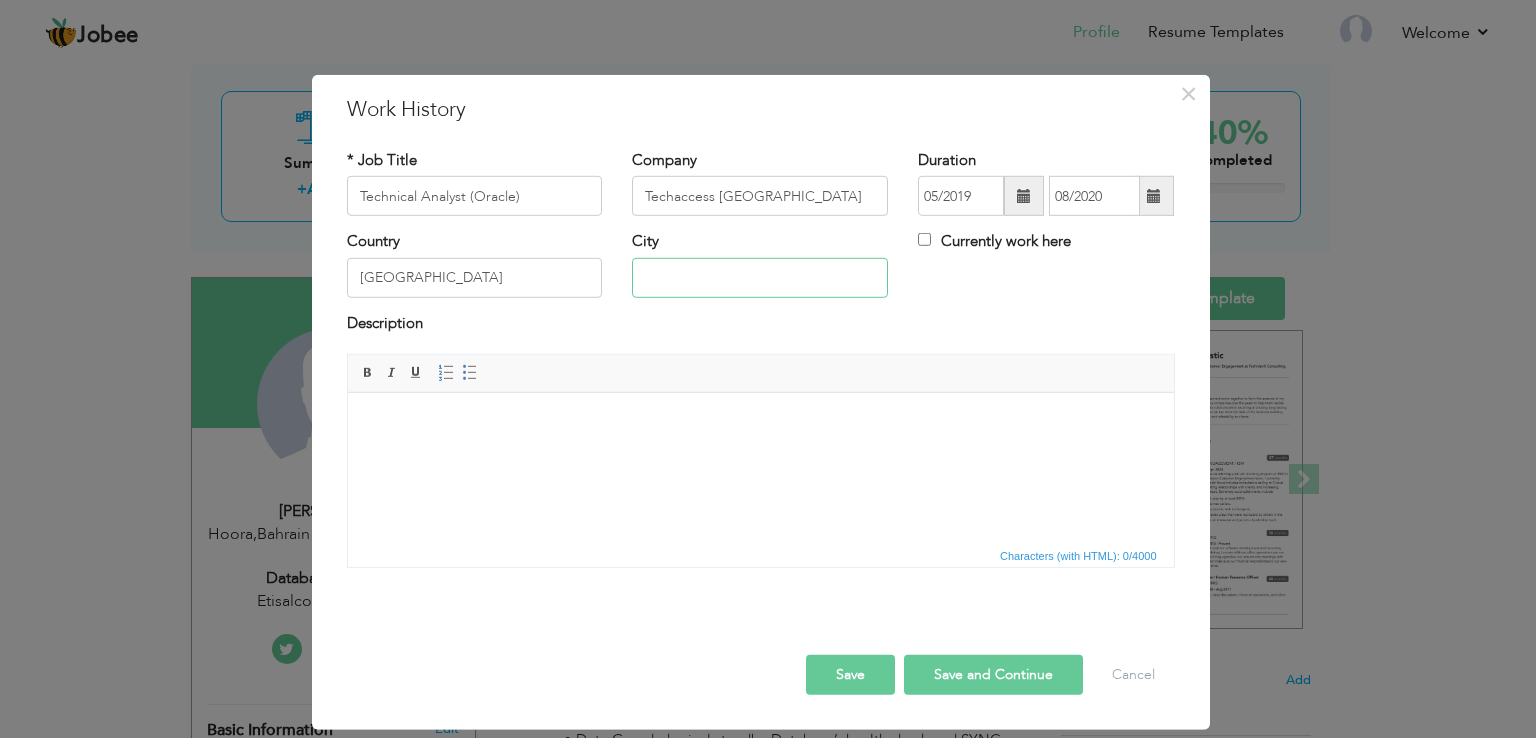 type on "[GEOGRAPHIC_DATA]" 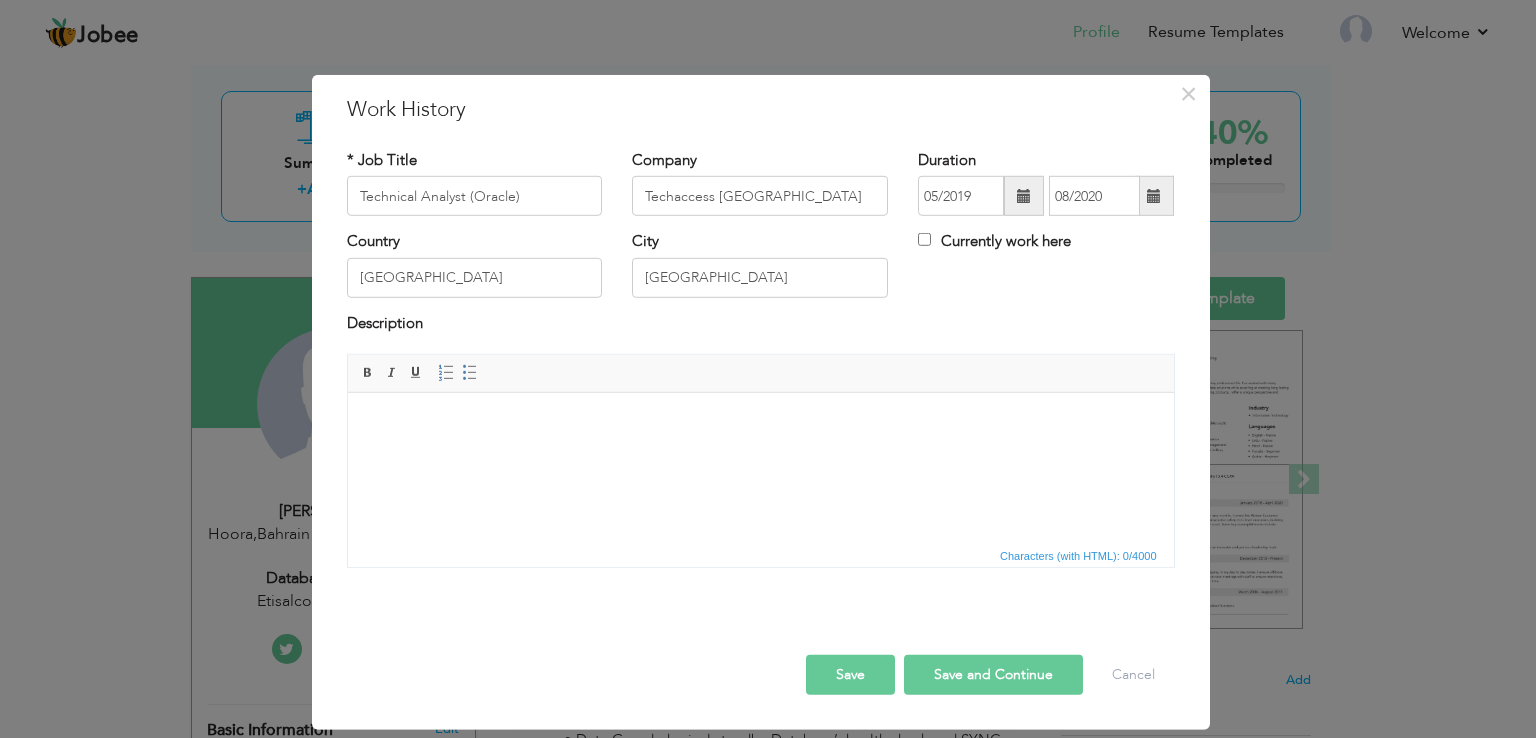 click at bounding box center [760, 423] 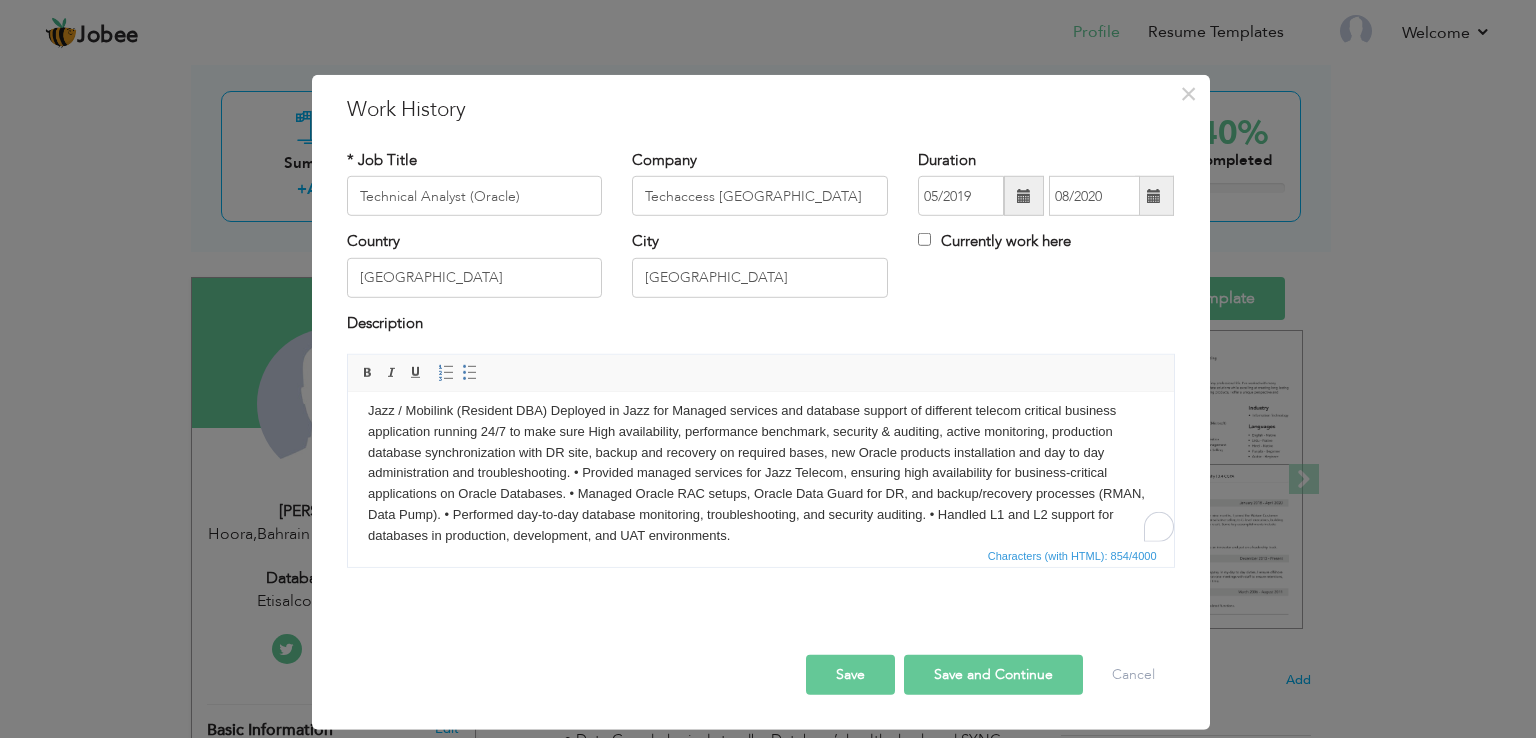 scroll, scrollTop: 12, scrollLeft: 0, axis: vertical 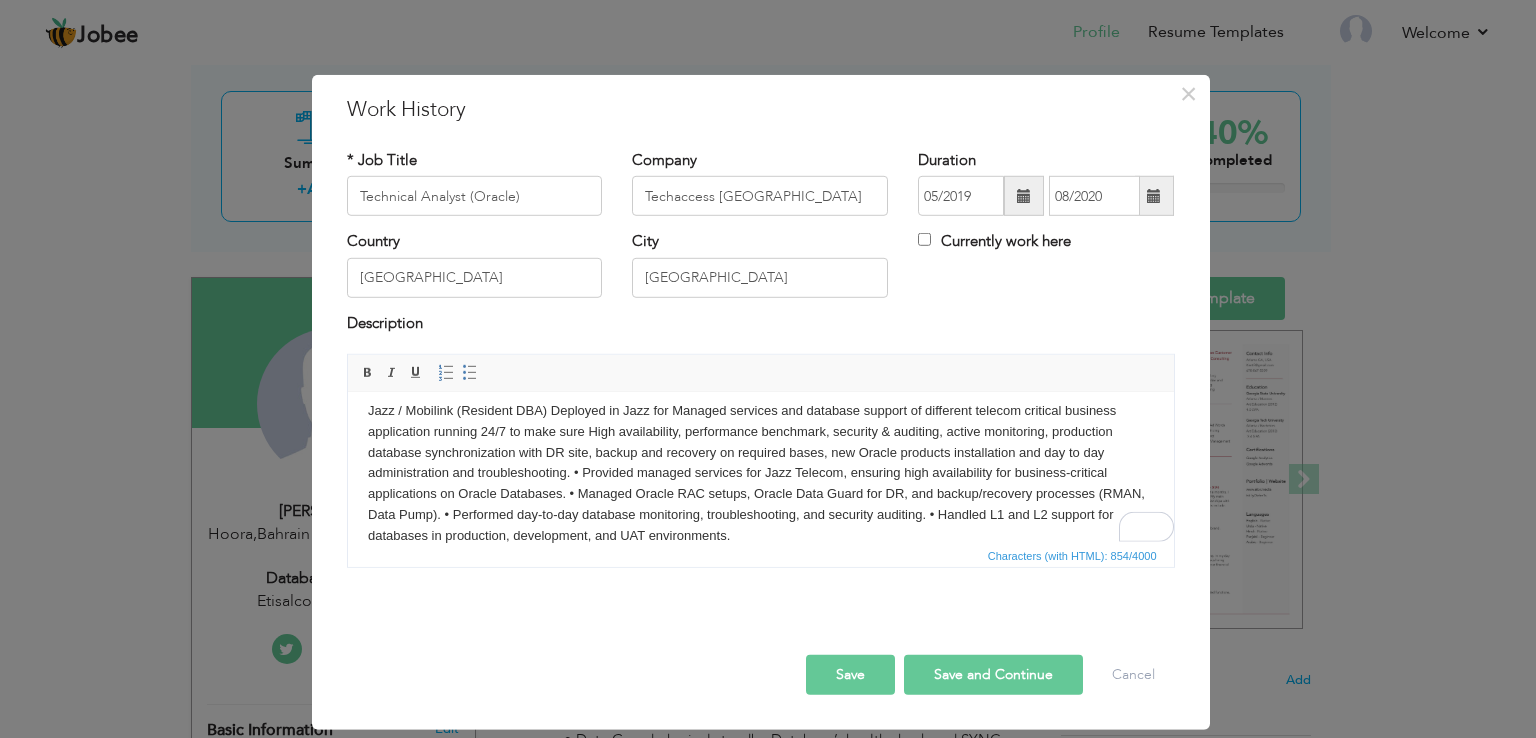 click on "Jazz / Mobilink (Resident DBA) Deployed in Jazz for Managed services and database support of different telecom critical business application running 24/7 to make sure High availability, performance benchmark, security & auditing, active monitoring, production database synchronization with DR site, backup and recovery on required bases, new Oracle products installation and day to day administration and troubleshooting. • Provided managed services for Jazz Telecom, ensuring high availability for business-critical applications on Oracle Databases. • Managed Oracle RAC setups, Oracle Data Guard for DR, and backup/recovery processes (RMAN, Data Pump). • Performed day-to-day database monitoring, troubleshooting, and security auditing. • Handled L1 and L2 support for databases in production, development, and UAT environments." at bounding box center [760, 474] 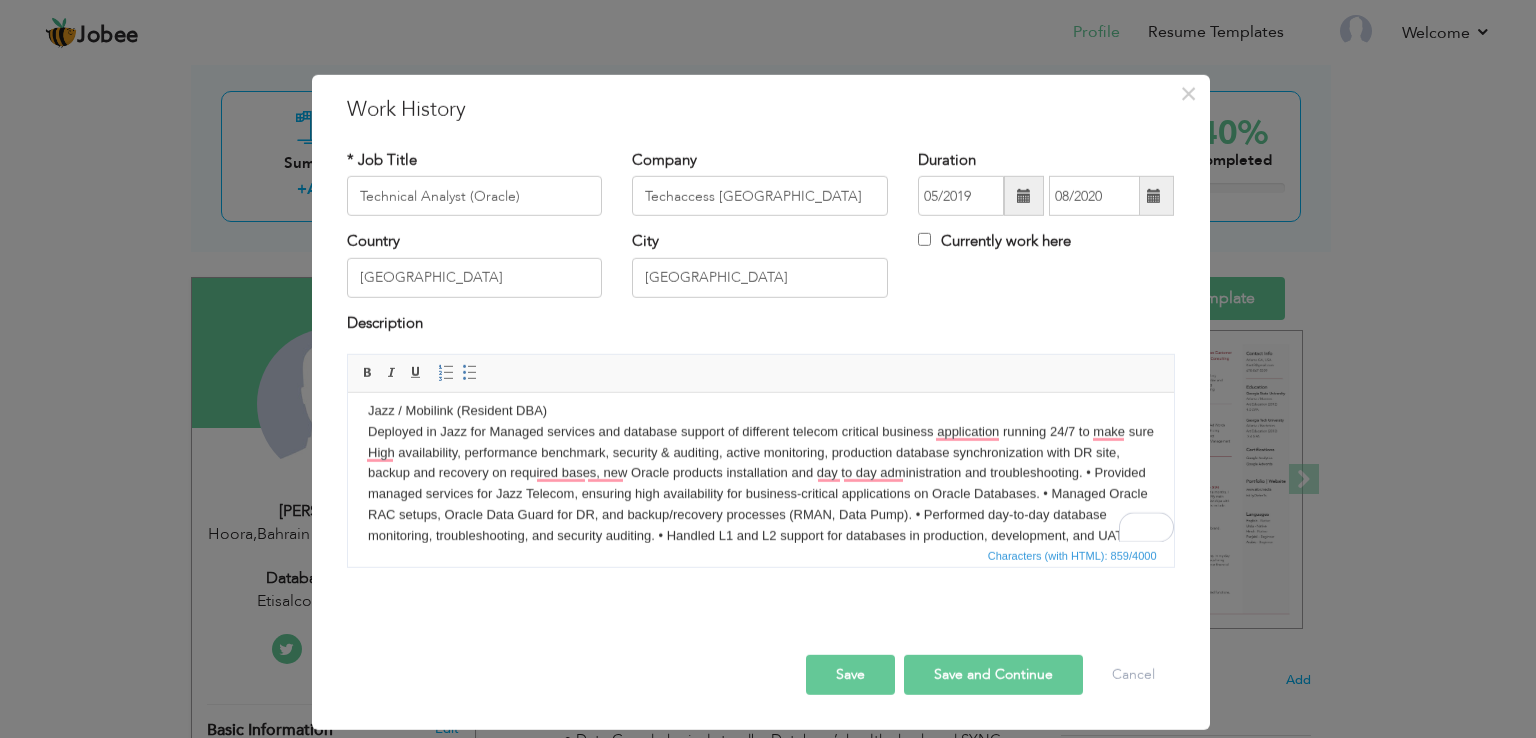 click on "Jazz / Mobilink (Resident DBA)  ​​​​​​​ Deployed in Jazz for Managed services and database support of different telecom critical business application running 24/7 to make sure High availability, performance benchmark, security & auditing, active monitoring, production database synchronization with DR site, backup and recovery on required bases, new Oracle products installation and day to day administration and troubleshooting. • Provided managed services for Jazz Telecom, ensuring high availability for business-critical applications on Oracle Databases. • Managed Oracle RAC setups, Oracle Data Guard for DR, and backup/recovery processes (RMAN, Data Pump). • Performed day-to-day database monitoring, troubleshooting, and security auditing. • Handled L1 and L2 support for databases in production, development, and UAT environments." at bounding box center [760, 484] 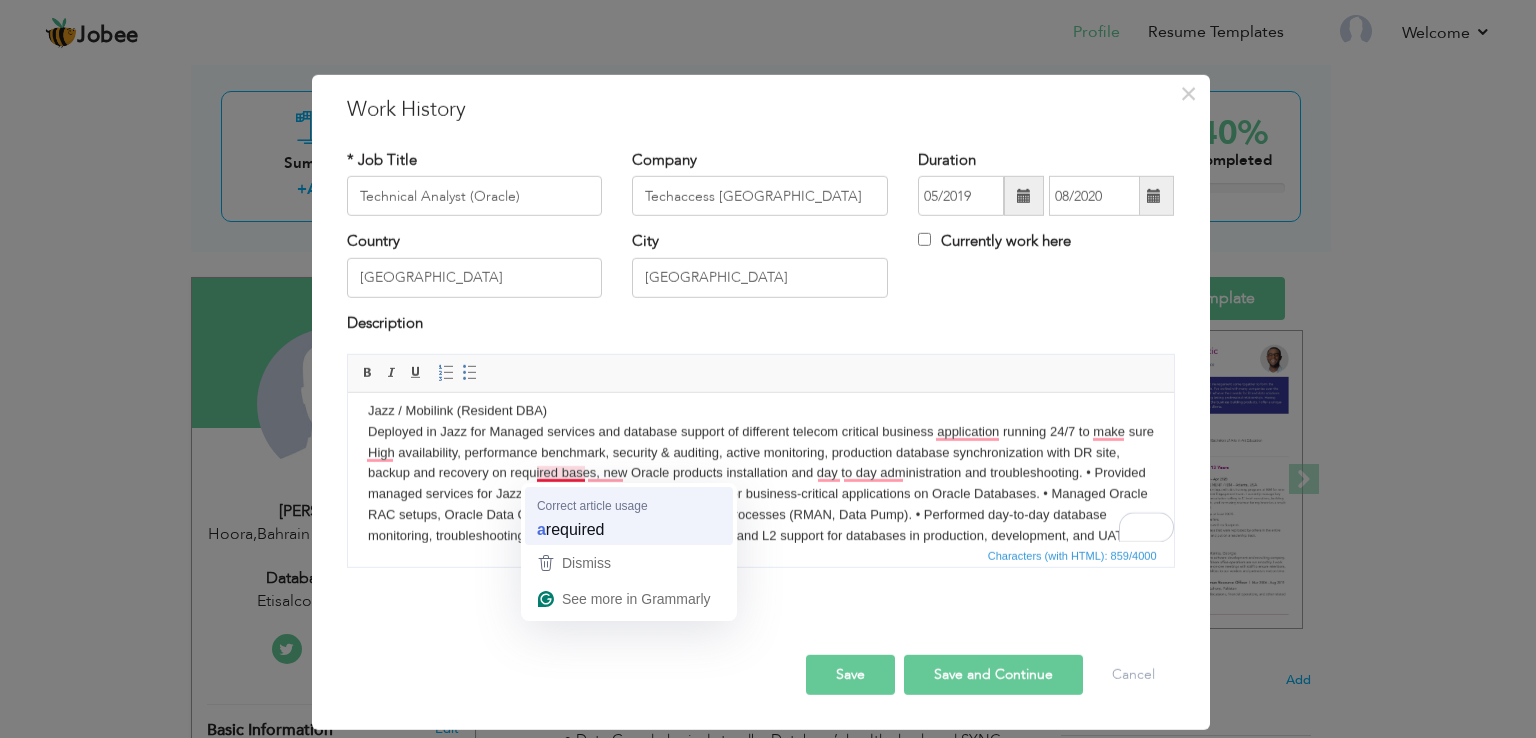 type 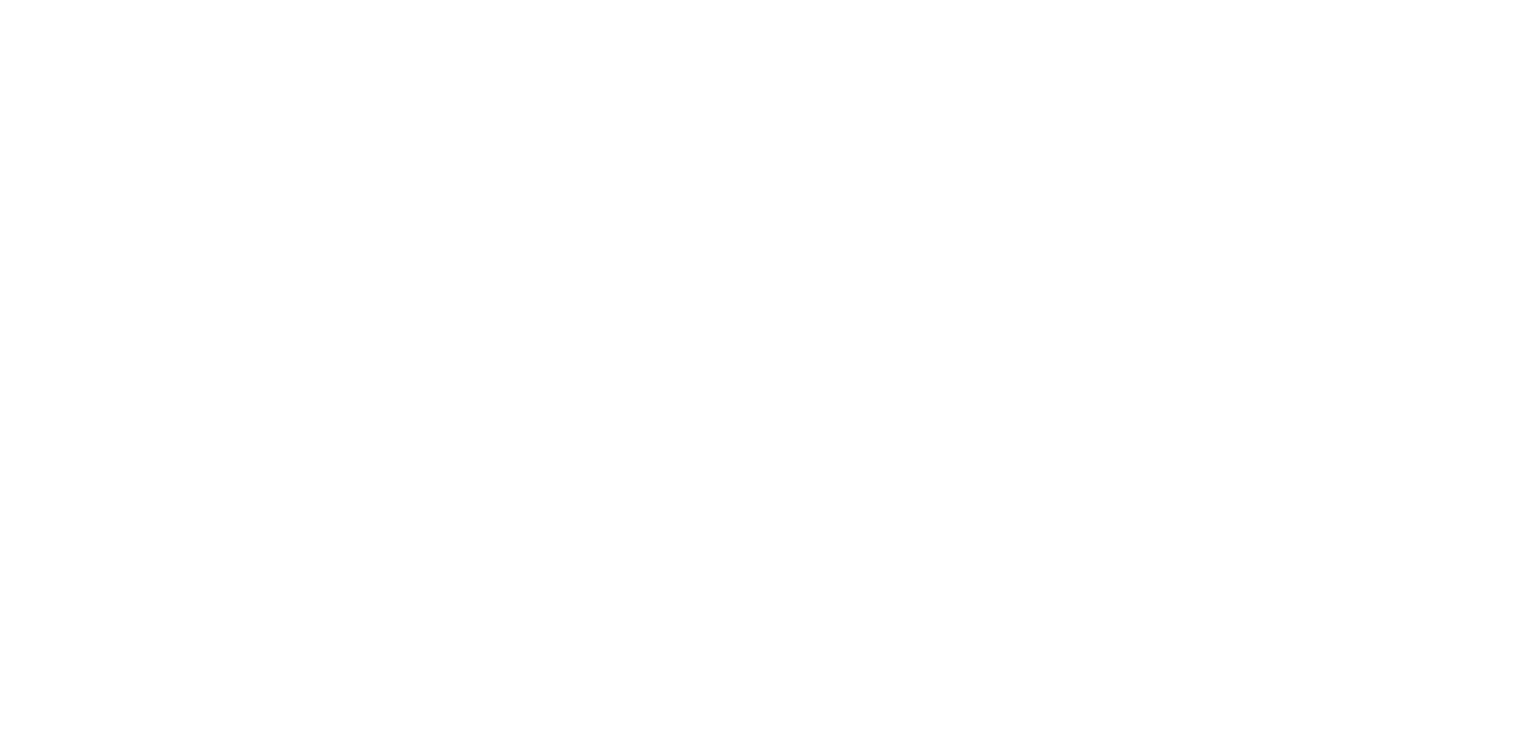 scroll, scrollTop: 0, scrollLeft: 0, axis: both 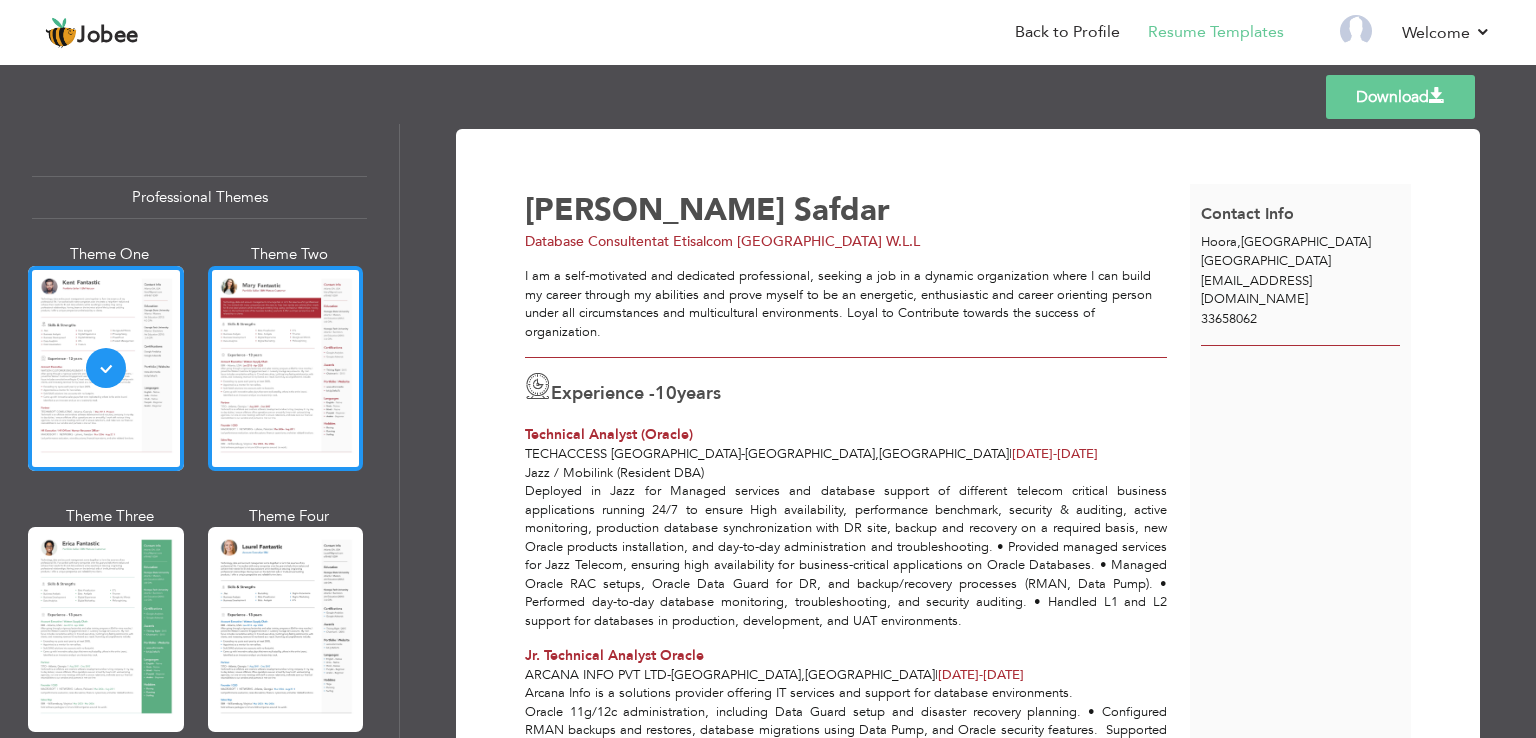 click at bounding box center (286, 368) 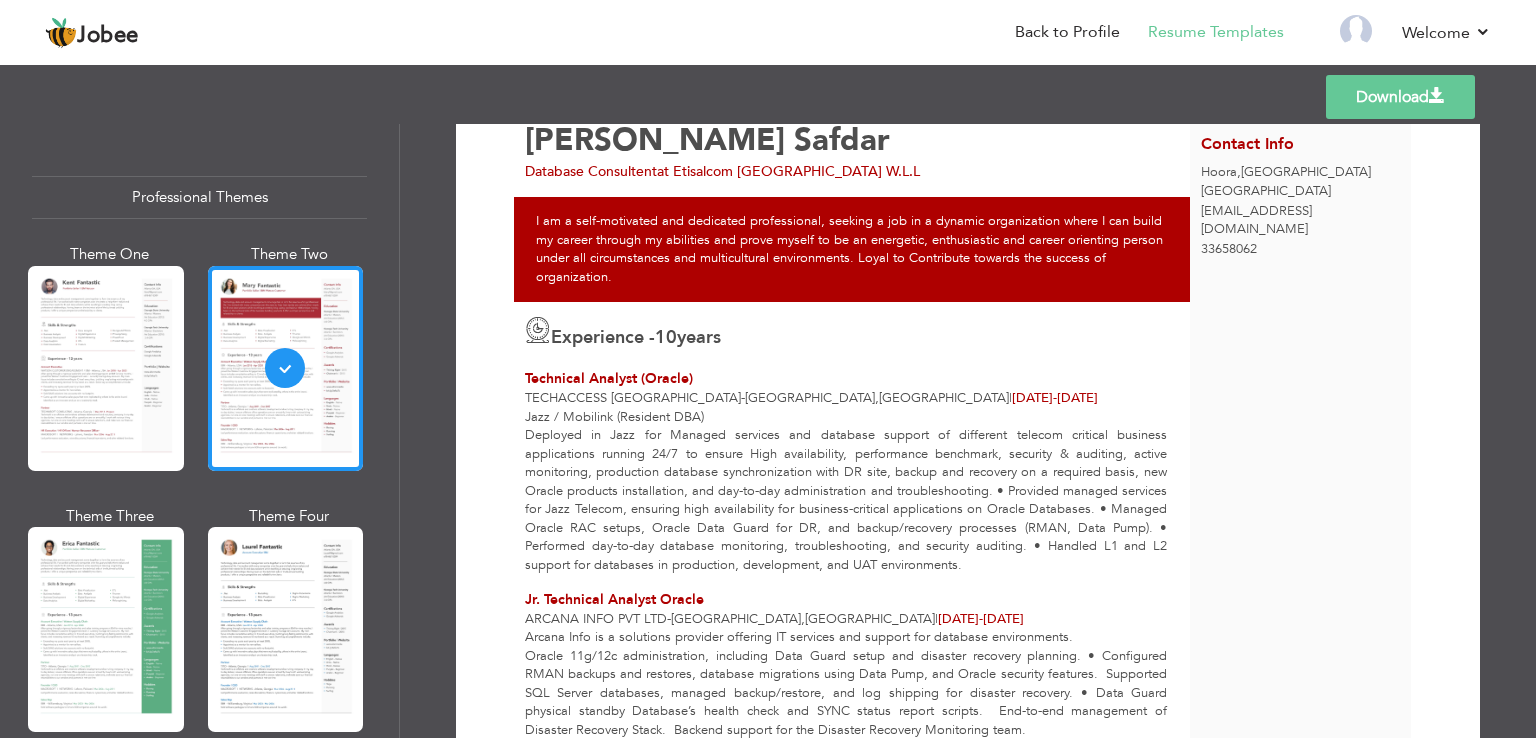 scroll, scrollTop: 0, scrollLeft: 0, axis: both 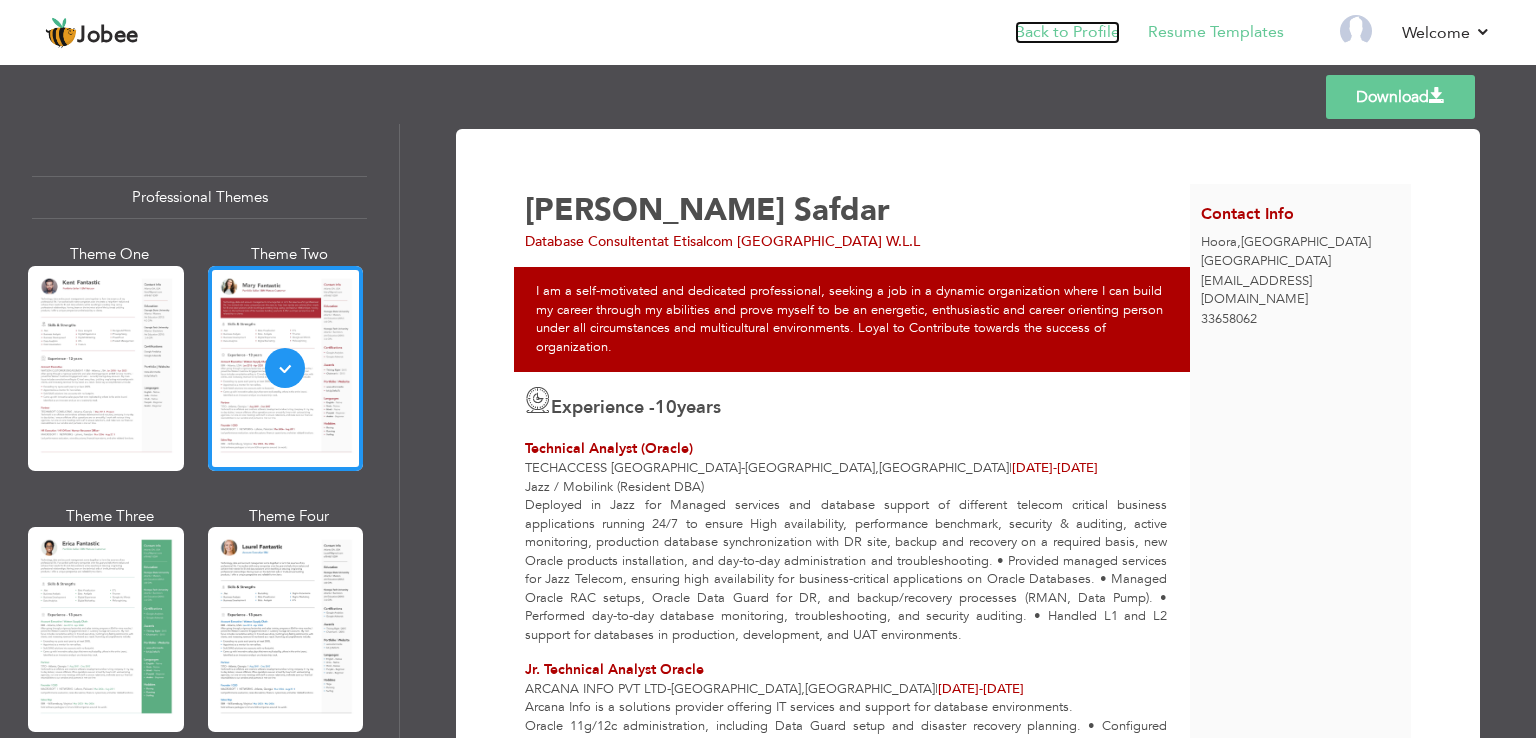 click on "Back to Profile" at bounding box center [1067, 32] 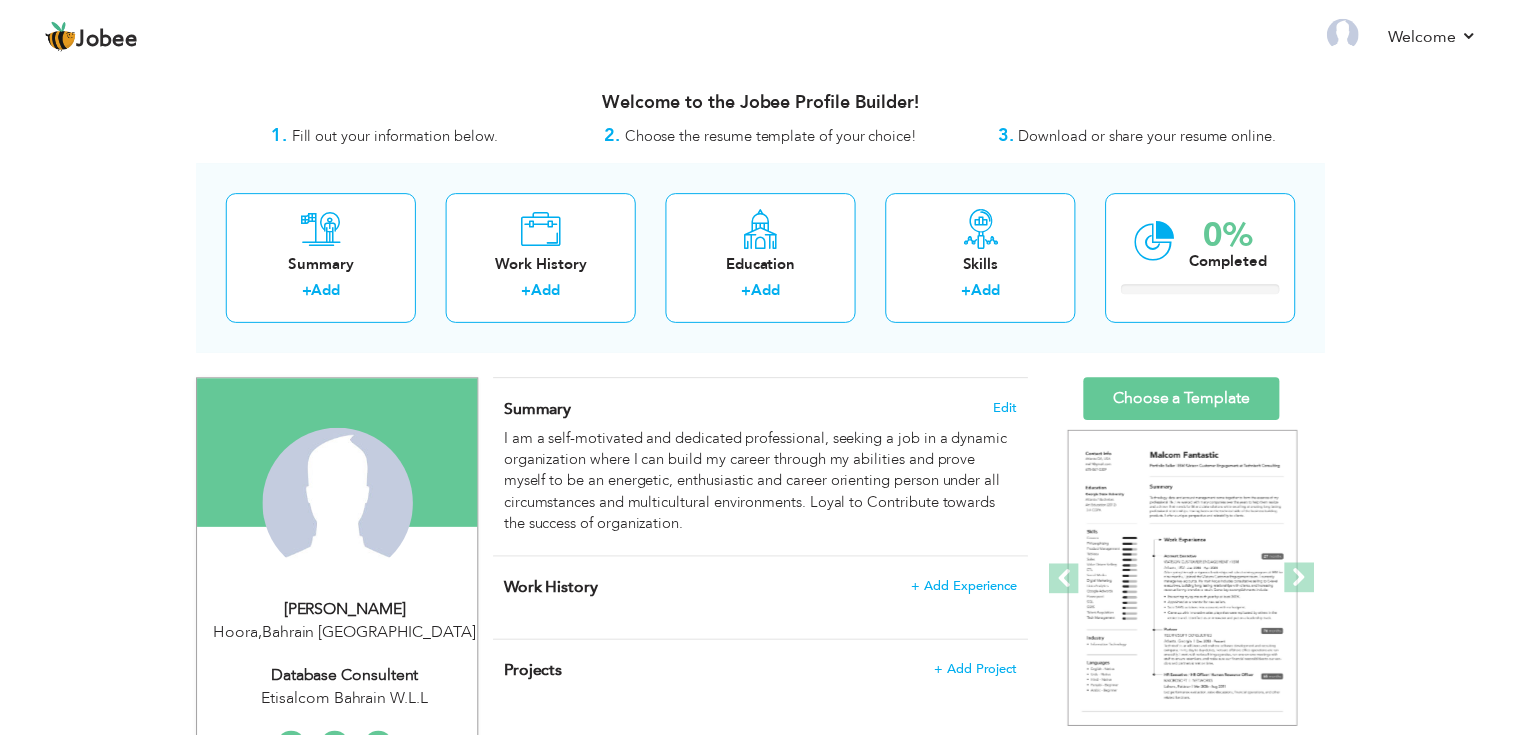 scroll, scrollTop: 0, scrollLeft: 0, axis: both 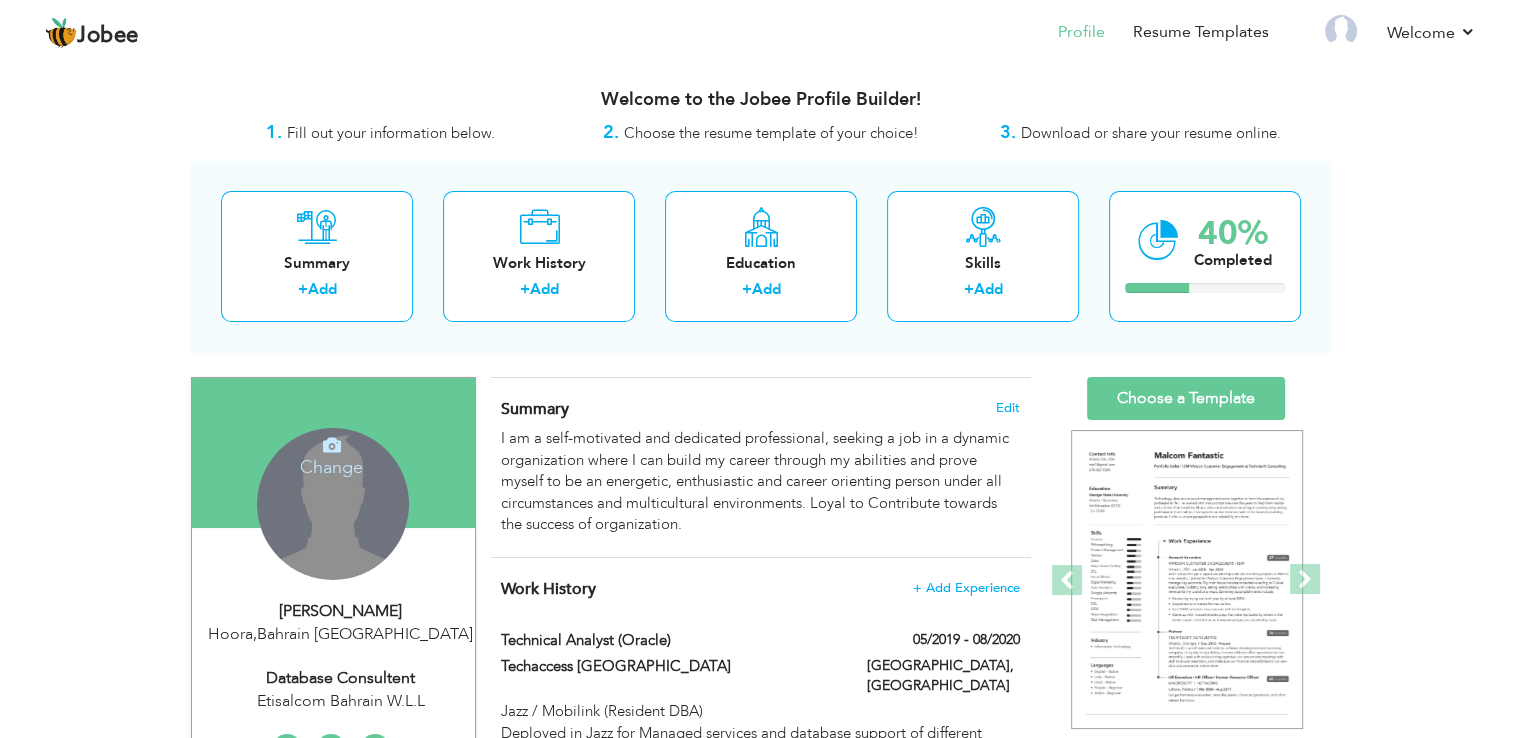 click on "Change
Remove" at bounding box center [333, 504] 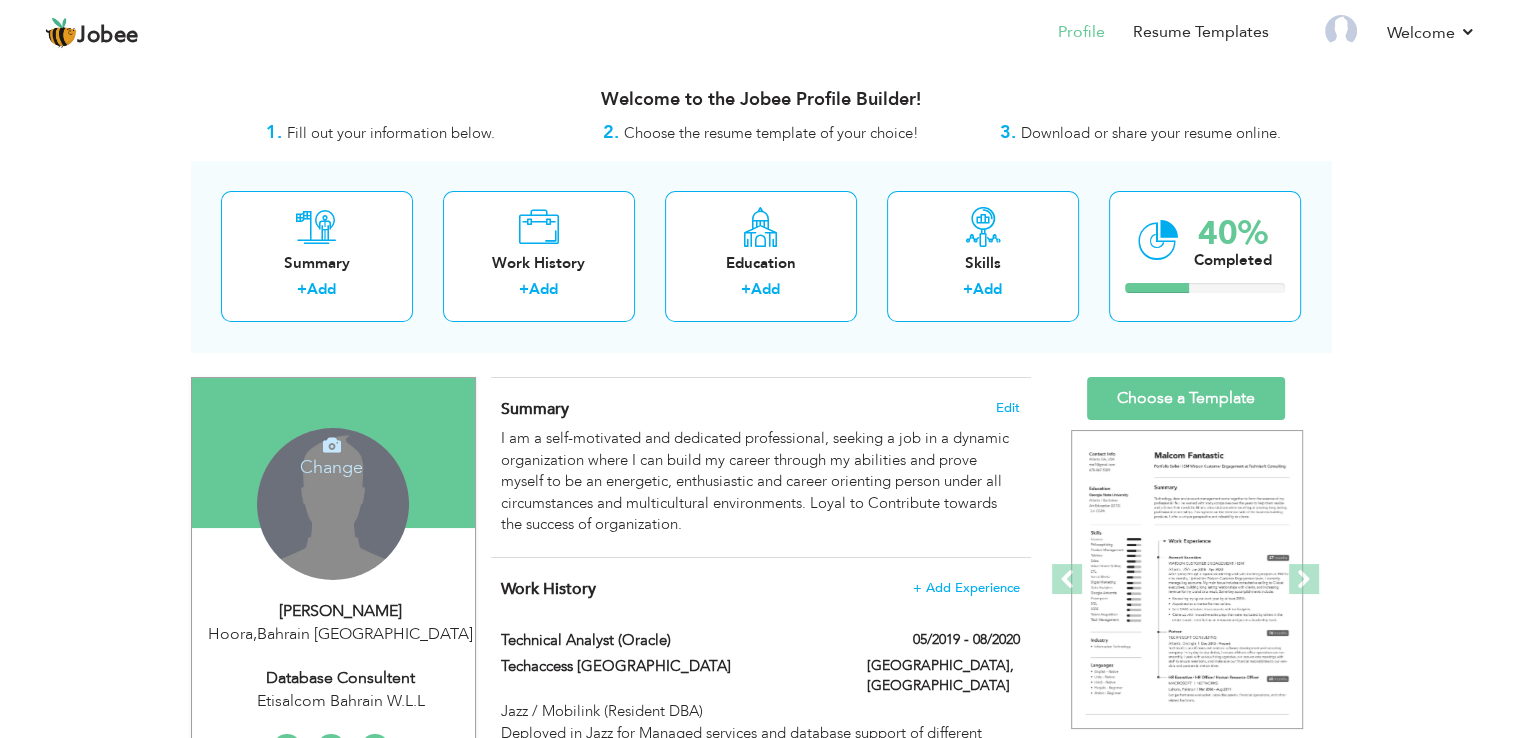 click on "Change" at bounding box center [331, 454] 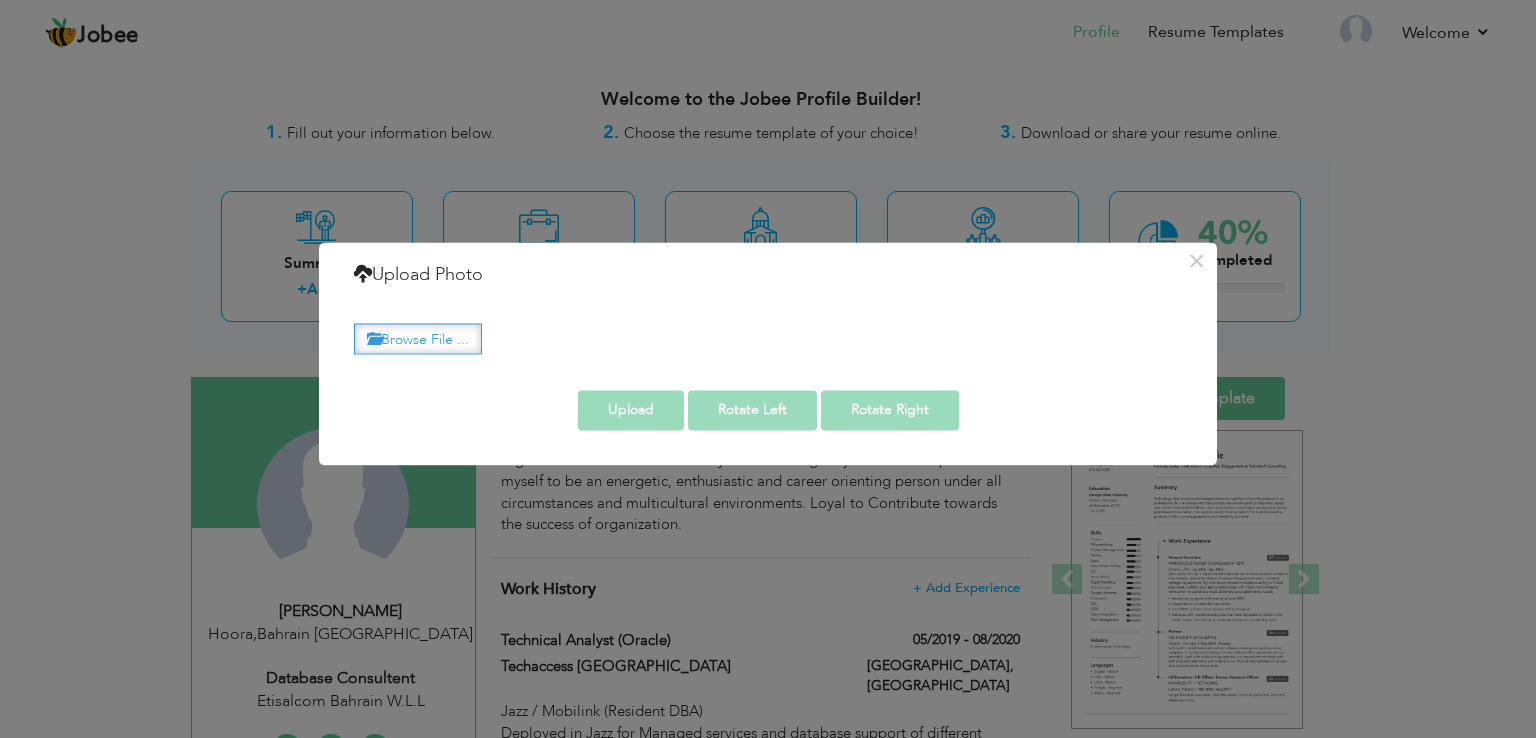 click on "Browse File ..." at bounding box center (418, 338) 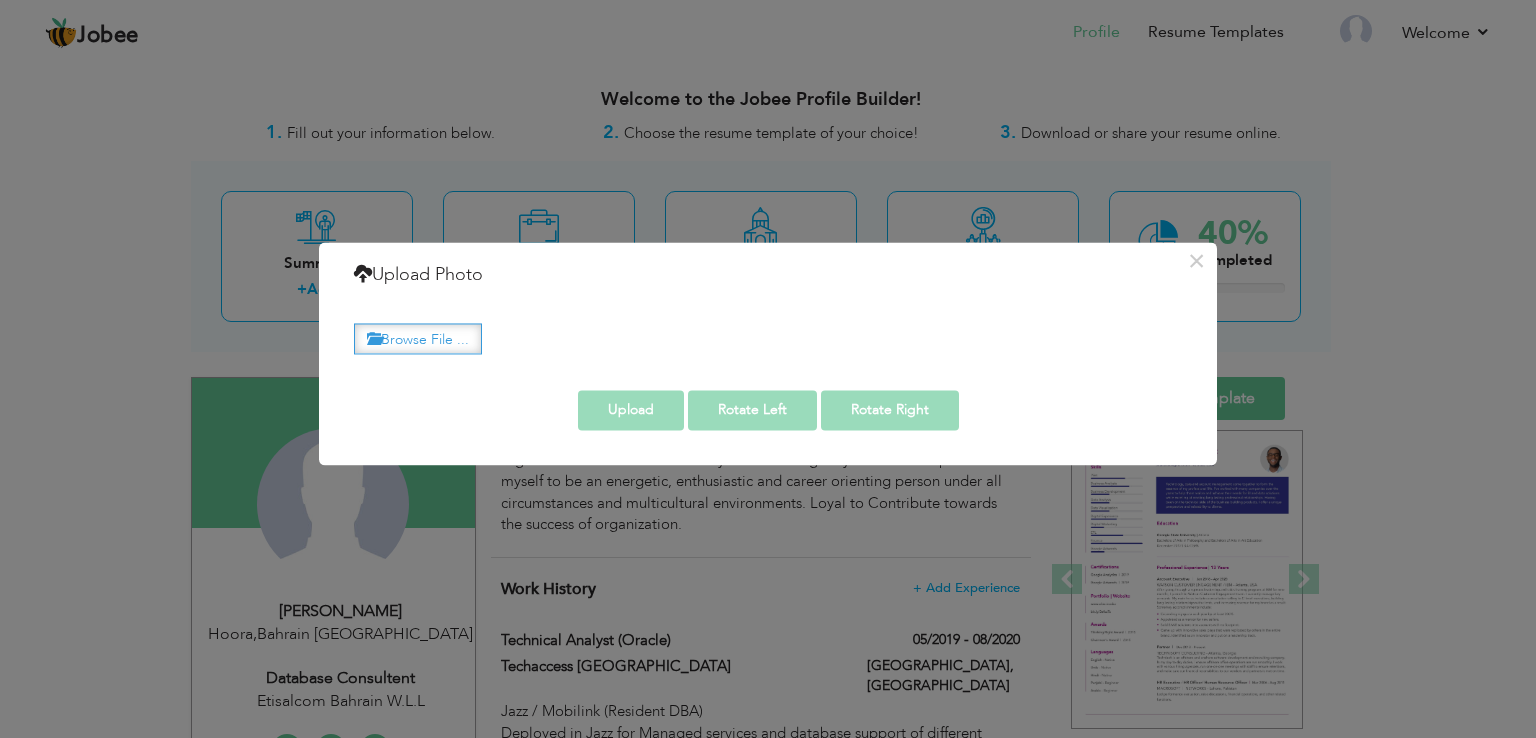 click on "Browse File ..." at bounding box center [418, 338] 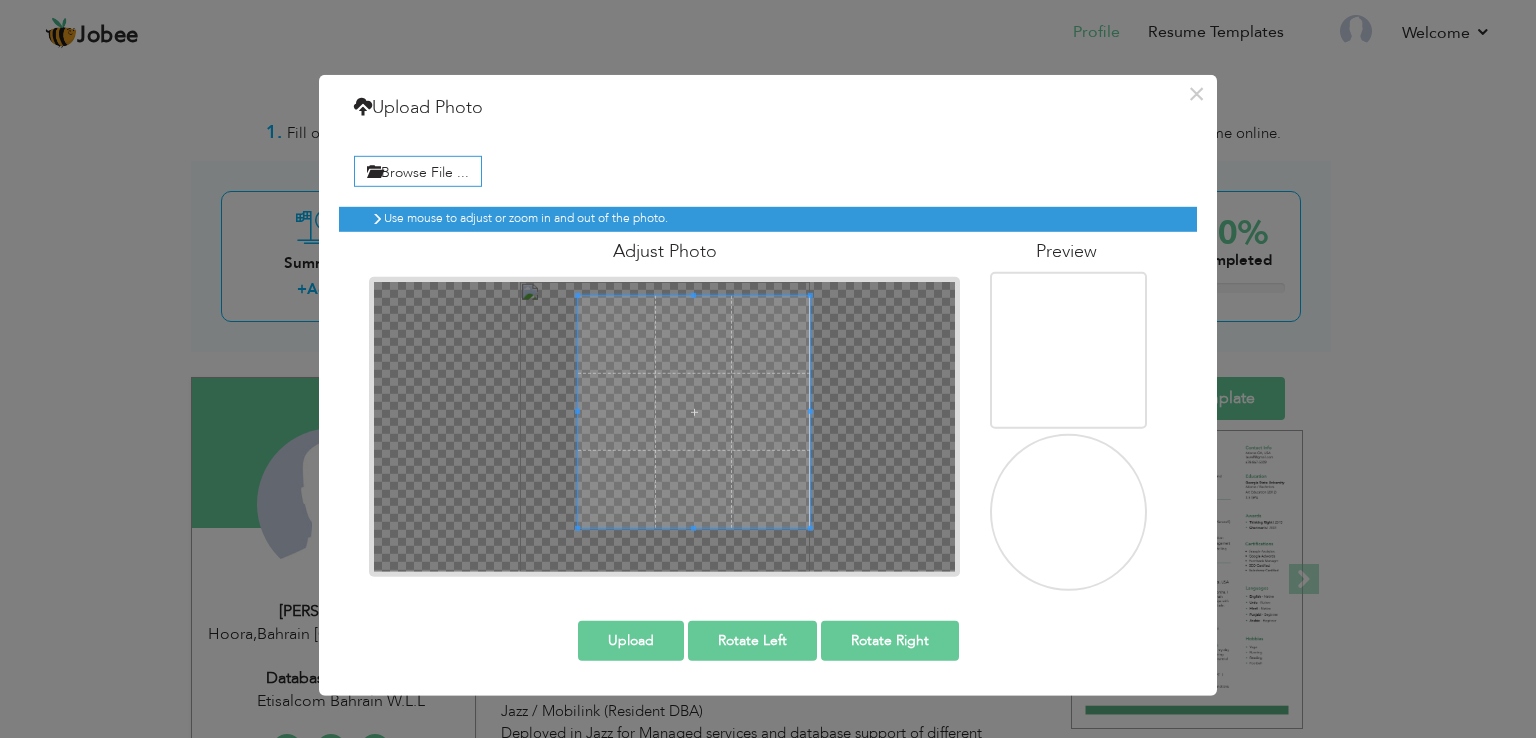 click at bounding box center (694, 411) 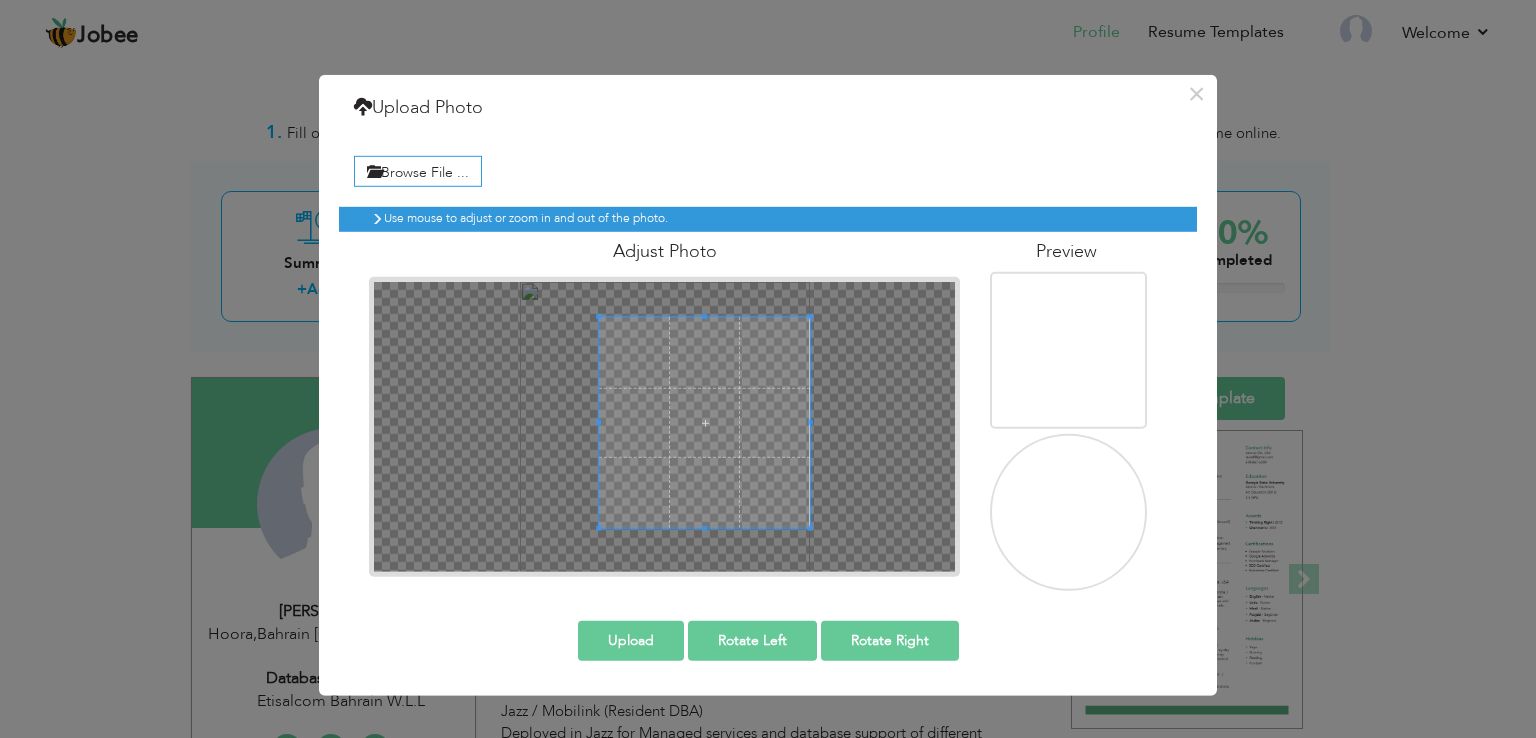 click at bounding box center [704, 422] 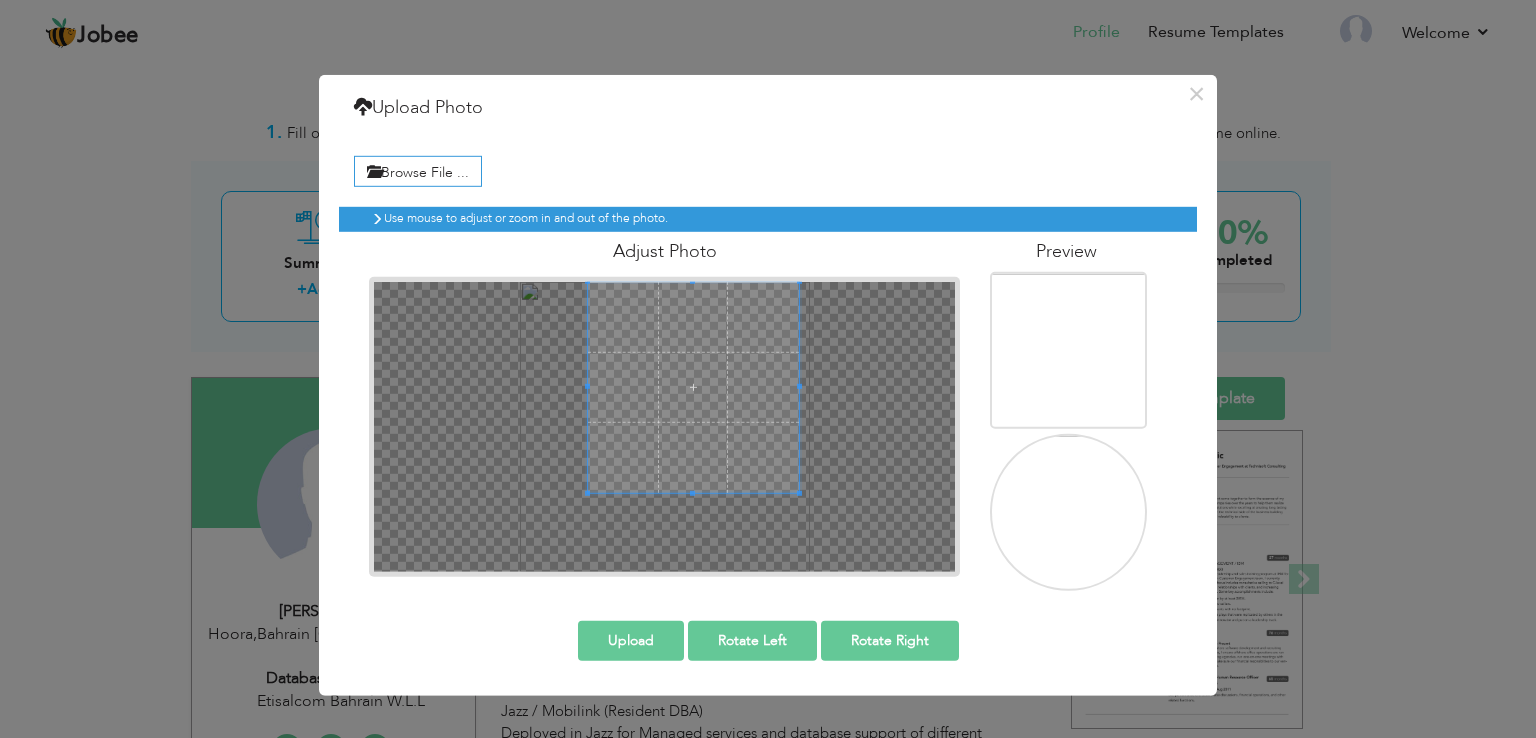 click at bounding box center (693, 387) 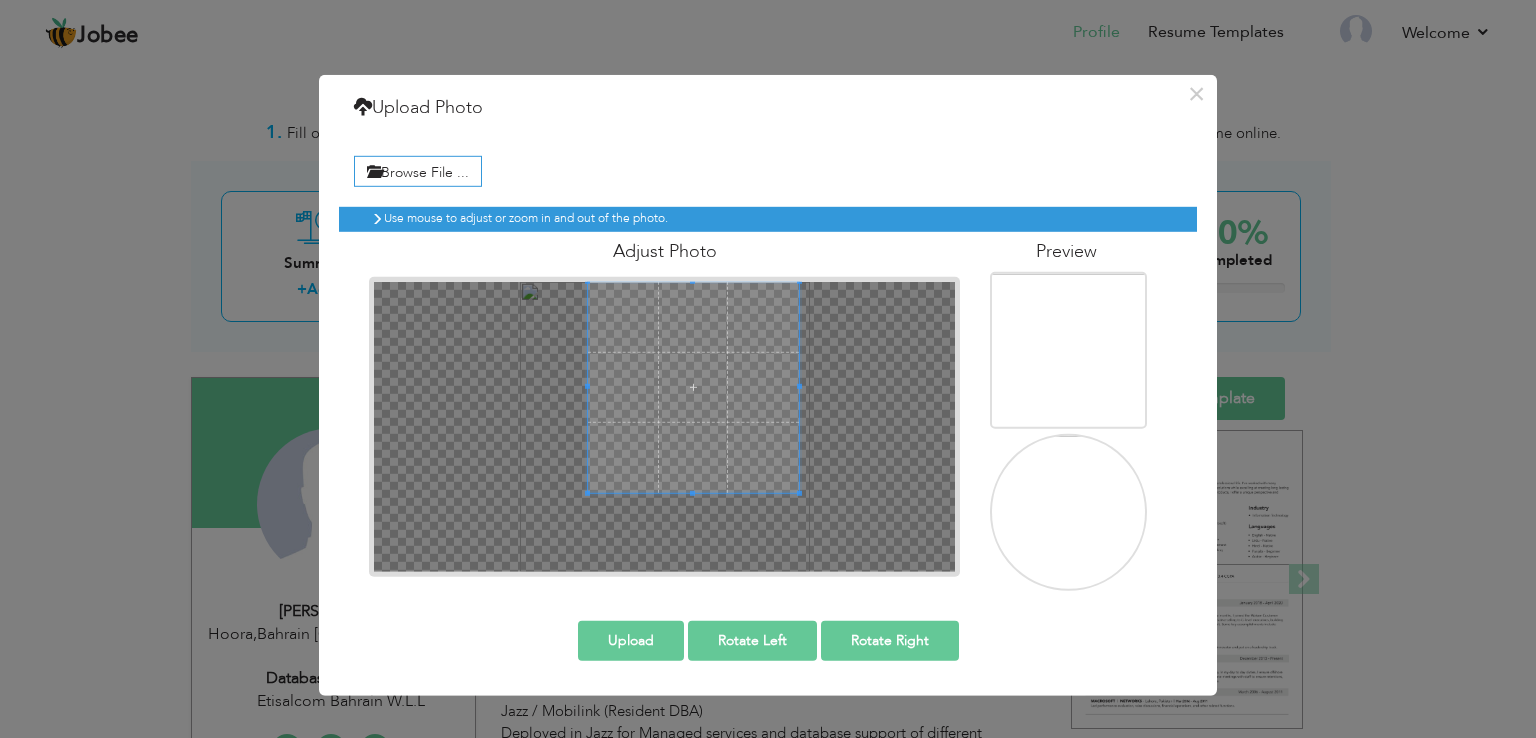 click on "Upload" at bounding box center (631, 640) 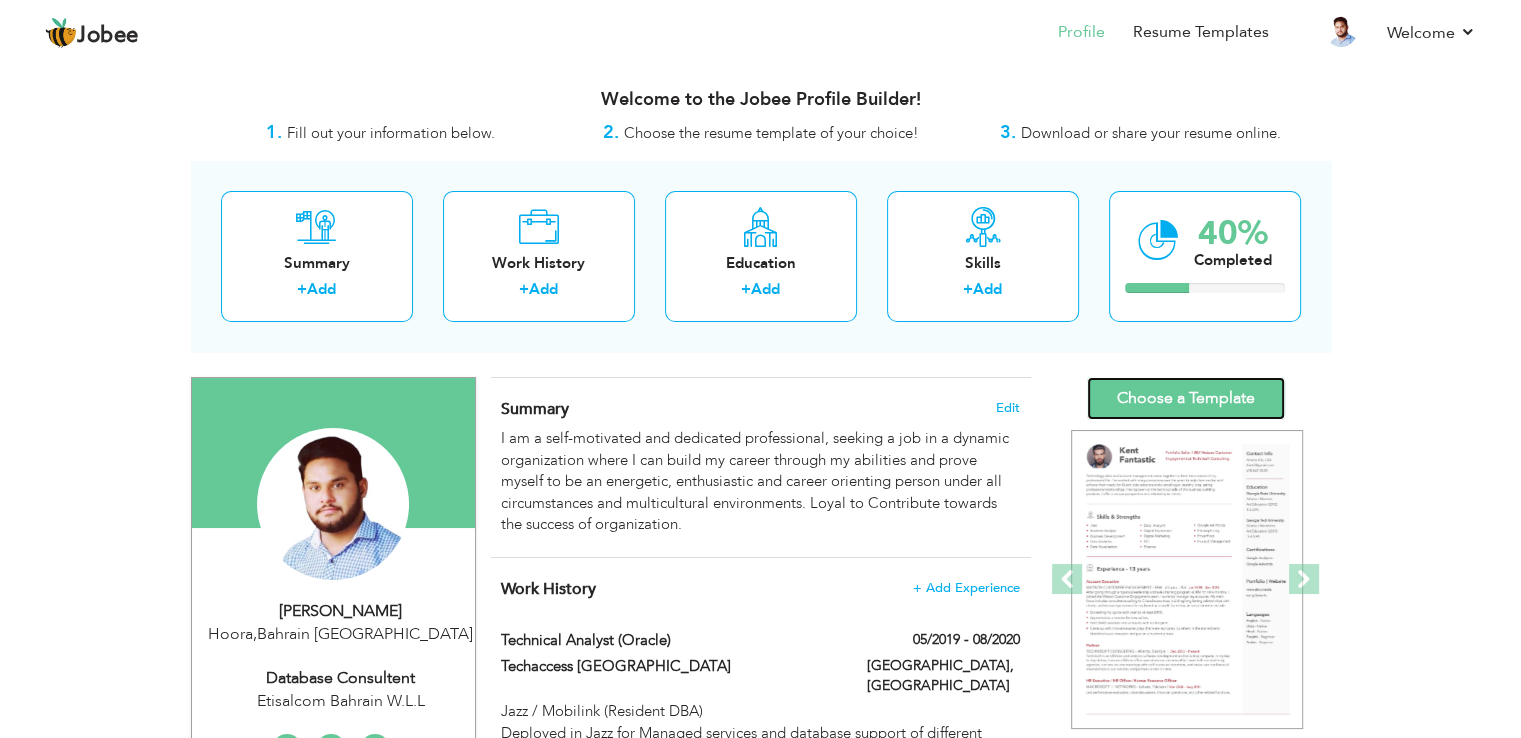 click on "Choose a Template" at bounding box center (1186, 398) 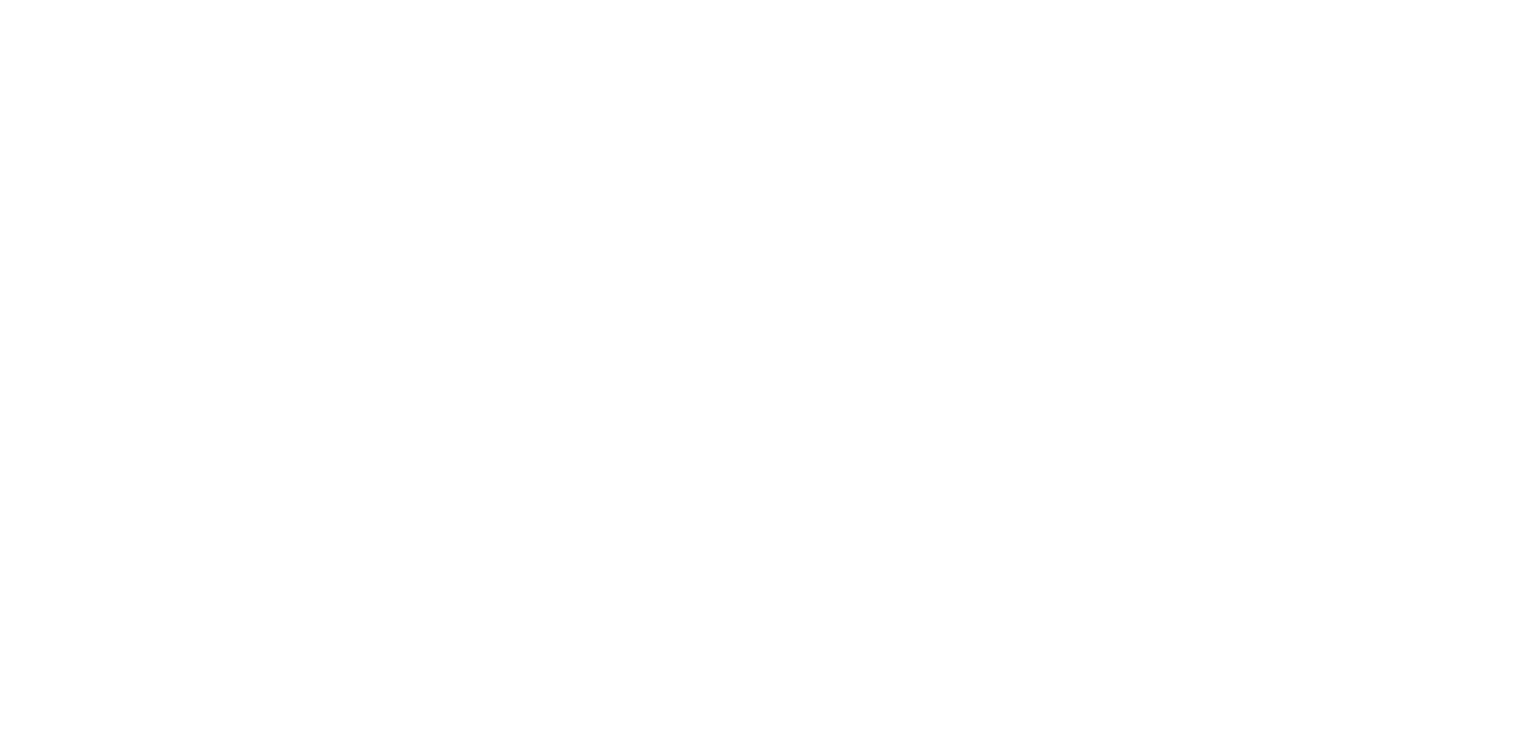 scroll, scrollTop: 0, scrollLeft: 0, axis: both 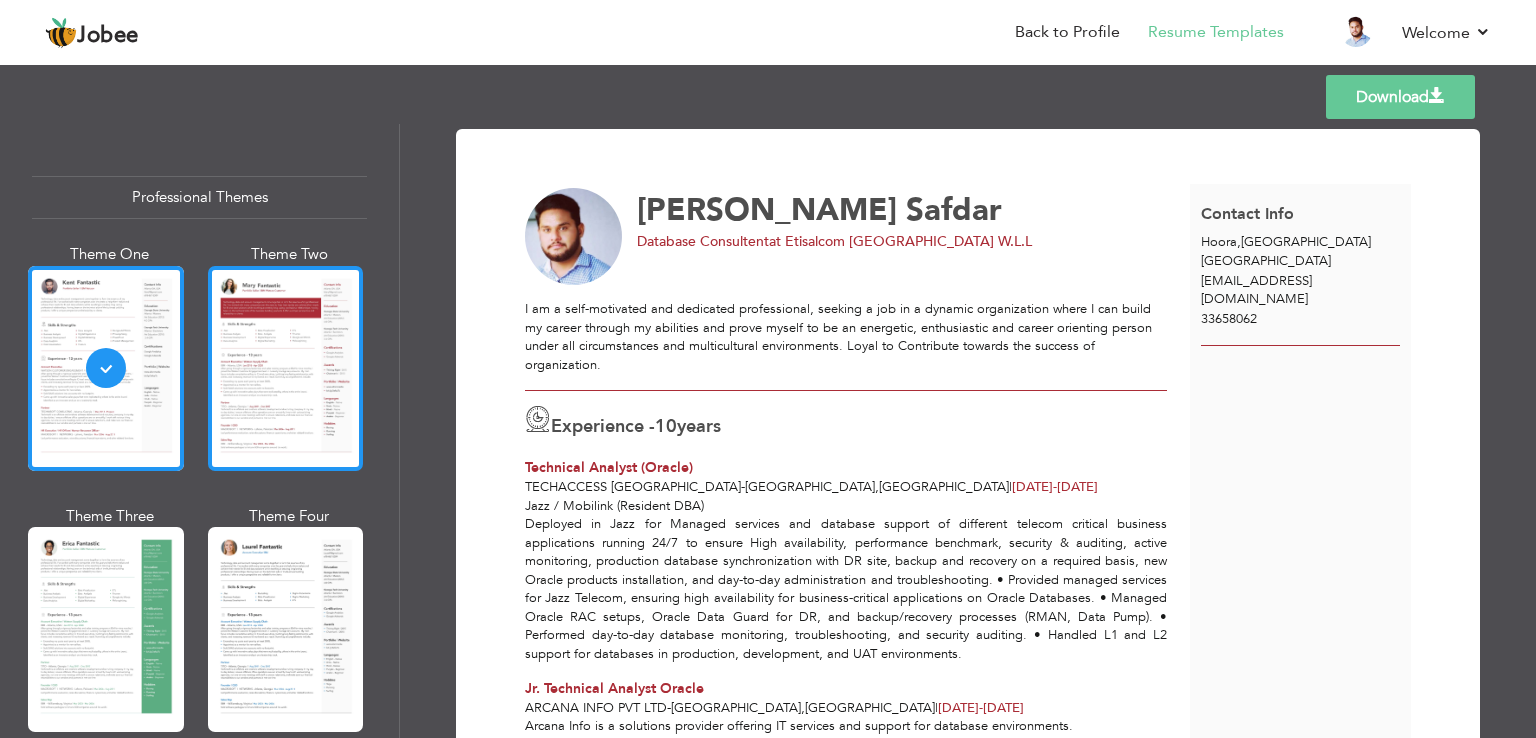 click at bounding box center (286, 368) 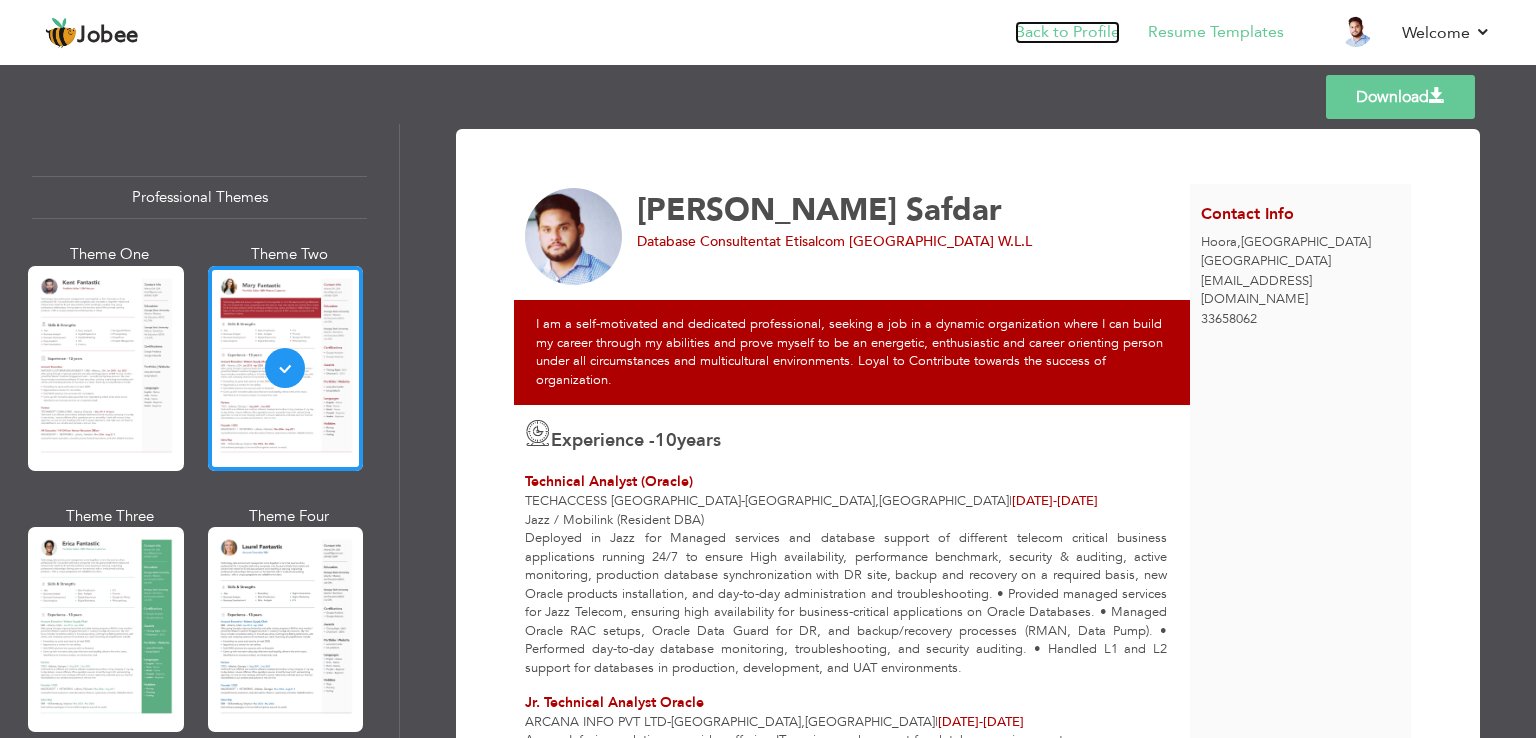 click on "Back to Profile" at bounding box center [1067, 32] 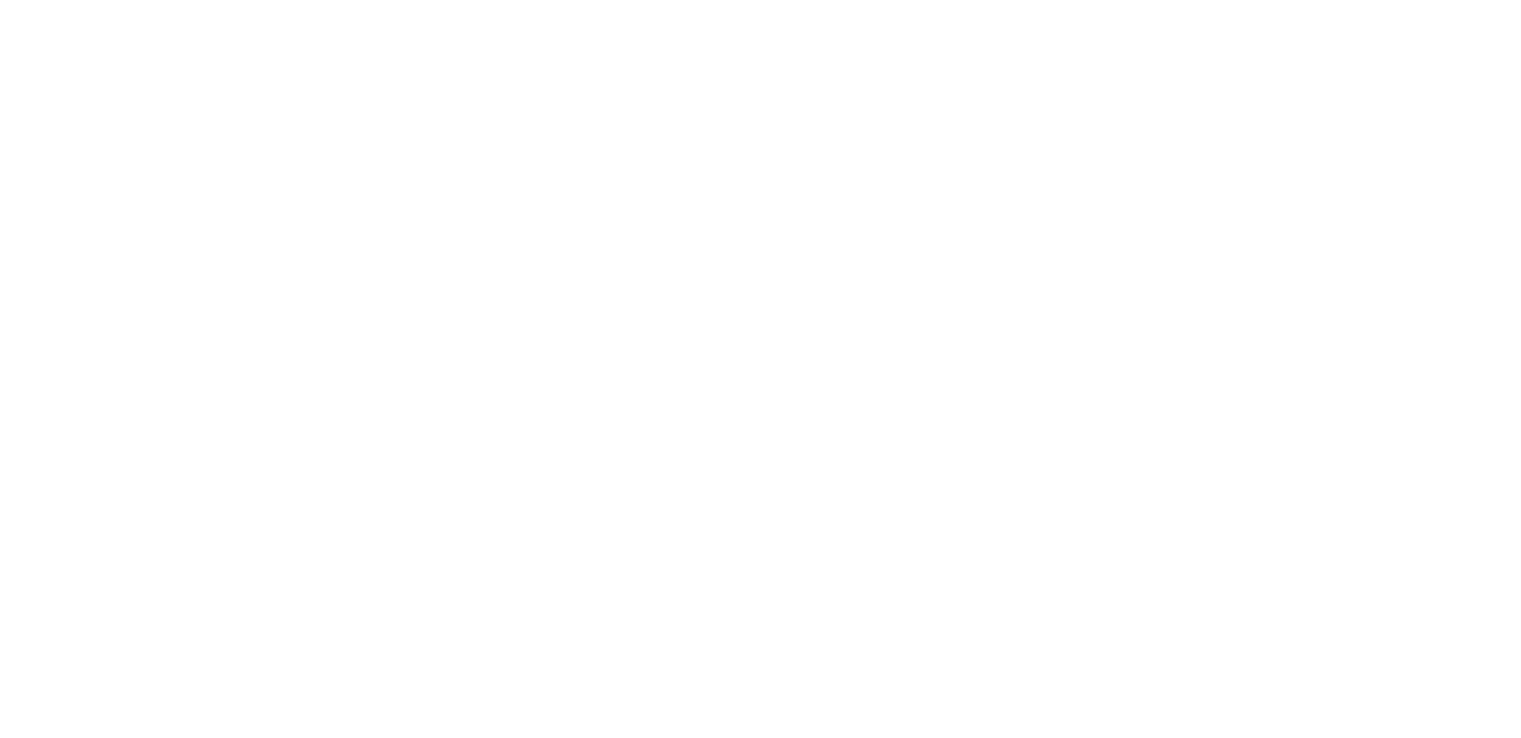 scroll, scrollTop: 0, scrollLeft: 0, axis: both 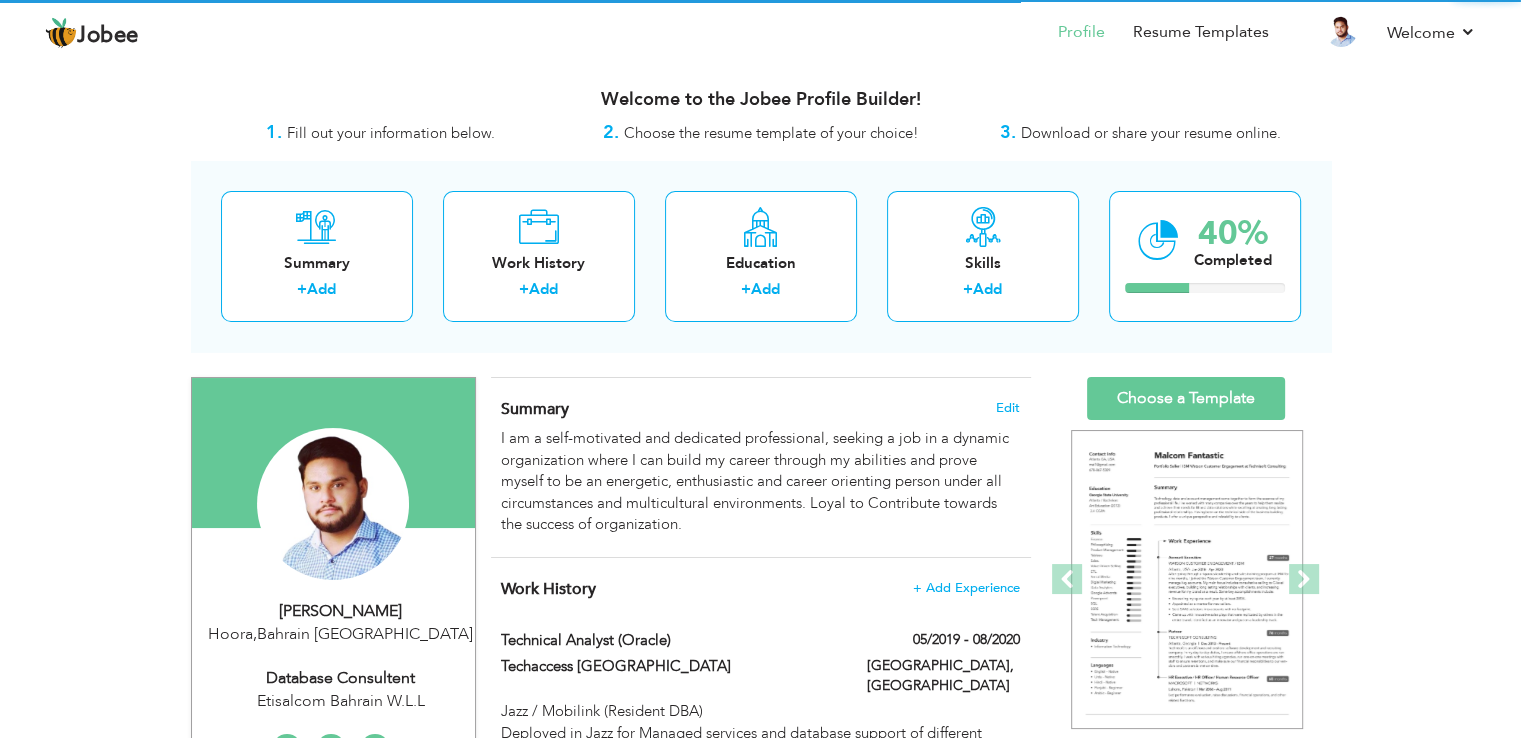click at bounding box center [333, 504] 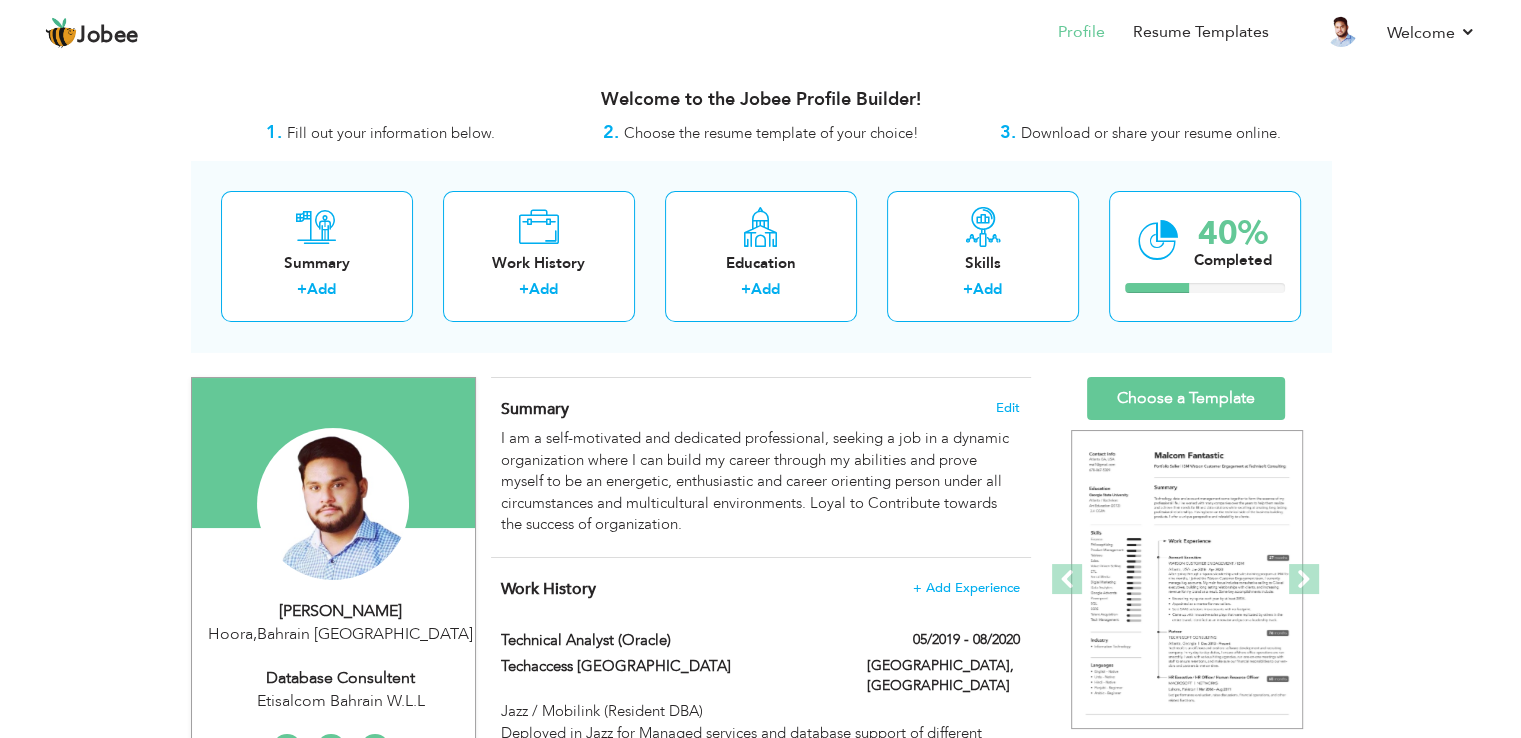 drag, startPoint x: 332, startPoint y: 476, endPoint x: 284, endPoint y: 500, distance: 53.66563 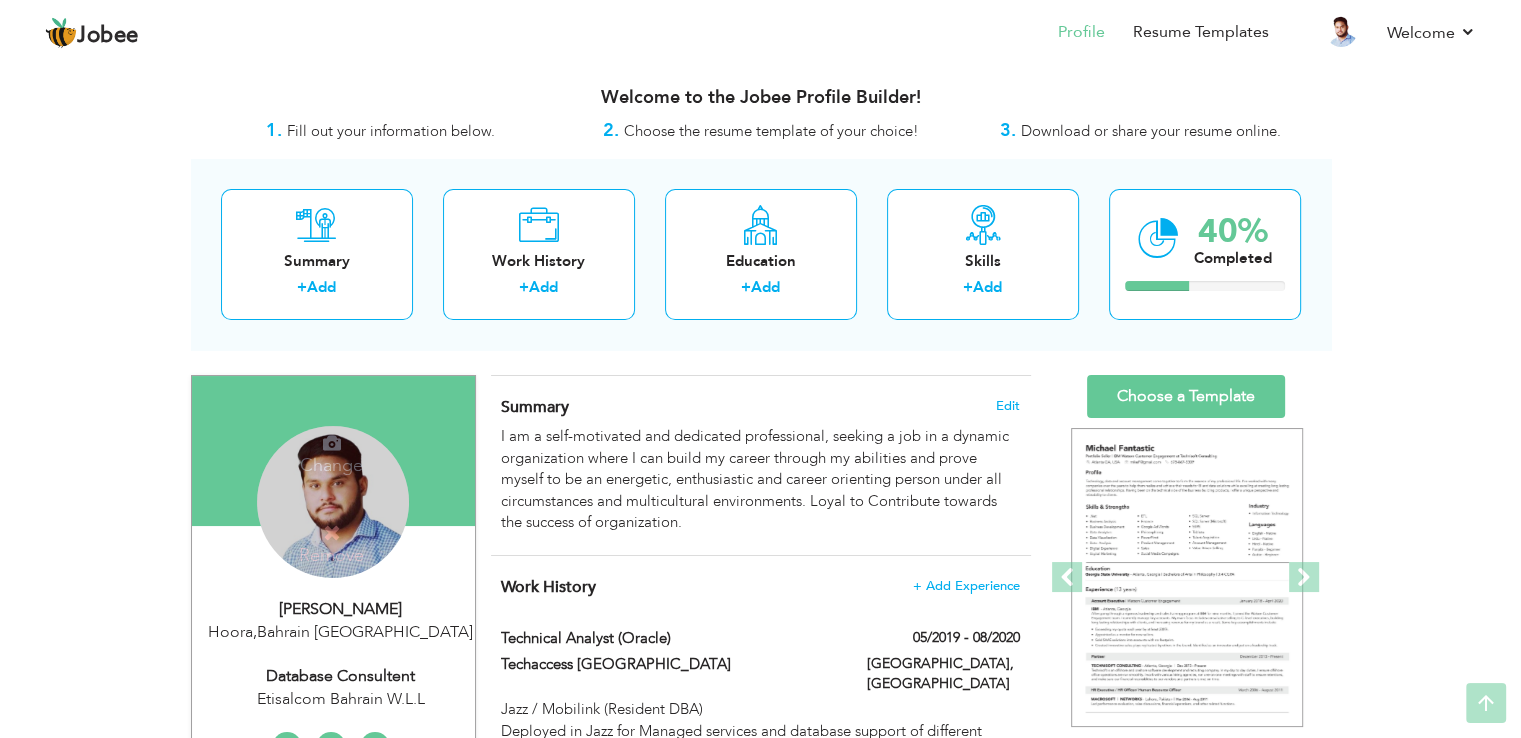 scroll, scrollTop: 0, scrollLeft: 0, axis: both 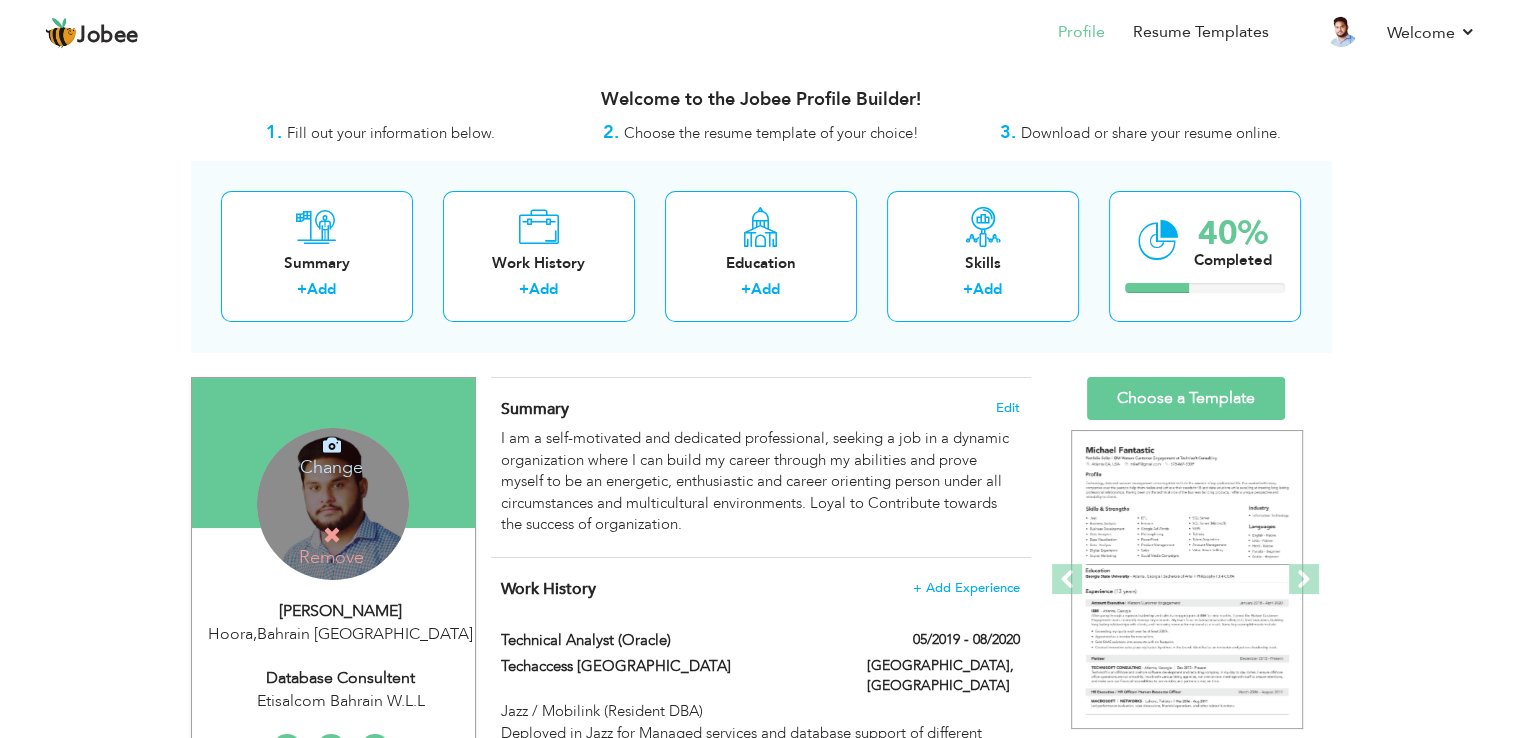 click at bounding box center [332, 535] 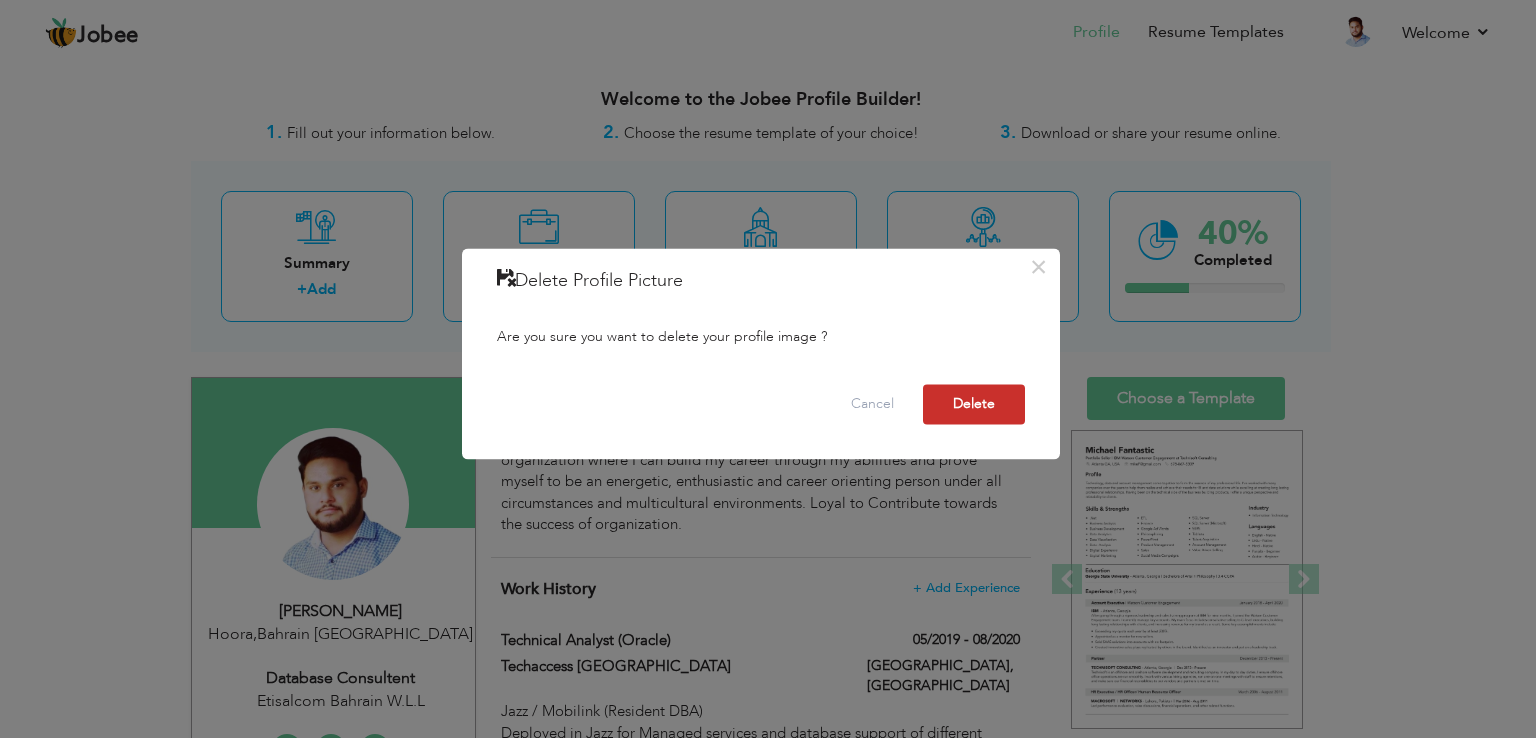 click on "Delete" at bounding box center (974, 405) 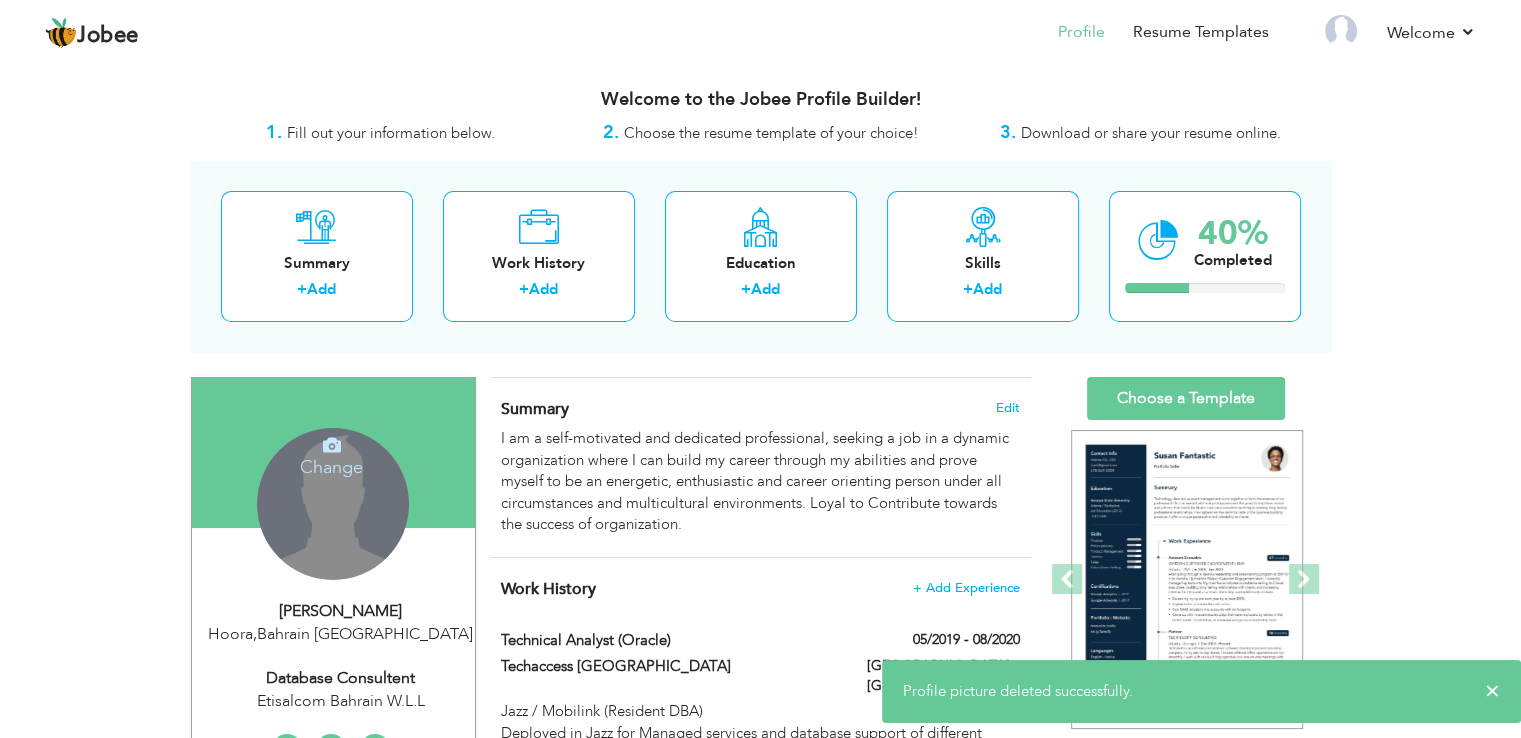 click at bounding box center (332, 445) 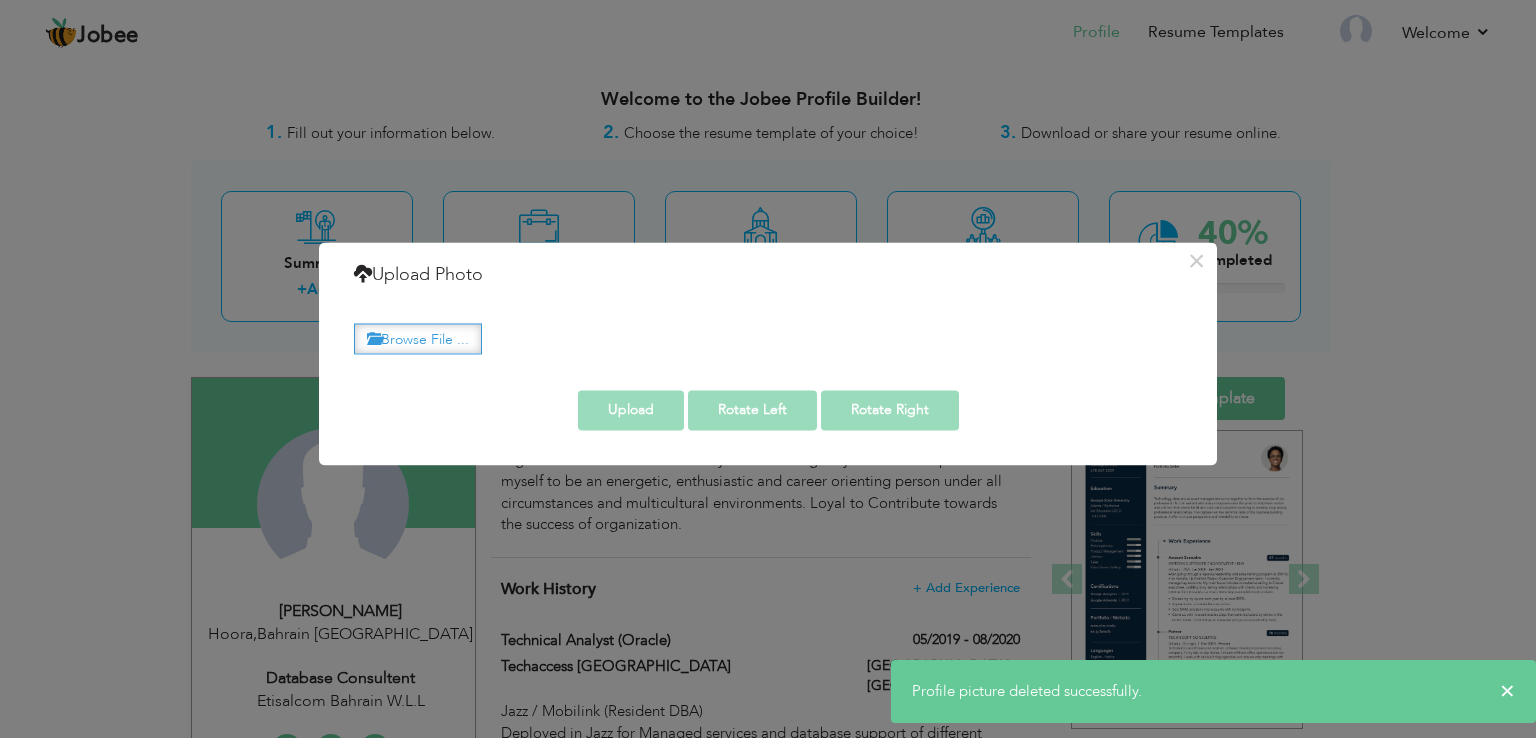 click on "Browse File ..." at bounding box center [418, 338] 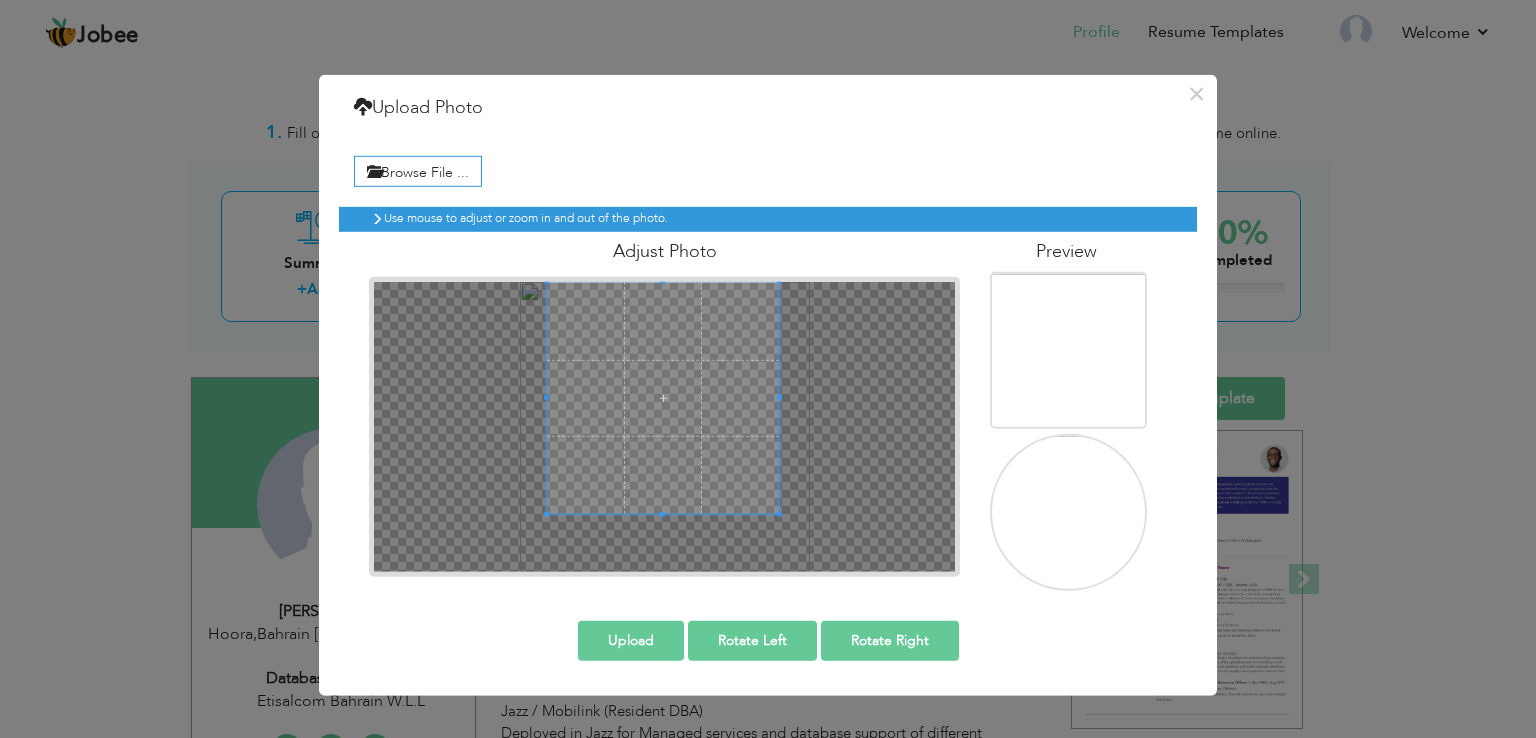 click at bounding box center [663, 398] 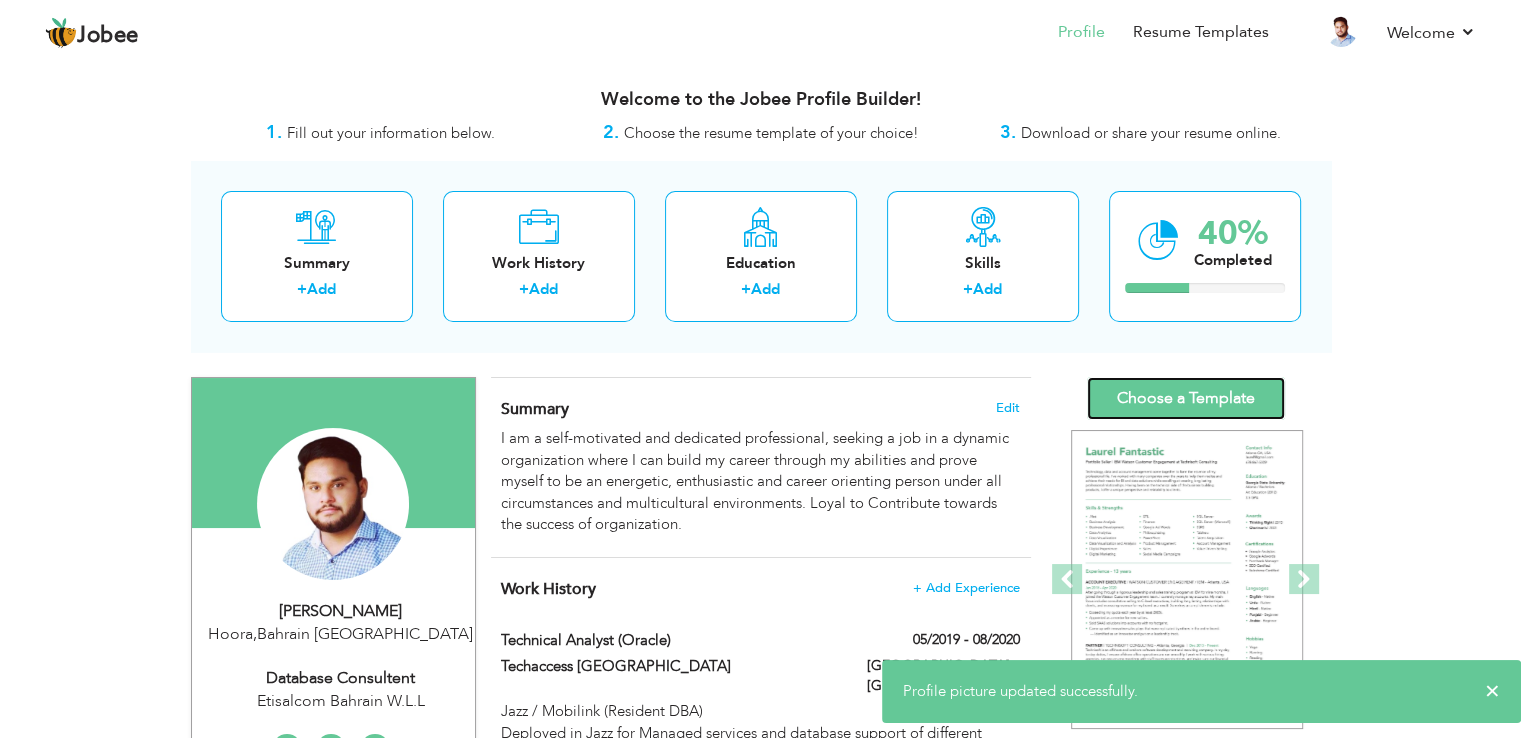 click on "Choose a Template" at bounding box center (1186, 398) 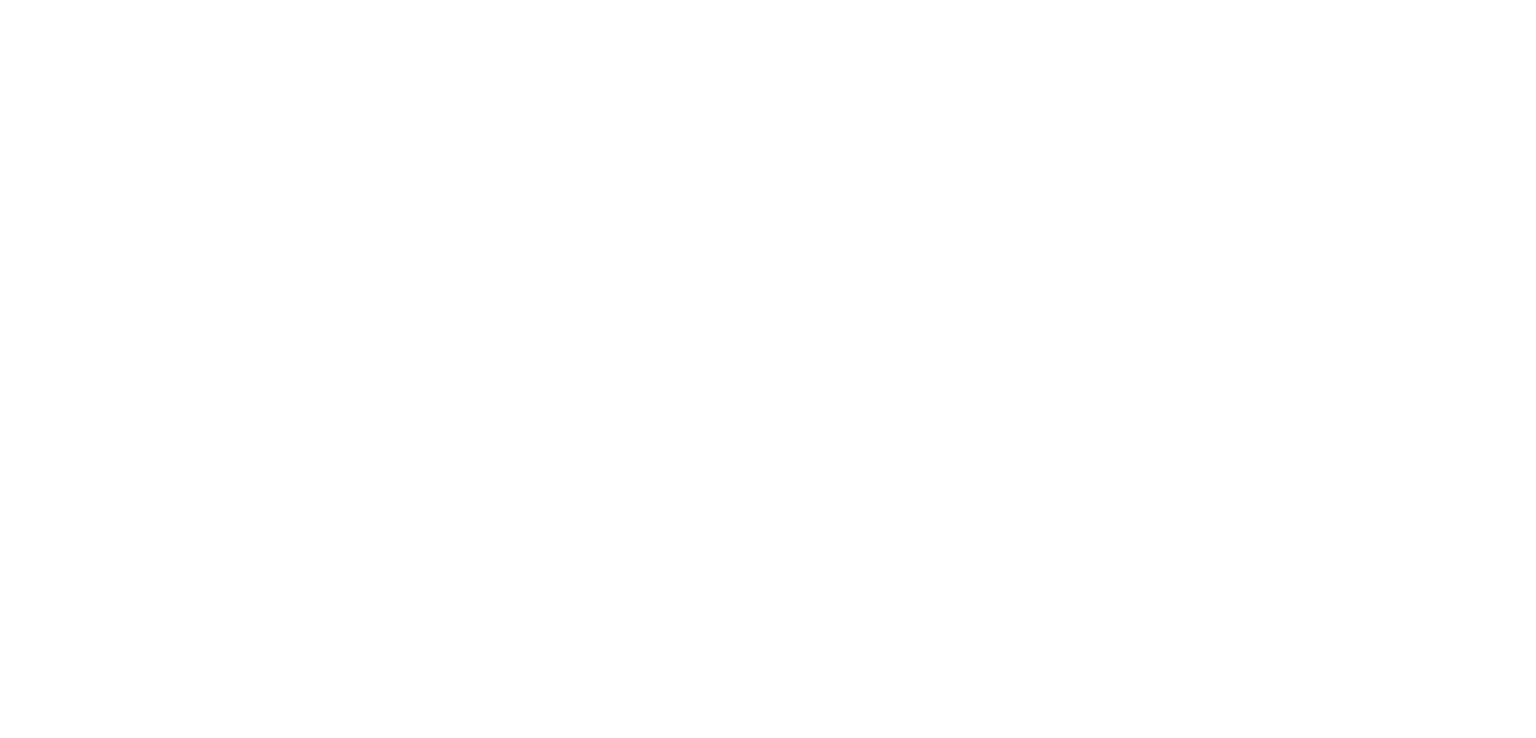 scroll, scrollTop: 0, scrollLeft: 0, axis: both 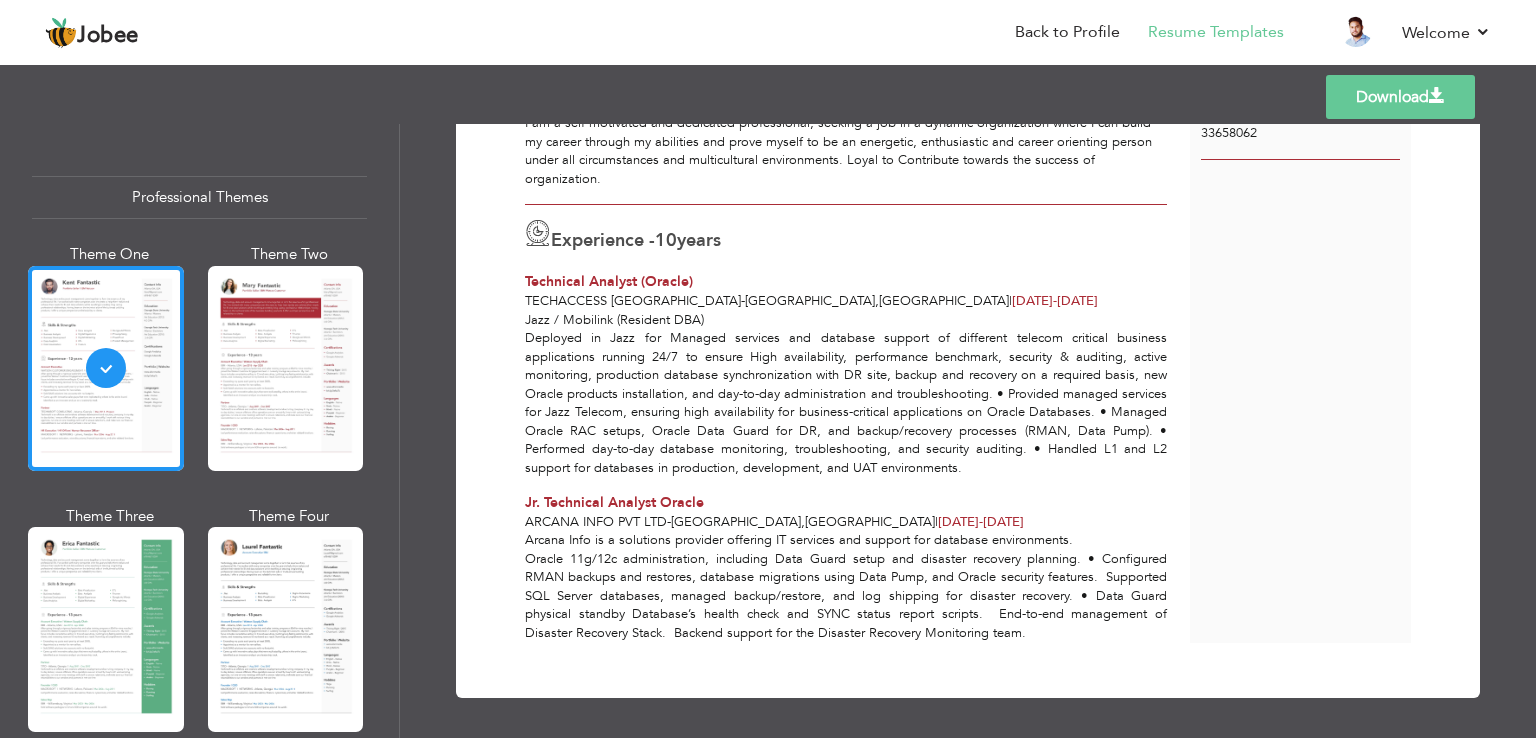click on "Jazz / Mobilink (Resident DBA)
Deployed in Jazz for Managed services and database support of different telecom critical business applications running 24/7 to ensure High availability, performance benchmark, security & auditing, active monitoring, production database synchronization with DR site, backup and recovery on a required basis, new Oracle products installation, and day-to-day administration and troubleshooting. • Provided managed services for Jazz Telecom, ensuring high availability for business-critical applications on Oracle Databases. • Managed Oracle RAC setups, Oracle Data Guard for DR, and backup/recovery processes (RMAN, Data Pump). • Performed day-to-day database monitoring, troubleshooting, and security auditing. • Handled L1 and L2 support for databases in production, development, and UAT environments." at bounding box center [846, 394] 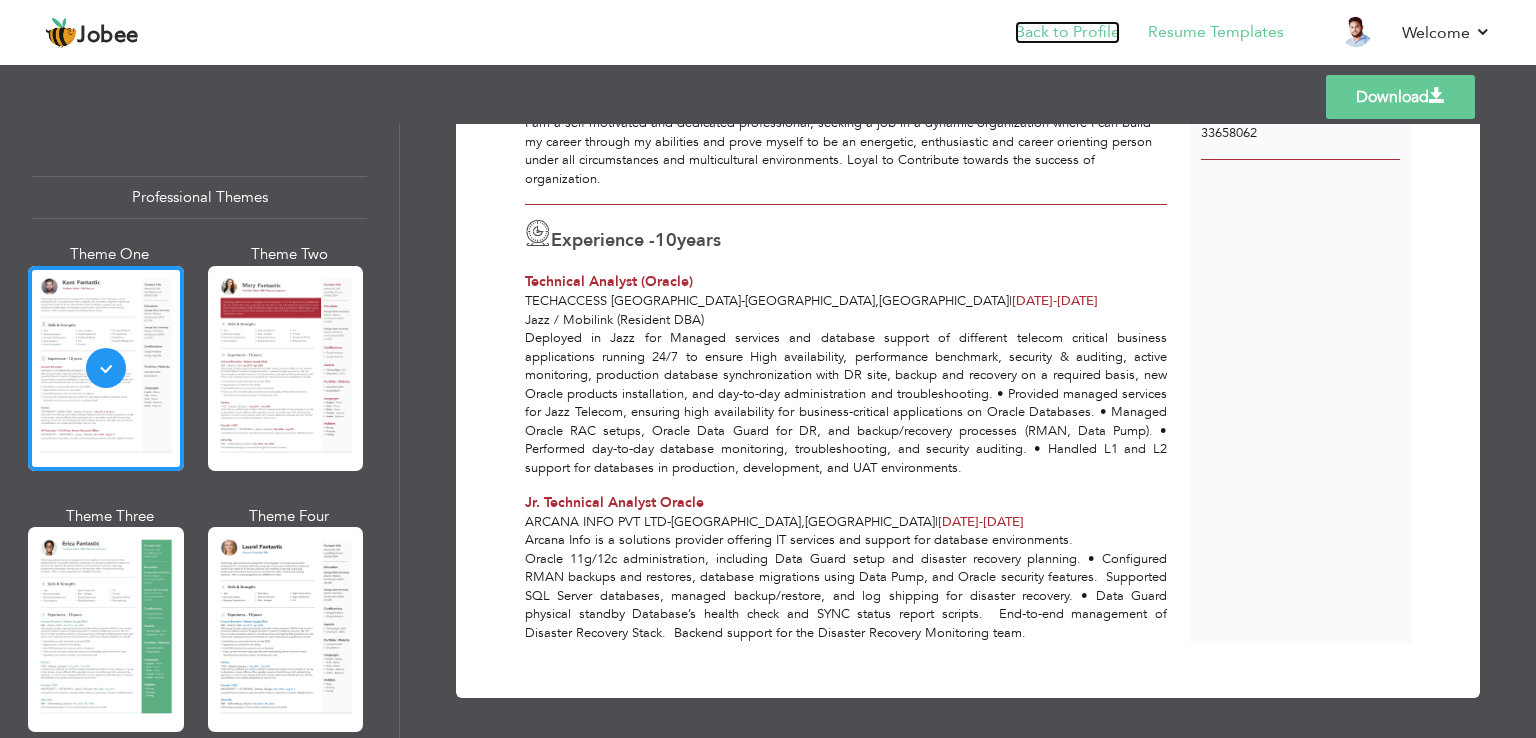 click on "Back to Profile" at bounding box center [1067, 32] 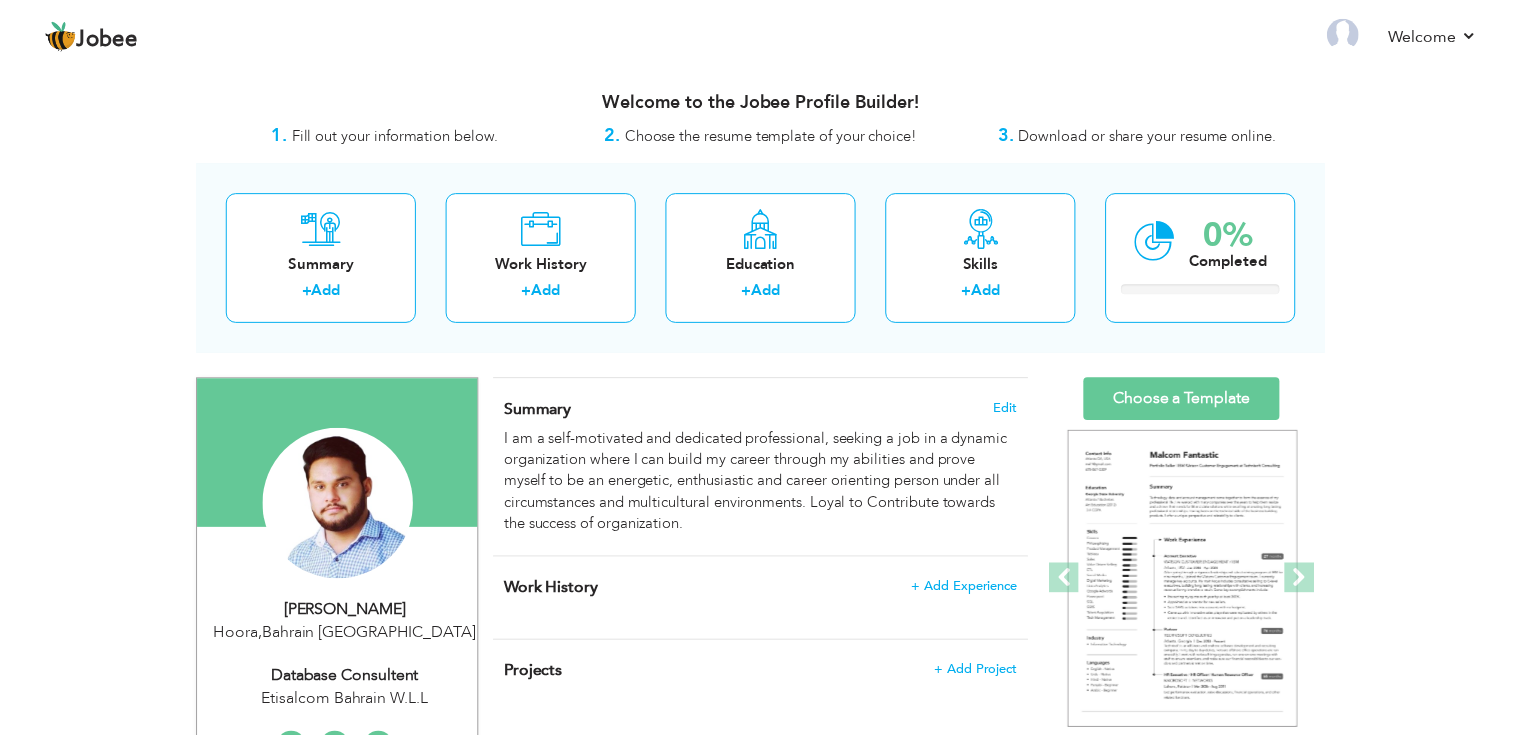 scroll, scrollTop: 0, scrollLeft: 0, axis: both 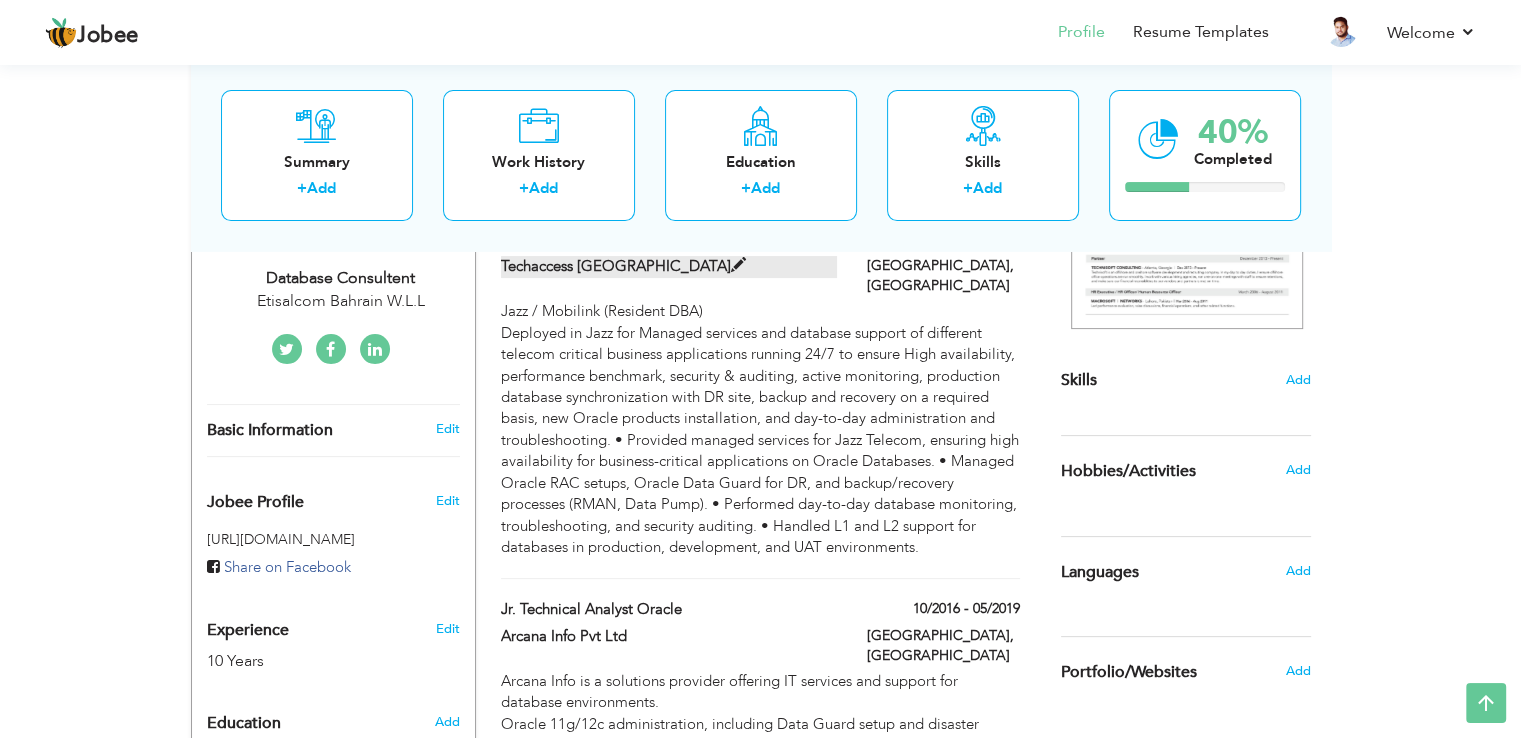 click at bounding box center [738, 265] 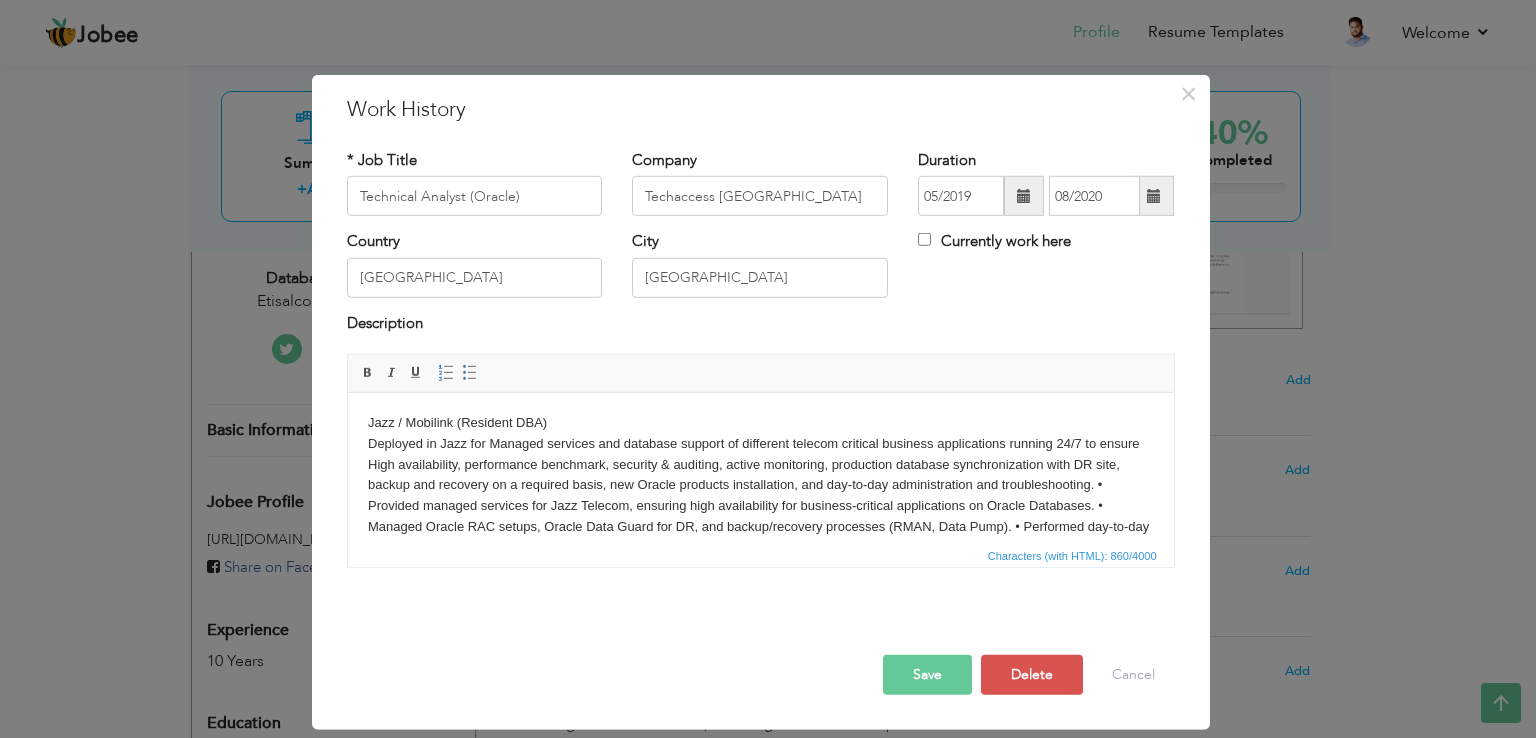 click on "Jazz / Mobilink (Resident DBA) Deployed in Jazz for Managed services and database support of different telecom critical business applications running 24/7 to ensure High availability, performance benchmark, security & auditing, active monitoring, production database synchronization with DR site, backup and recovery on a required basis, new Oracle products installation, and day-to-day administration and troubleshooting. • Provided managed services for Jazz Telecom, ensuring high availability for business-critical applications on Oracle Databases. • Managed Oracle RAC setups, Oracle Data Guard for DR, and backup/recovery processes (RMAN, Data Pump). • Performed day-to-day database monitoring, troubleshooting, and security auditing. • Handled L1 and L2 support for databases in production, development, and UAT environments." at bounding box center (760, 496) 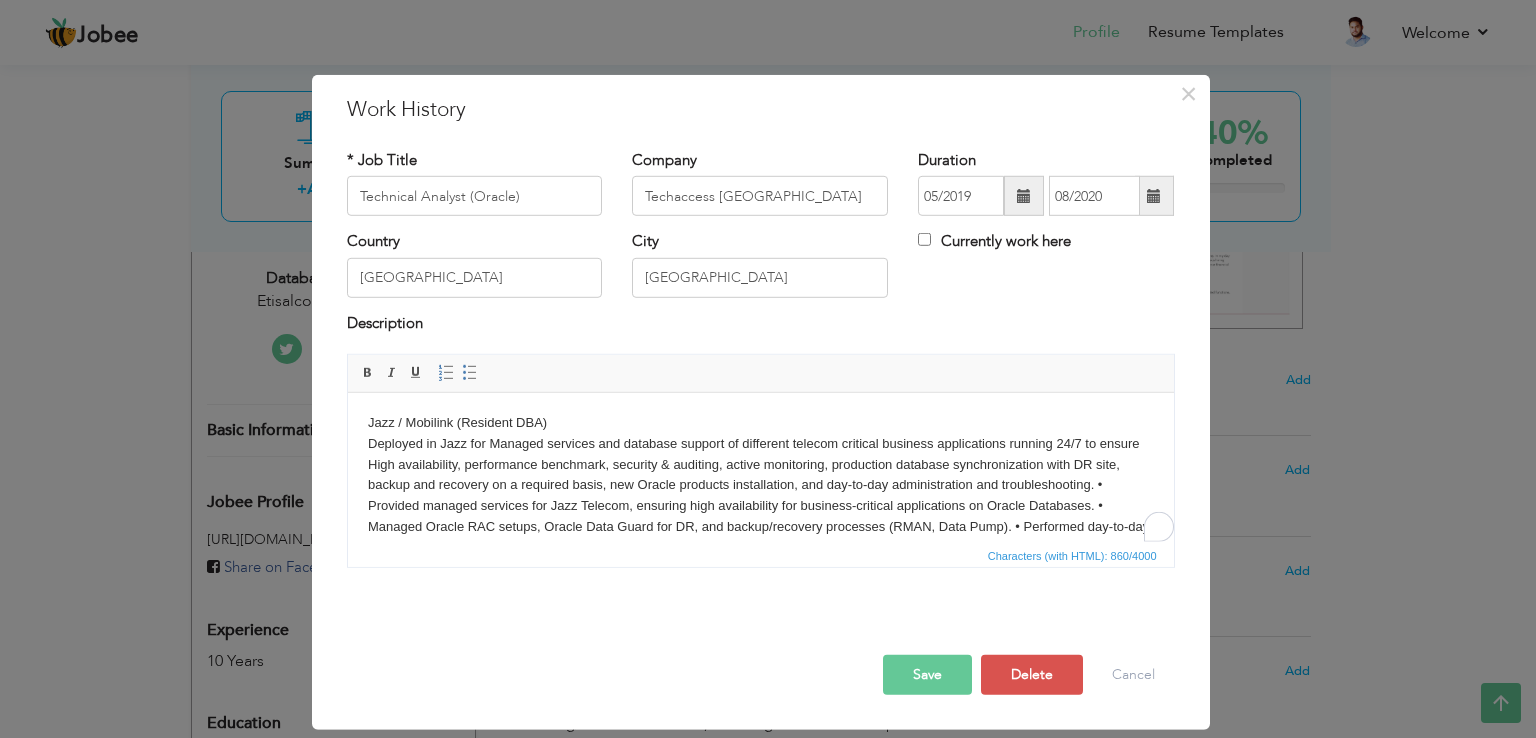 type 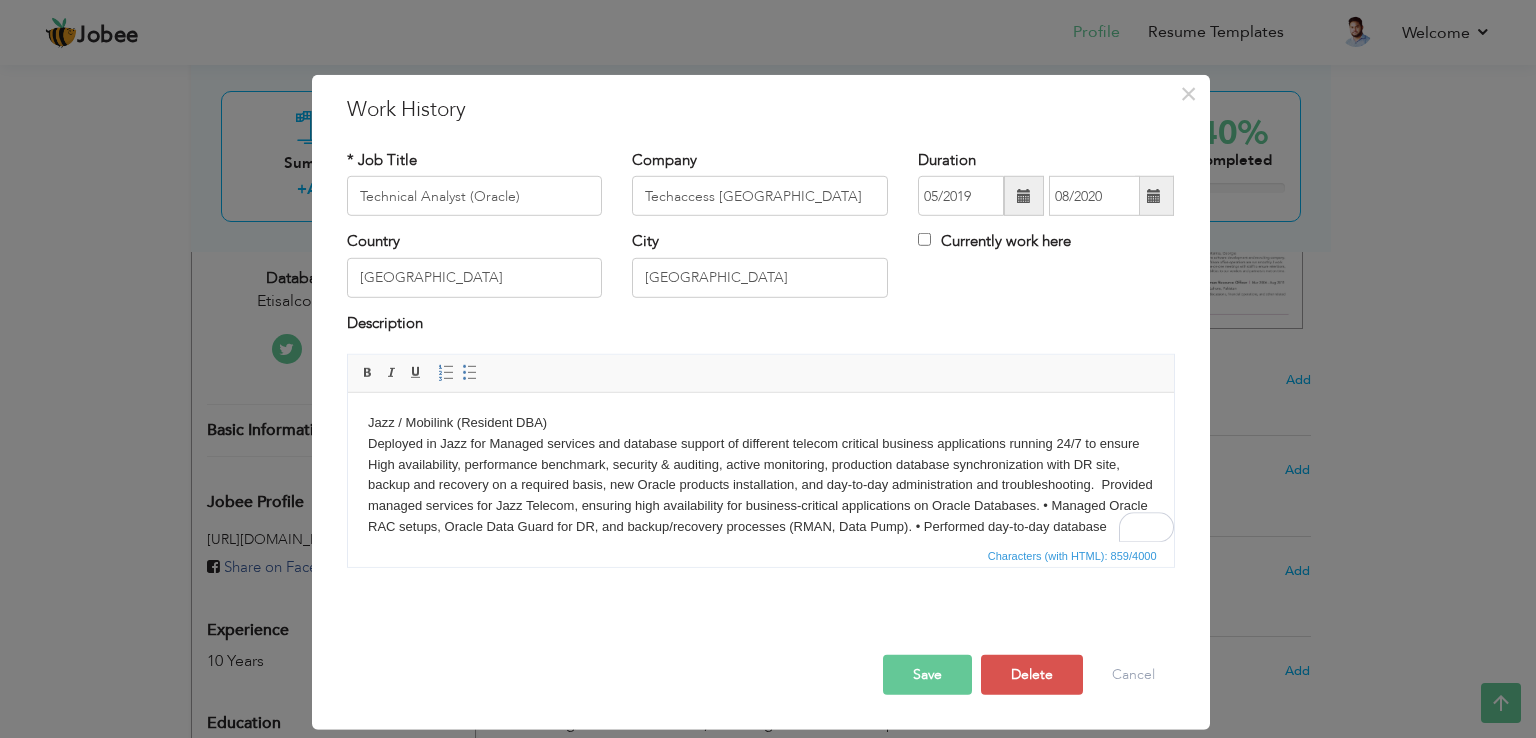 click on "Jazz / Mobilink (Resident DBA) Deployed in Jazz for Managed services and database support of different telecom critical business applications running 24/7 to ensure High availability, performance benchmark, security & auditing, active monitoring, production database synchronization with DR site, backup and recovery on a required basis, new Oracle products installation, and day-to-day administration and troubleshooting.  Provided managed services for Jazz Telecom, ensuring high availability for business-critical applications on Oracle Databases. • Managed Oracle RAC setups, Oracle Data Guard for DR, and backup/recovery processes (RMAN, Data Pump). • Performed day-to-day database monitoring, troubleshooting, and security auditing. • Handled L1 and L2 support for databases in production, development, and UAT environments." at bounding box center (760, 496) 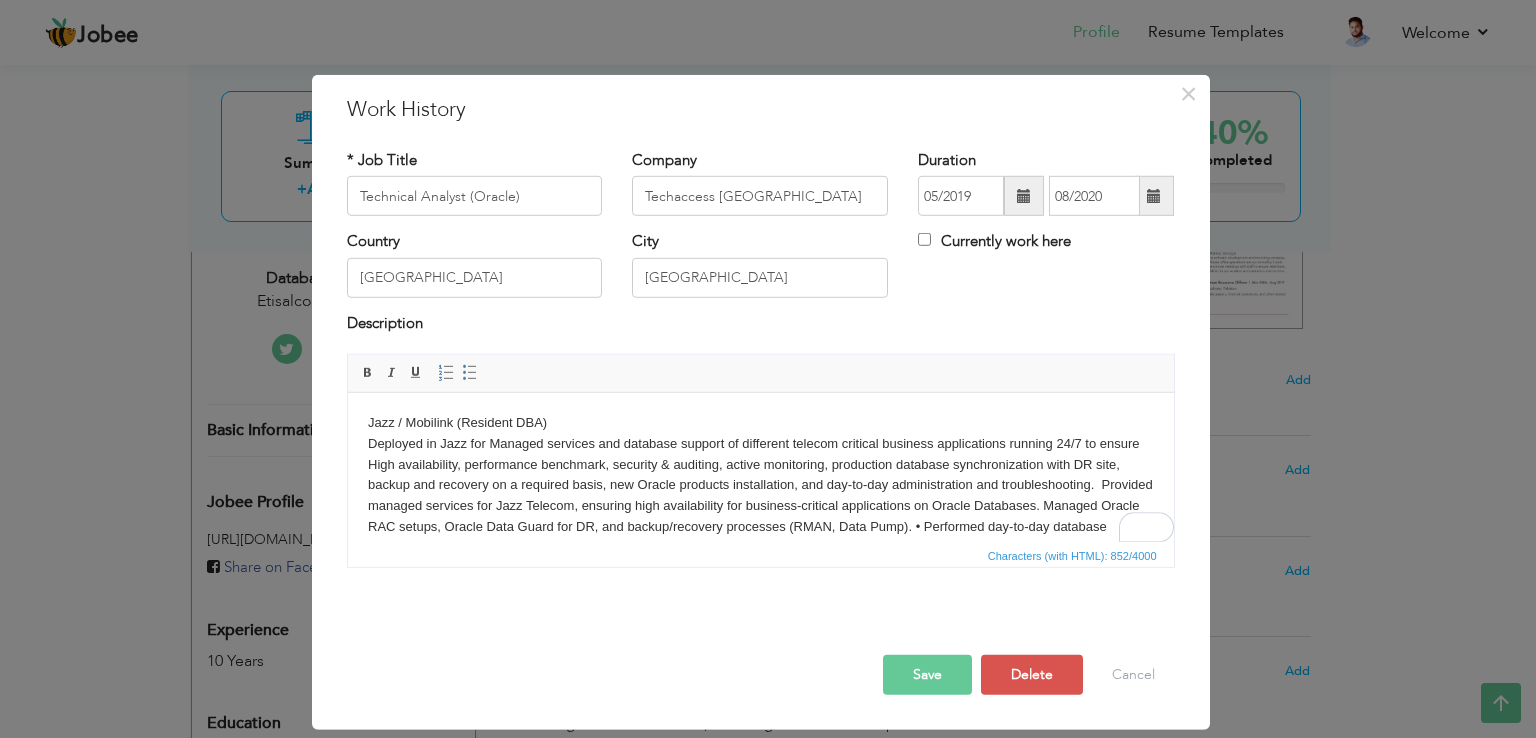 click on "Jazz / Mobilink (Resident DBA) Deployed in Jazz for Managed services and database support of different telecom critical business applications running 24/7 to ensure High availability, performance benchmark, security & auditing, active monitoring, production database synchronization with DR site, backup and recovery on a required basis, new Oracle products installation, and day-to-day administration and troubleshooting.  Provided managed services for Jazz Telecom, ensuring high availability for business-critical applications on Oracle Databases. Managed Oracle RAC setups, Oracle Data Guard for DR, and backup/recovery processes (RMAN, Data Pump). • Performed day-to-day database monitoring, troubleshooting, and security auditing. • Handled L1 and L2 support for databases in production, development, and UAT environments." at bounding box center (760, 496) 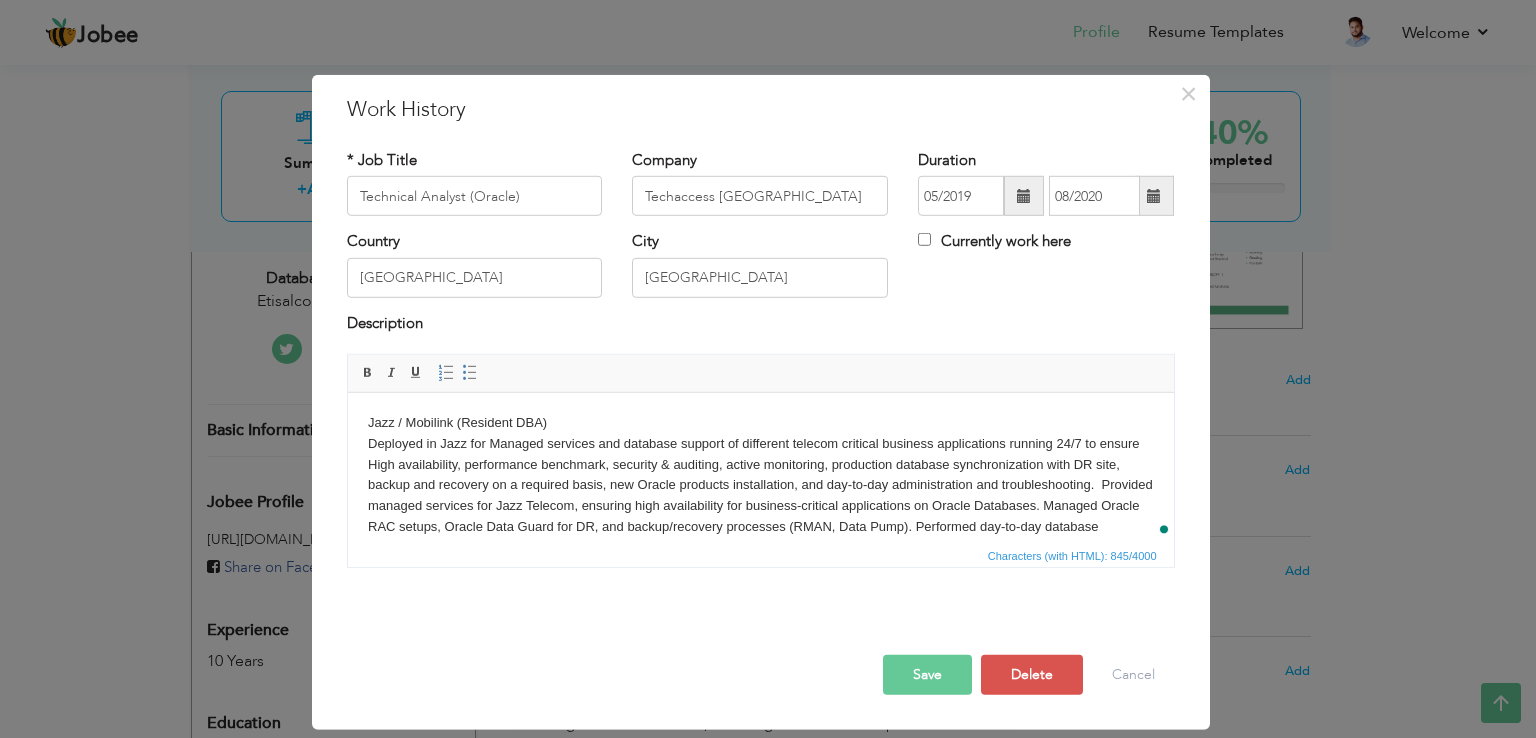 scroll, scrollTop: 0, scrollLeft: 0, axis: both 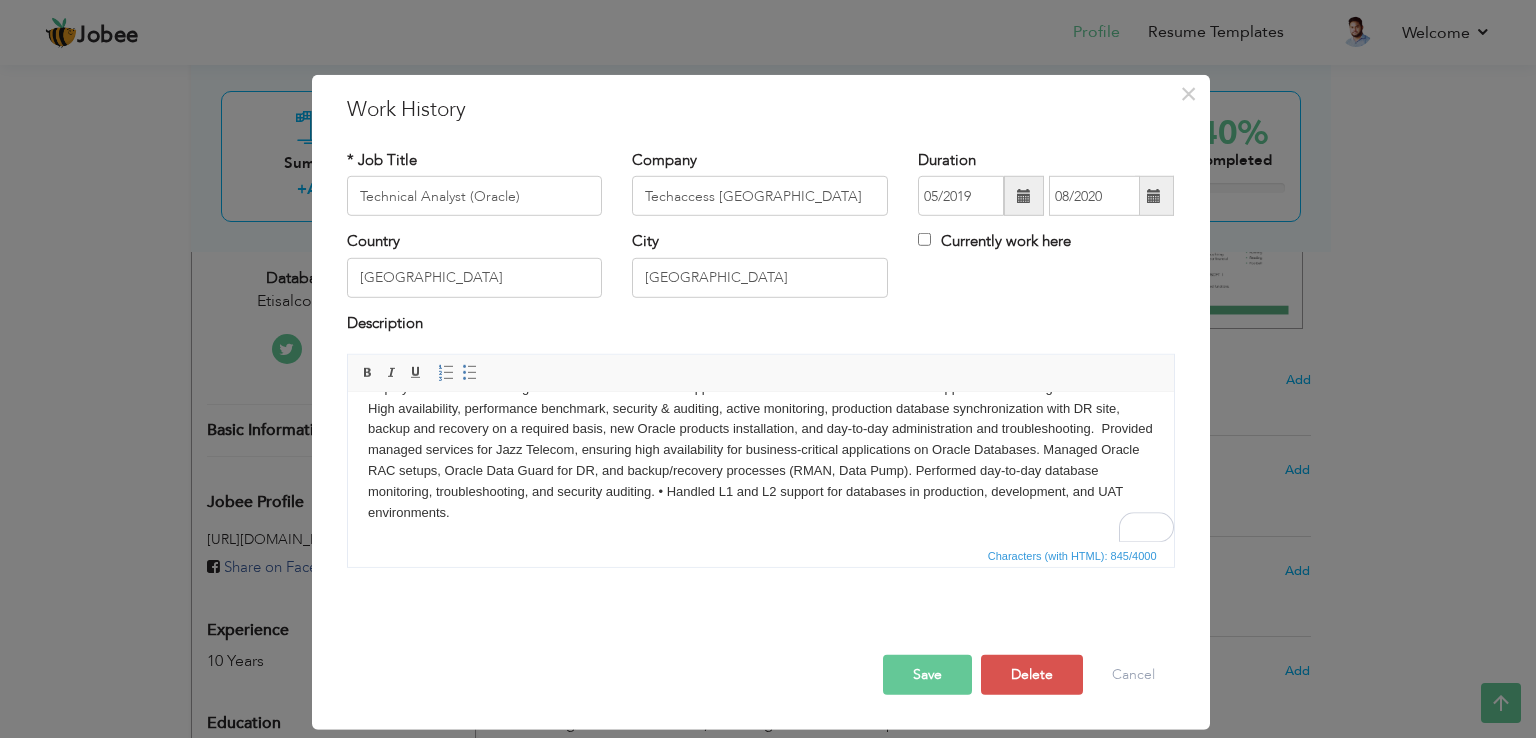 click on "Jazz / Mobilink (Resident DBA) Deployed in Jazz for Managed services and database support of different telecom critical business applications running 24/7 to ensure High availability, performance benchmark, security & auditing, active monitoring, production database synchronization with DR site, backup and recovery on a required basis, new Oracle products installation, and day-to-day administration and troubleshooting.  Provided managed services for Jazz Telecom, ensuring high availability for business-critical applications on Oracle Databases. Managed Oracle RAC setups, Oracle Data Guard for DR, and backup/recovery processes (RMAN, Data Pump). Performed day-to-day database monitoring, troubleshooting, and security auditing. • Handled L1 and L2 support for databases in production, development, and UAT environments." at bounding box center [760, 440] 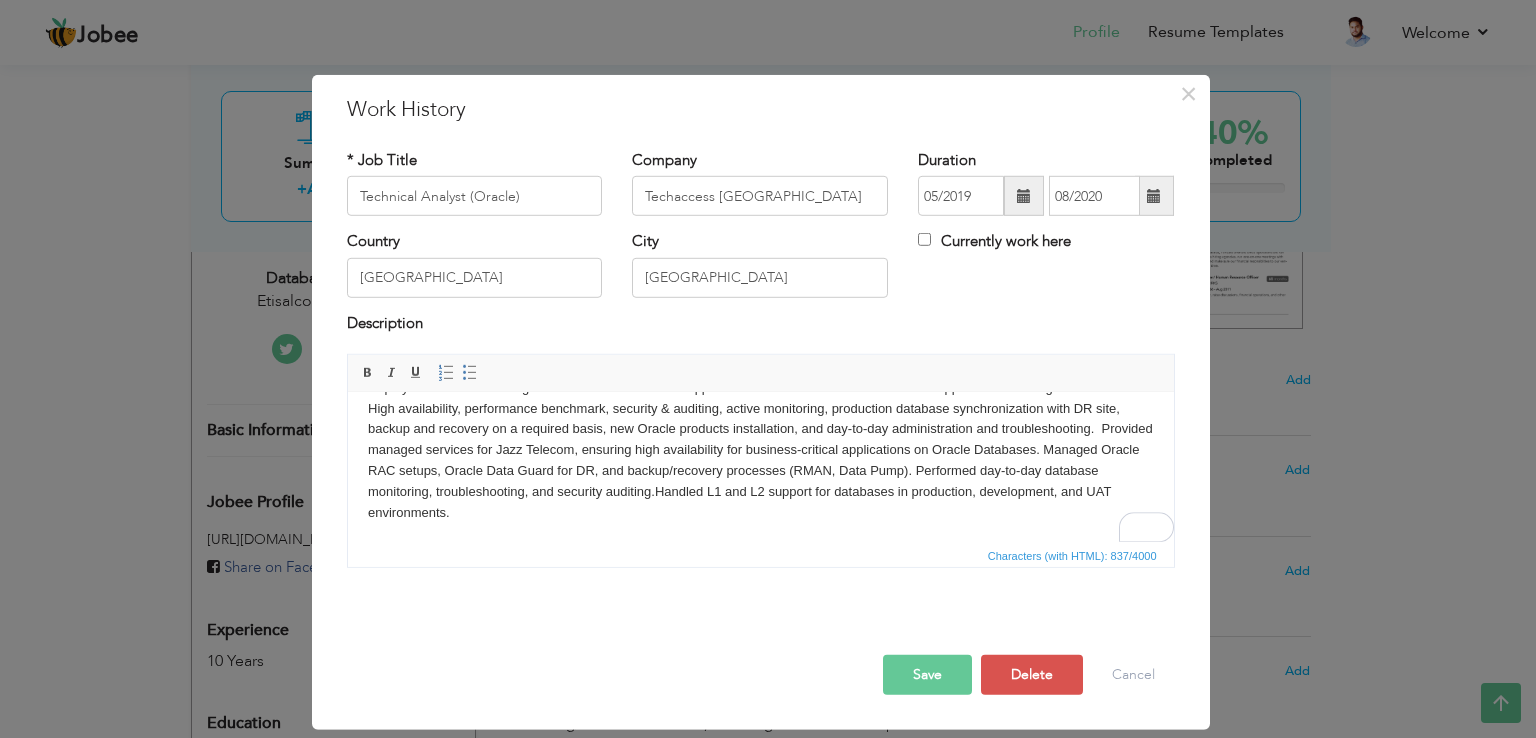 scroll, scrollTop: 0, scrollLeft: 0, axis: both 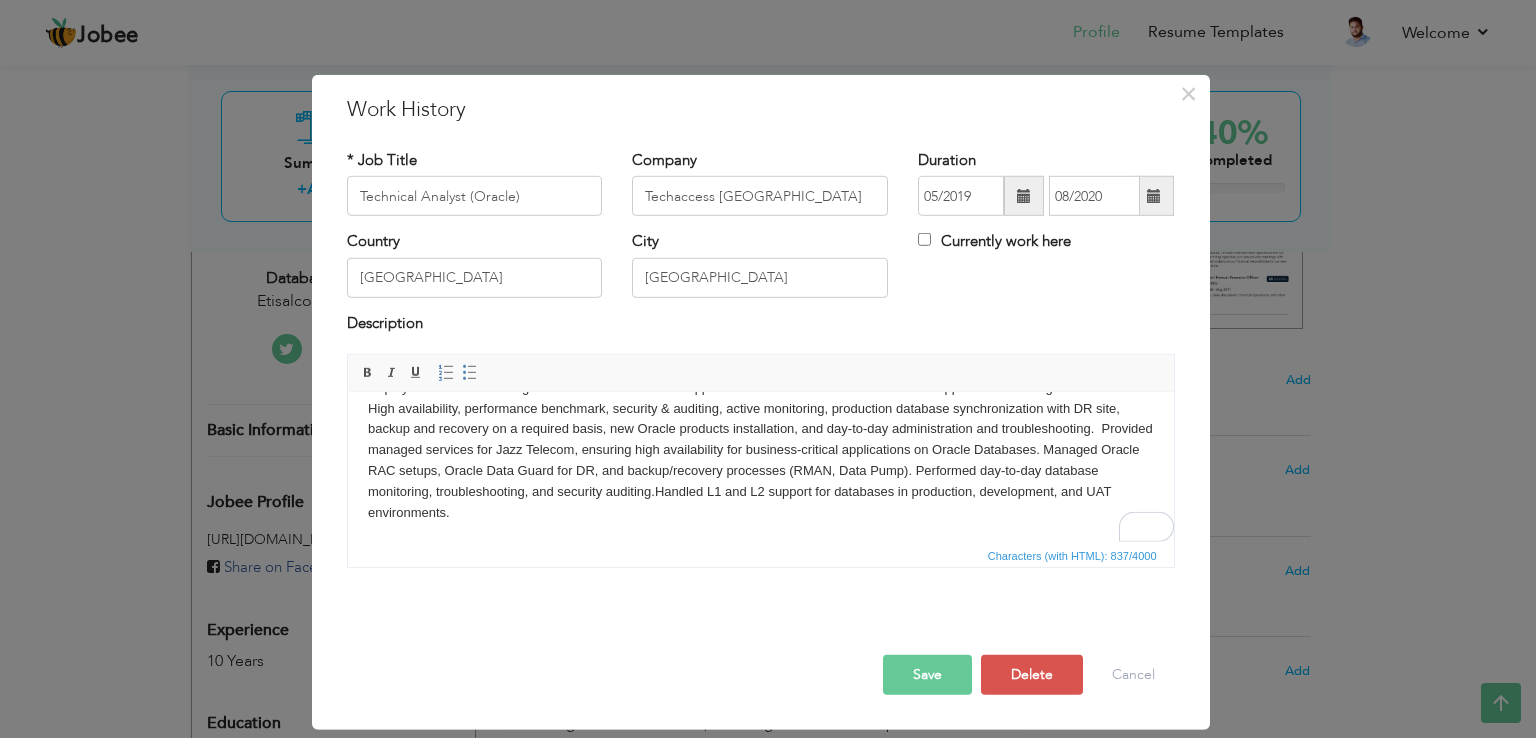 click on "Save" at bounding box center (927, 675) 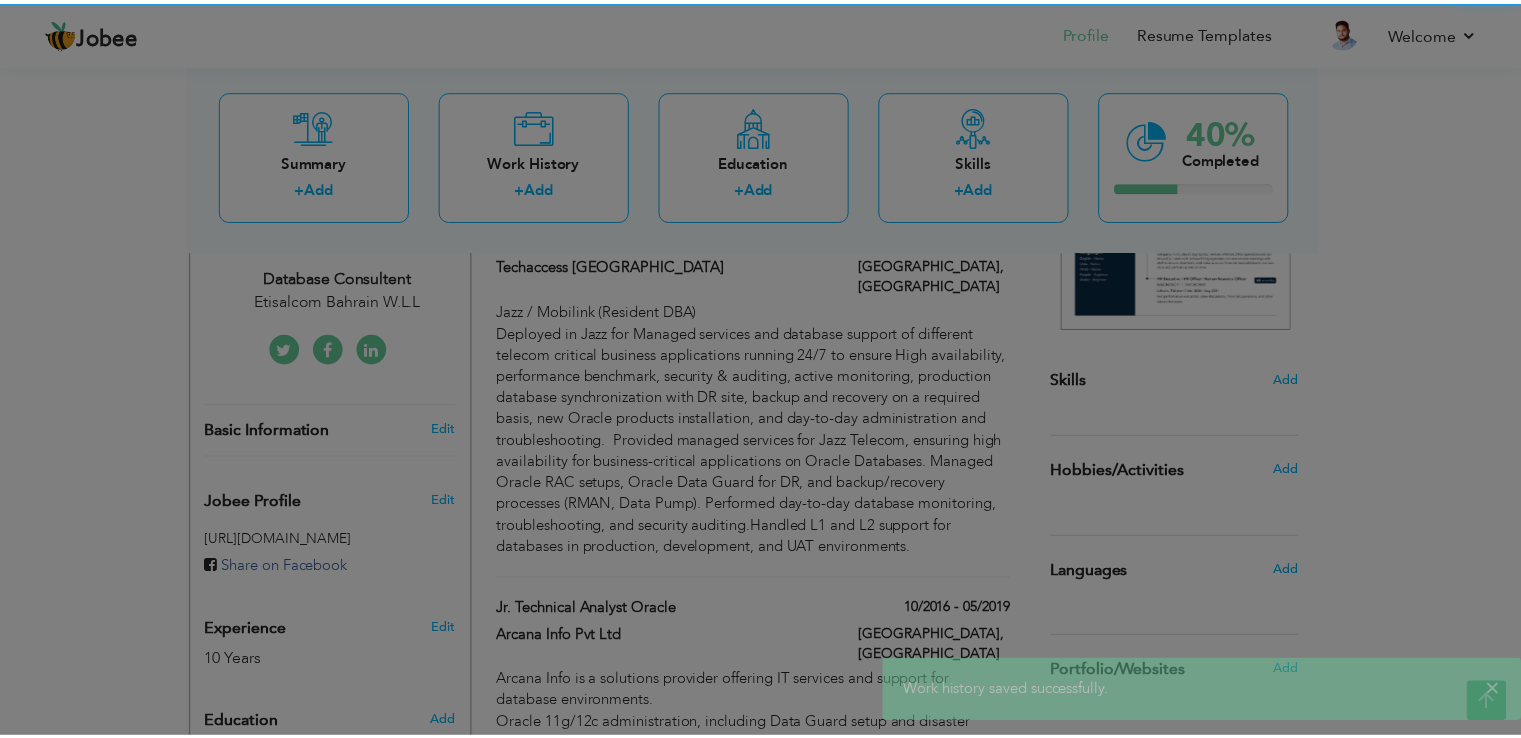 scroll, scrollTop: 0, scrollLeft: 0, axis: both 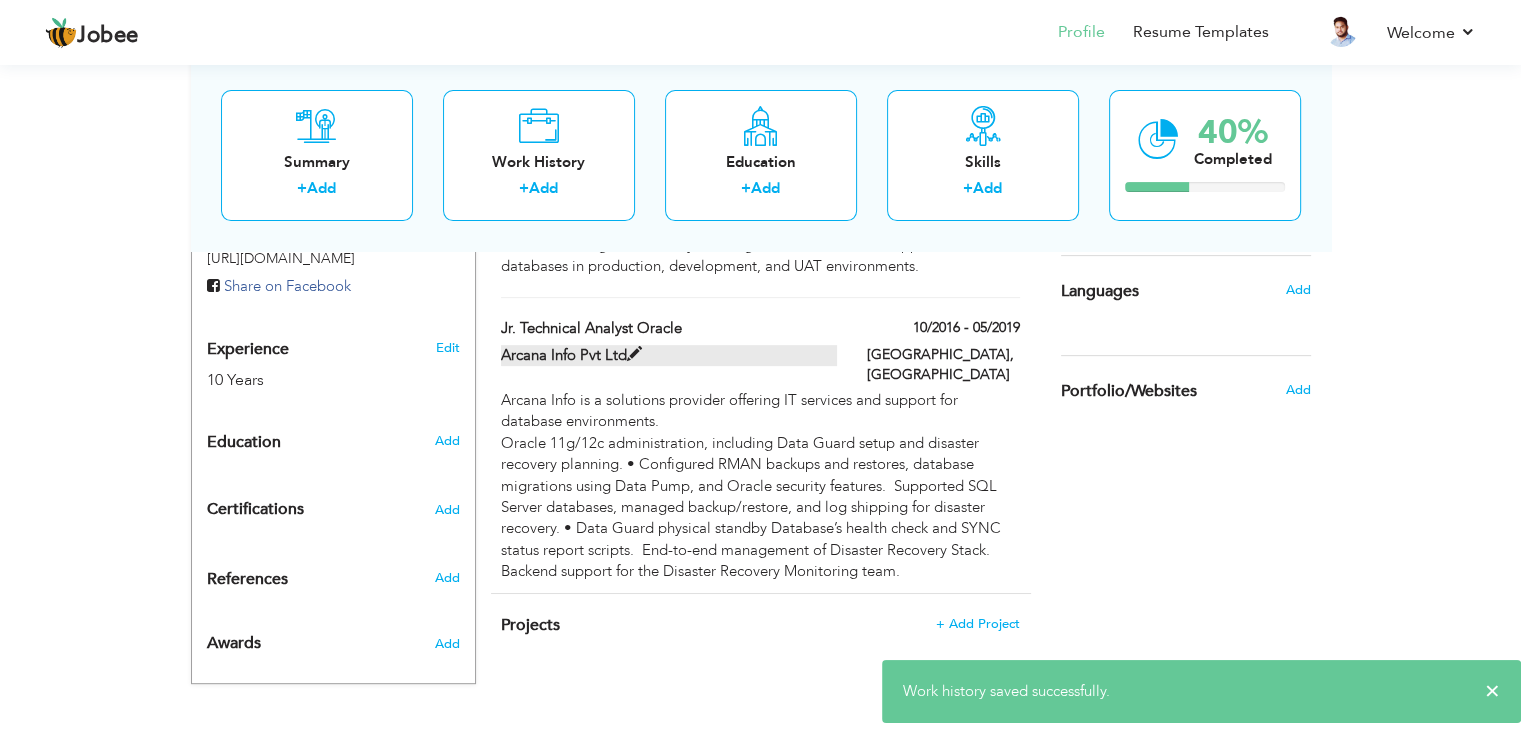click at bounding box center [634, 354] 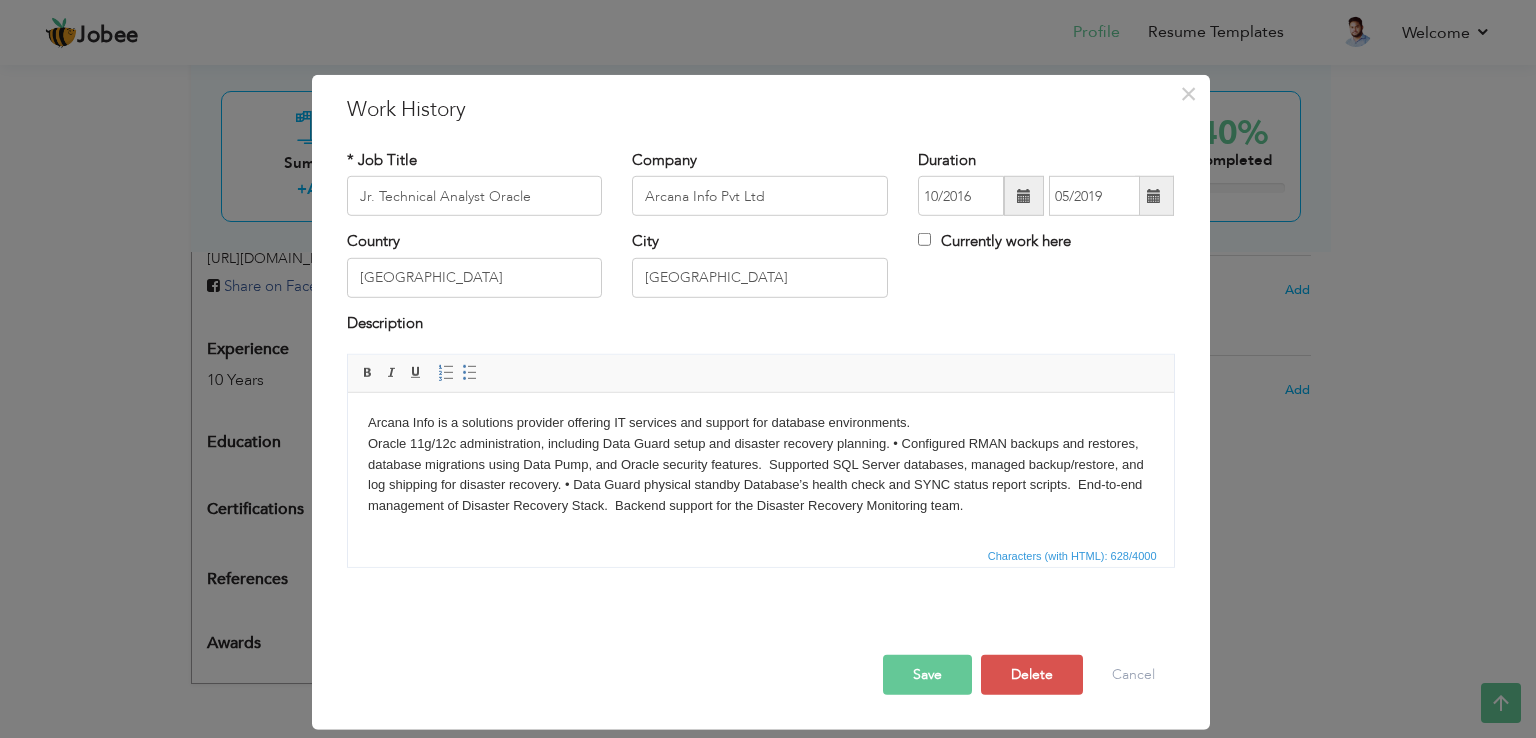 click on "Arcana Info is a solutions provider offering IT services and support for database environments.  Oracle 11g/12c administration, including Data Guard setup and disaster recovery planning. • Configured RMAN backups and restores, database migrations using Data Pump, and Oracle security features.  Supported SQL Server databases, managed backup/restore, and log shipping for disaster recovery. • Data Guard physical standby Database’s health check and SYNC status report scripts.  End-to-end management of Disaster Recovery Stack.  Backend support for the Disaster Recovery Monitoring team." at bounding box center [760, 465] 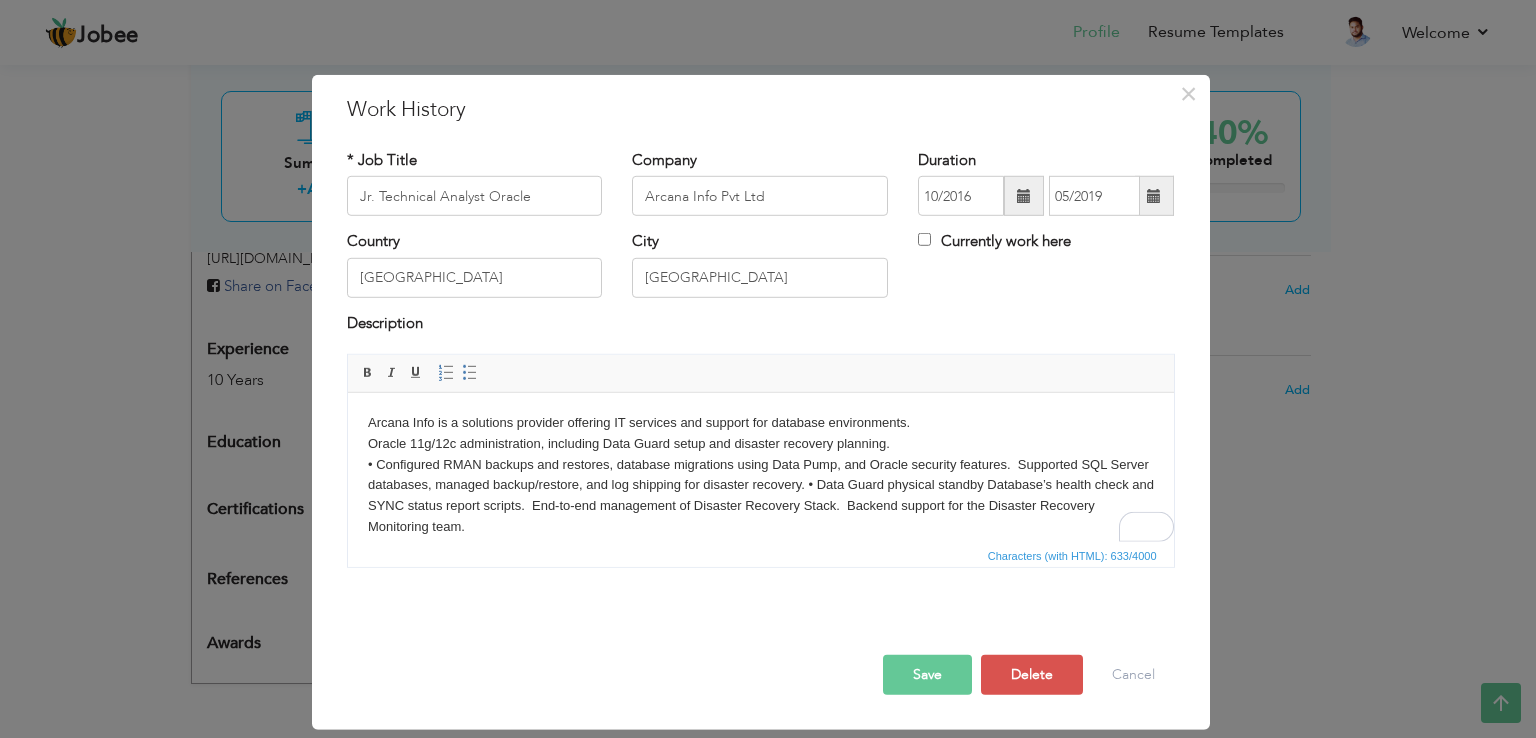 click on "Arcana Info is a solutions provider offering IT services and support for database environments.  Oracle 11g/12c administration, including Data Guard setup and disaster recovery planning.  ​​​​​​​ • Configured RMAN backups and restores, database migrations using Data Pump, and Oracle security features.  Supported SQL Server databases, managed backup/restore, and log shipping for disaster recovery. • Data Guard physical standby Database’s health check and SYNC status report scripts.  End-to-end management of Disaster Recovery Stack.  Backend support for the Disaster Recovery Monitoring team." at bounding box center [760, 475] 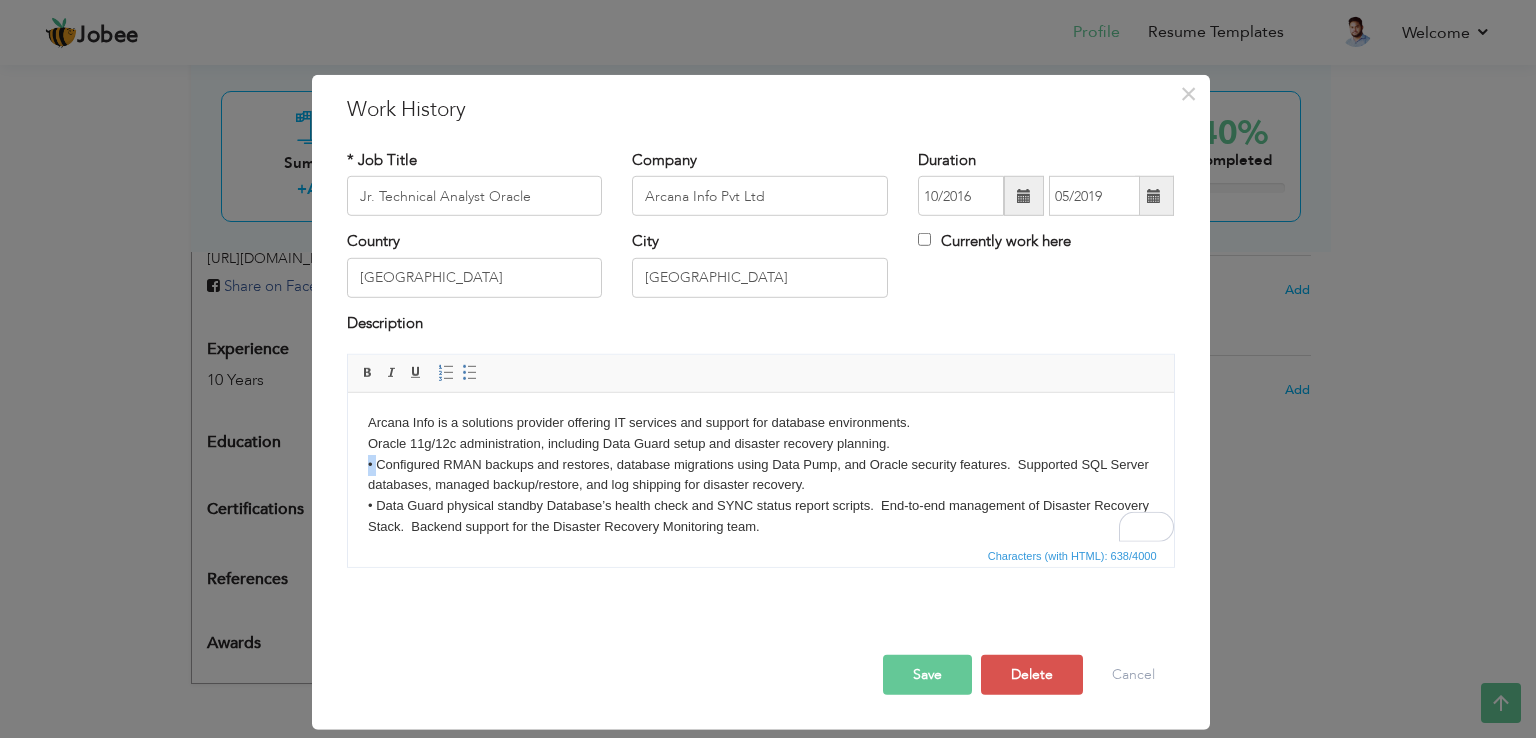 click on "Arcana Info is a solutions provider offering IT services and support for database environments.  Oracle 11g/12c administration, including Data Guard setup and disaster recovery planning.  • Configured RMAN backups and restores, database migrations using Data Pump, and Oracle security features.  Supported SQL Server databases, managed backup/restore, and log shipping for disaster recovery.  ​​​​​​​ • Data Guard physical standby Database’s health check and SYNC status report scripts.  End-to-end management of Disaster Recovery Stack.  Backend support for the Disaster Recovery Monitoring team." at bounding box center [760, 475] 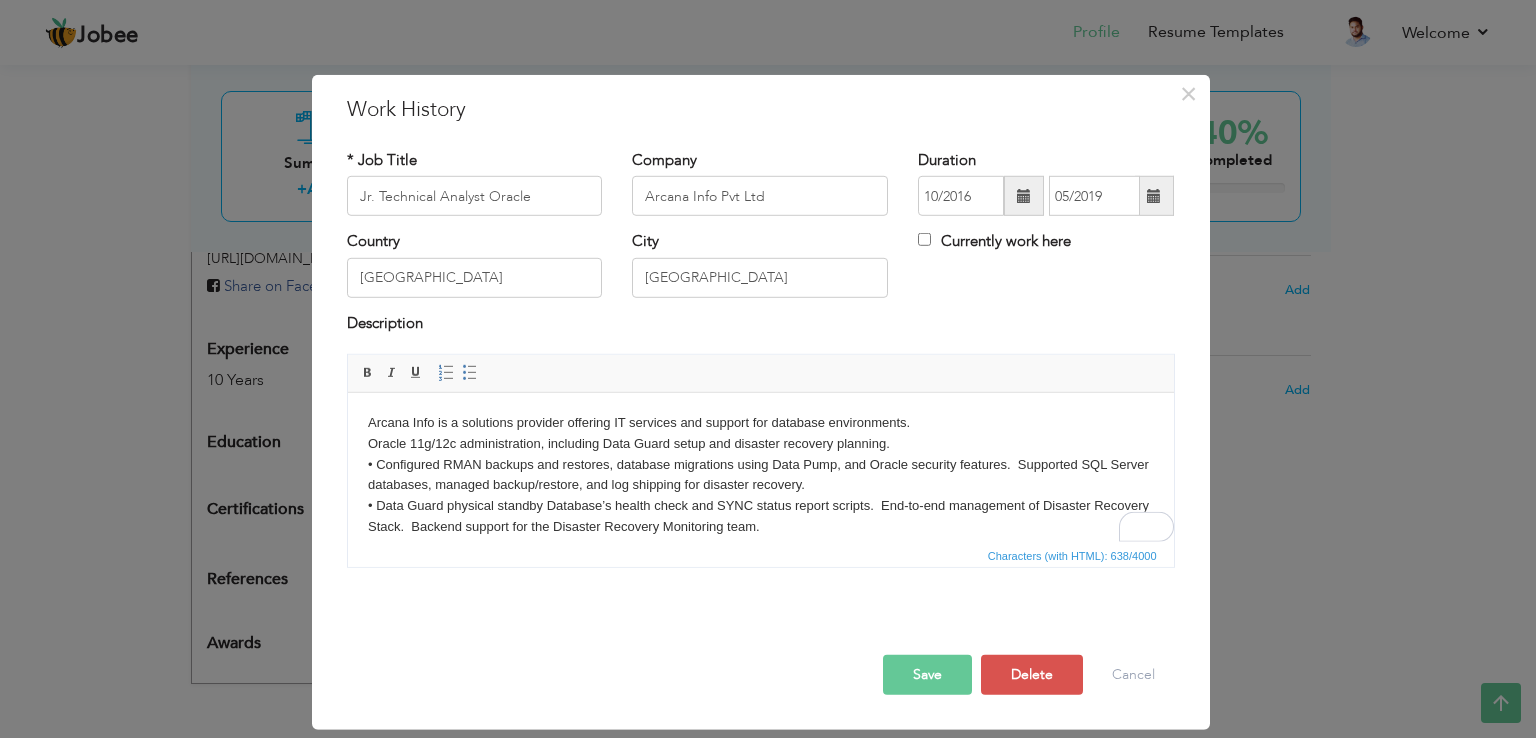 click on "Arcana Info is a solutions provider offering IT services and support for database environments.  Oracle 11g/12c administration, including Data Guard setup and disaster recovery planning.  • Configured RMAN backups and restores, database migrations using Data Pump, and Oracle security features.  Supported SQL Server databases, managed backup/restore, and log shipping for disaster recovery.  ​​​​​​​ • Data Guard physical standby Database’s health check and SYNC status report scripts.  End-to-end management of Disaster Recovery Stack.  Backend support for the Disaster Recovery Monitoring team." at bounding box center (760, 475) 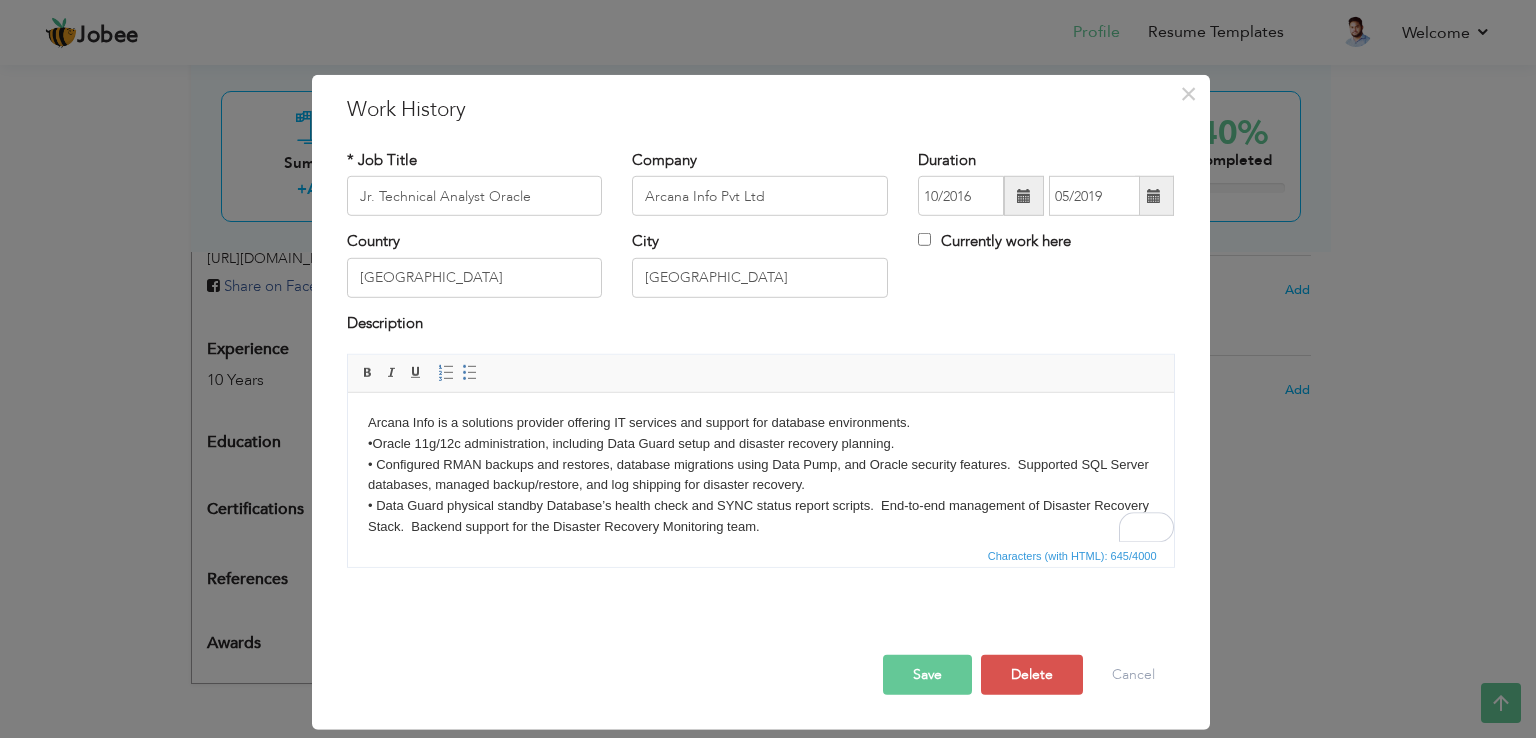 type 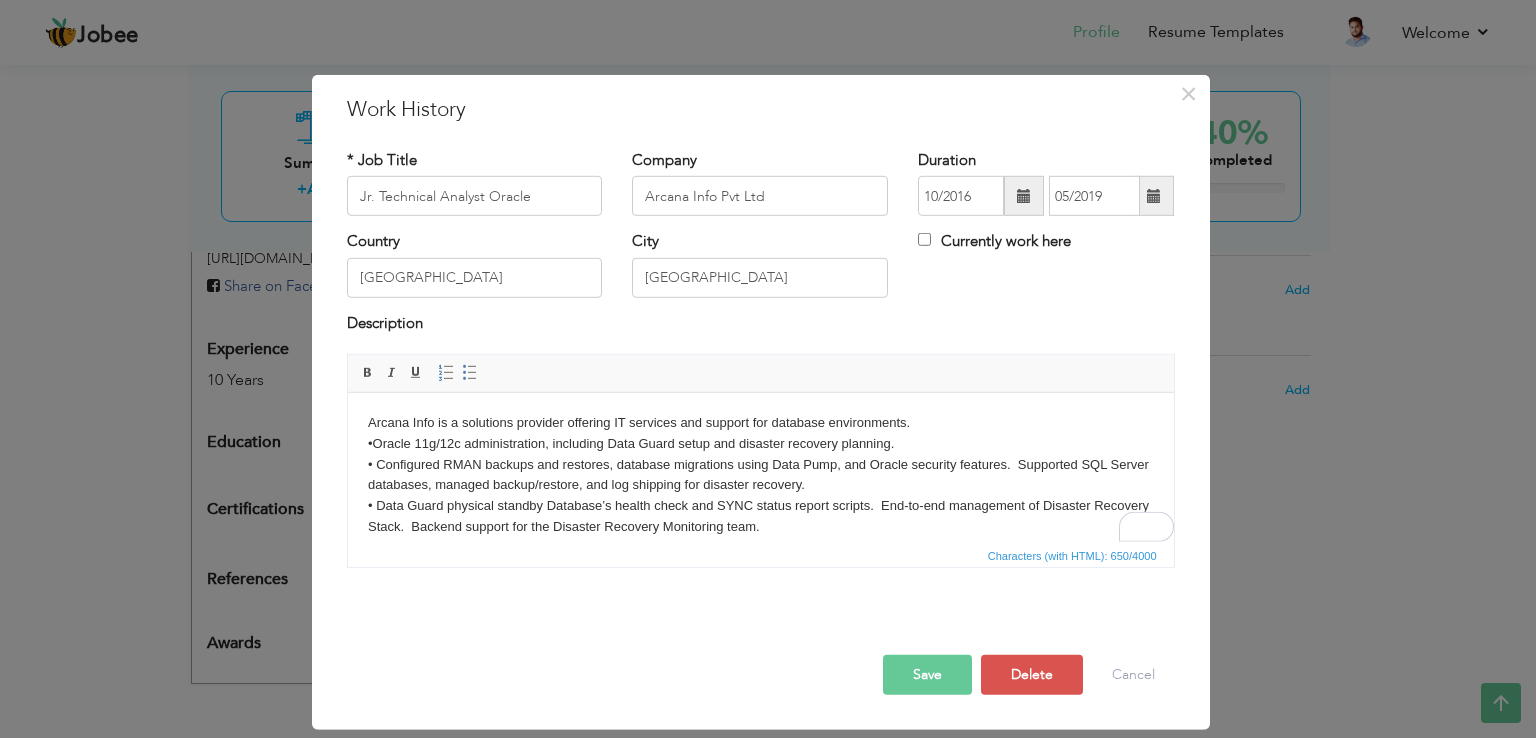 click on "Save" at bounding box center [927, 675] 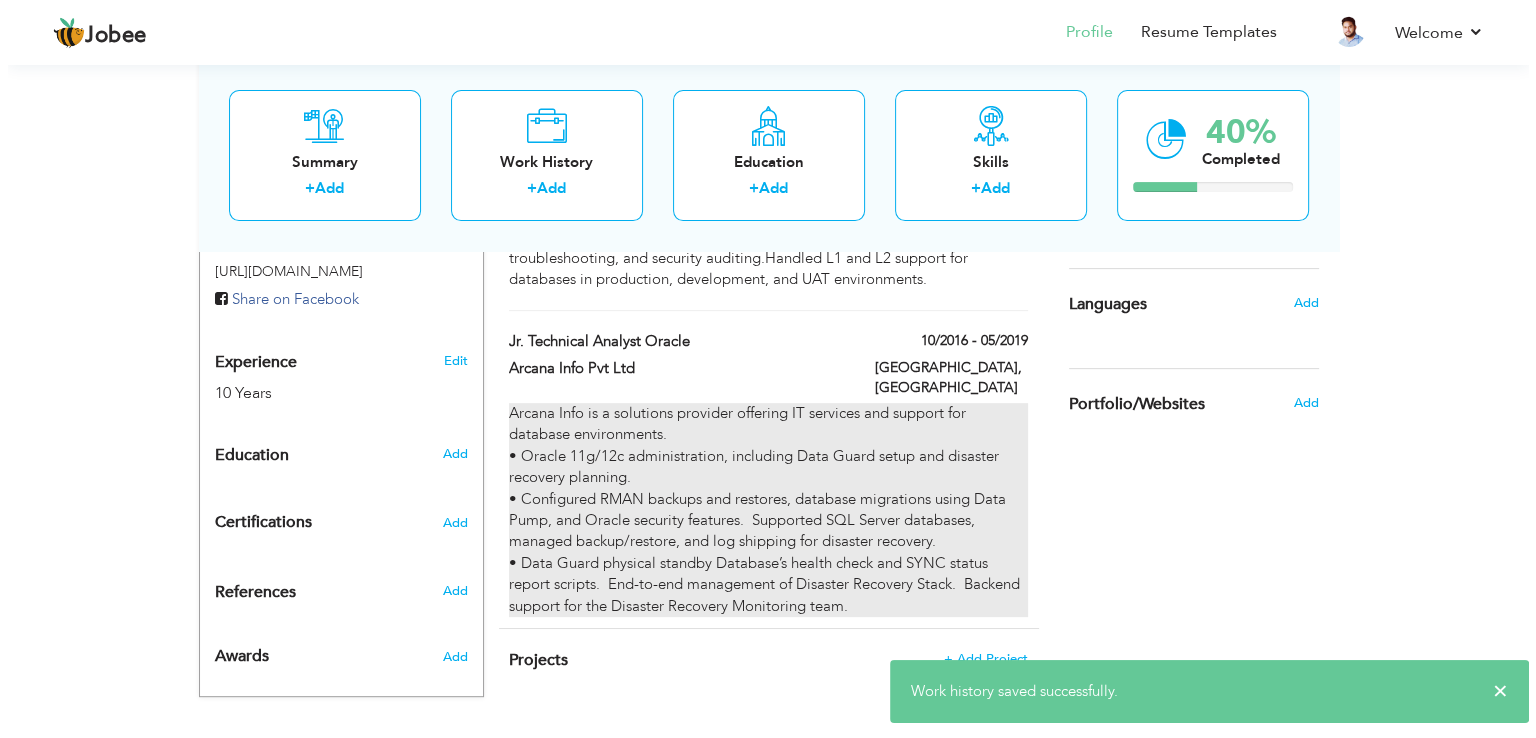scroll, scrollTop: 381, scrollLeft: 0, axis: vertical 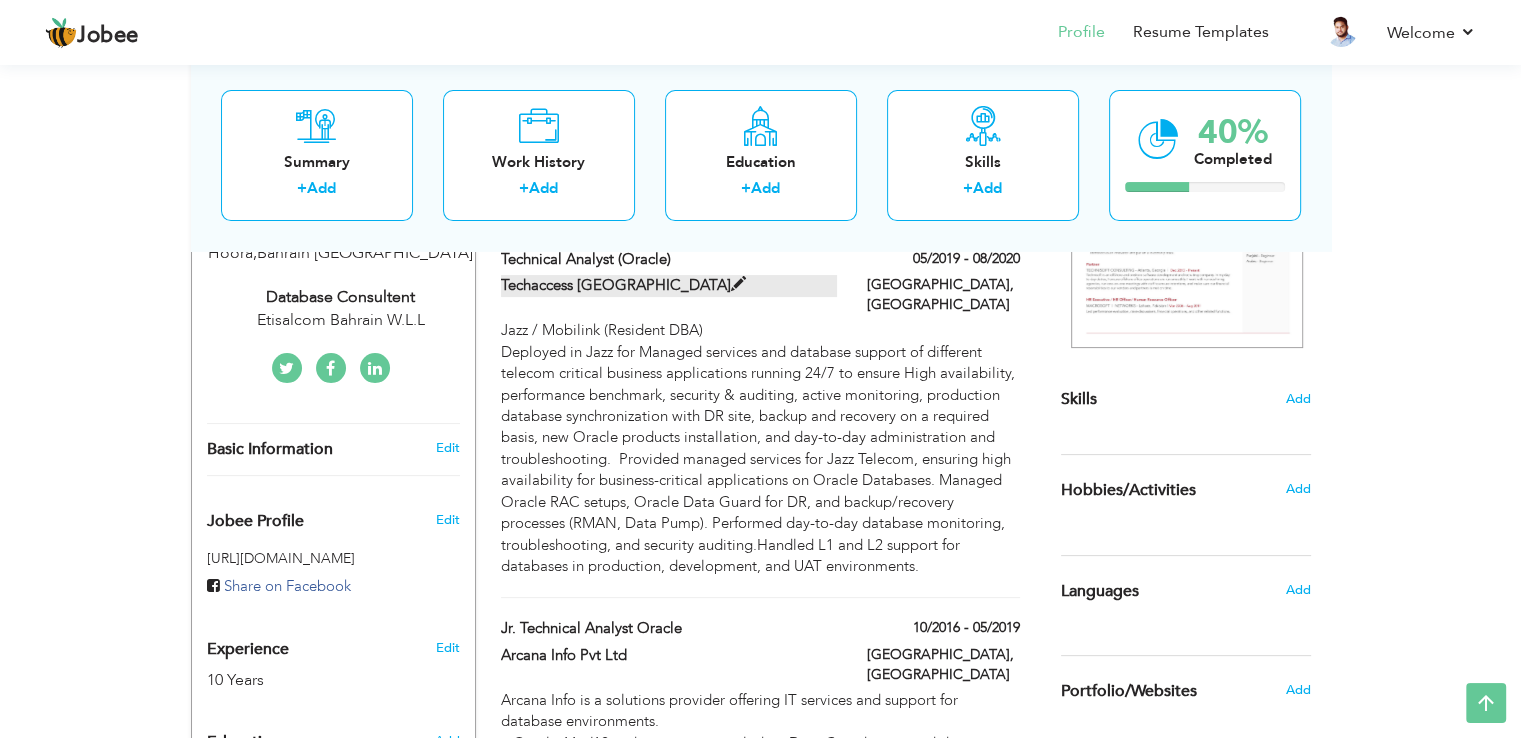 click at bounding box center (738, 284) 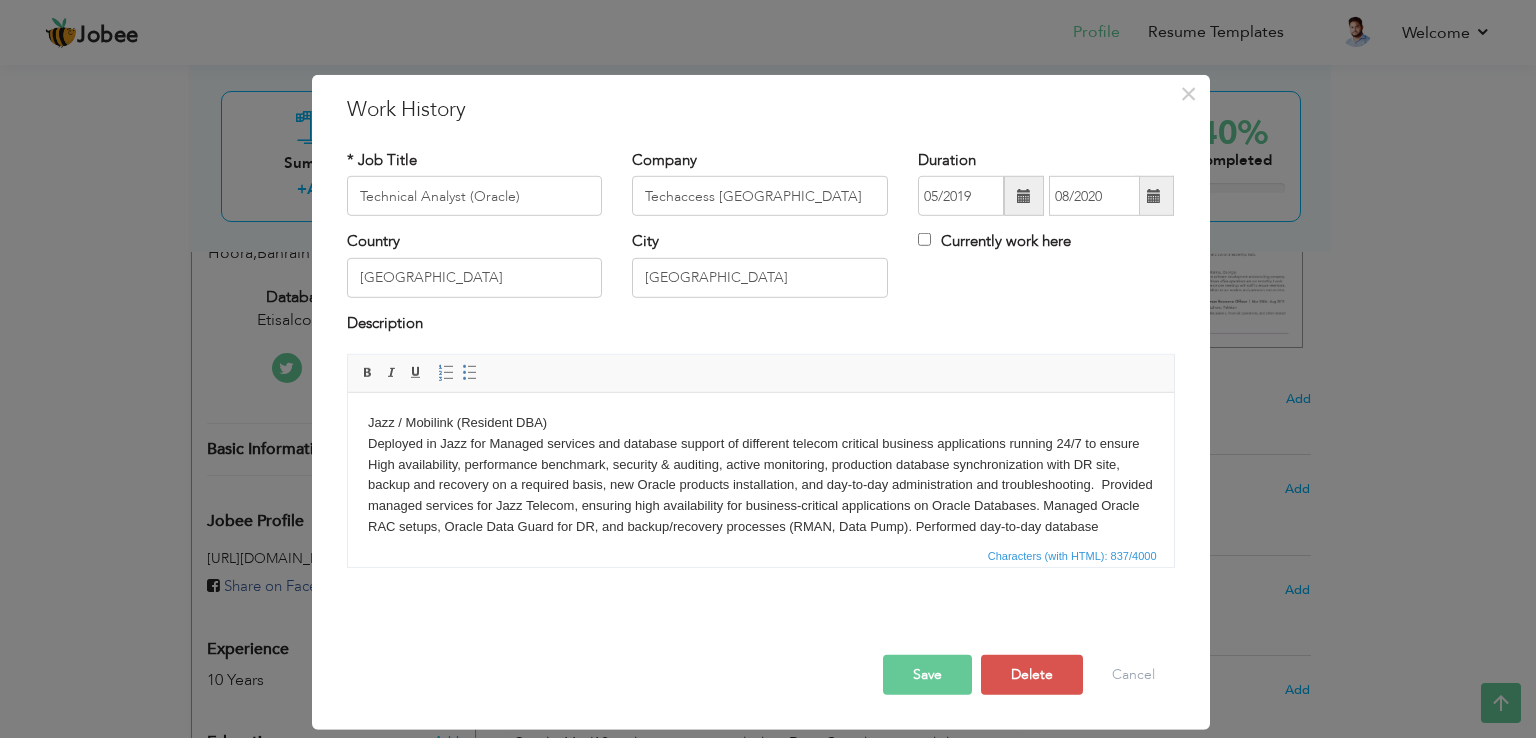 click on "Jazz / Mobilink (Resident DBA) Deployed in Jazz for Managed services and database support of different telecom critical business applications running 24/7 to ensure High availability, performance benchmark, security & auditing, active monitoring, production database synchronization with DR site, backup and recovery on a required basis, new Oracle products installation, and day-to-day administration and troubleshooting.  Provided managed services for Jazz Telecom, ensuring high availability for business-critical applications on Oracle Databases. Managed Oracle RAC setups, Oracle Data Guard for DR, and backup/recovery processes (RMAN, Data Pump). Performed day-to-day database monitoring, troubleshooting, and security auditing.Handled L1 and L2 support for databases in production, development, and UAT environments." at bounding box center [760, 496] 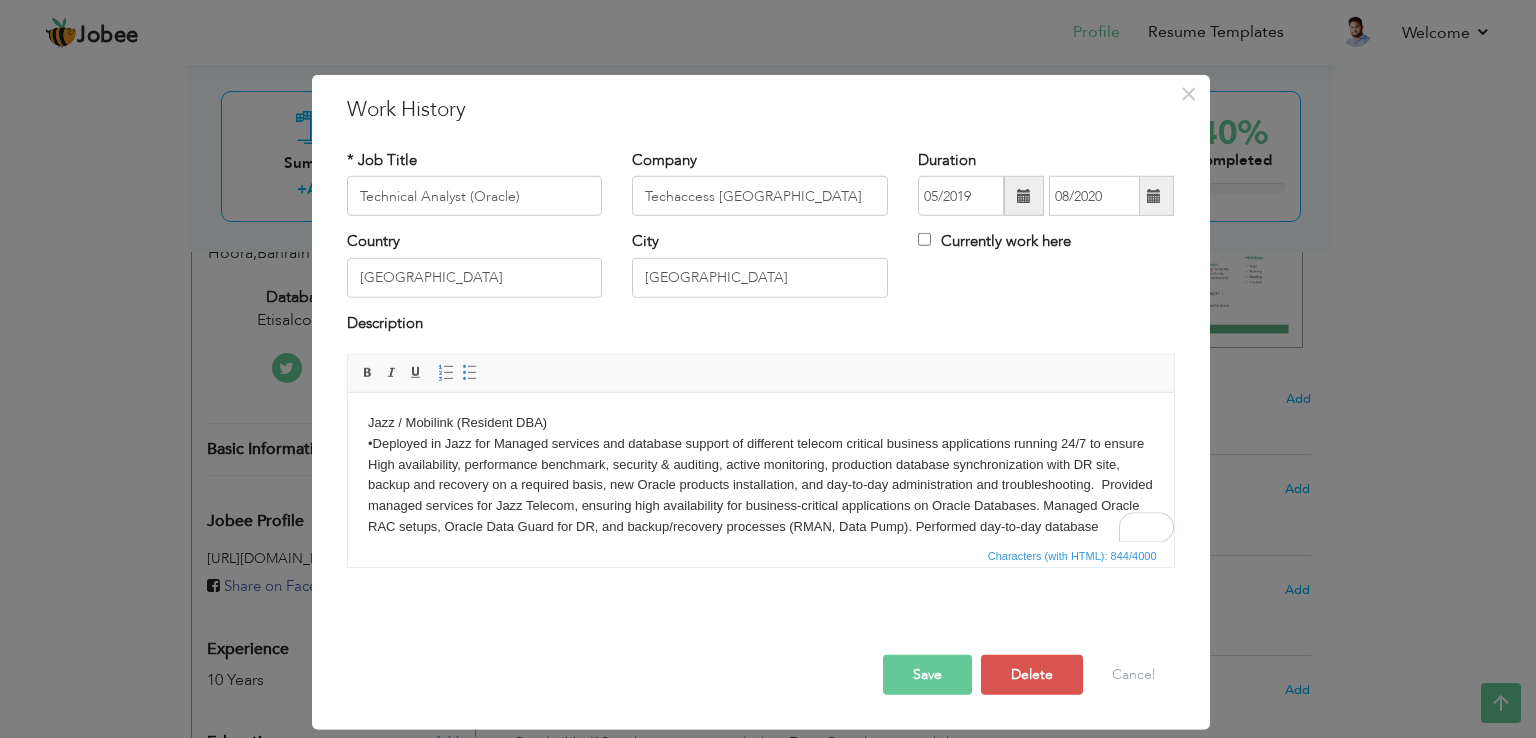 type 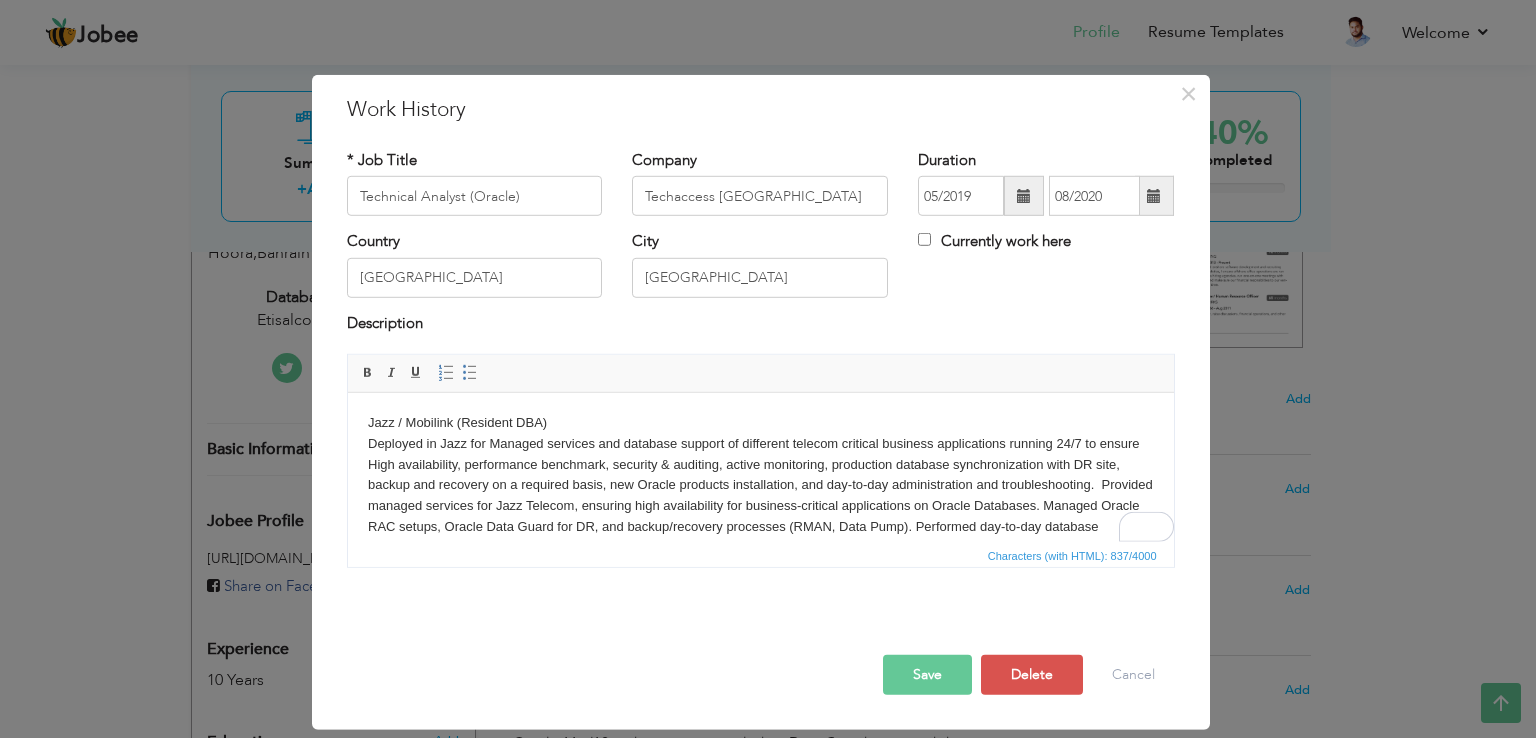 scroll, scrollTop: 56, scrollLeft: 0, axis: vertical 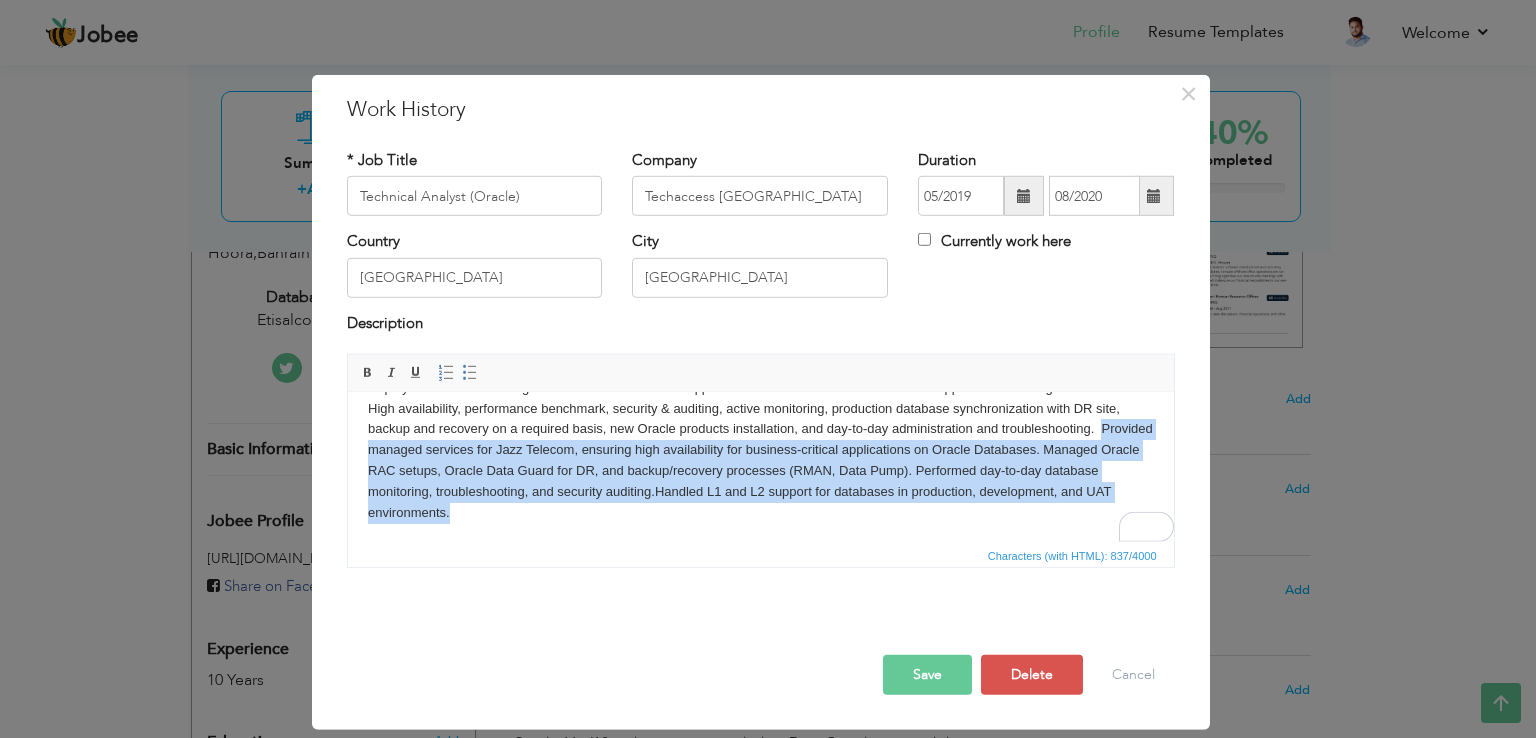 drag, startPoint x: 365, startPoint y: 446, endPoint x: 527, endPoint y: 541, distance: 187.80043 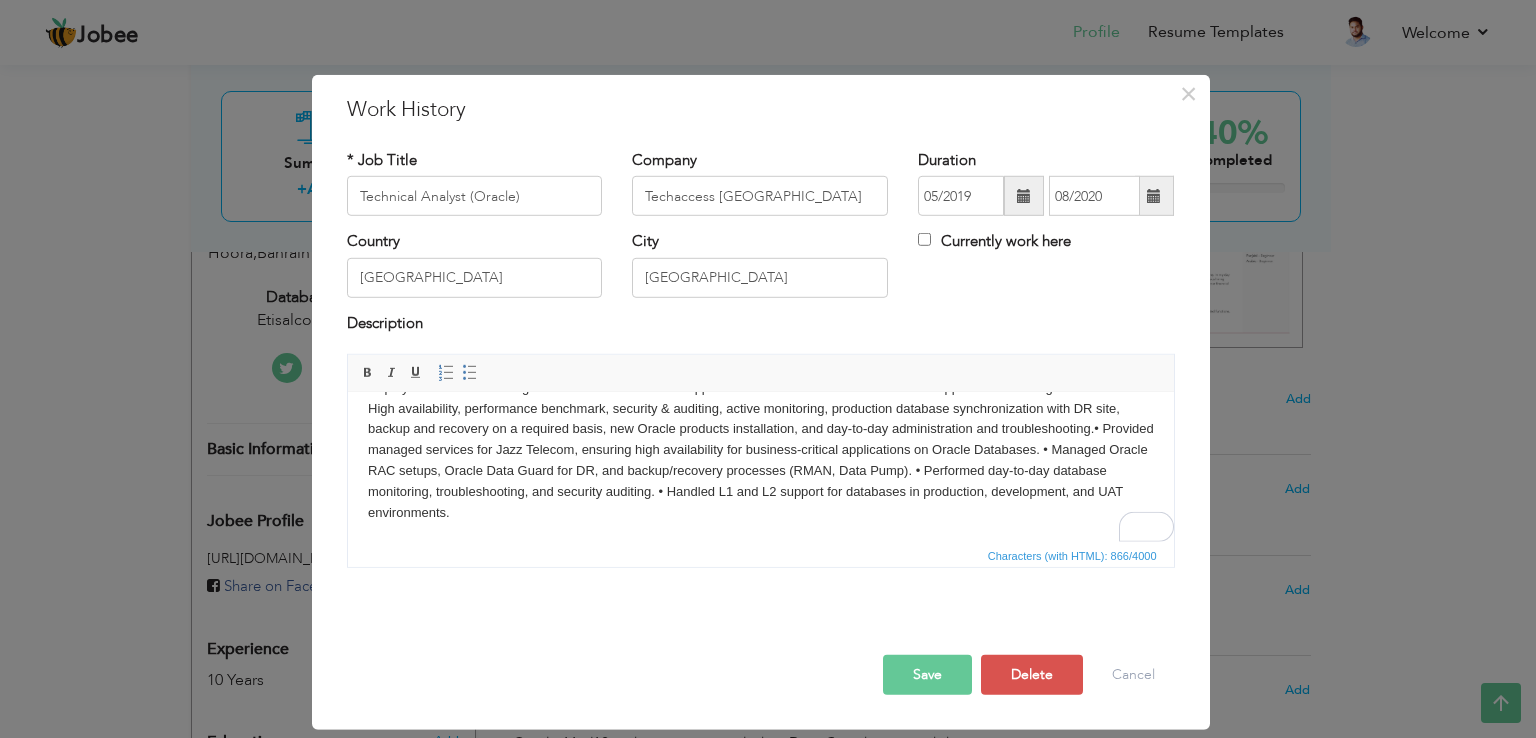 click on "Jazz / Mobilink (Resident DBA) Deployed in Jazz for Managed services and database support of different telecom critical business applications running 24/7 to ensure High availability, performance benchmark, security & auditing, active monitoring, production database synchronization with DR site, backup and recovery on a required basis, new Oracle products installation, and day-to-day administration and troubleshooting.   • Provided managed services for Jazz Telecom, ensuring high availability for business-critical applications on Oracle Databases. • Managed Oracle RAC setups, Oracle Data Guard for DR, and backup/recovery processes (RMAN, Data Pump). • Performed day-to-day database monitoring, troubleshooting, and security auditing. • Handled L1 and L2 support for databases in production, development, and UAT environments." at bounding box center [760, 440] 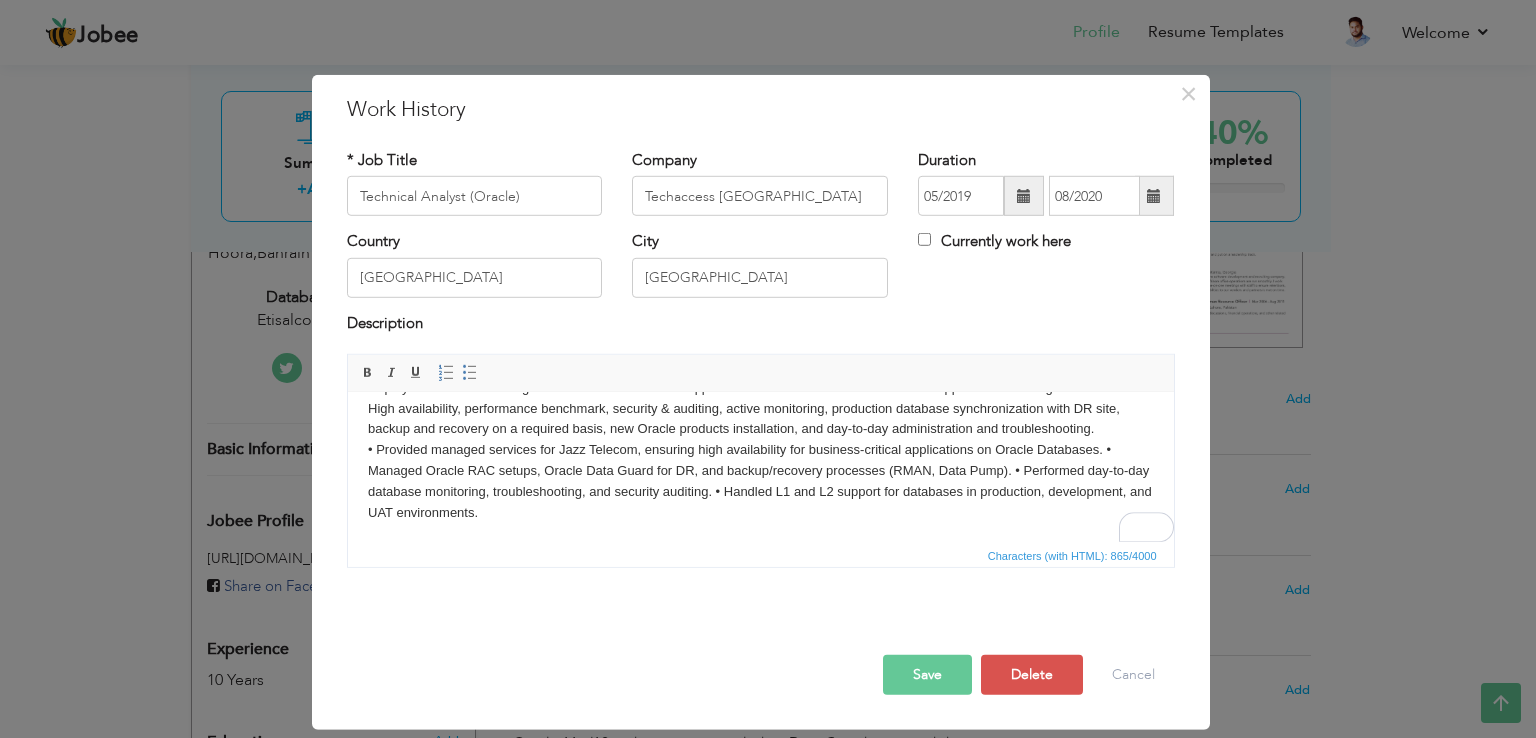 click on "Jazz / Mobilink (Resident DBA) Deployed in Jazz for Managed services and database support of different telecom critical business applications running 24/7 to ensure High availability, performance benchmark, security & auditing, active monitoring, production database synchronization with DR site, backup and recovery on a required basis, new Oracle products installation, and day-to-day administration and troubleshooting. • Provided managed services for Jazz Telecom, ensuring high availability for business-critical applications on Oracle Databases. • Managed Oracle RAC setups, Oracle Data Guard for DR, and backup/recovery processes (RMAN, Data Pump). • Performed day-to-day database monitoring, troubleshooting, and security auditing. • Handled L1 and L2 support for databases in production, development, and UAT environments." at bounding box center [760, 440] 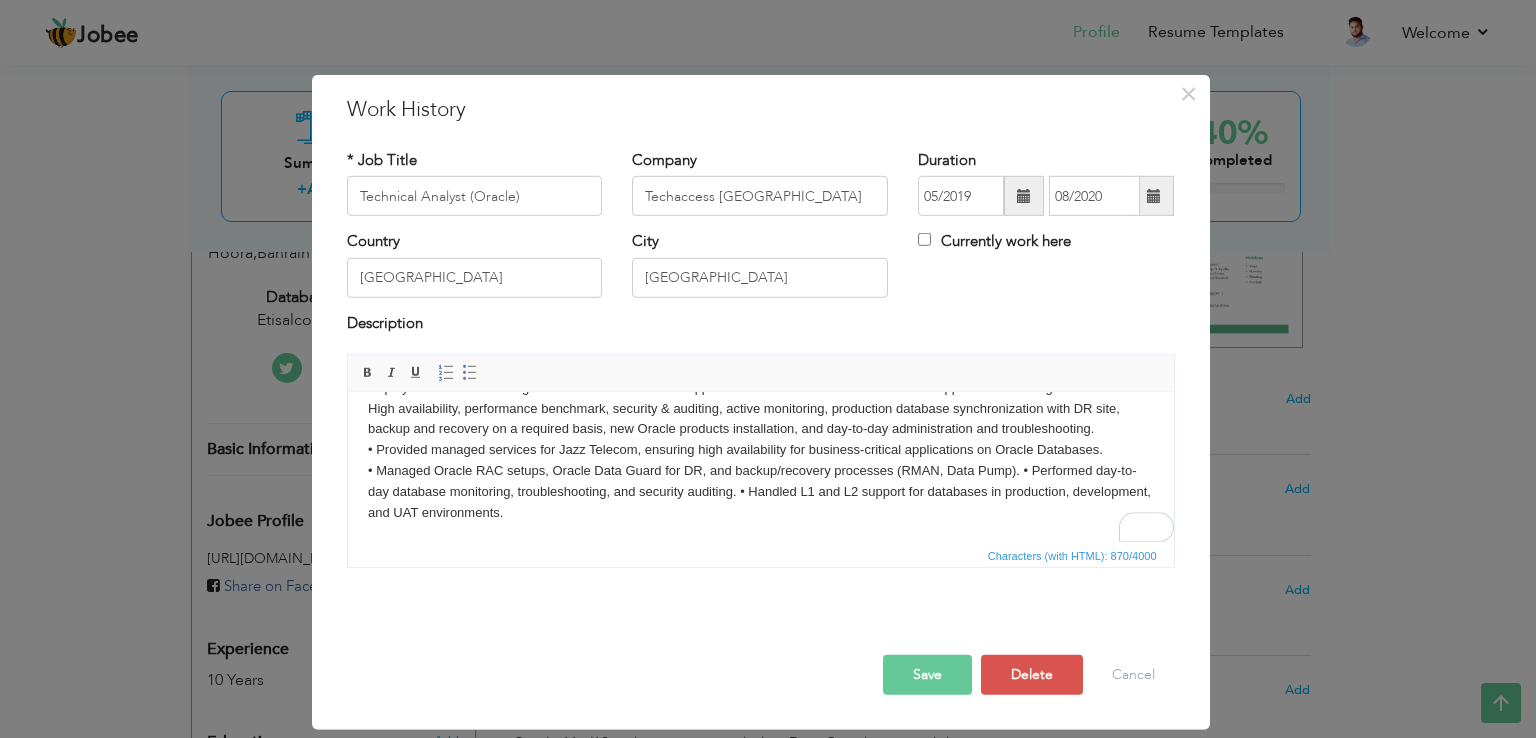 click on "Jazz / Mobilink (Resident DBA) Deployed in Jazz for Managed services and database support of different telecom critical business applications running 24/7 to ensure High availability, performance benchmark, security & auditing, active monitoring, production database synchronization with DR site, backup and recovery on a required basis, new Oracle products installation, and day-to-day administration and troubleshooting. • Provided managed services for Jazz Telecom, ensuring high availability for business-critical applications on Oracle Databases.  ​​​​​​​ • Managed Oracle RAC setups, Oracle Data Guard for DR, and backup/recovery processes (RMAN, Data Pump). • Performed day-to-day database monitoring, troubleshooting, and security auditing. • Handled L1 and L2 support for databases in production, development, and UAT environments." at bounding box center [760, 440] 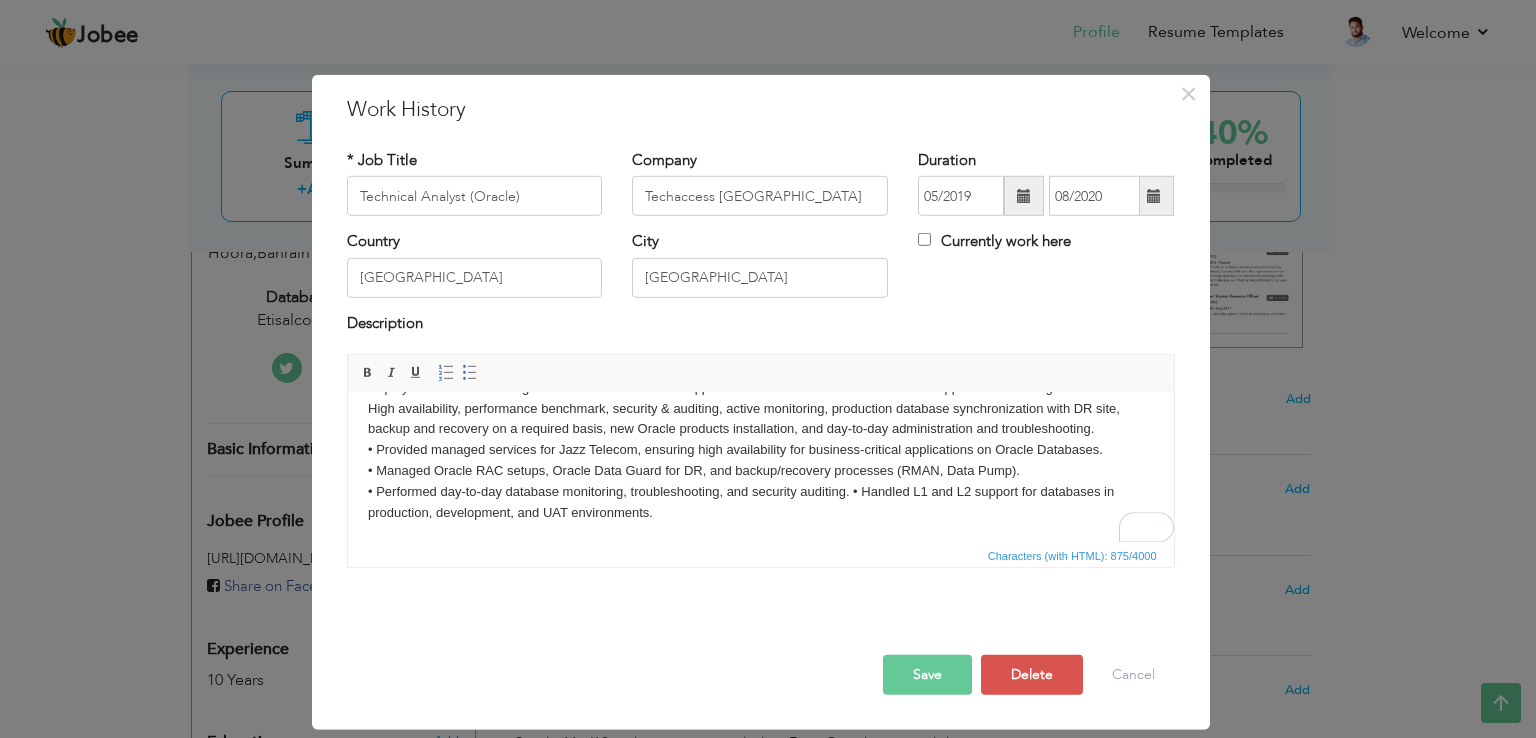 click on "Jazz / Mobilink (Resident DBA) Deployed in Jazz for Managed services and database support of different telecom critical business applications running 24/7 to ensure High availability, performance benchmark, security & auditing, active monitoring, production database synchronization with DR site, backup and recovery on a required basis, new Oracle products installation, and day-to-day administration and troubleshooting. • Provided managed services for Jazz Telecom, ensuring high availability for business-critical applications on Oracle Databases.  • Managed Oracle RAC setups, Oracle Data Guard for DR, and backup/recovery processes (RMAN, Data Pump).  ​​​​​​​ • Performed day-to-day database monitoring, troubleshooting, and security auditing. • Handled L1 and L2 support for databases in production, development, and UAT environments." at bounding box center (760, 440) 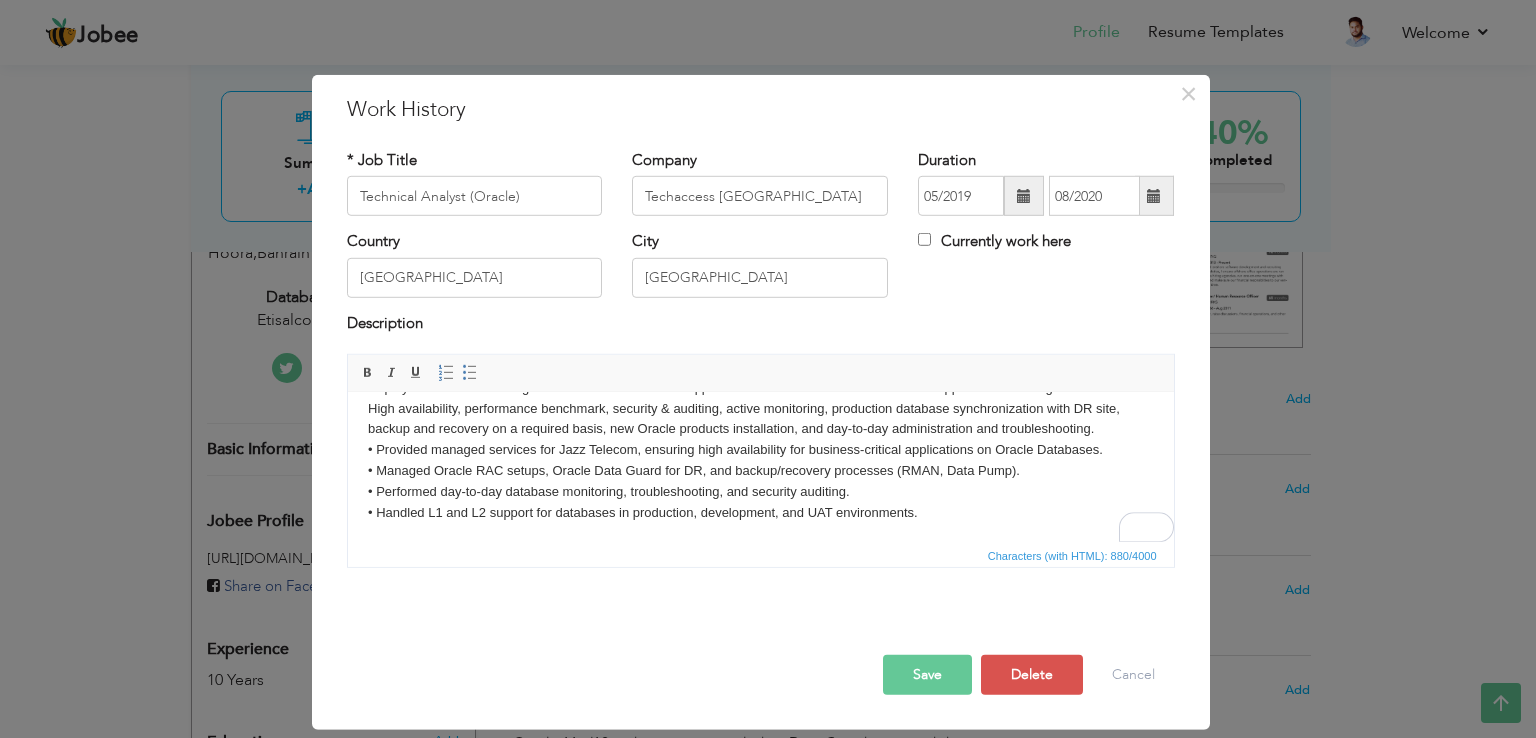 scroll, scrollTop: 27, scrollLeft: 0, axis: vertical 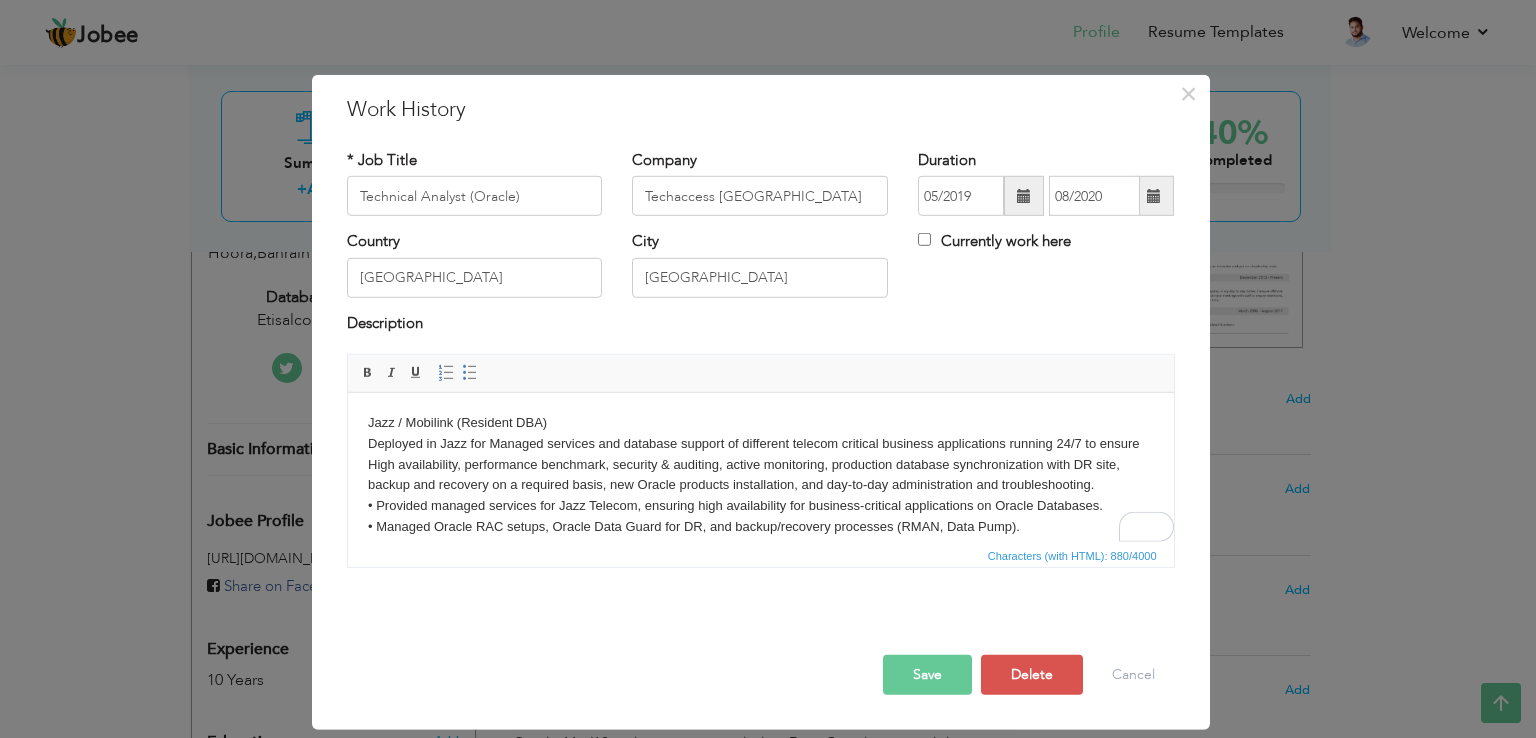 click on "Jazz / Mobilink (Resident DBA) Deployed in Jazz for Managed services and database support of different telecom critical business applications running 24/7 to ensure High availability, performance benchmark, security & auditing, active monitoring, production database synchronization with DR site, backup and recovery on a required basis, new Oracle products installation, and day-to-day administration and troubleshooting. • Provided managed services for Jazz Telecom, ensuring high availability for business-critical applications on Oracle Databases.  • Managed Oracle RAC setups, Oracle Data Guard for DR, and backup/recovery processes (RMAN, Data Pump).  • Performed day-to-day database monitoring, troubleshooting, and security auditing.  ​​​​​​​ • Handled L1 and L2 support for databases in production, development, and UAT environments." at bounding box center [760, 496] 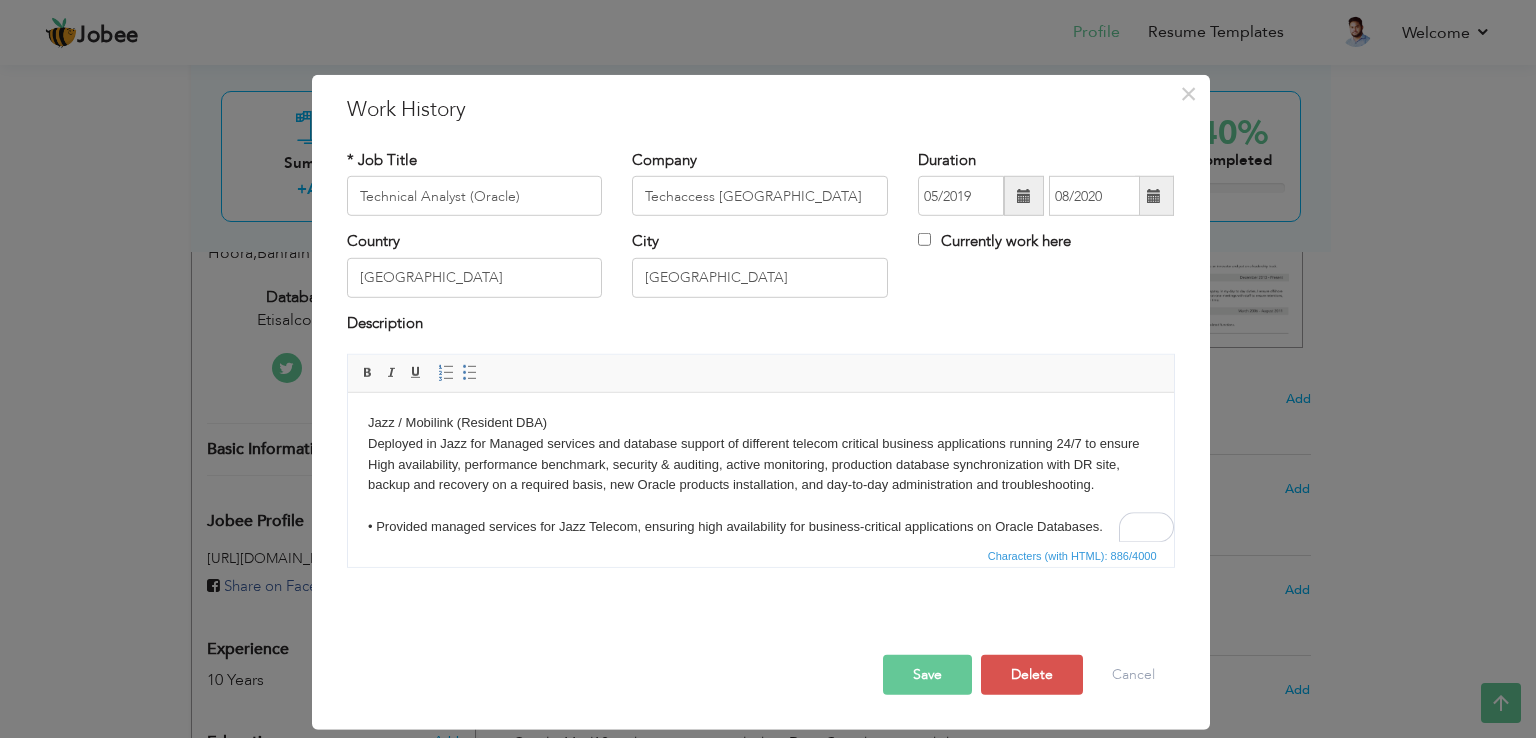 click on "Save" at bounding box center [927, 675] 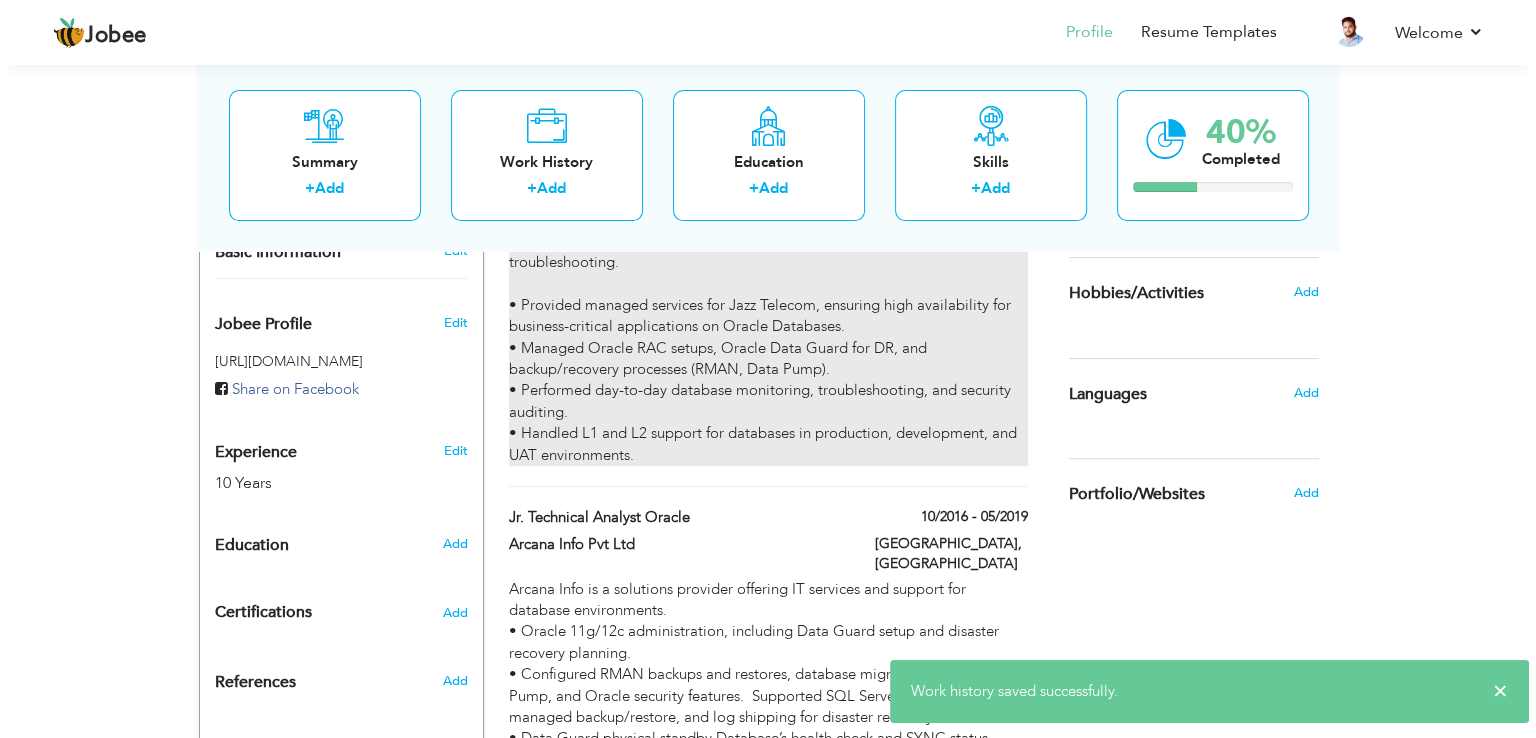 scroll, scrollTop: 581, scrollLeft: 0, axis: vertical 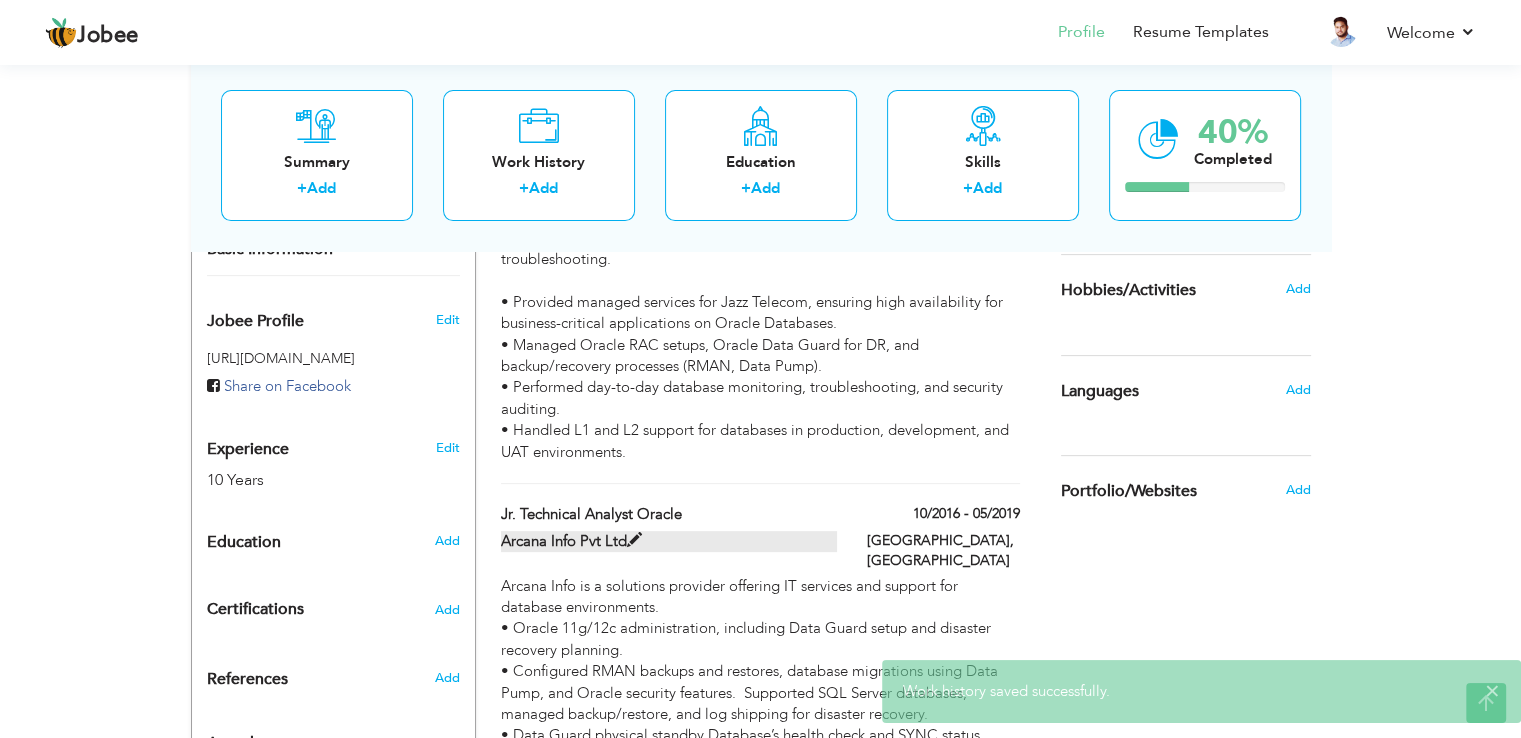 click at bounding box center [634, 540] 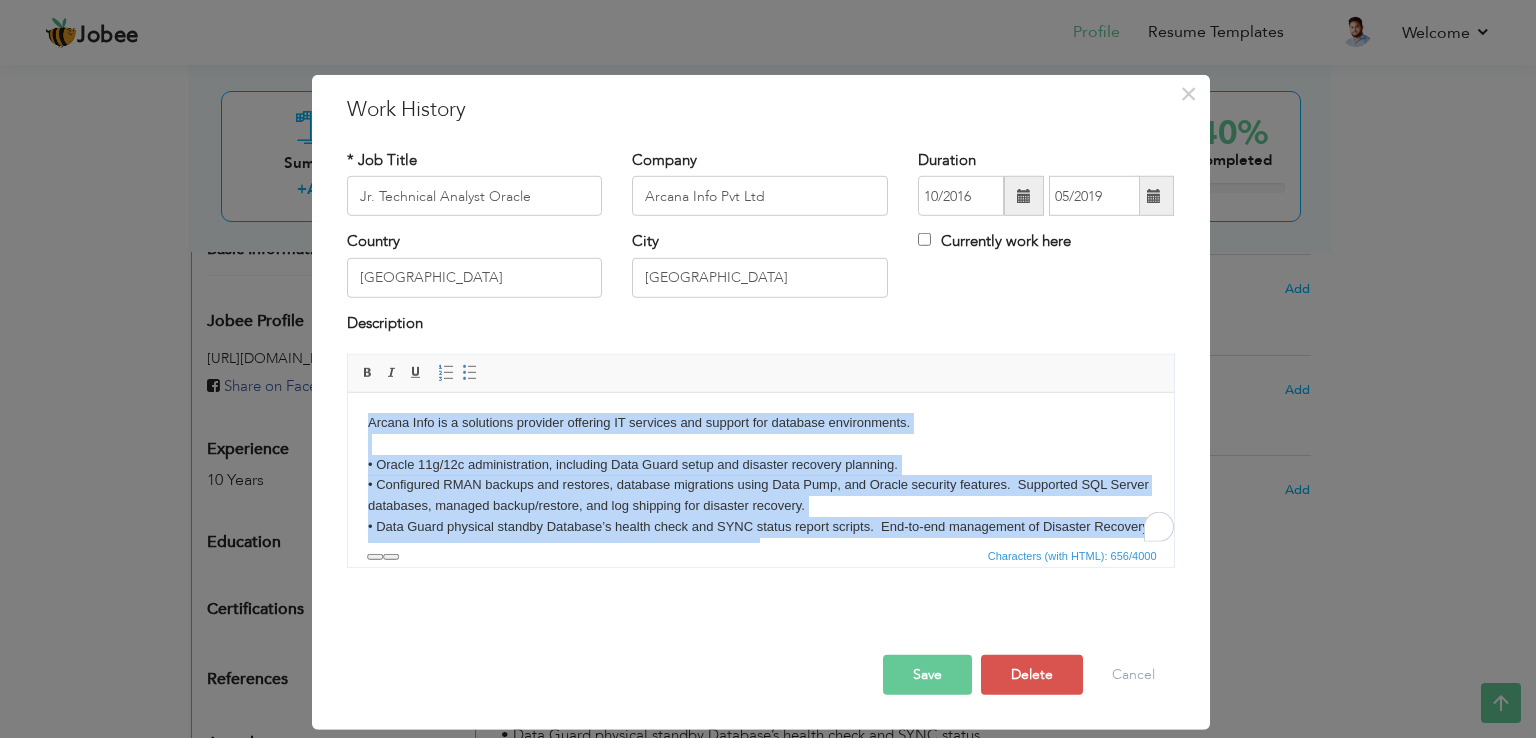 type 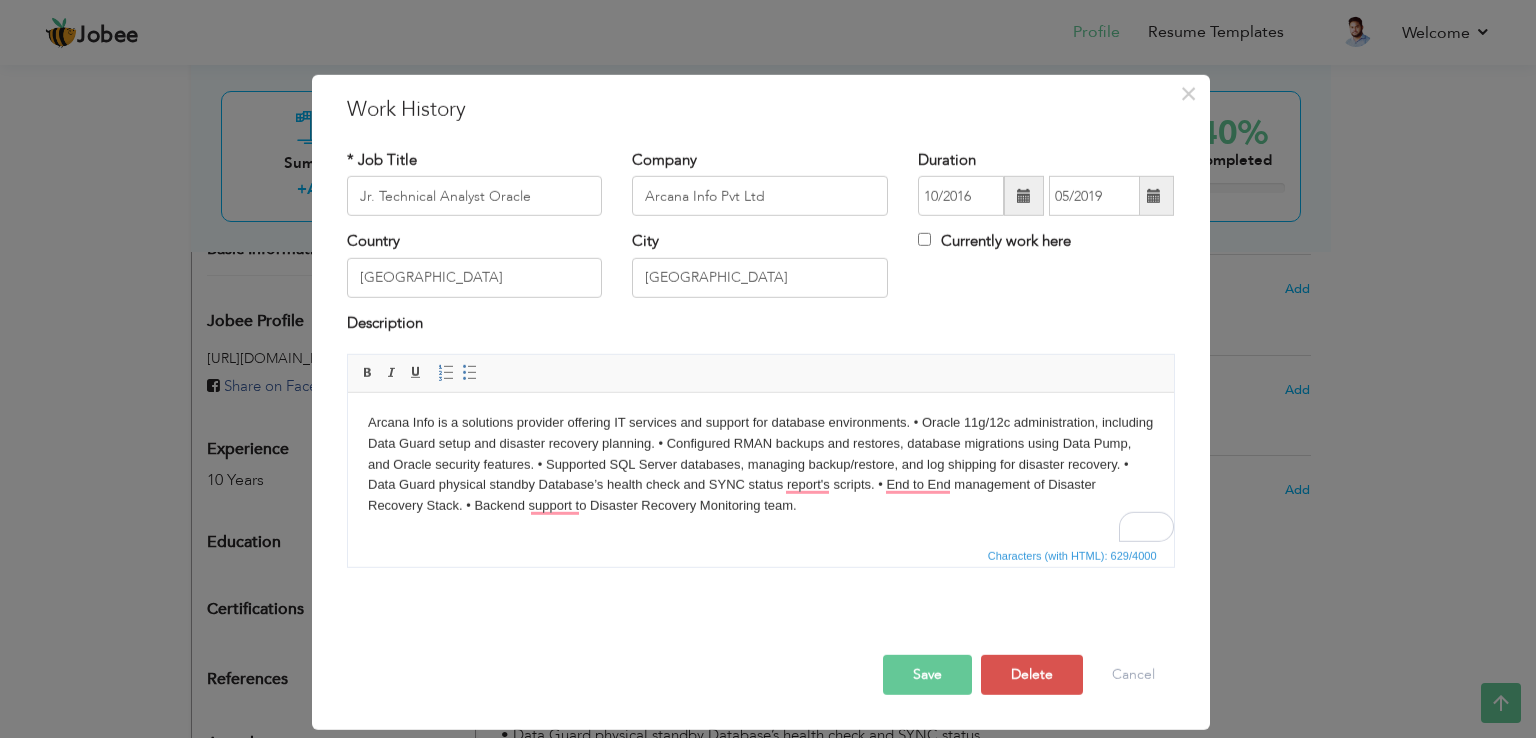 click on "Arcana Info is a solutions provider offering IT services and support for database environments. • Oracle 11g/12c administration, including Data Guard setup and disaster recovery planning. • Configured RMAN backups and restores, database migrations using Data Pump, and Oracle security features. • Supported SQL Server databases, managing backup/restore, and log shipping for disaster recovery. • Data Guard physical standby Database’s health check and SYNC status report's scripts. • End to End management of Disaster Recovery Stack. • Backend support to Disaster Recovery Monitoring team." at bounding box center (760, 465) 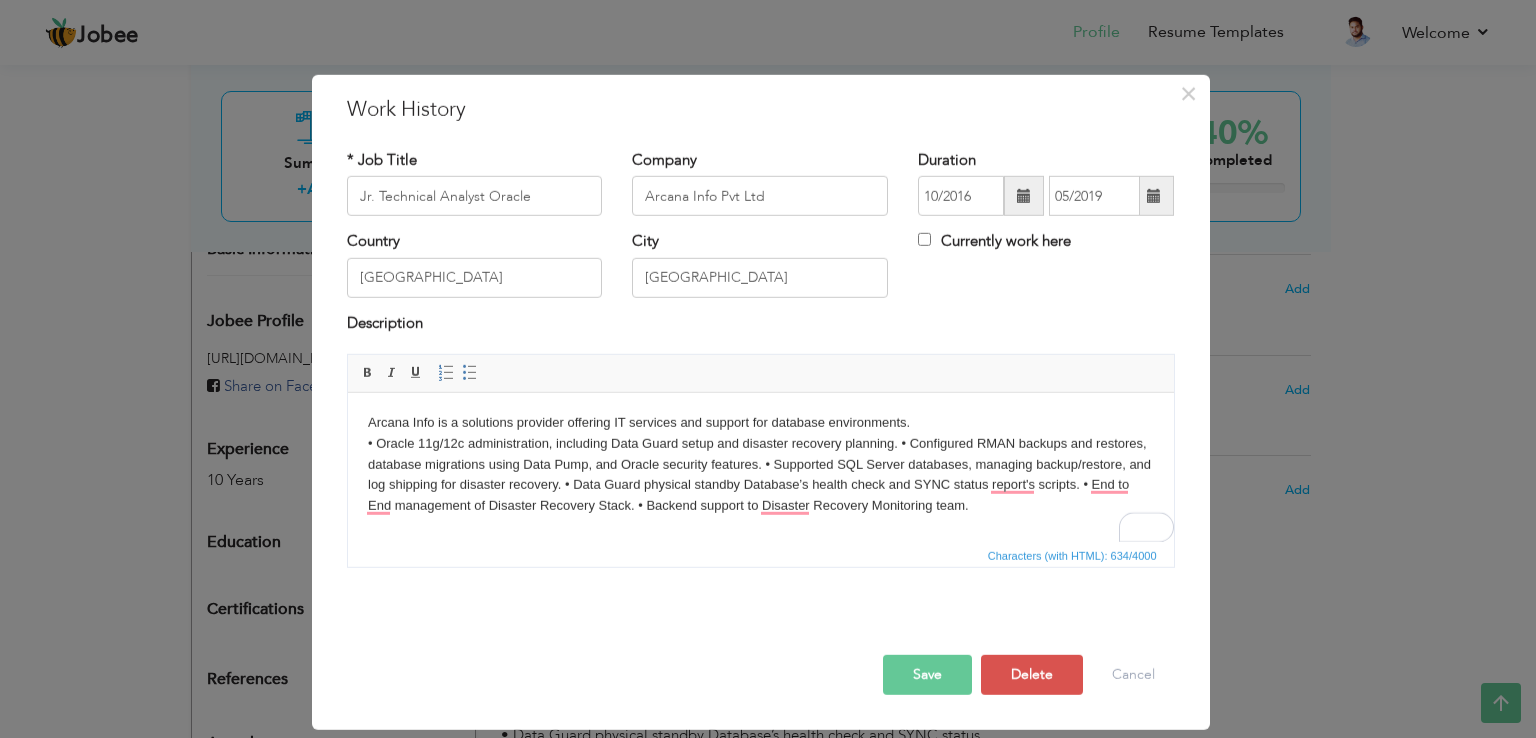 click on "Arcana Info is a solutions provider offering IT services and support for database environments.  ​​​​​​​ • Oracle 11g/12c administration, including Data Guard setup and disaster recovery planning. • Configured RMAN backups and restores, database migrations using Data Pump, and Oracle security features. • Supported SQL Server databases, managing backup/restore, and log shipping for disaster recovery. • Data Guard physical standby Database’s health check and SYNC status report's scripts. • End to End management of Disaster Recovery Stack. • Backend support to Disaster Recovery Monitoring team." at bounding box center [760, 465] 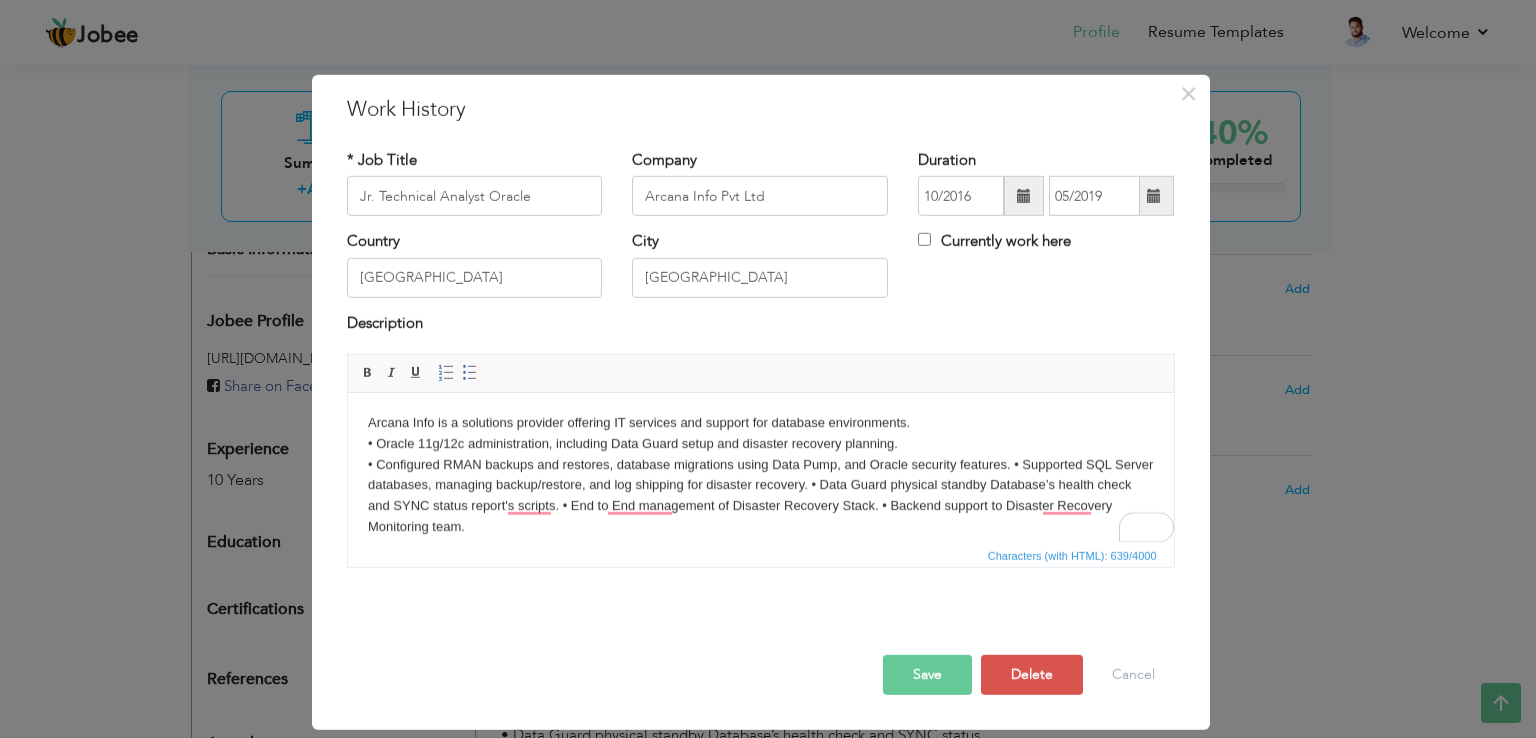 click on "Arcana Info is a solutions provider offering IT services and support for database environments.  • Oracle 11g/12c administration, including Data Guard setup and disaster recovery planning.  ​​​​​​​ • Configured RMAN backups and restores, database migrations using Data Pump, and Oracle security features. • Supported SQL Server databases, managing backup/restore, and log shipping for disaster recovery. • Data Guard physical standby Database’s health check and SYNC status report's scripts. • End to End management of Disaster Recovery Stack. • Backend support to Disaster Recovery Monitoring team." at bounding box center [760, 475] 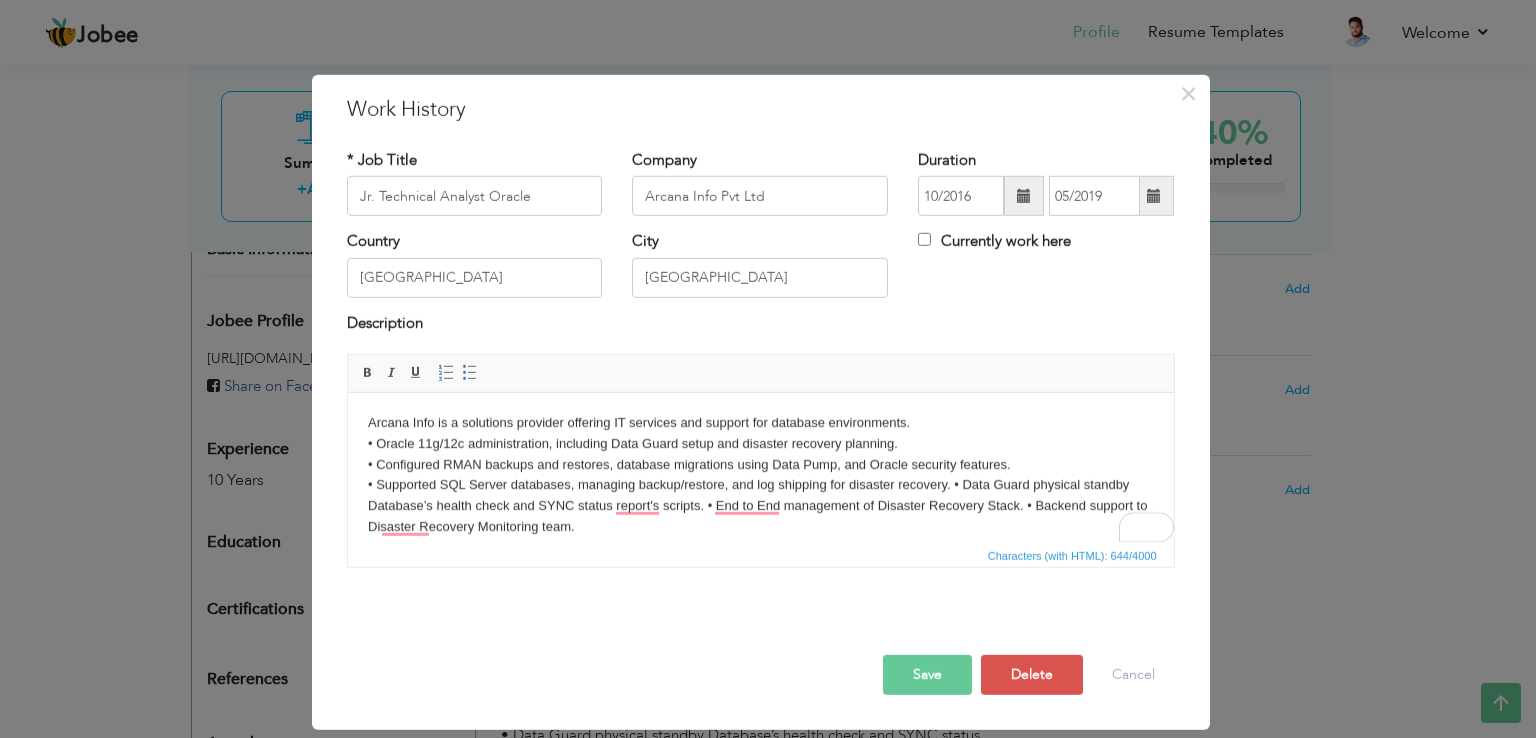 click on "Arcana Info is a solutions provider offering IT services and support for database environments.  • Oracle 11g/12c administration, including Data Guard setup and disaster recovery planning.  • Configured RMAN backups and restores, database migrations using Data Pump, and Oracle security features.  ​​​​​​​ • Supported SQL Server databases, managing backup/restore, and log shipping for disaster recovery. • Data Guard physical standby Database’s health check and SYNC status report's scripts. • End to End management of Disaster Recovery Stack. • Backend support to Disaster Recovery Monitoring team." at bounding box center (760, 475) 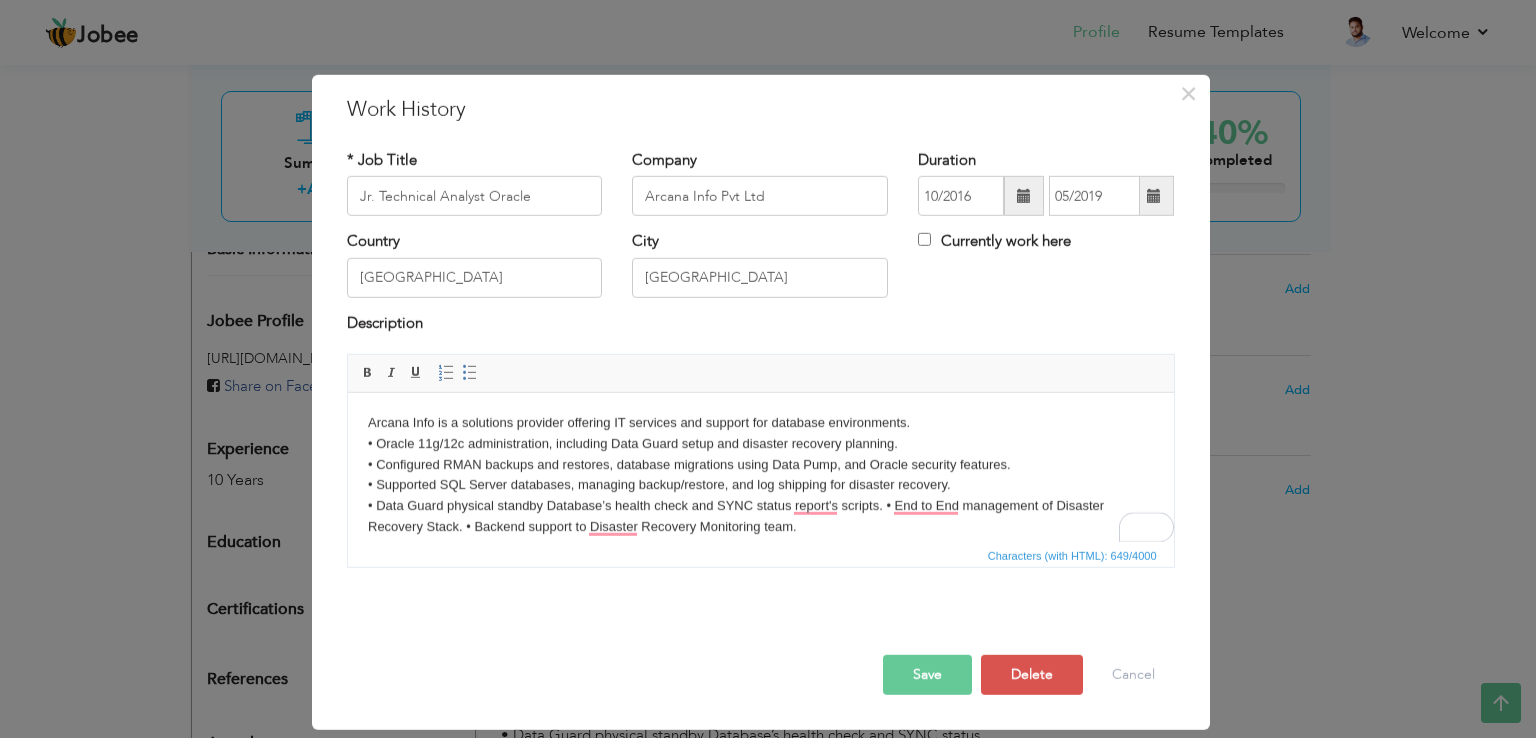 click on "Arcana Info is a solutions provider offering IT services and support for database environments.  • Oracle 11g/12c administration, including Data Guard setup and disaster recovery planning.  • Configured RMAN backups and restores, database migrations using Data Pump, and Oracle security features.  • Supported SQL Server databases, managing backup/restore, and log shipping for disaster recovery.  ​​​​​​​ • Data Guard physical standby Database’s health check and SYNC status report's scripts. • End to End management of Disaster Recovery Stack. • Backend support to Disaster Recovery Monitoring team." at bounding box center (760, 475) 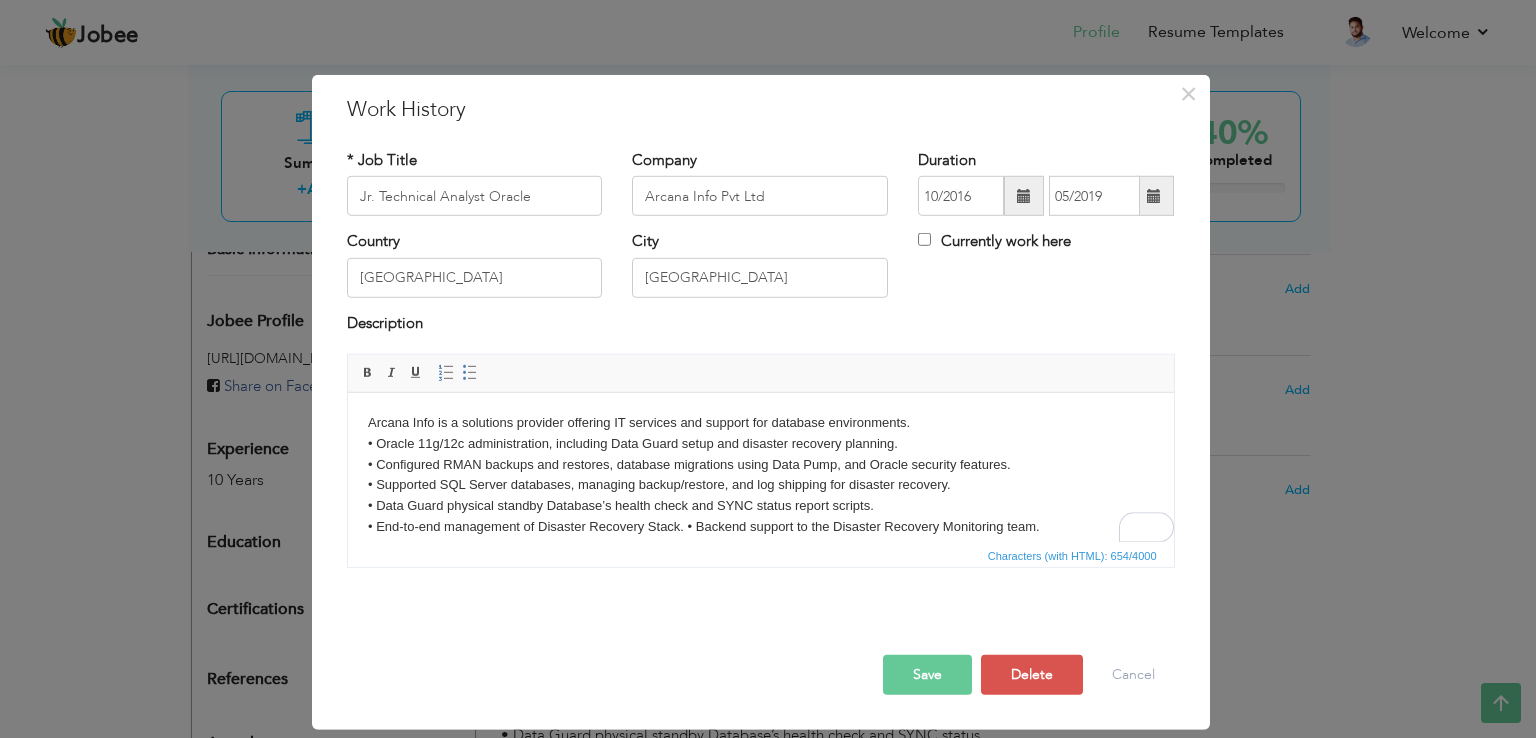 scroll, scrollTop: 9, scrollLeft: 0, axis: vertical 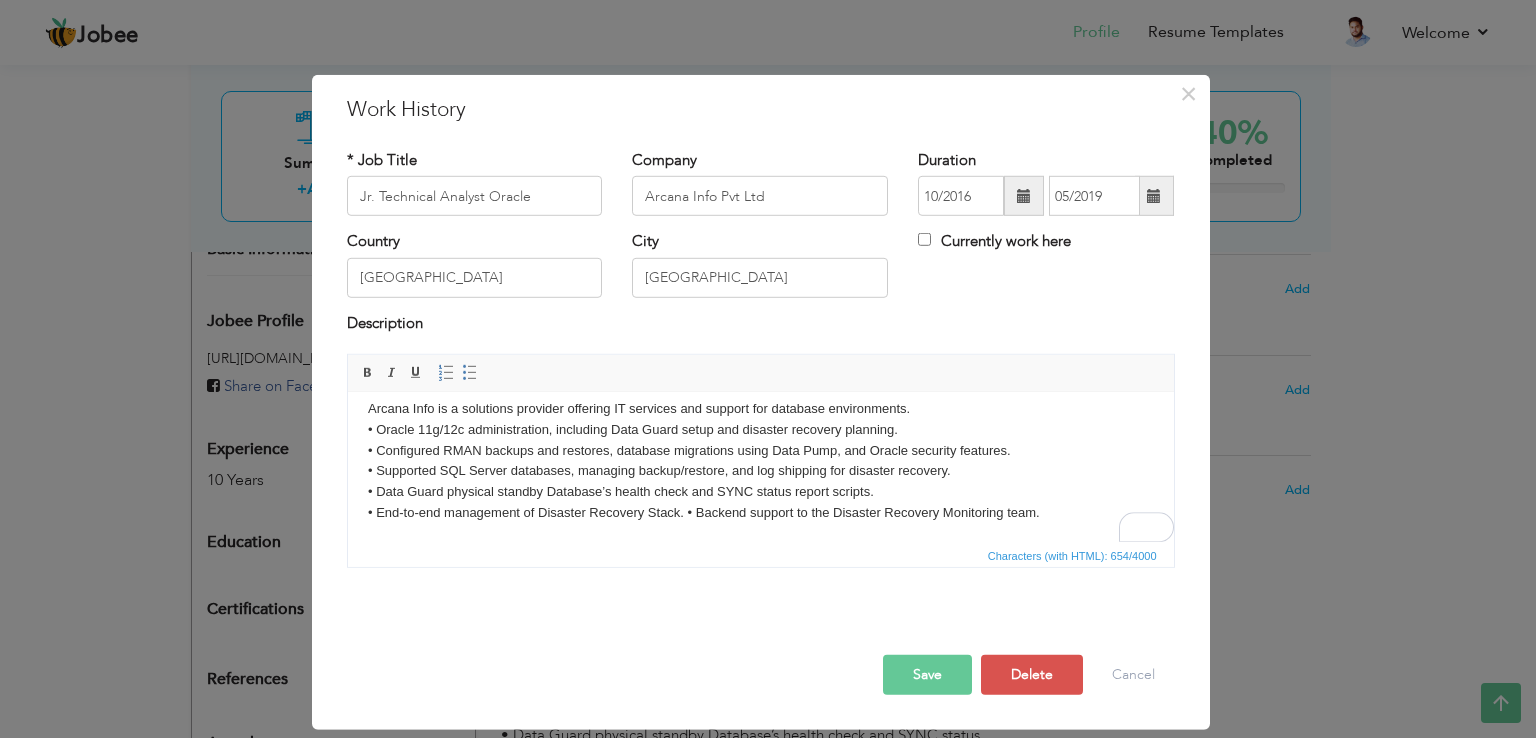click on "Save" at bounding box center (927, 675) 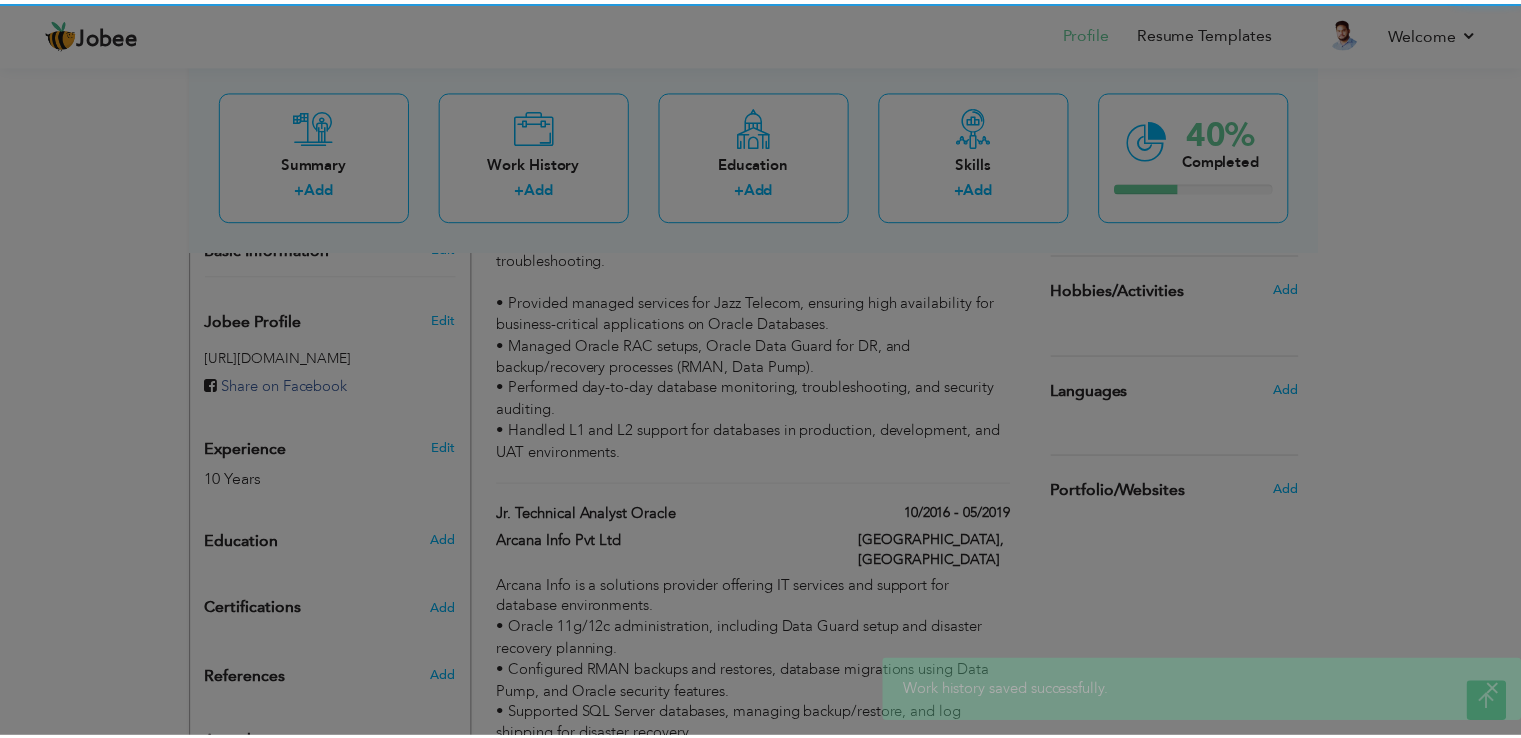 scroll, scrollTop: 0, scrollLeft: 0, axis: both 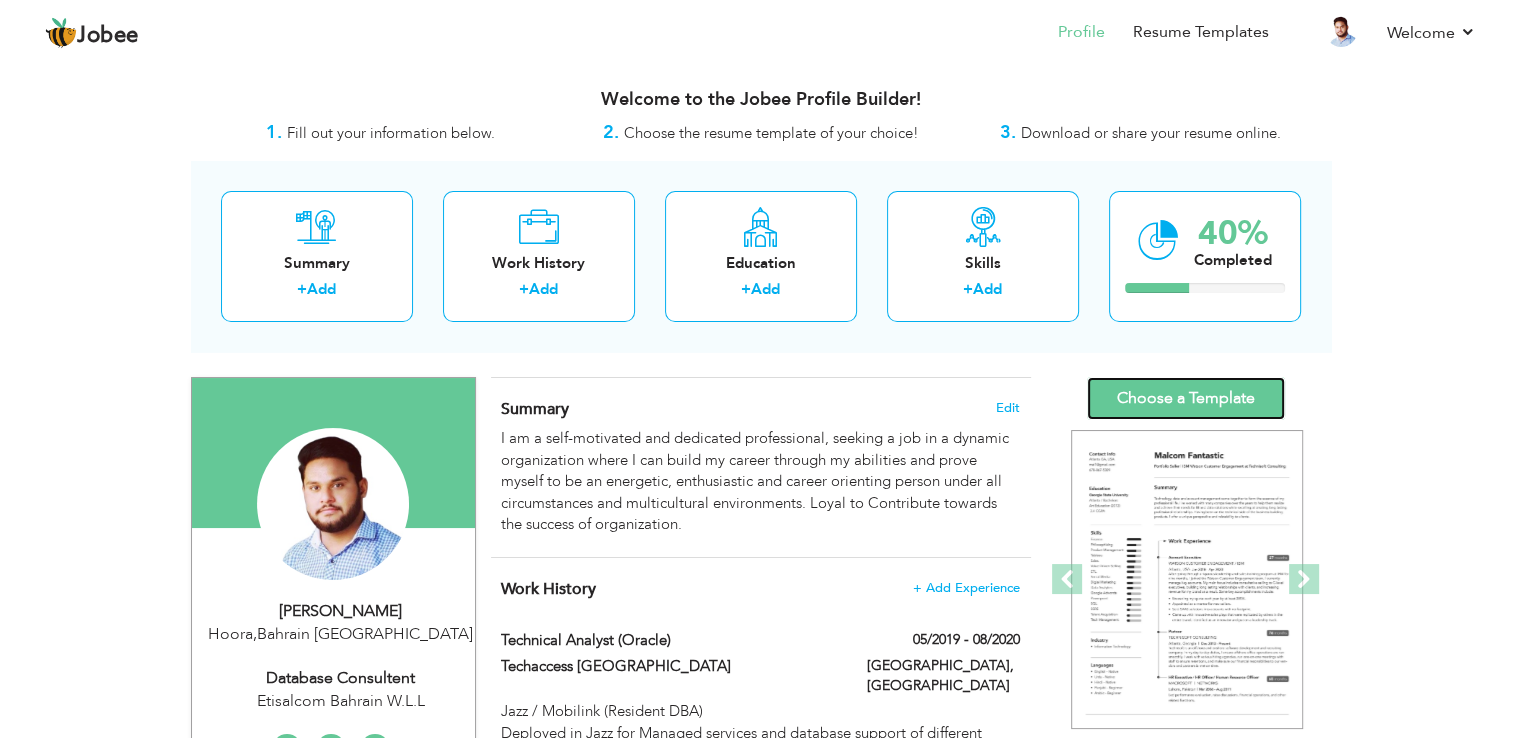 click on "Choose a Template" at bounding box center [1186, 398] 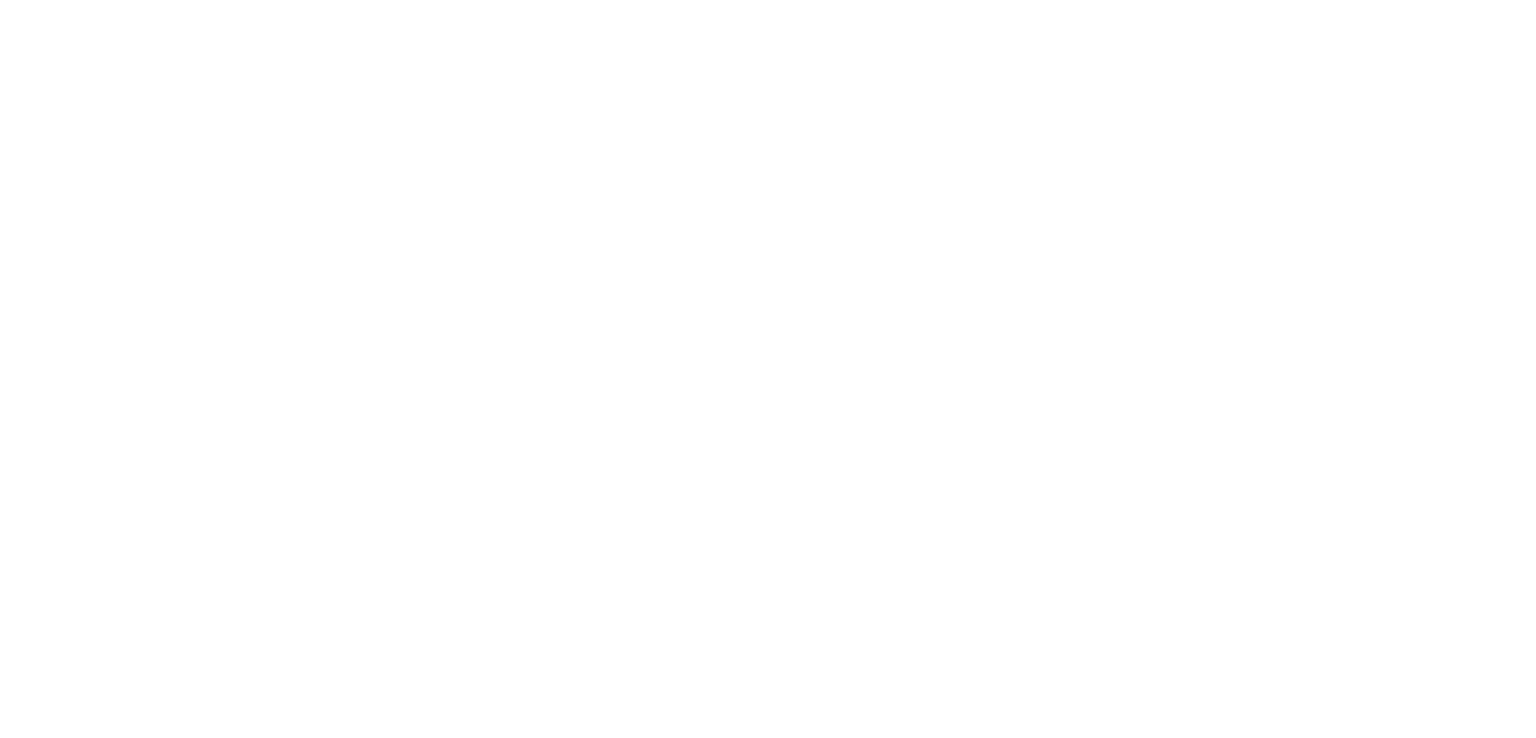 scroll, scrollTop: 0, scrollLeft: 0, axis: both 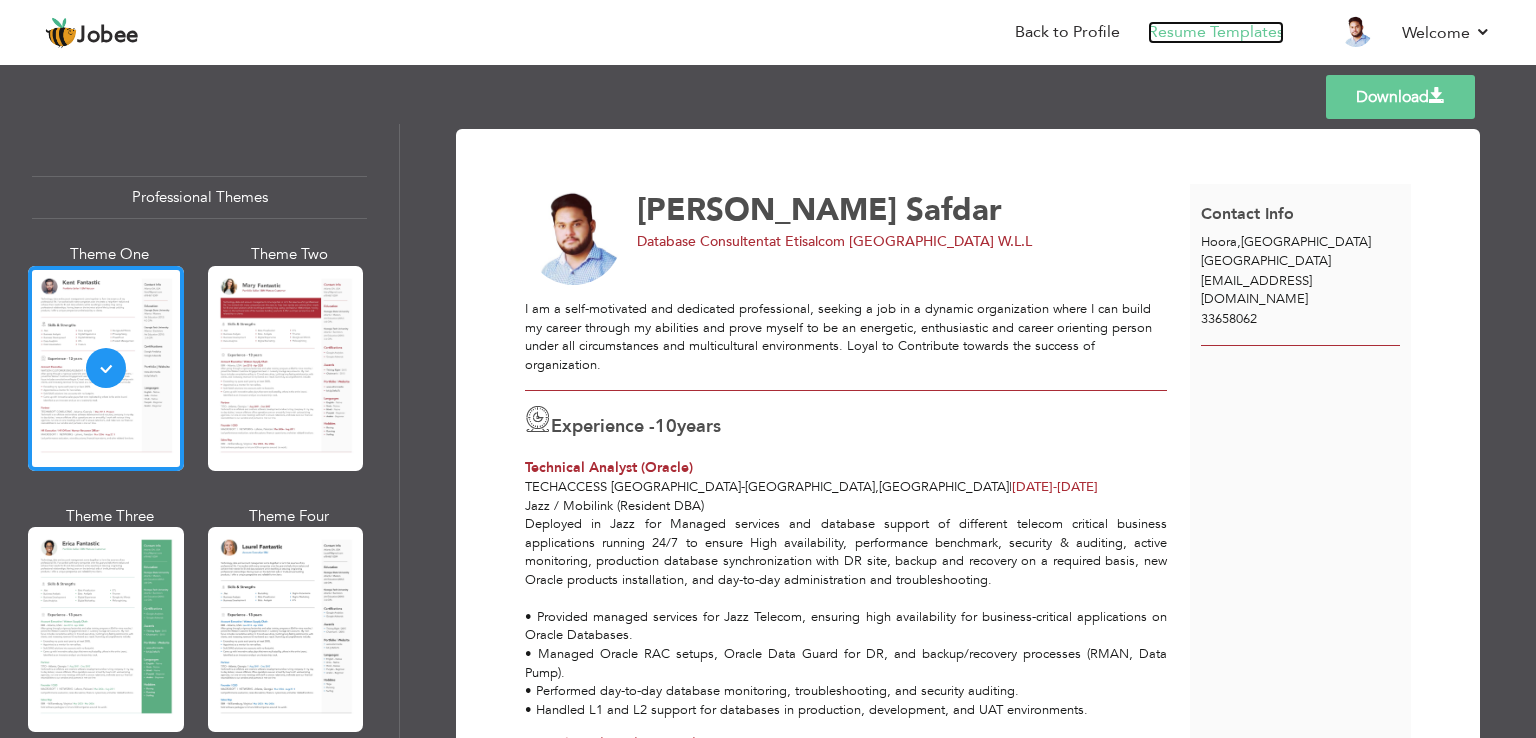 click on "Resume Templates" at bounding box center (1216, 32) 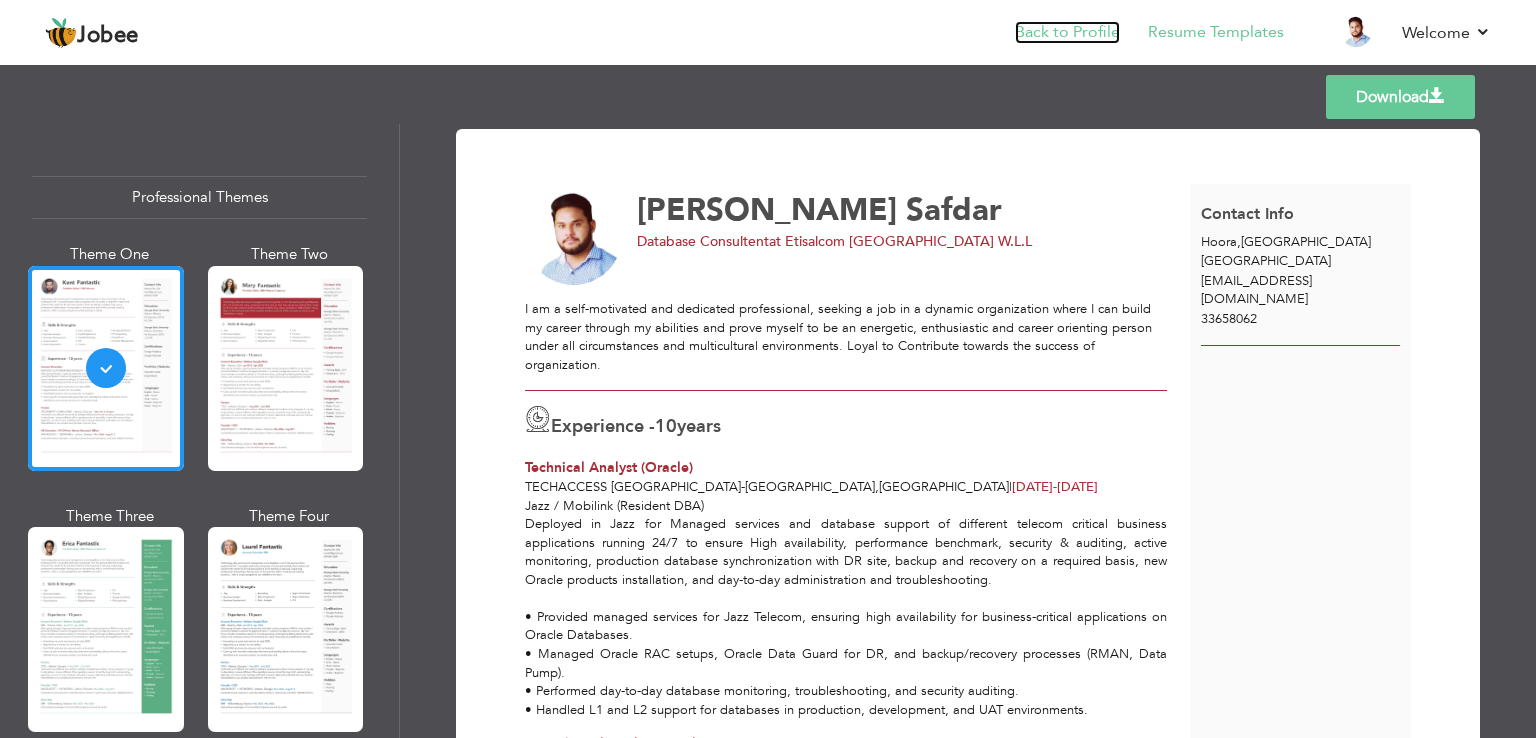 click on "Back to Profile" at bounding box center (1067, 32) 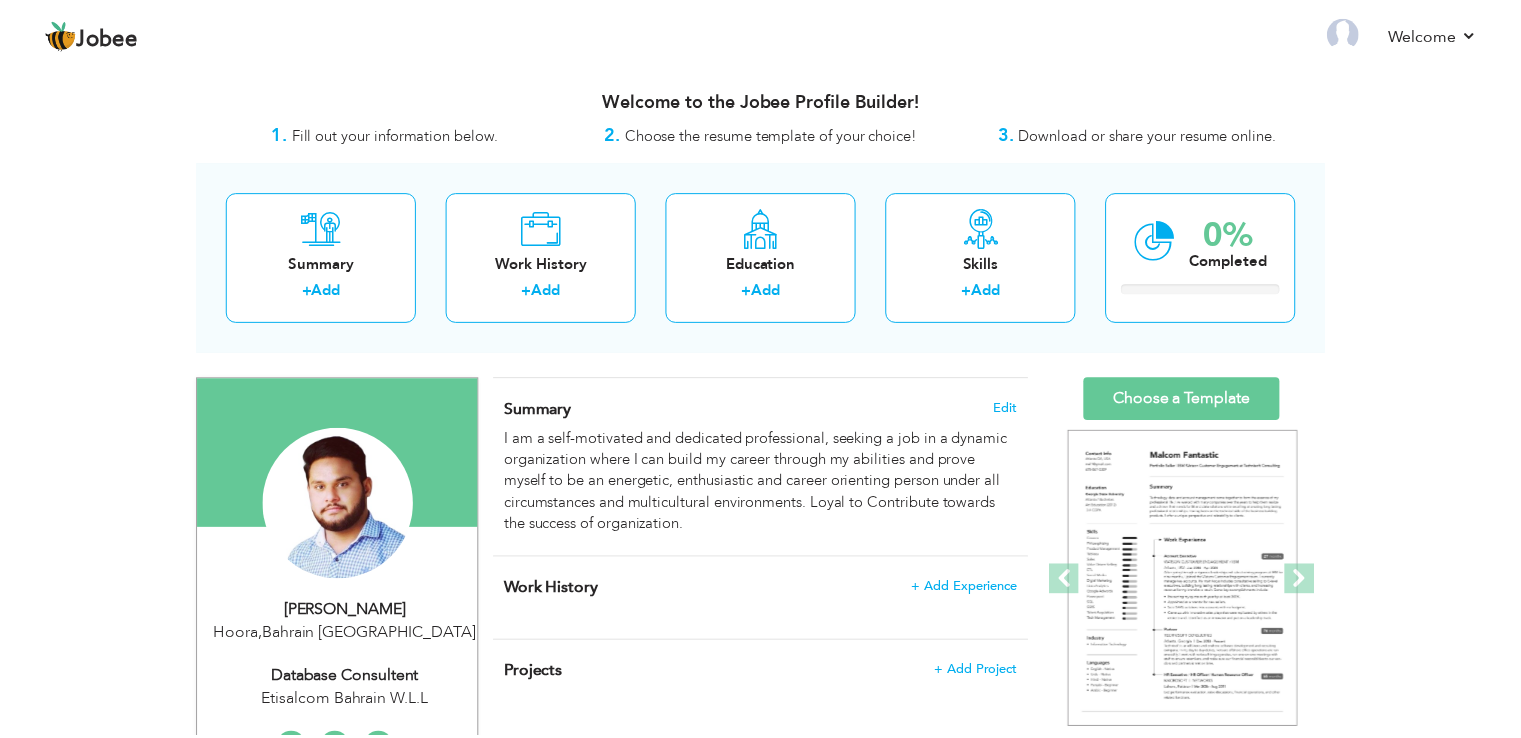 scroll, scrollTop: 0, scrollLeft: 0, axis: both 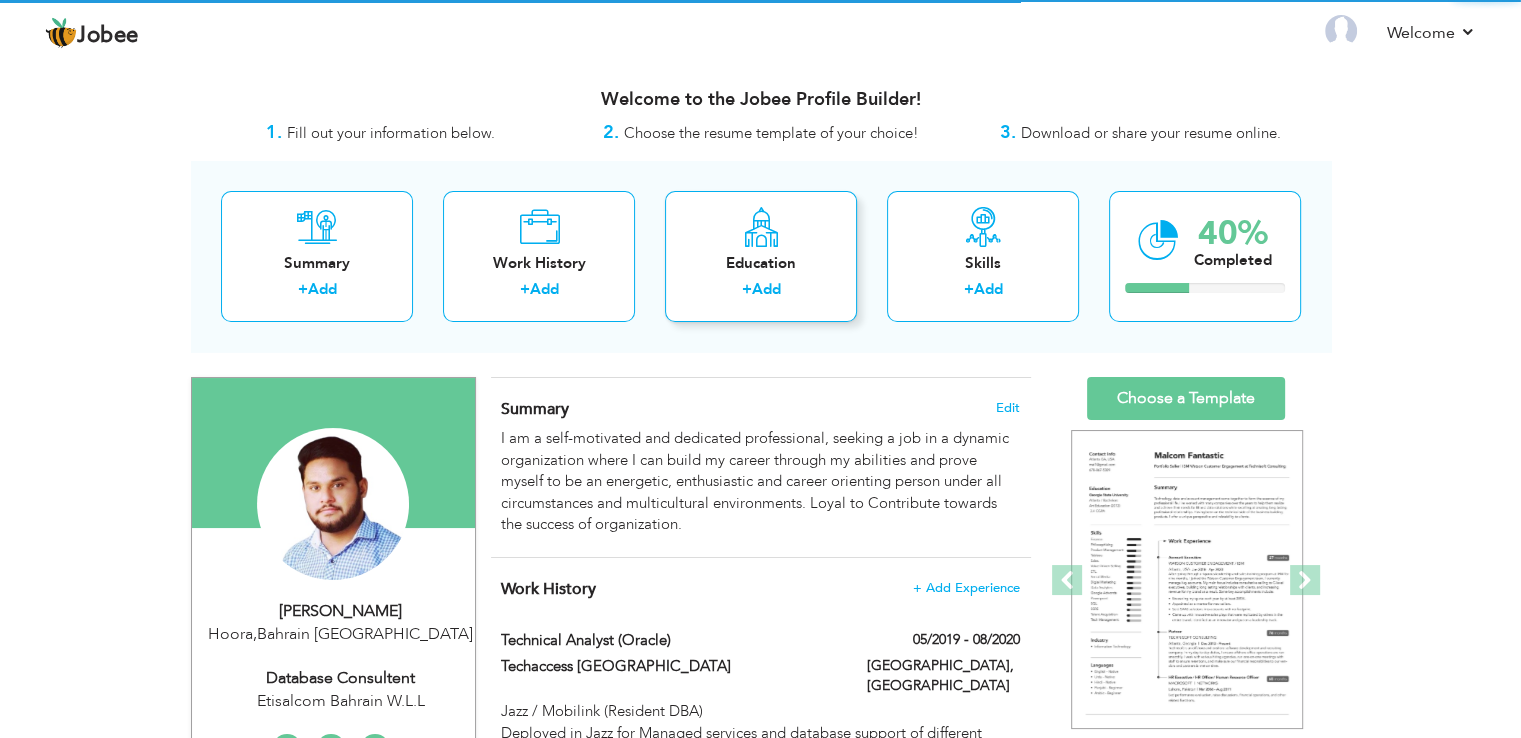 click on "Education" at bounding box center [761, 263] 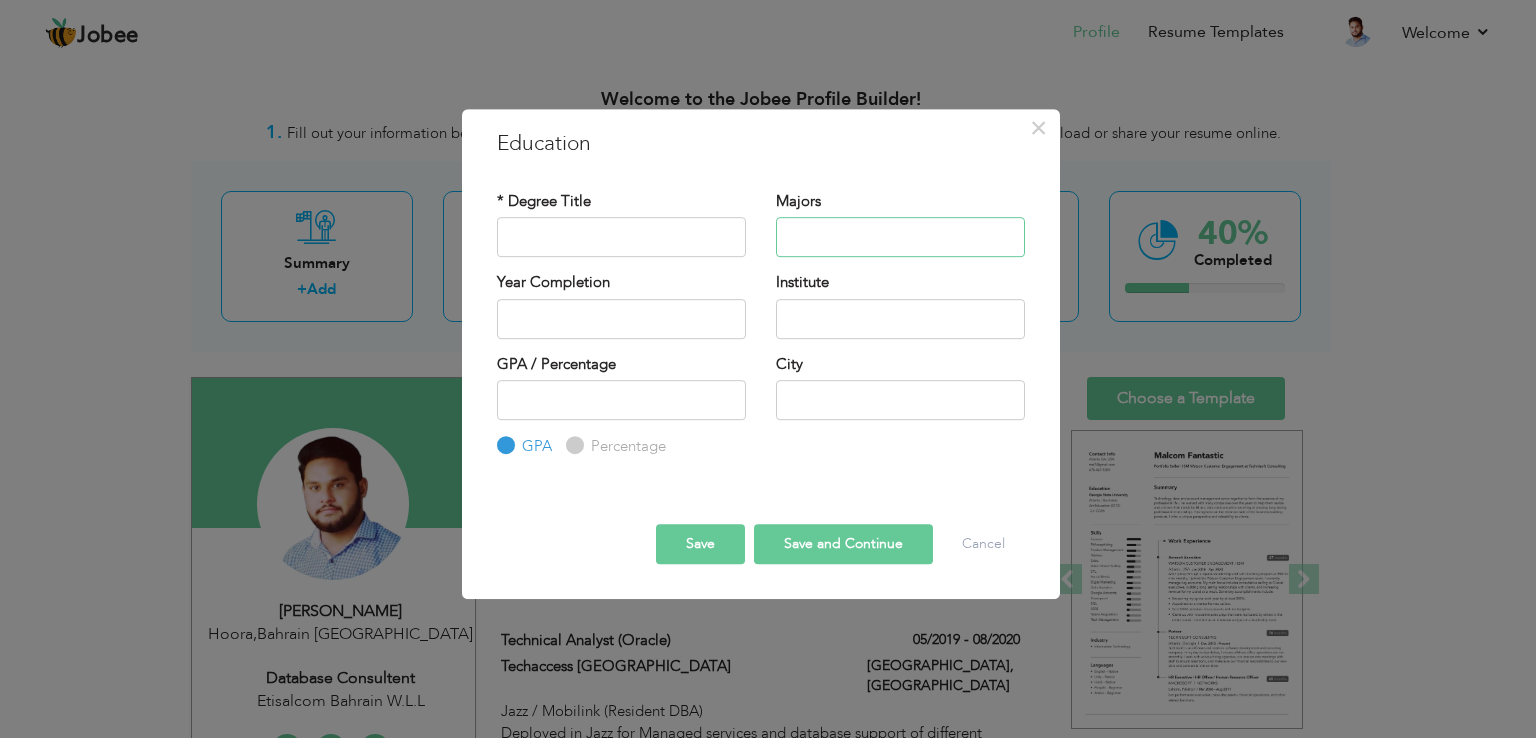 click at bounding box center (900, 237) 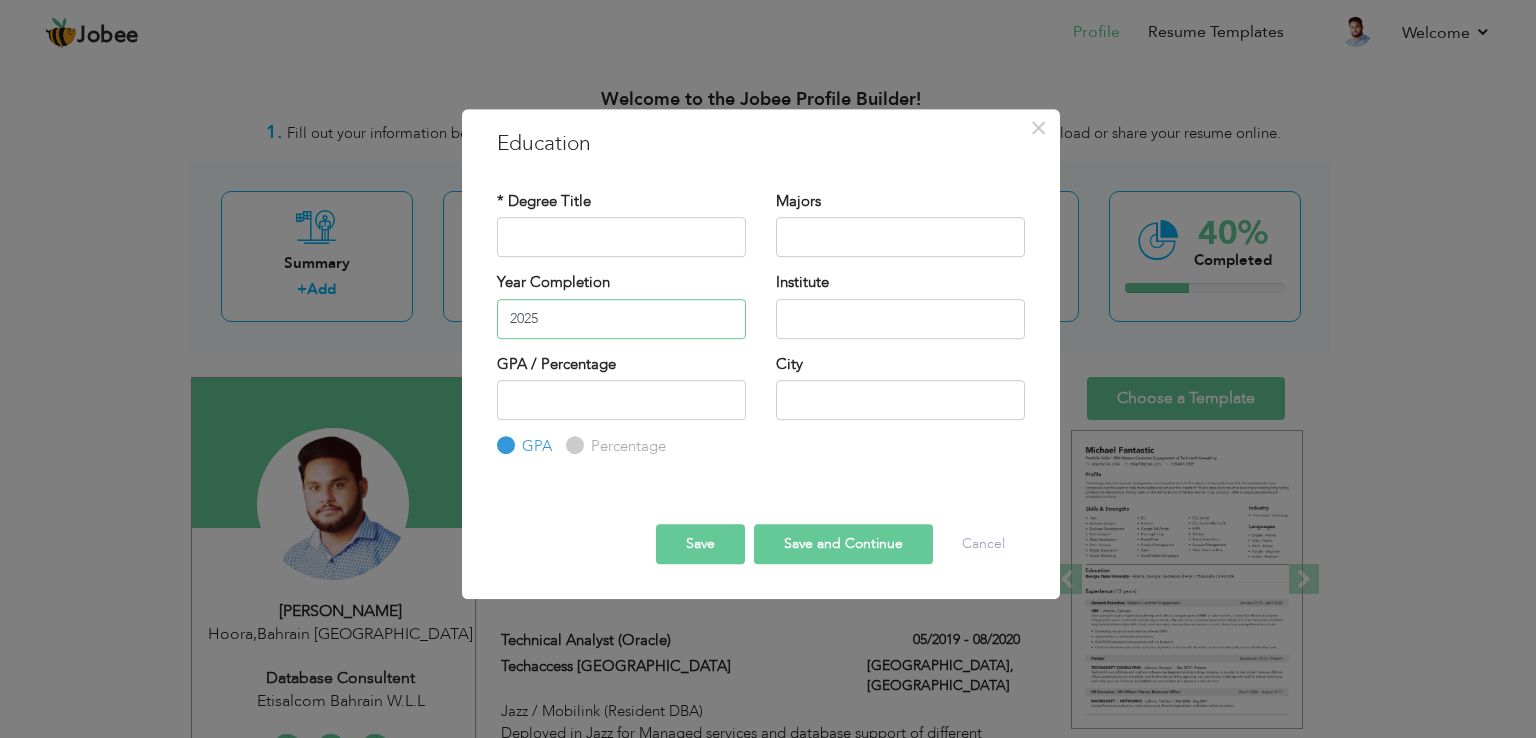 click on "2025" at bounding box center (621, 319) 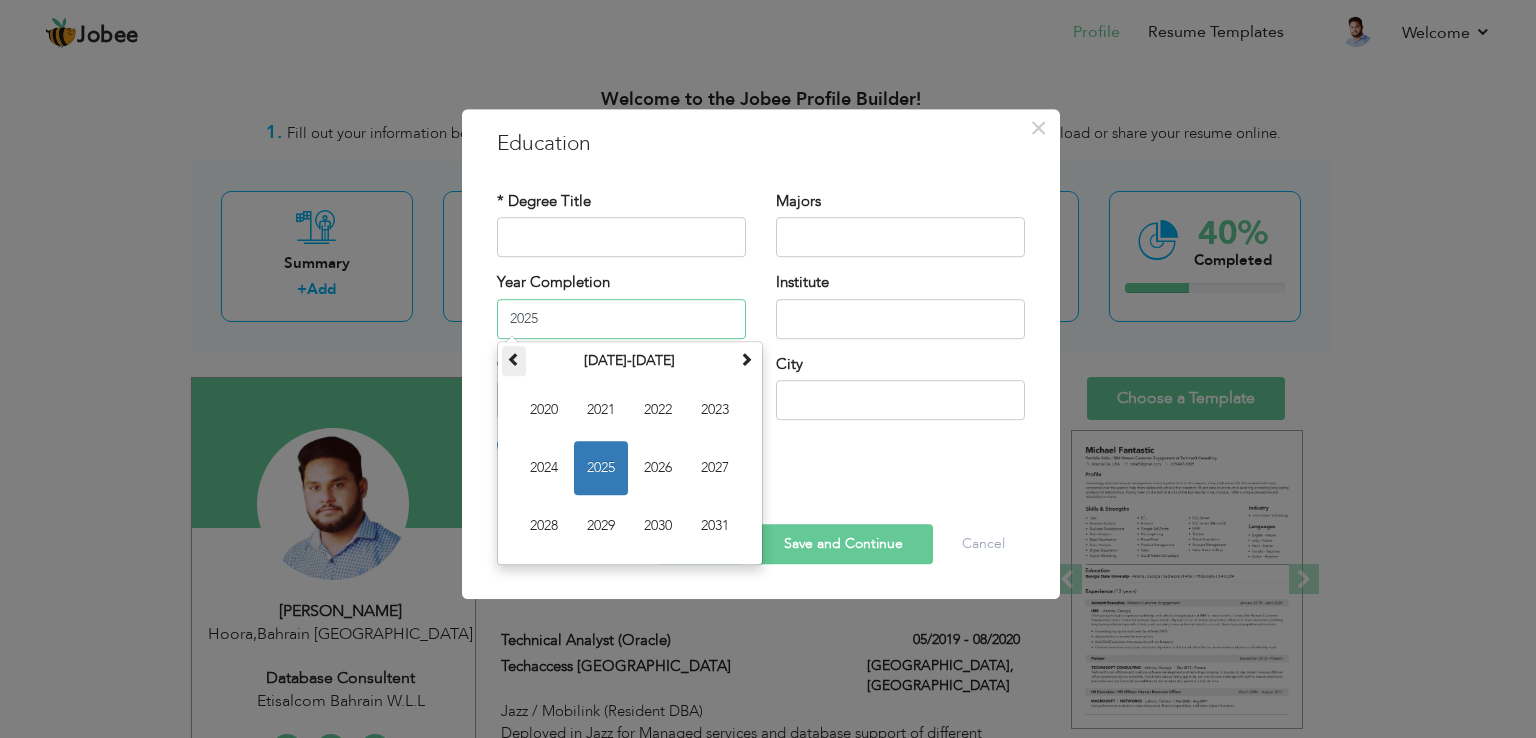 click at bounding box center (514, 361) 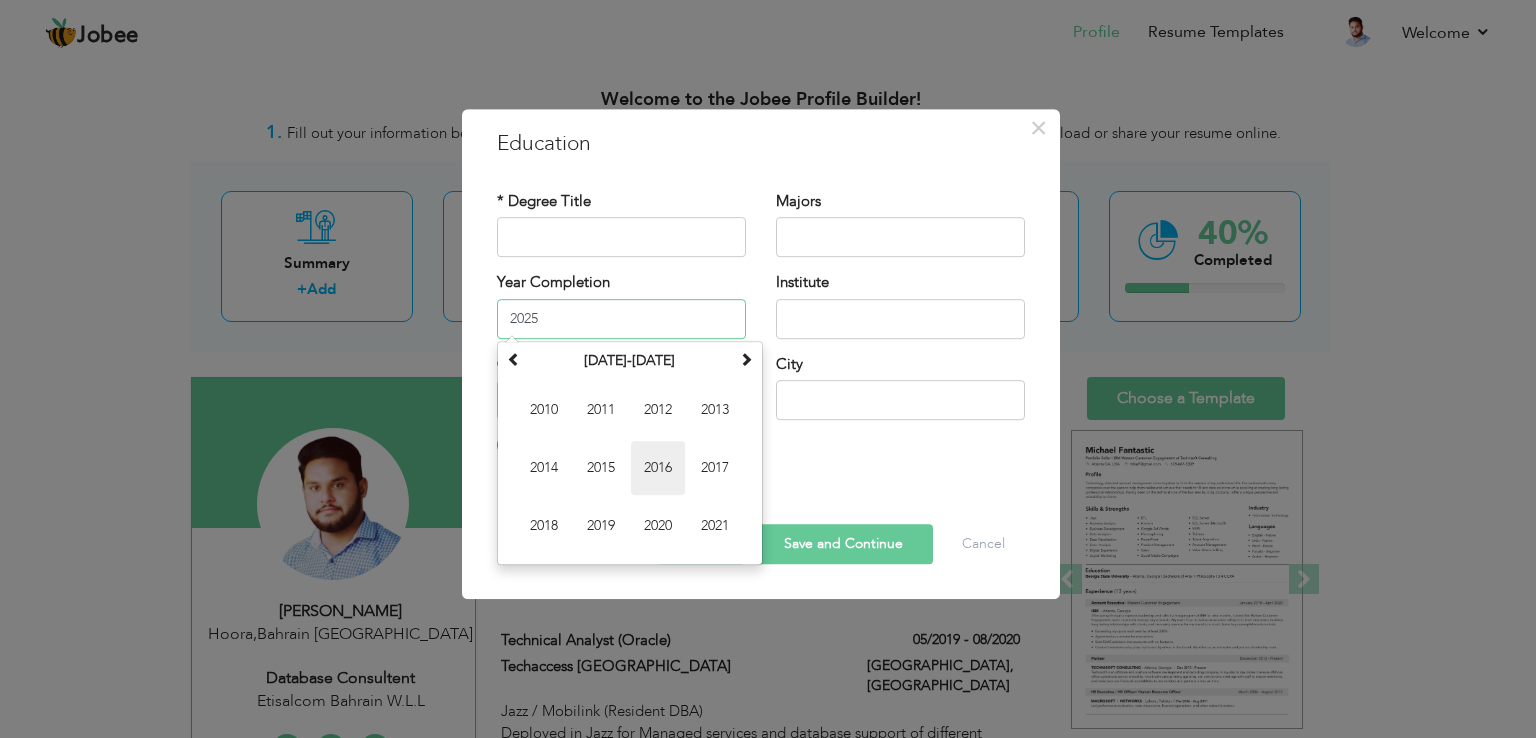 click on "2016" at bounding box center (658, 468) 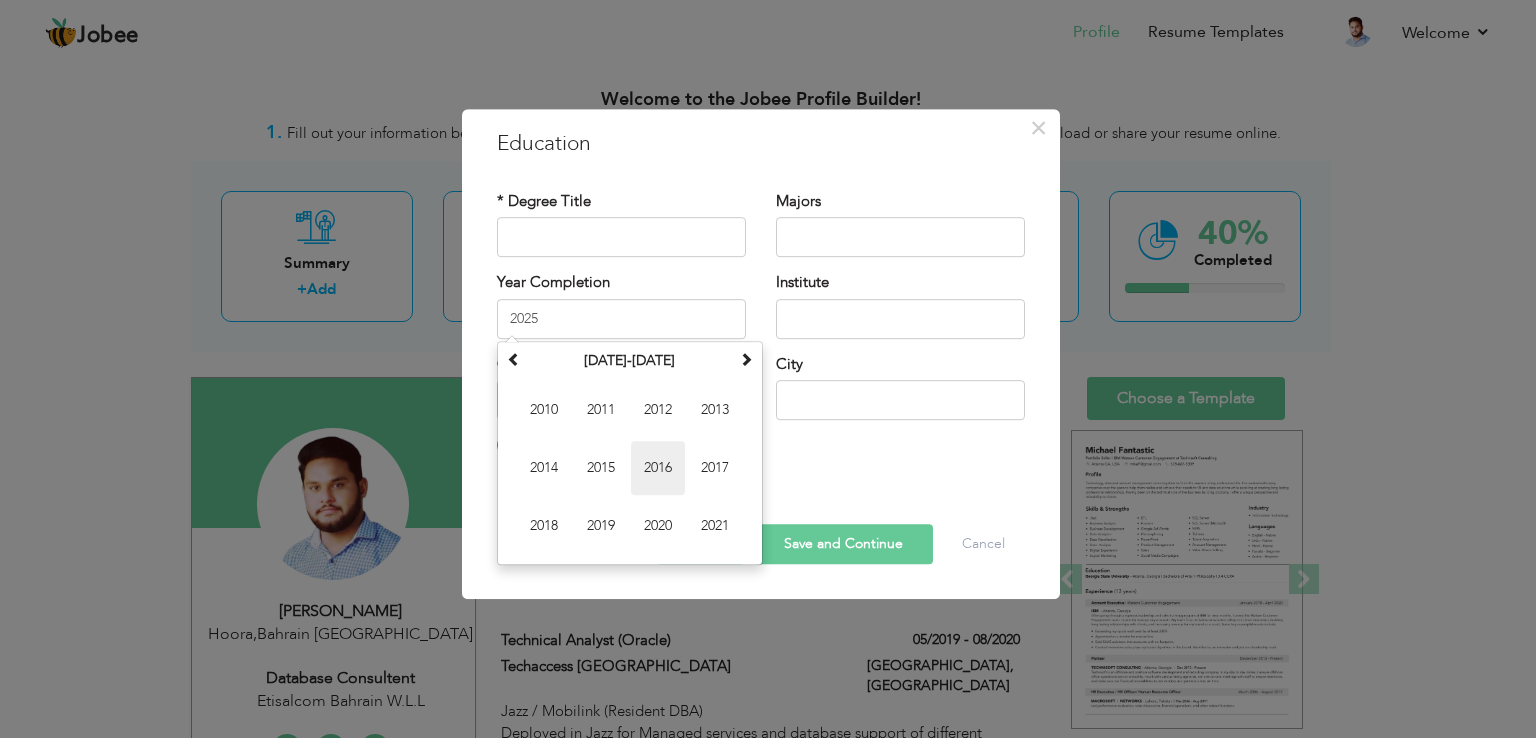 type on "2016" 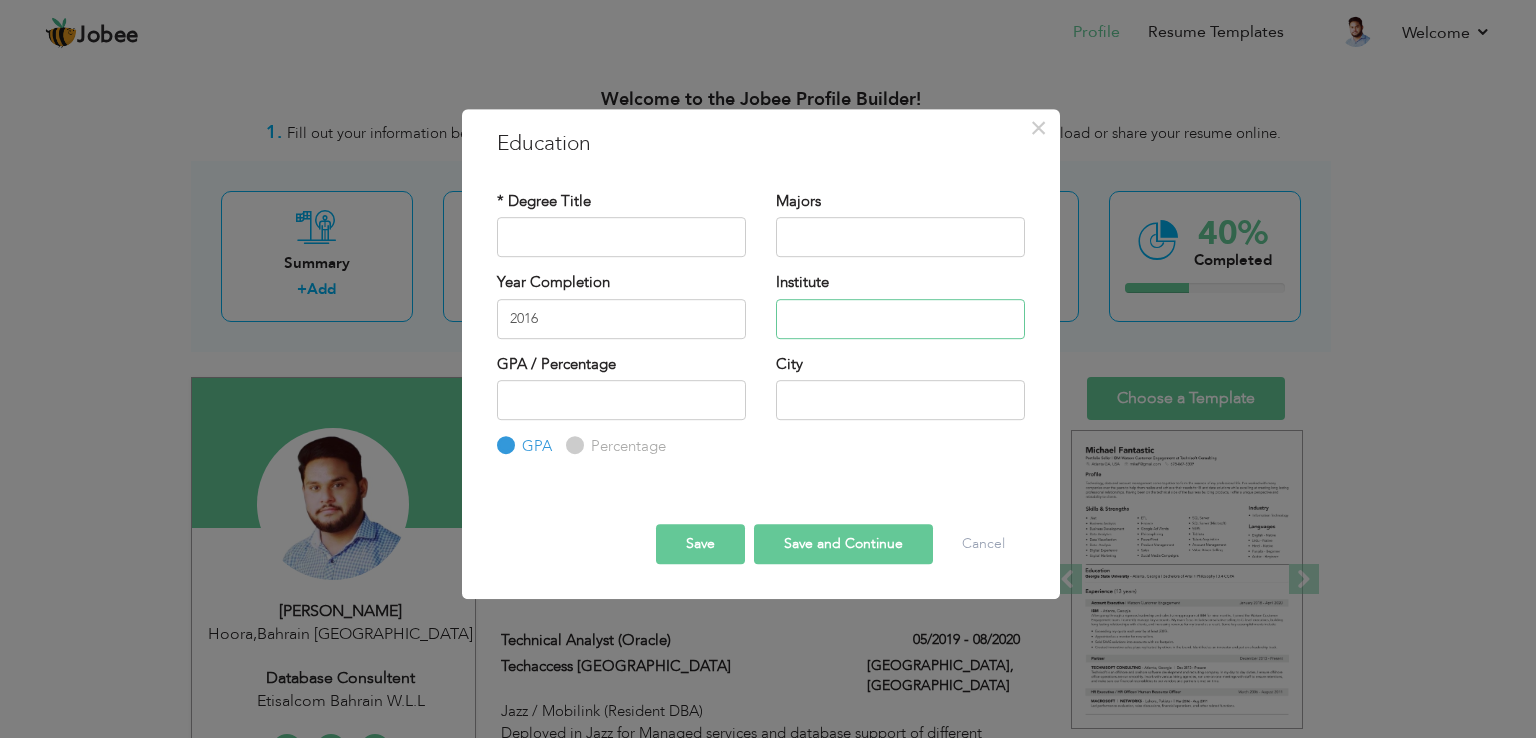 click at bounding box center [900, 319] 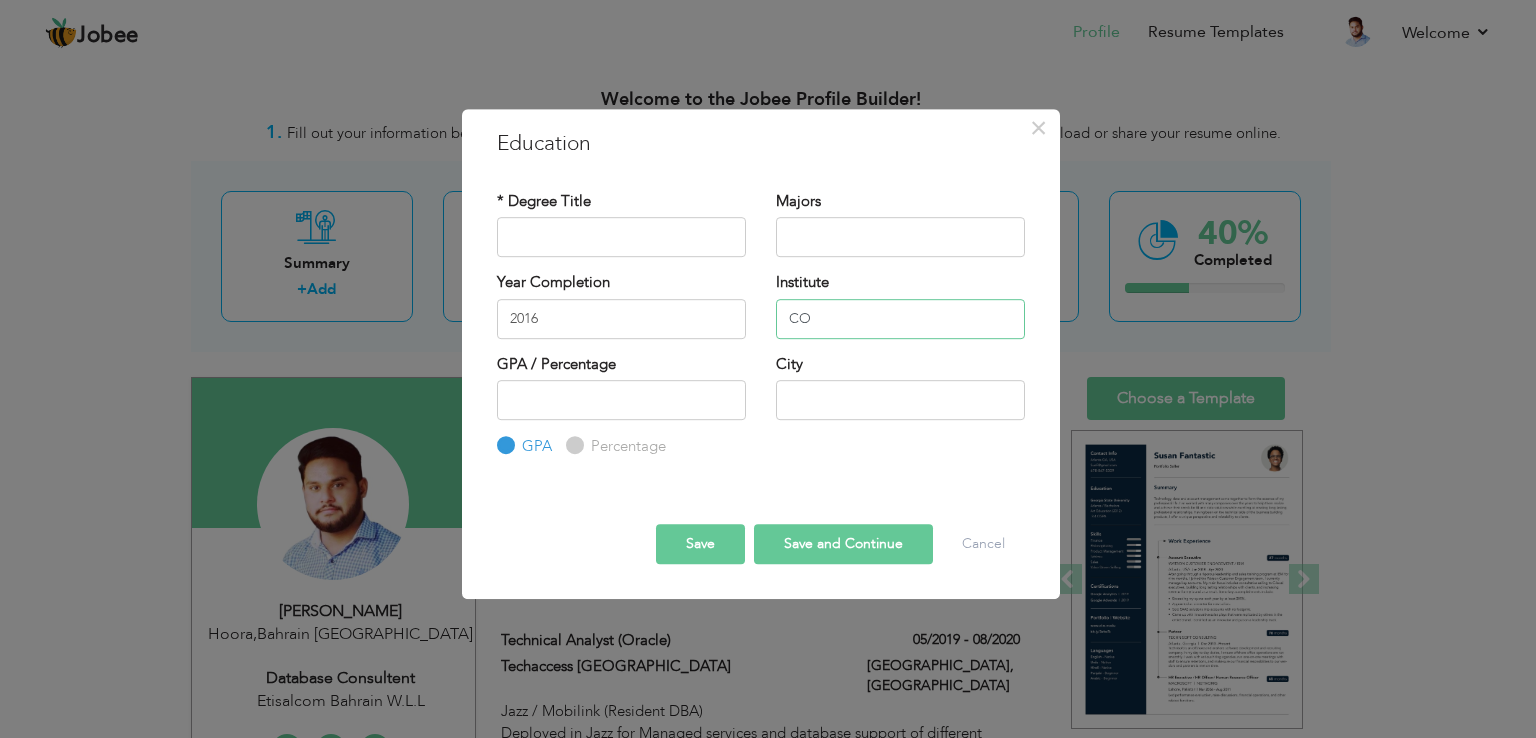 type on "C" 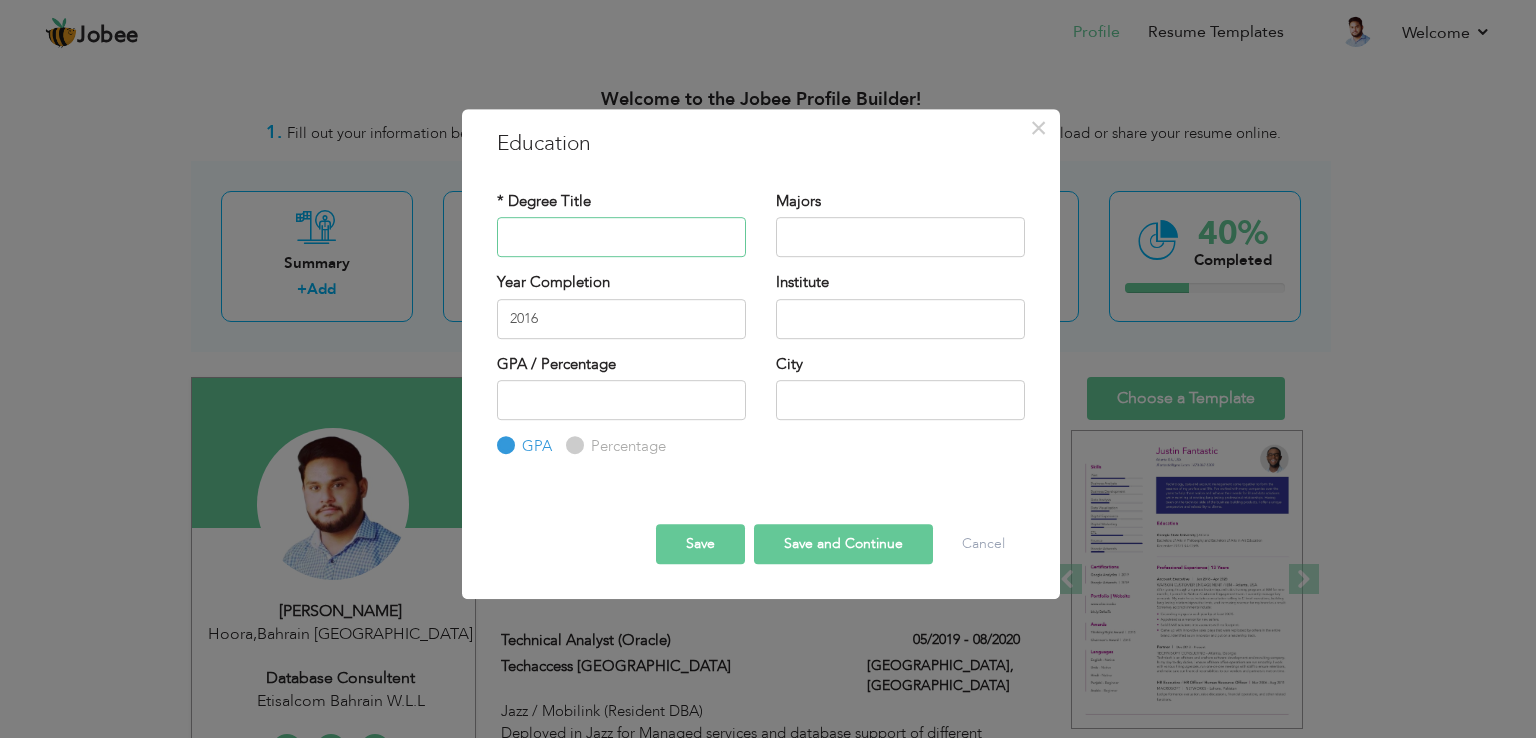 click at bounding box center (621, 237) 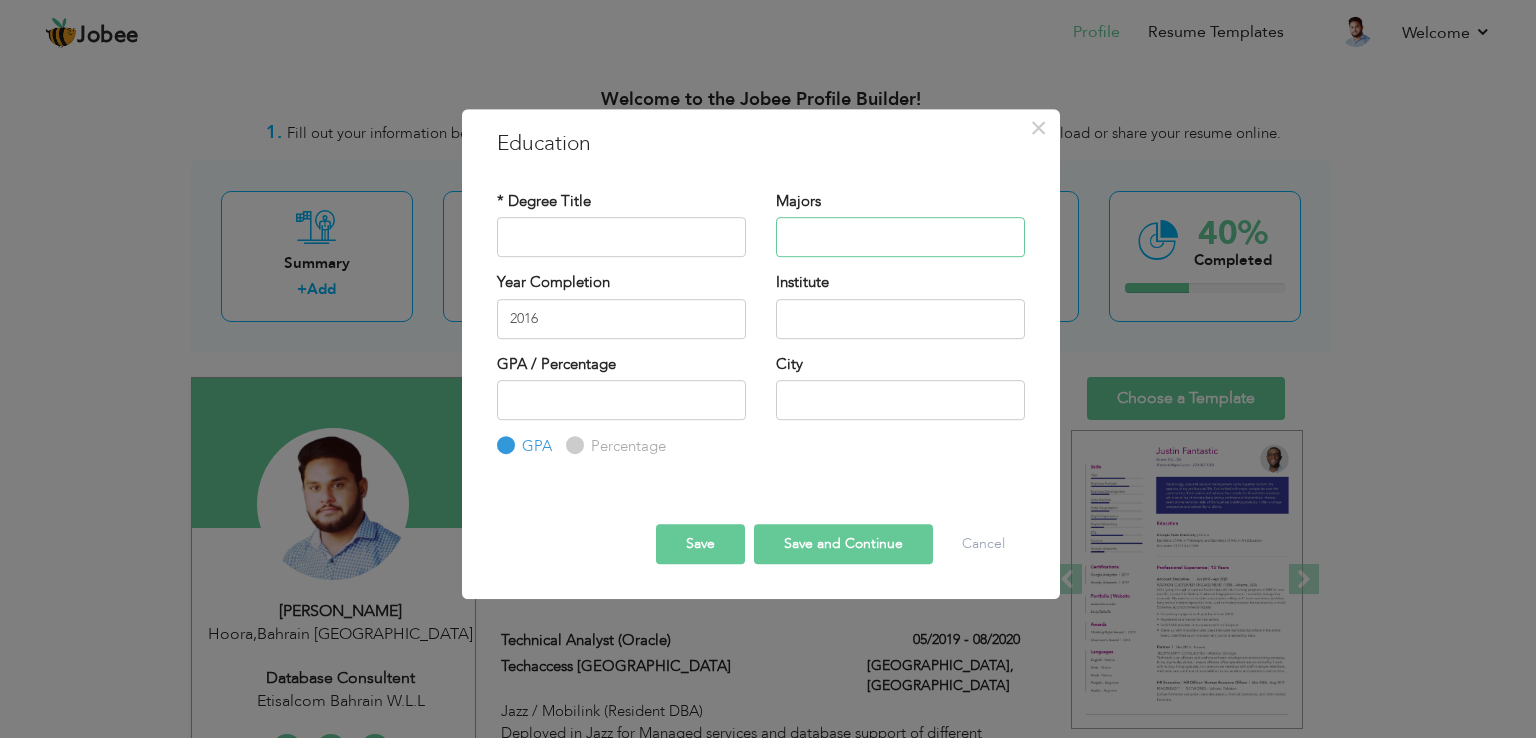 click at bounding box center [900, 237] 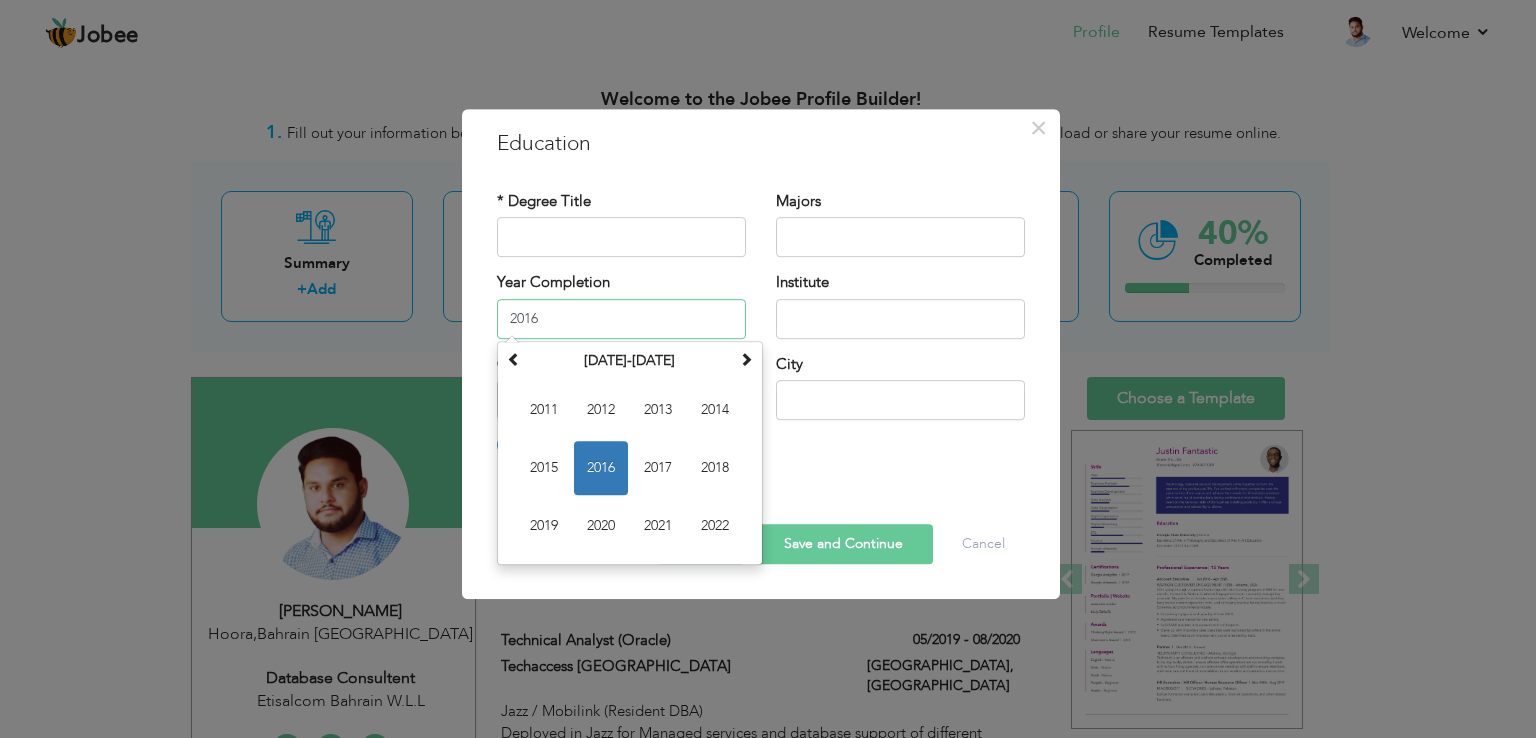 click on "2016" at bounding box center (621, 319) 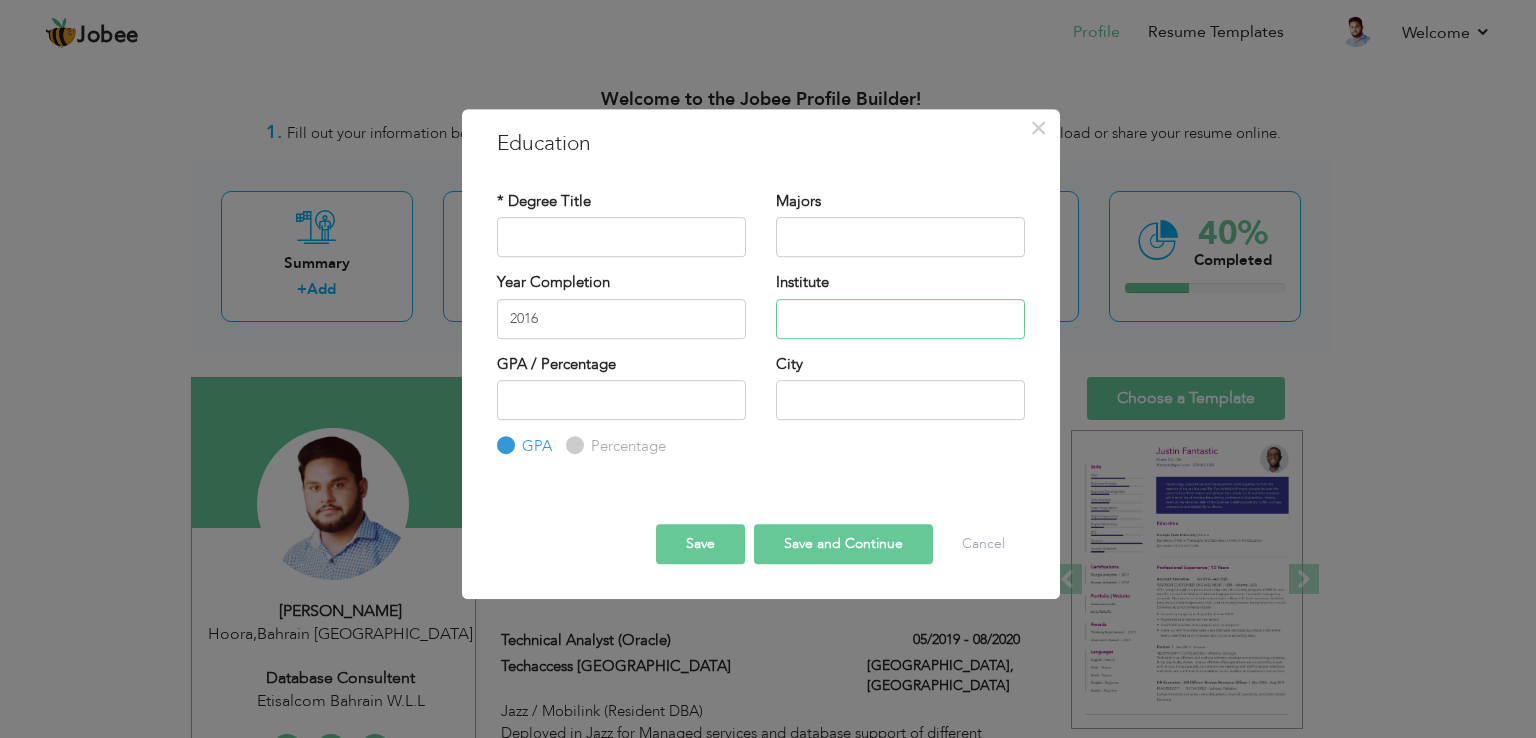 click at bounding box center [900, 319] 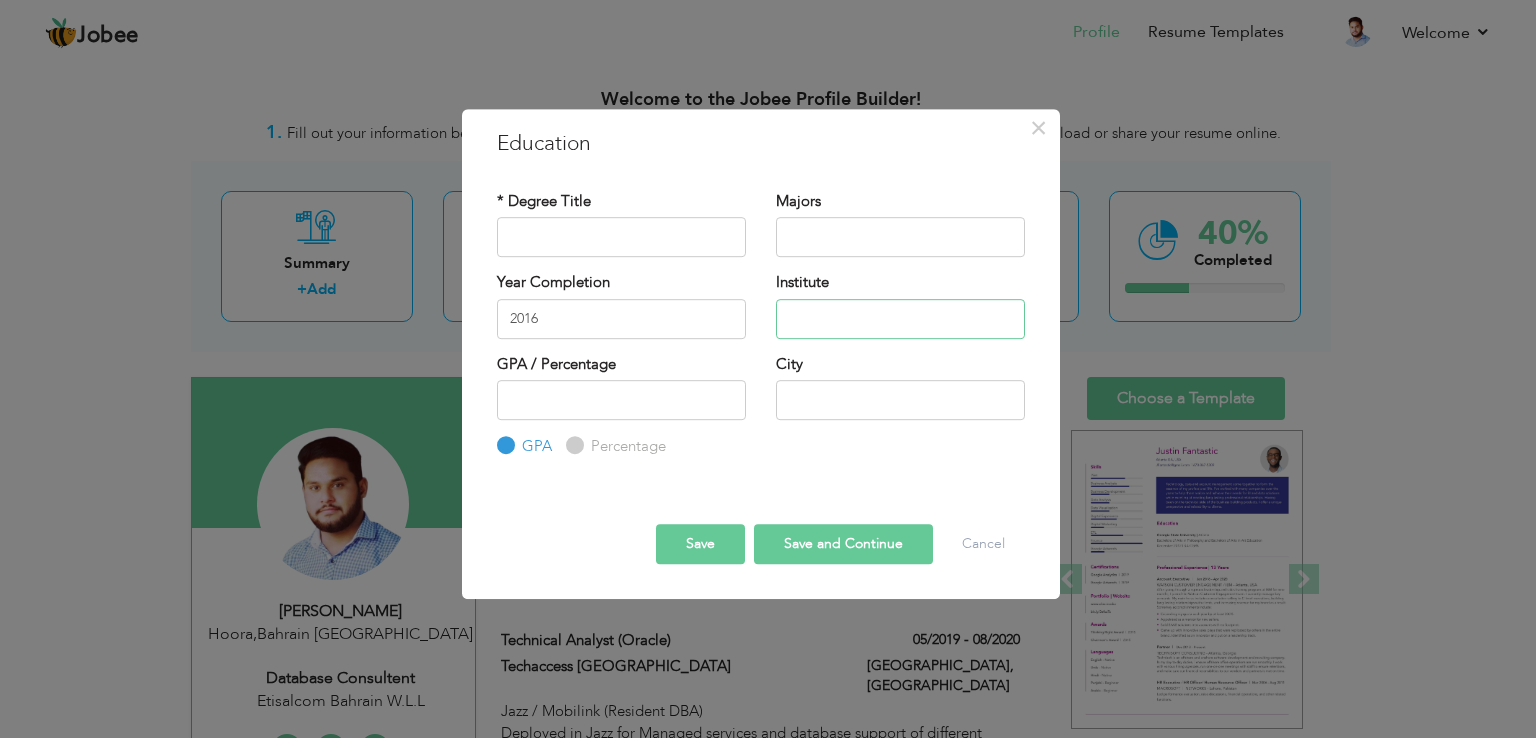 paste on "COMSATS University Islamabad" 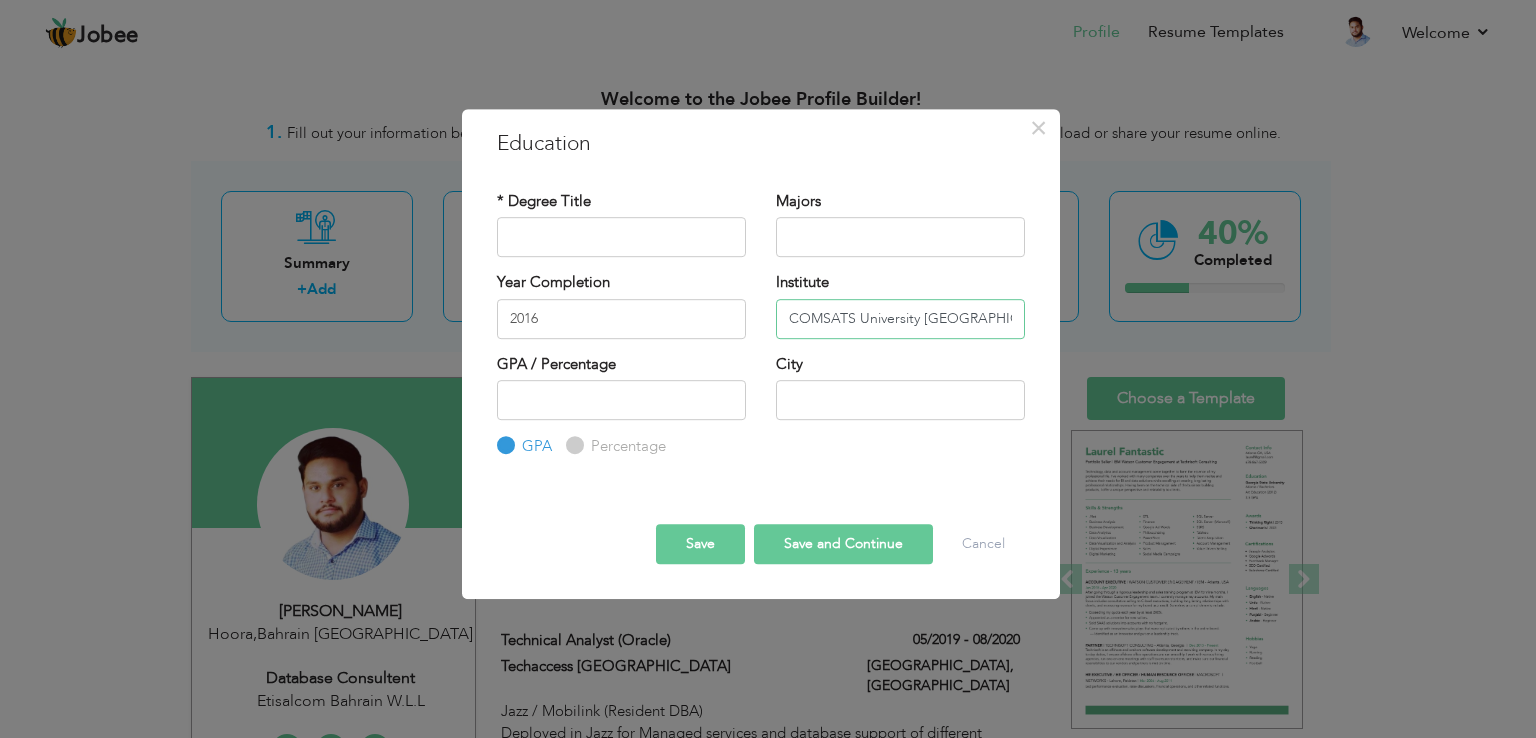 type on "COMSATS University Islamabad" 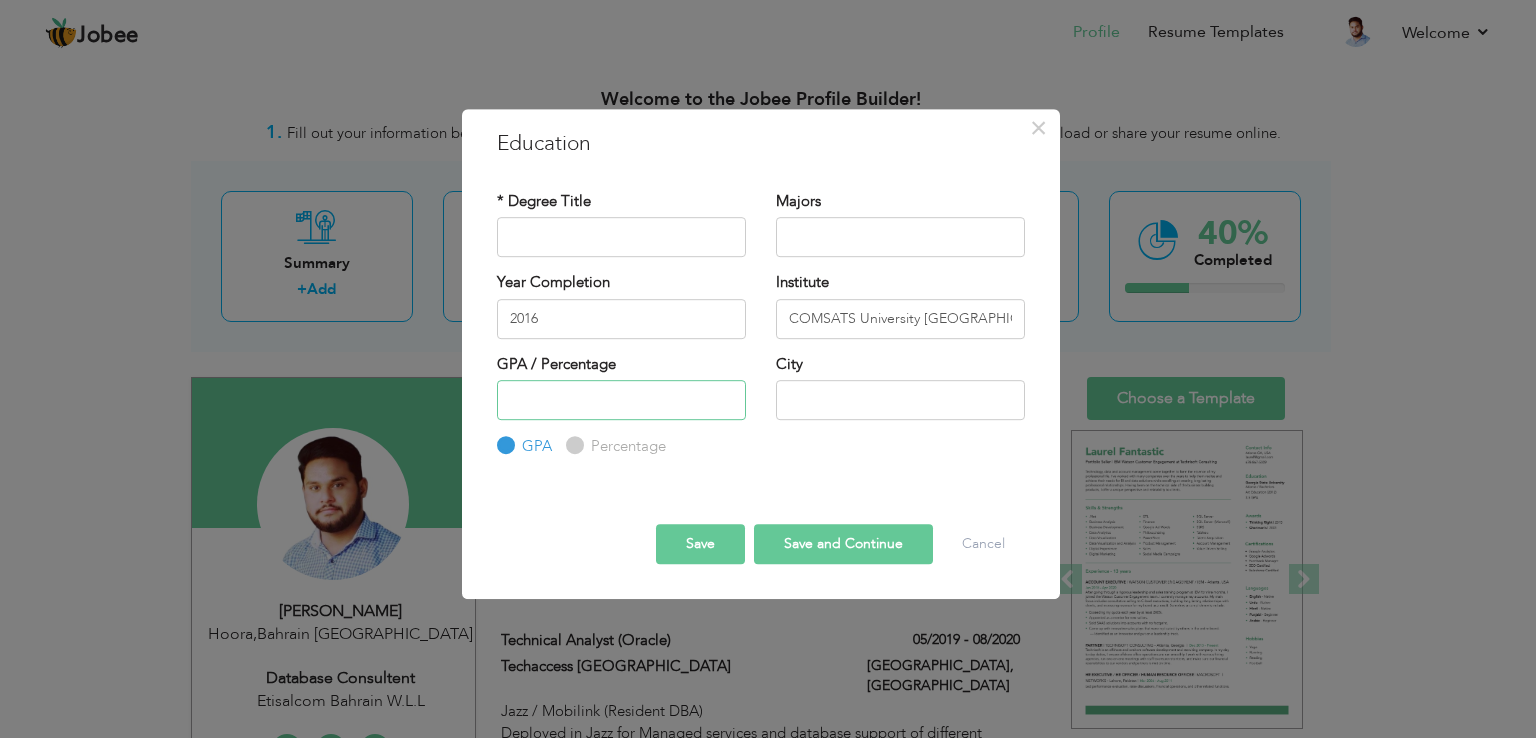 click at bounding box center [621, 400] 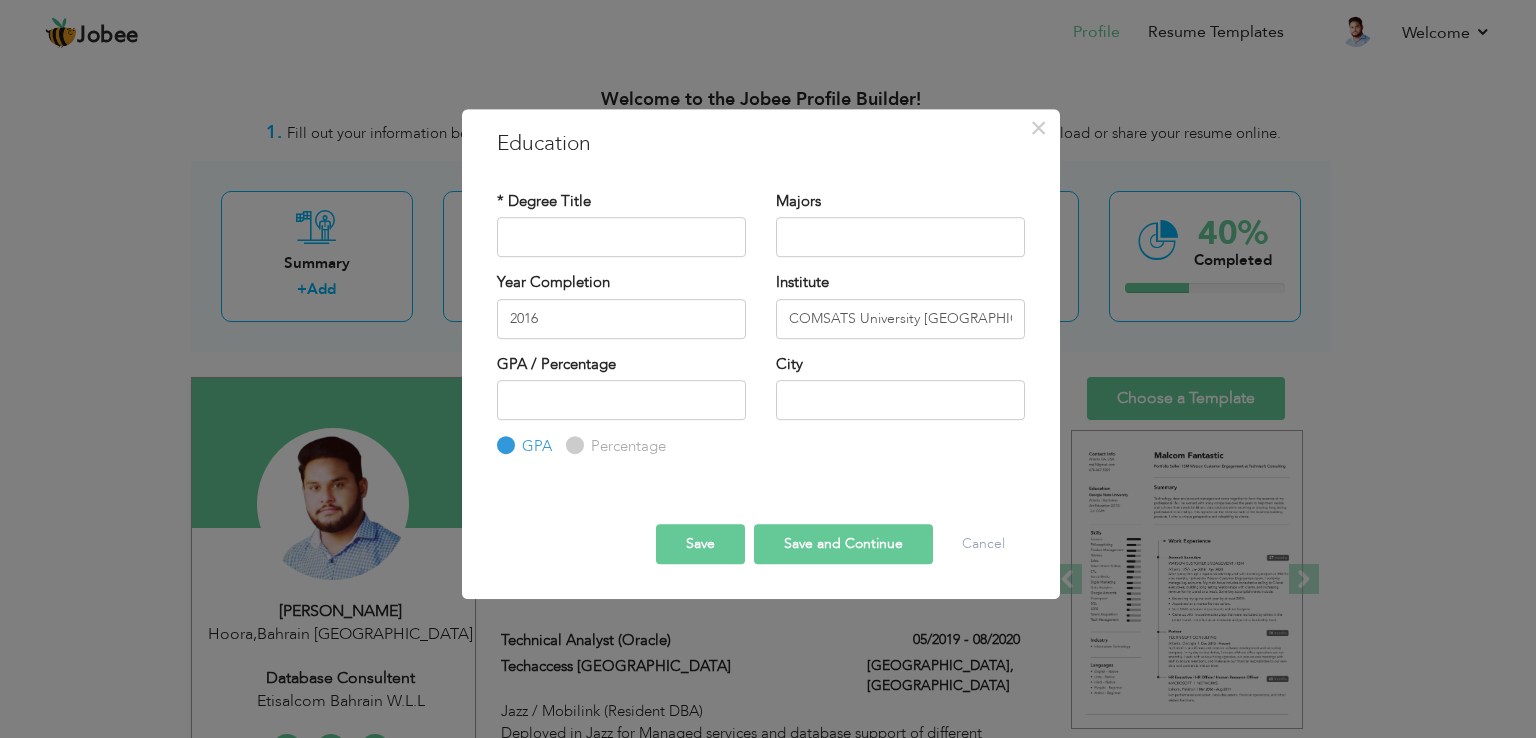click on "Percentage" at bounding box center (626, 446) 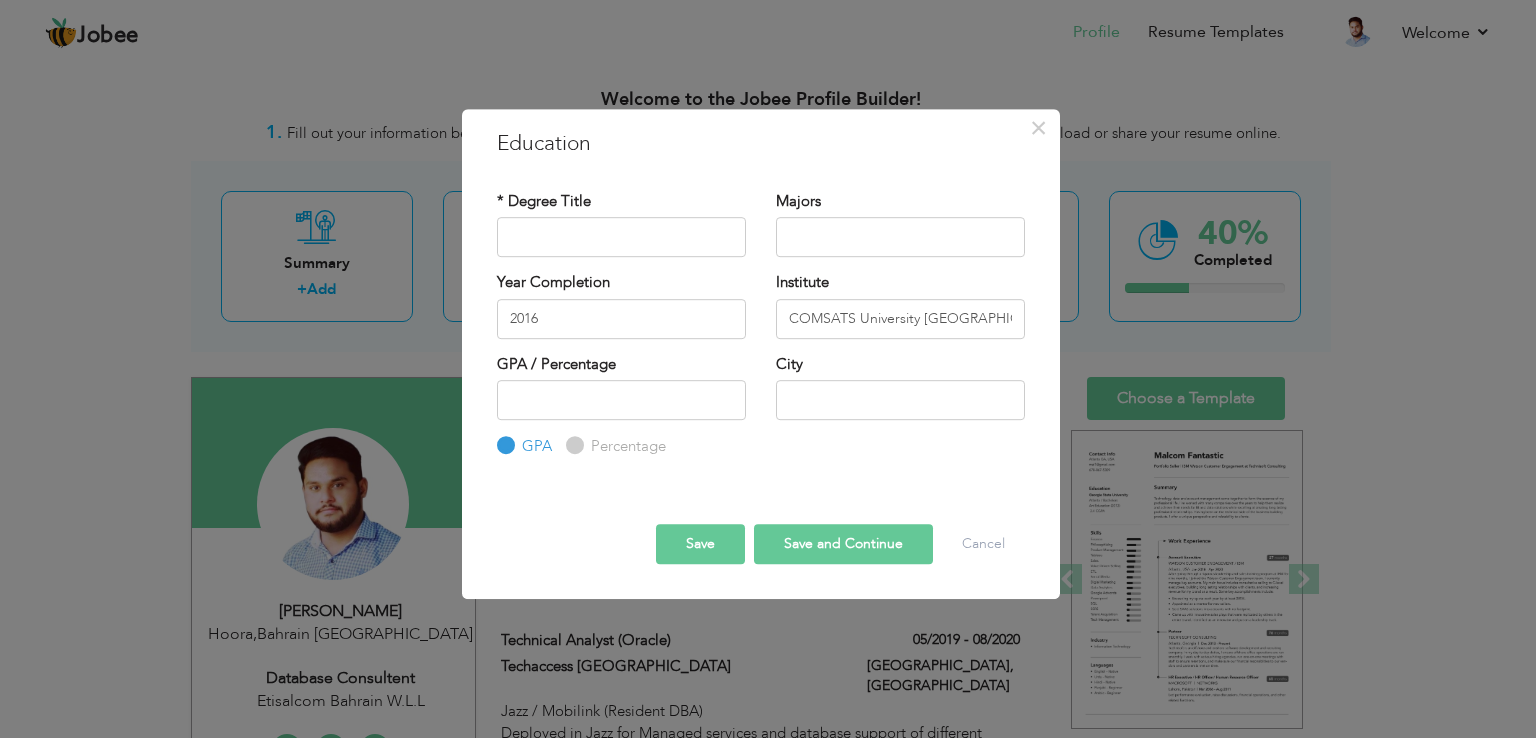click on "Percentage" at bounding box center (572, 446) 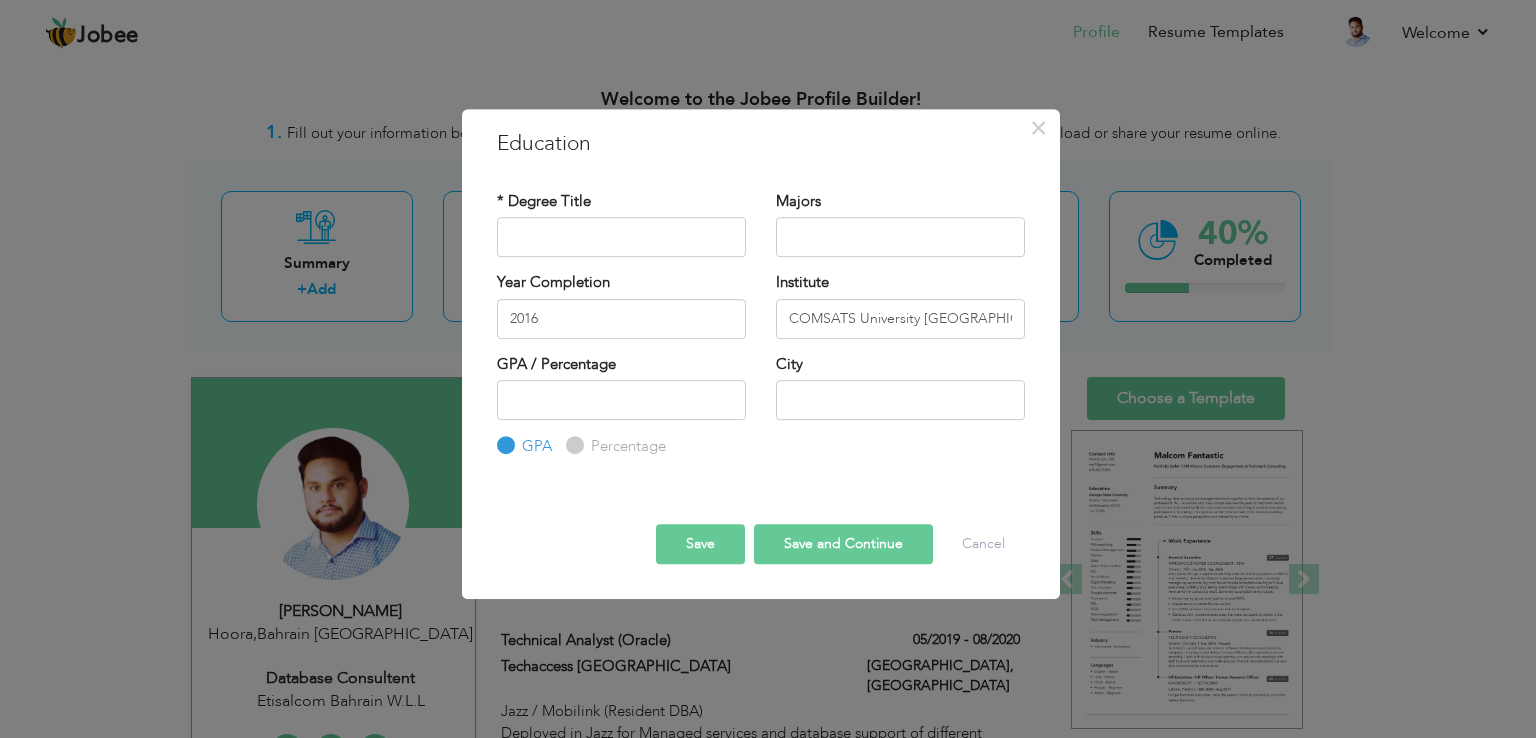 radio on "true" 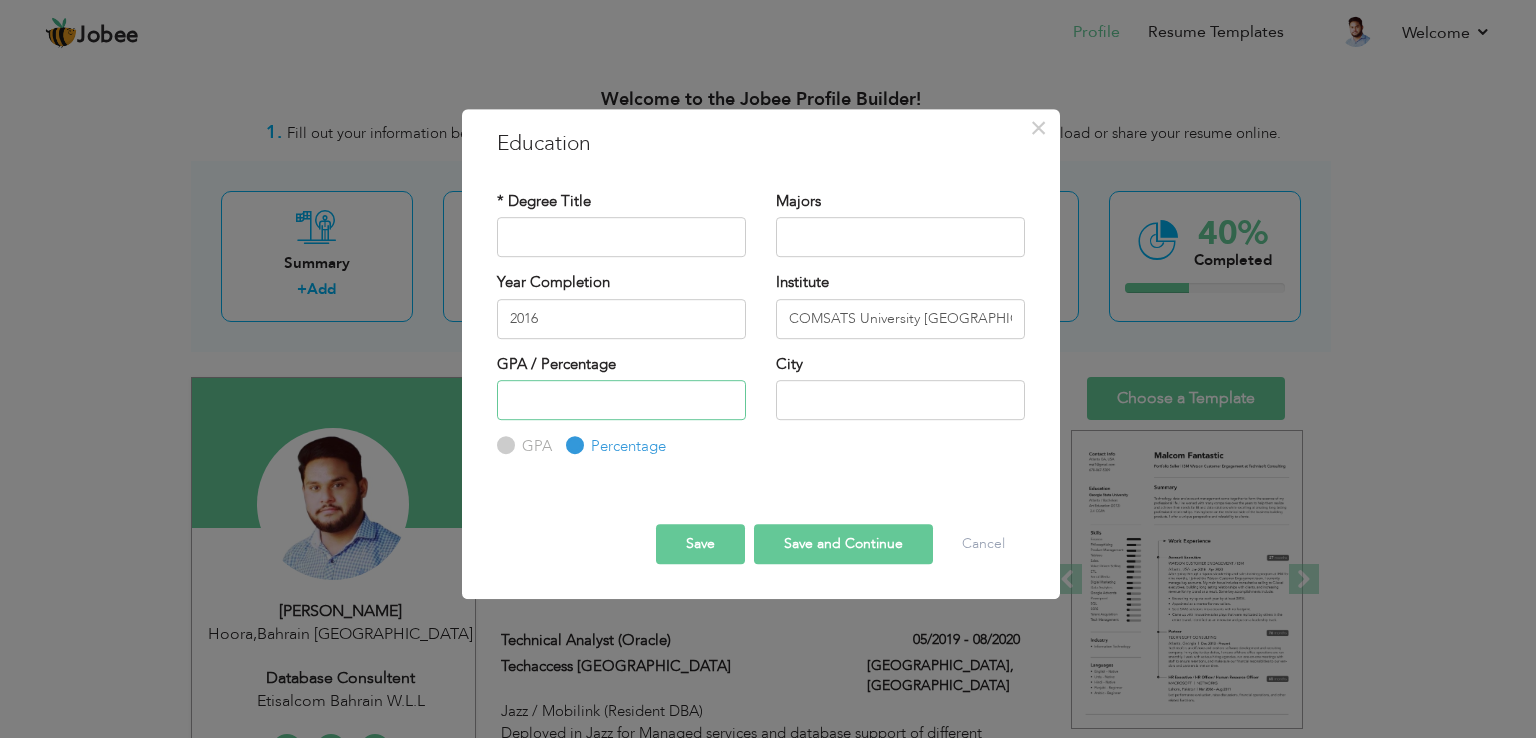 click at bounding box center [621, 400] 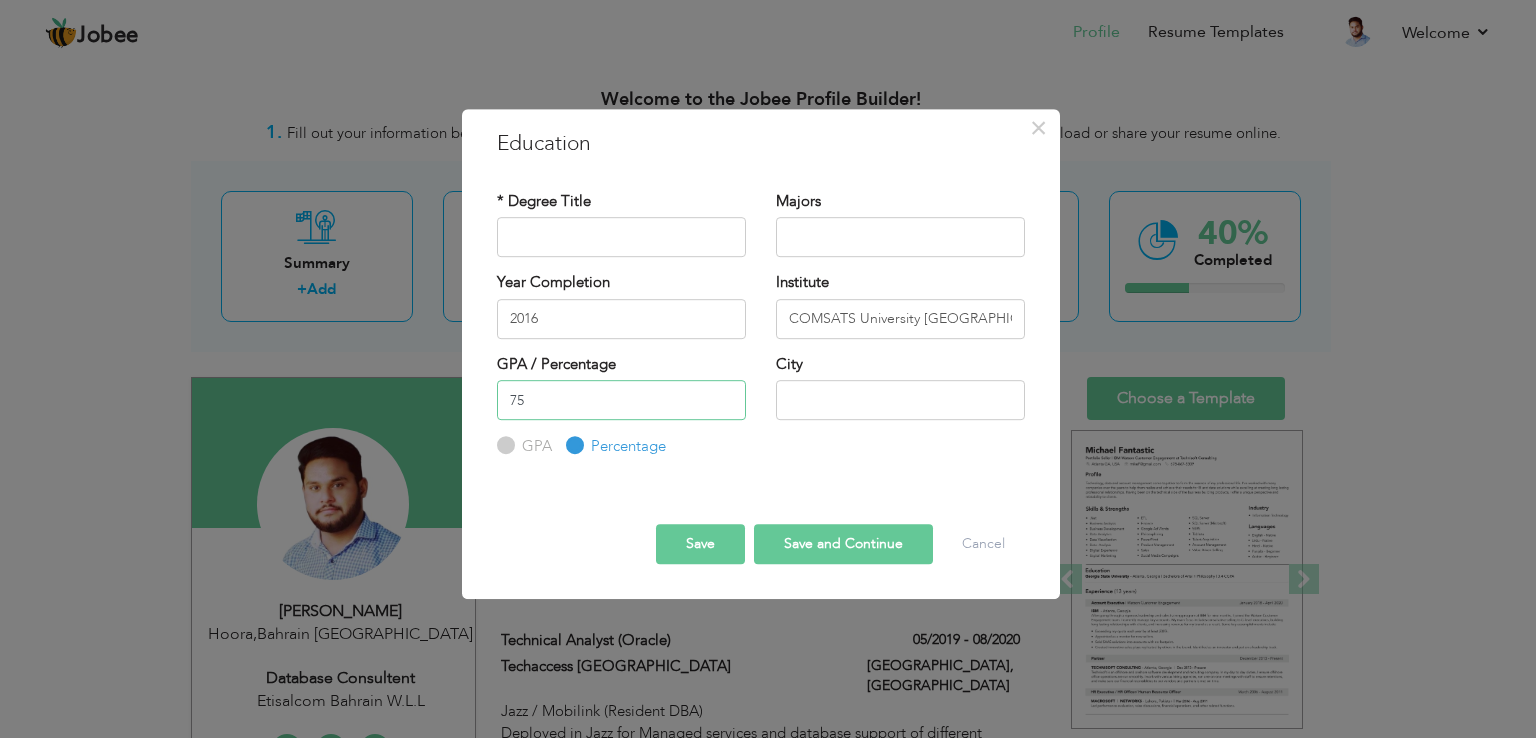 type on "75" 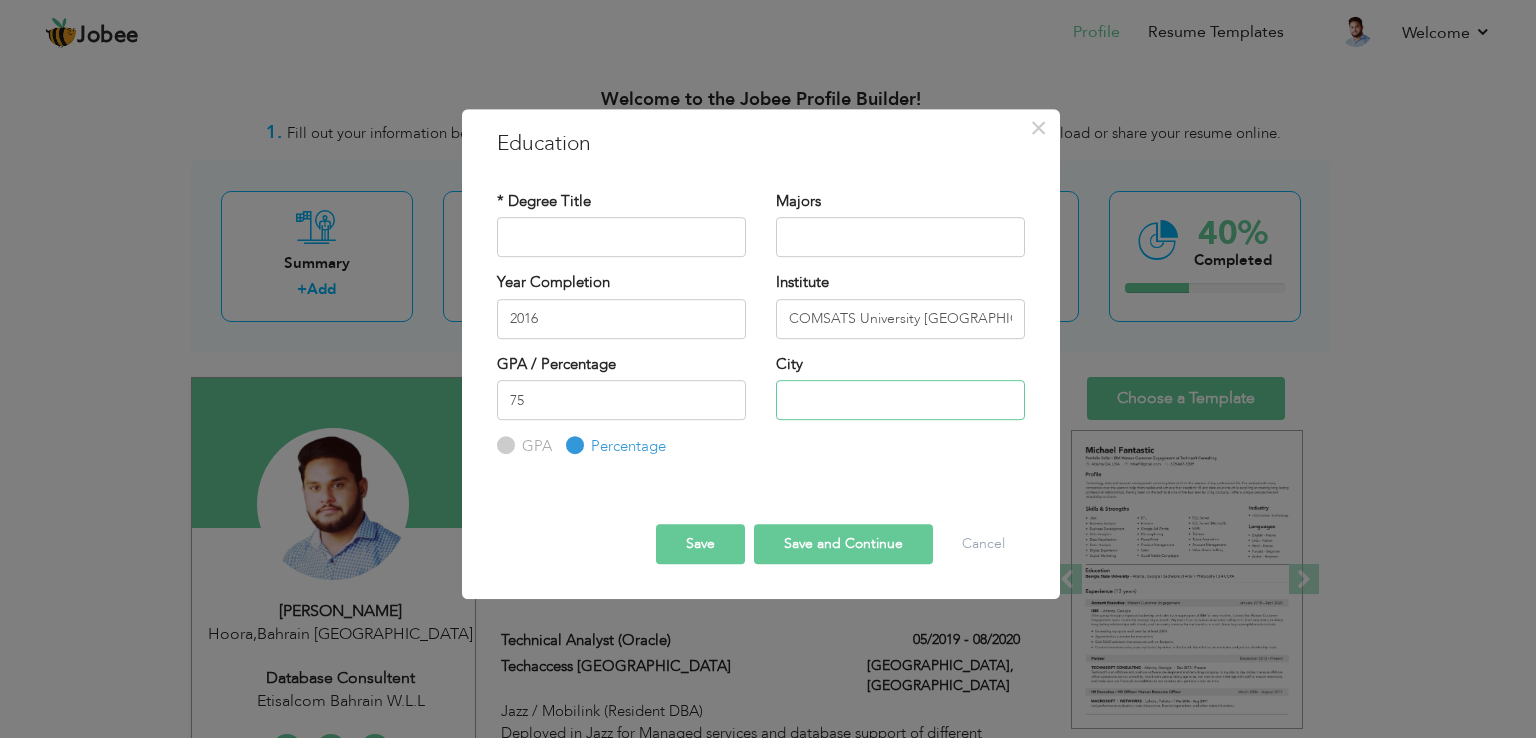 click at bounding box center (900, 400) 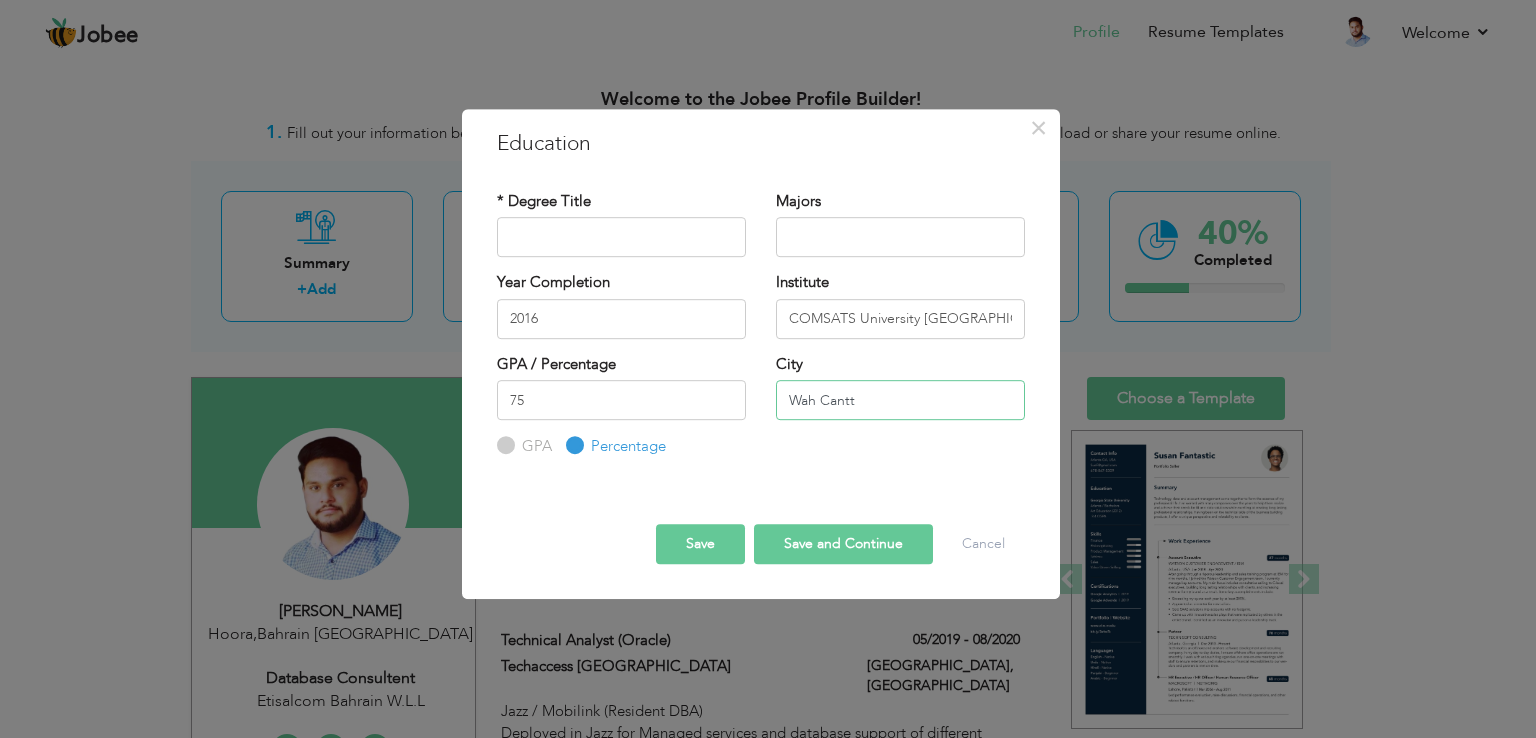 type on "Wah Cantt" 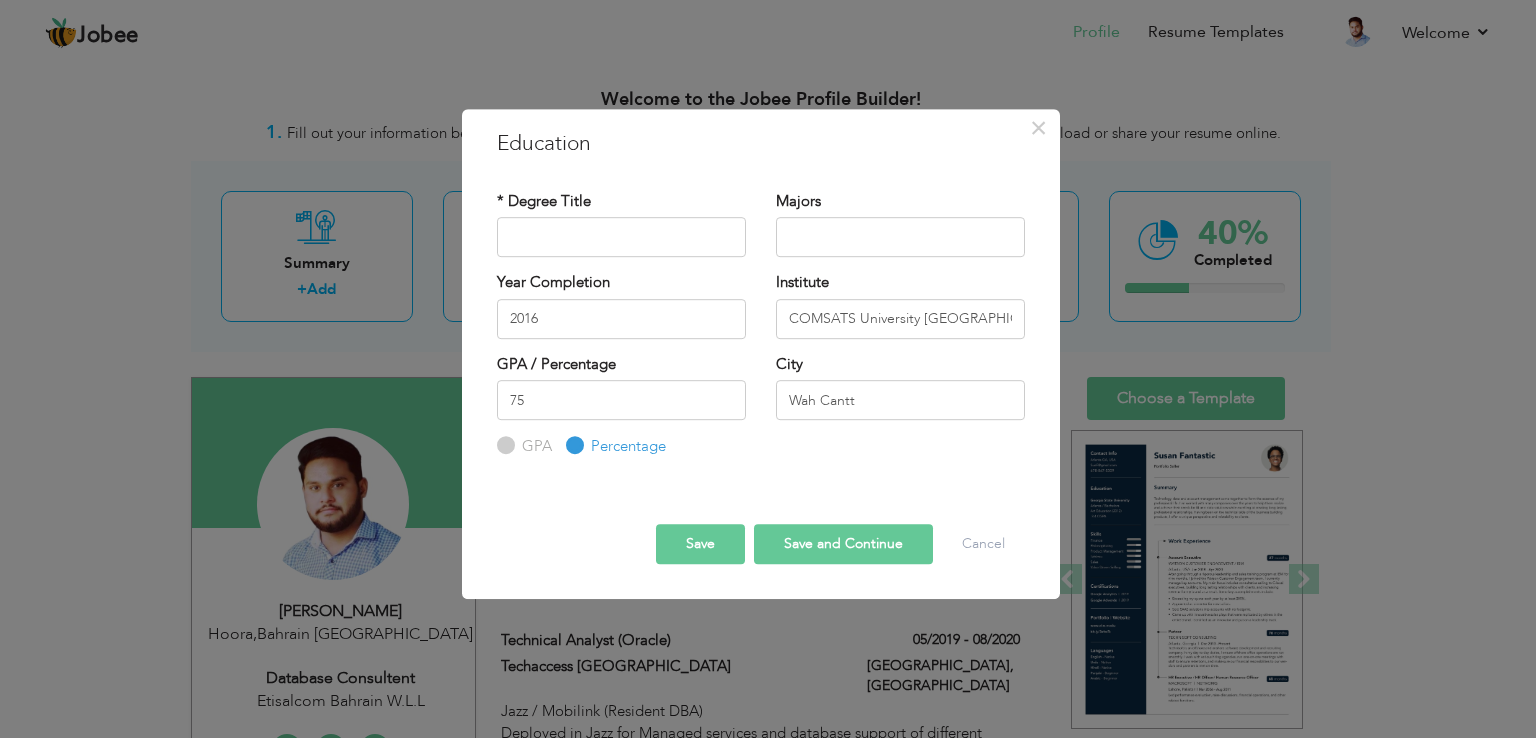 drag, startPoint x: 800, startPoint y: 401, endPoint x: 680, endPoint y: 455, distance: 131.59027 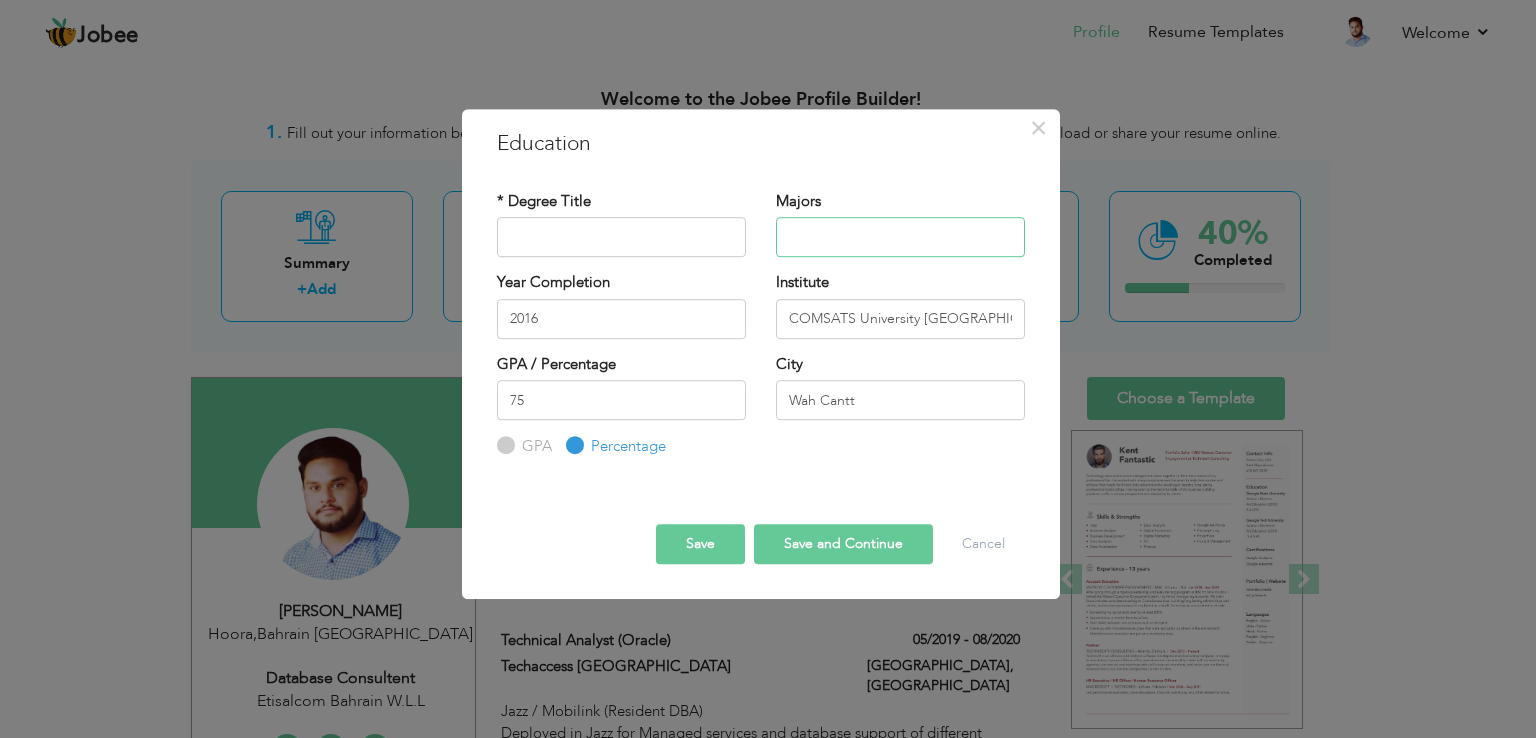 click at bounding box center [900, 237] 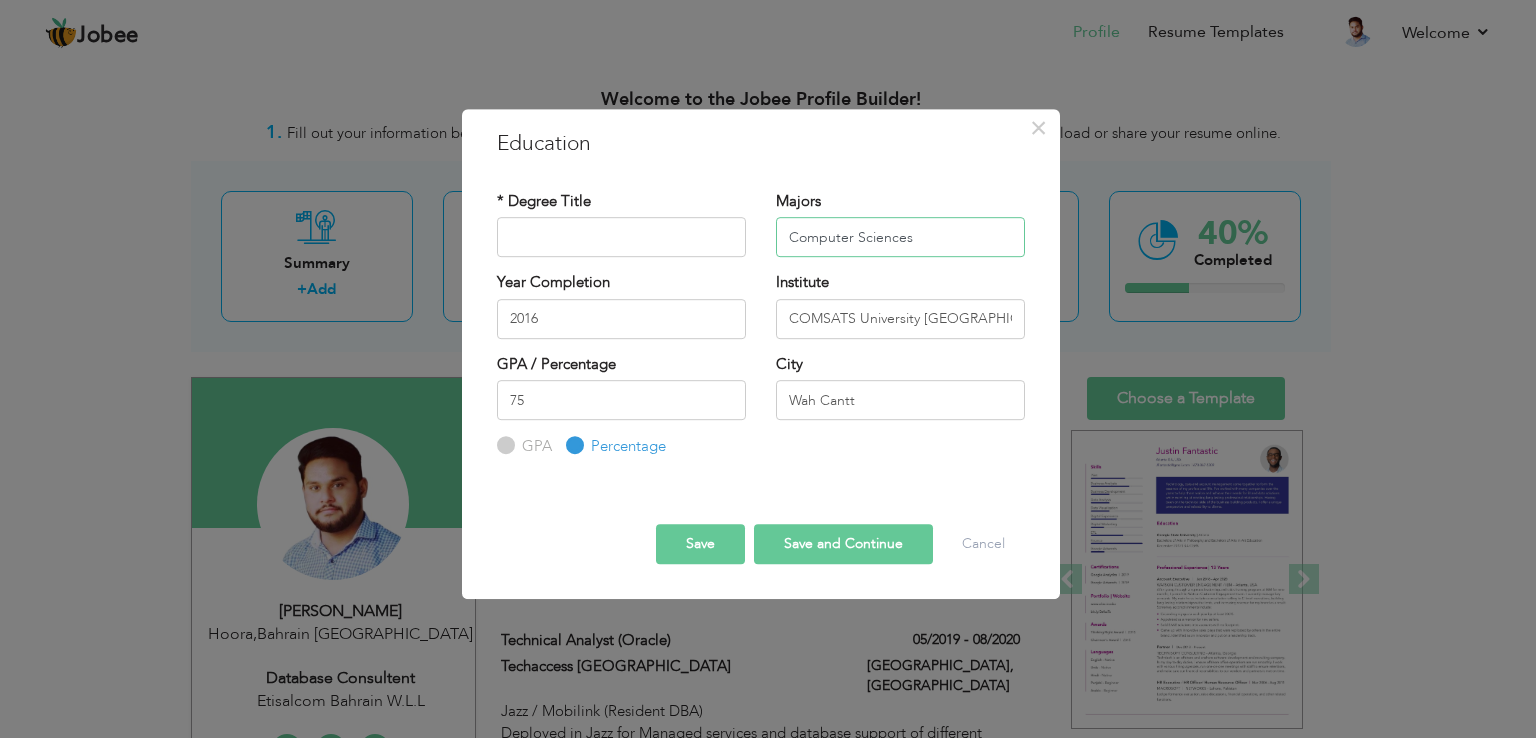 type on "Computer Sciences" 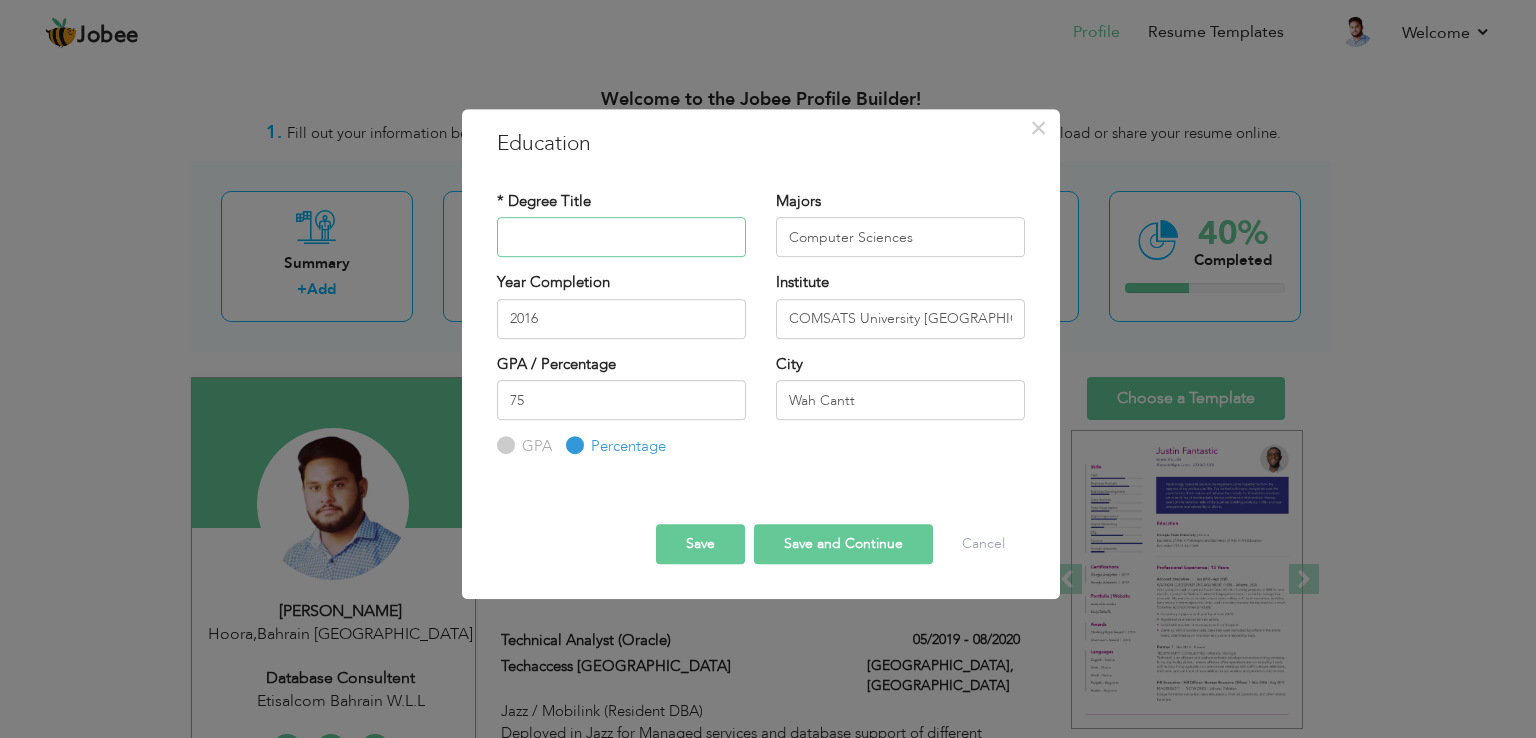 click at bounding box center [621, 237] 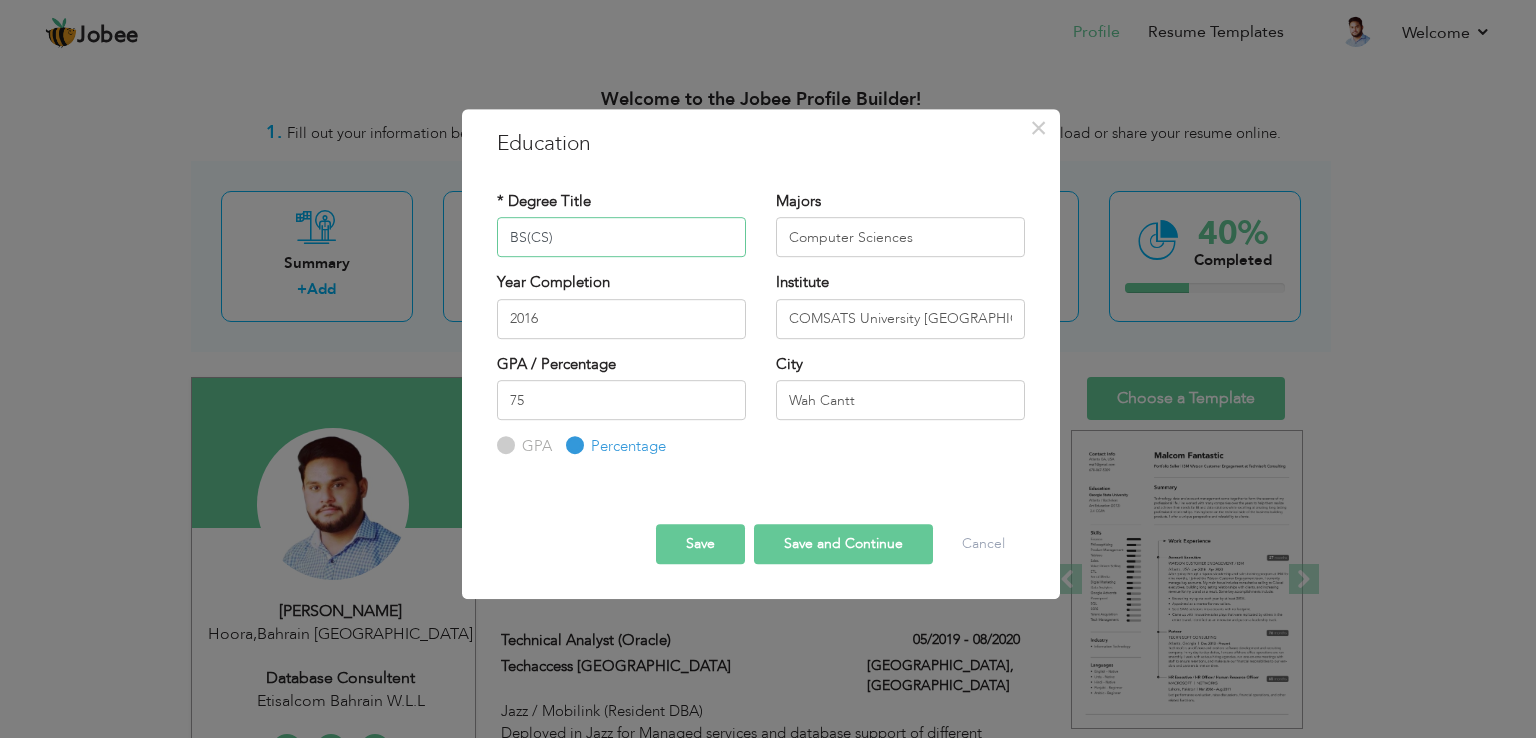 type on "BS(CS)" 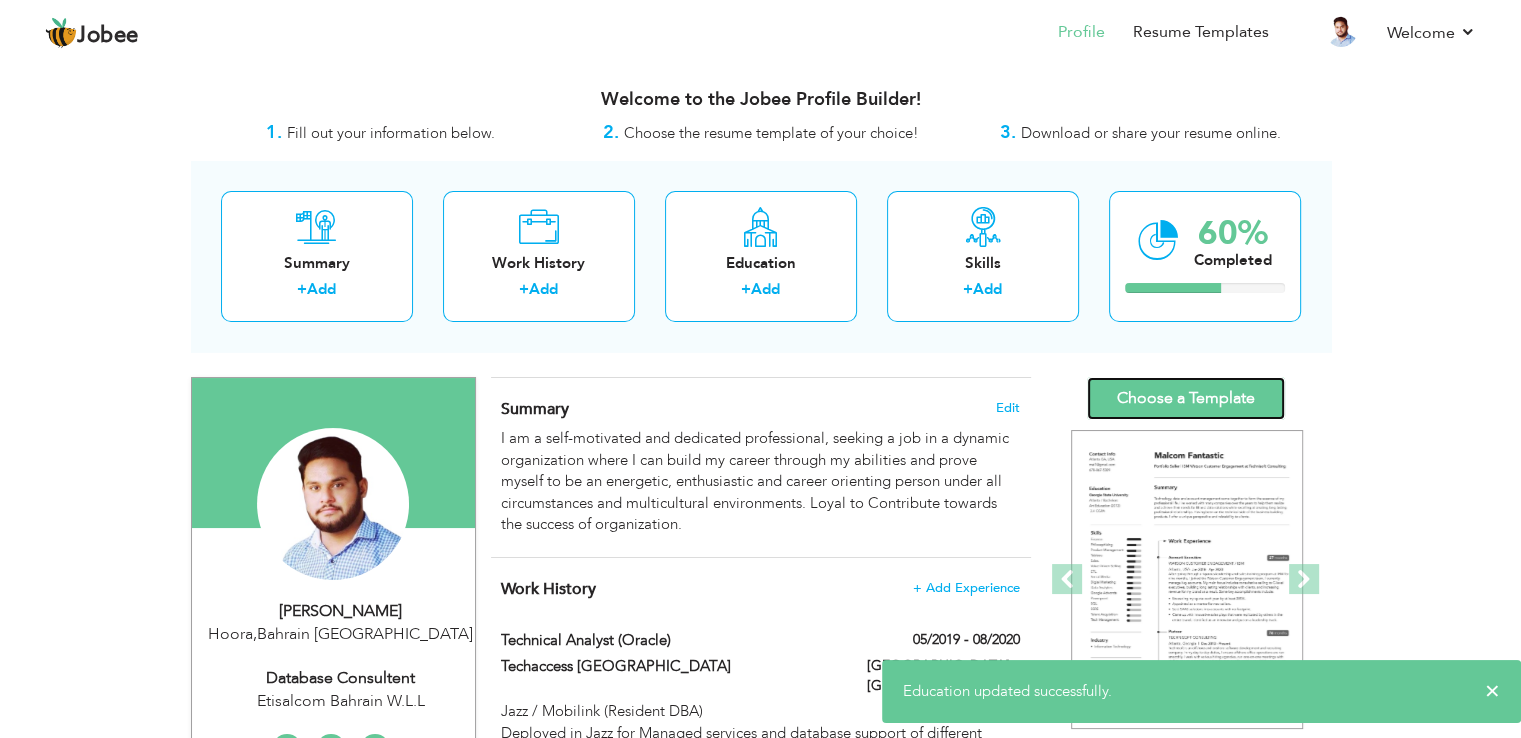 click on "Choose a Template" at bounding box center [1186, 398] 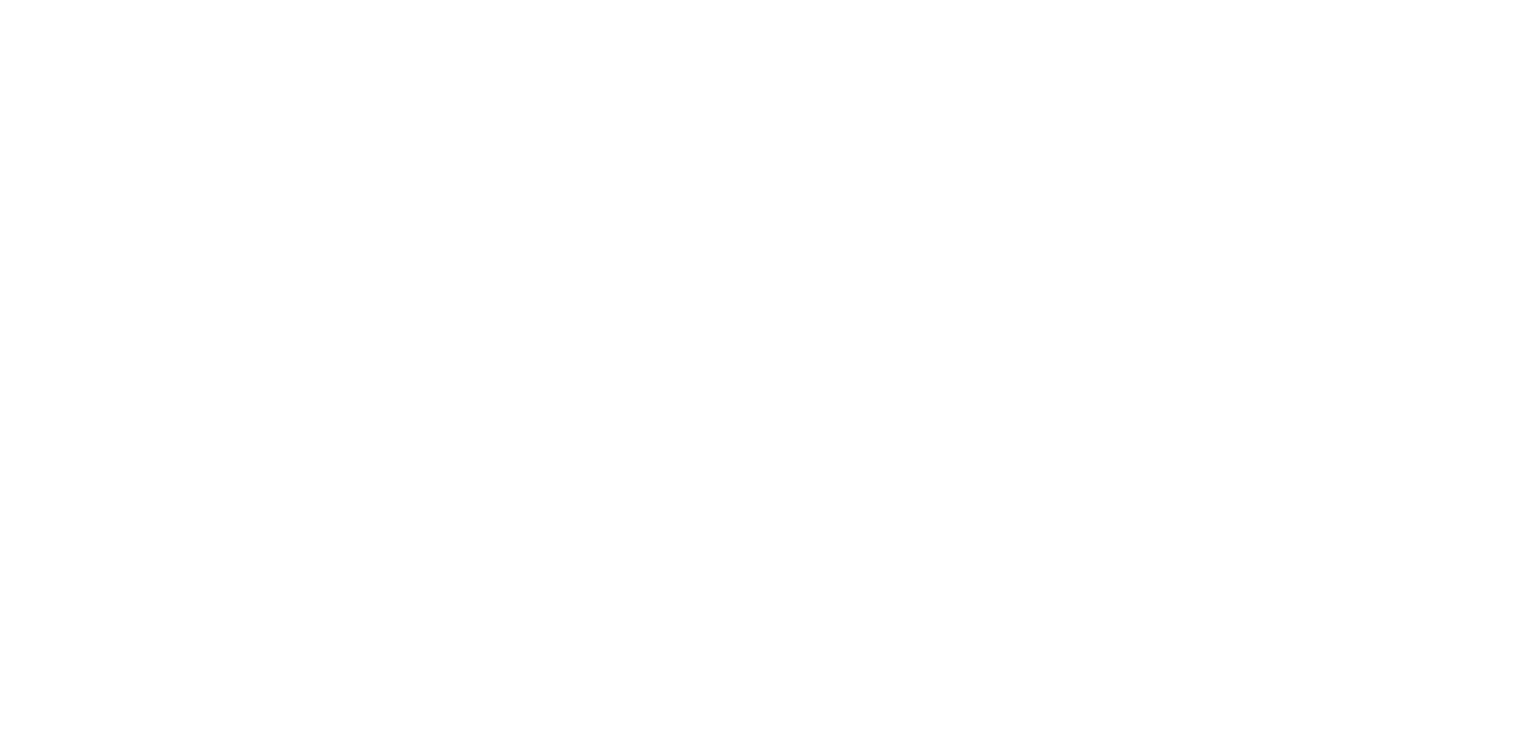 scroll, scrollTop: 0, scrollLeft: 0, axis: both 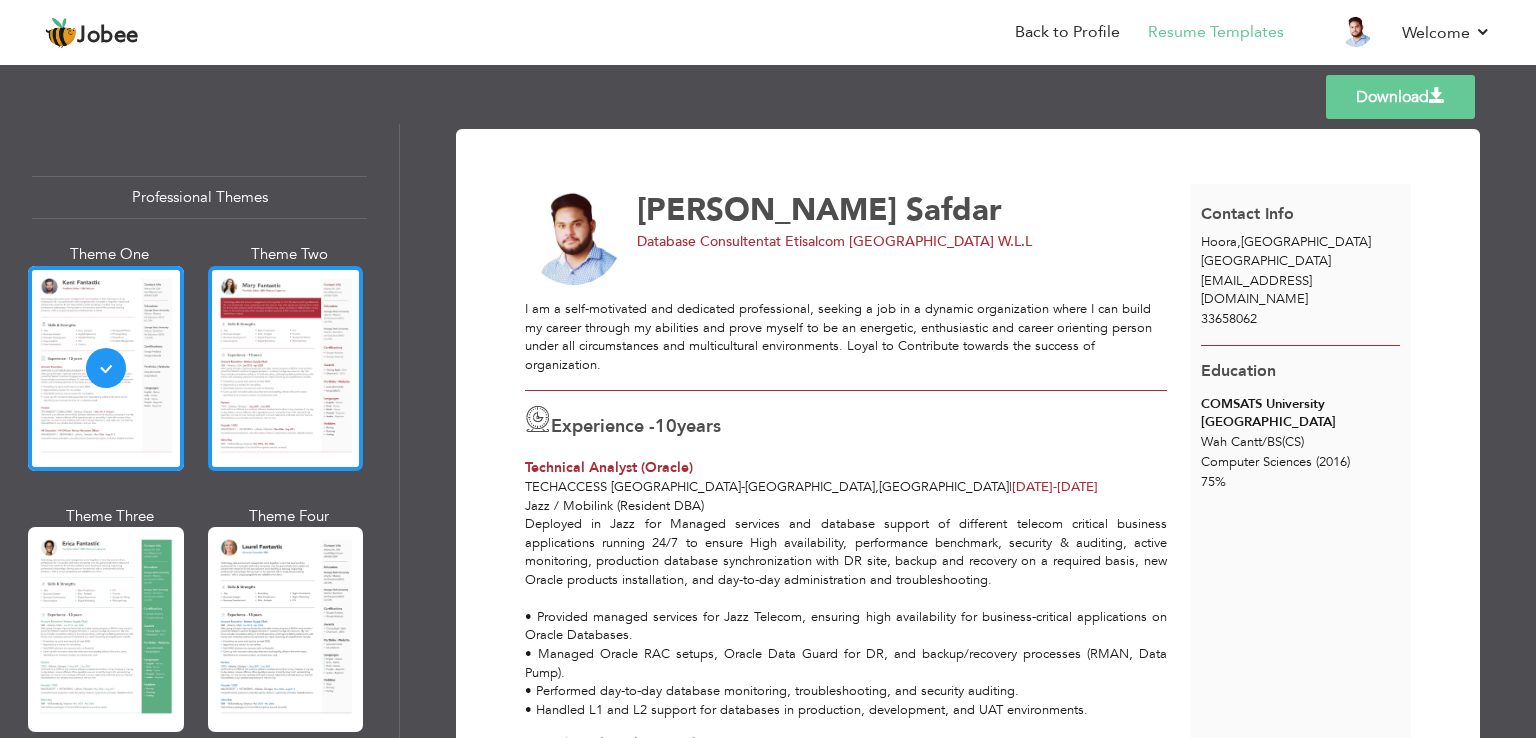 click at bounding box center (286, 368) 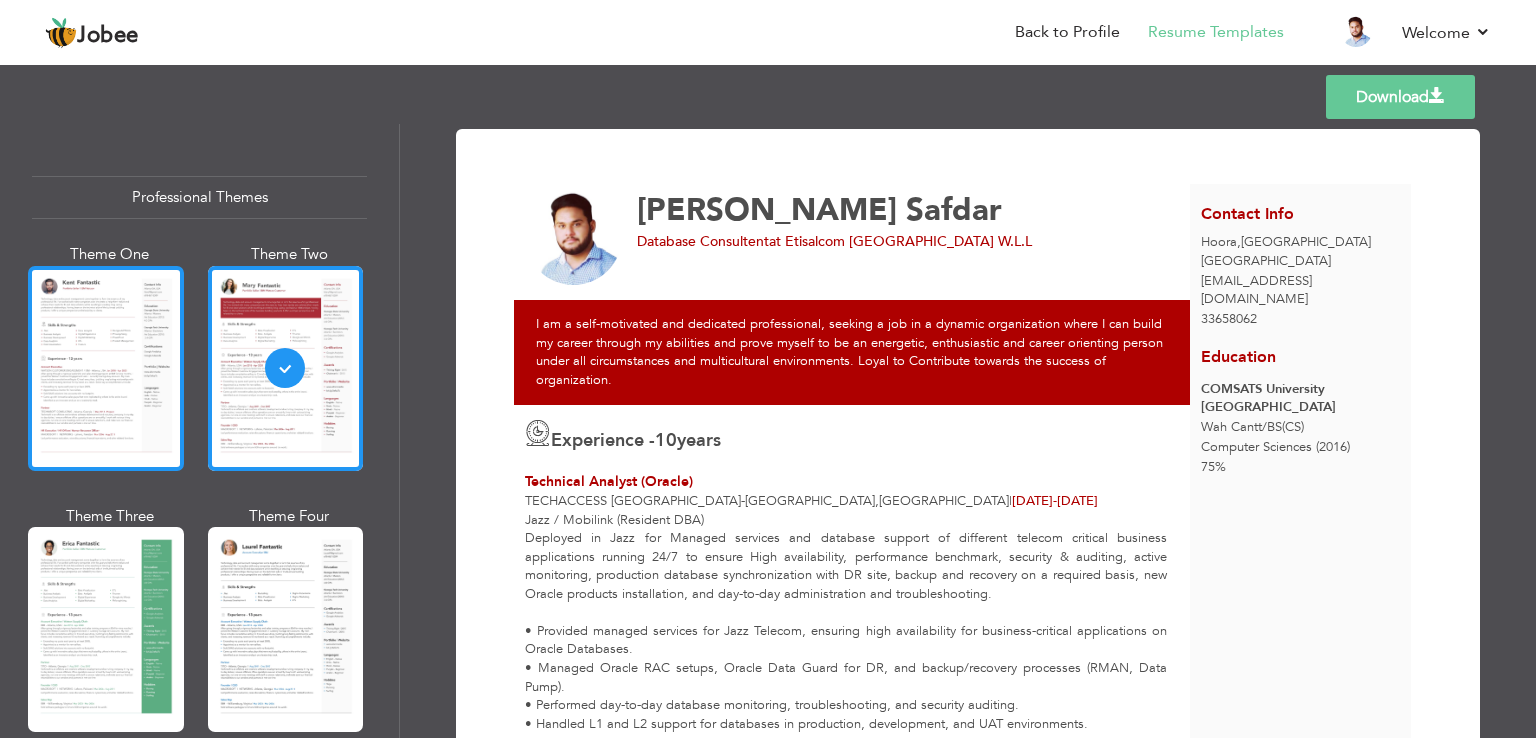 click at bounding box center [106, 368] 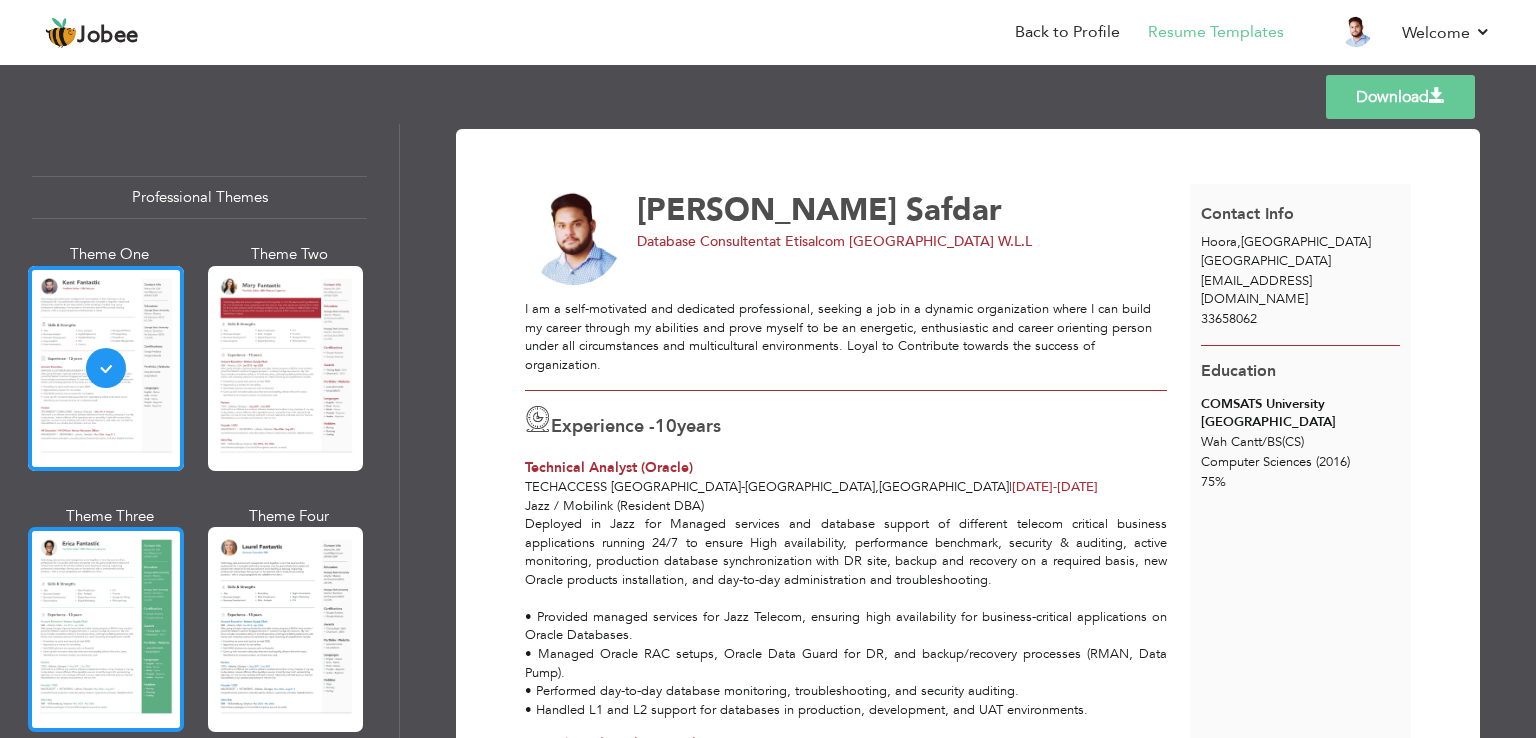 click at bounding box center (106, 629) 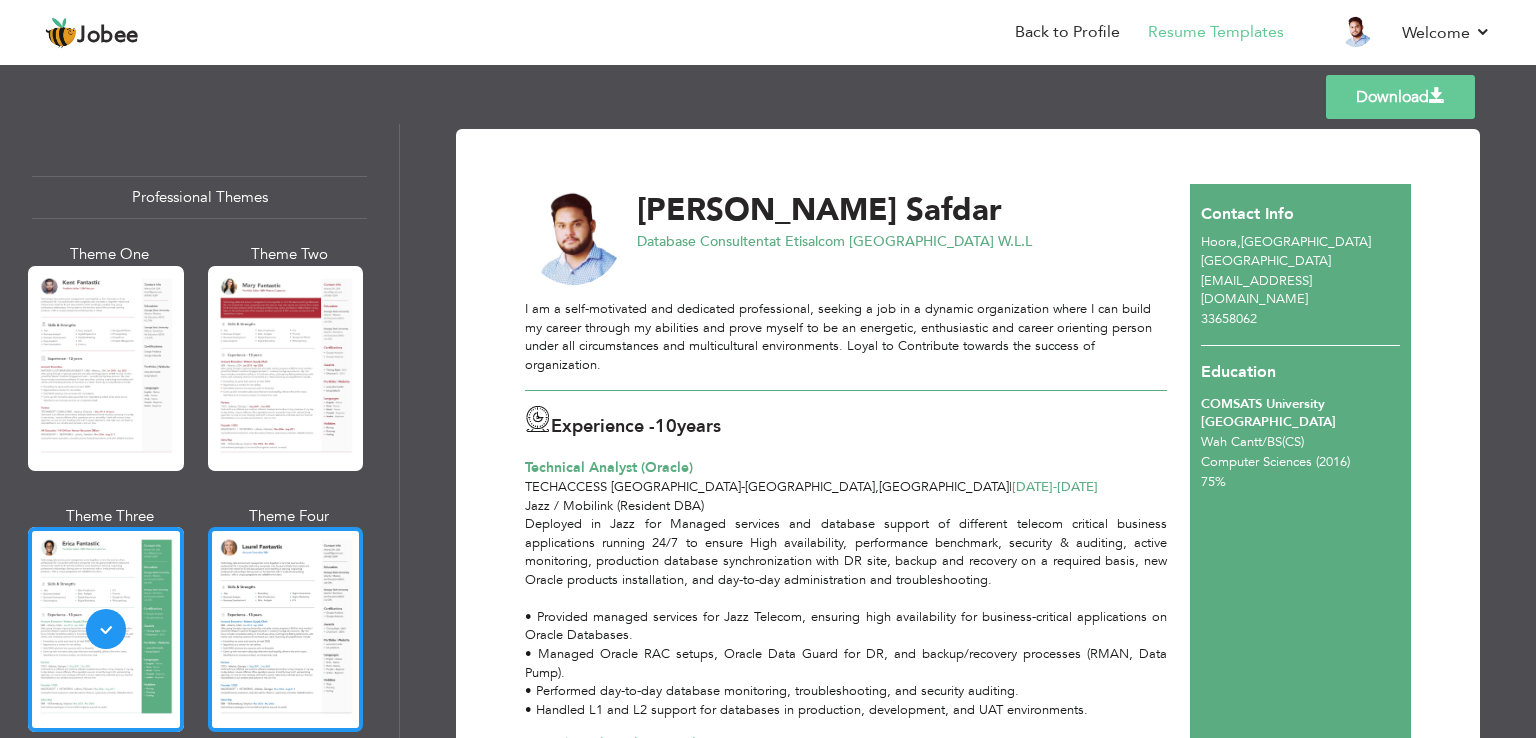 click at bounding box center (286, 629) 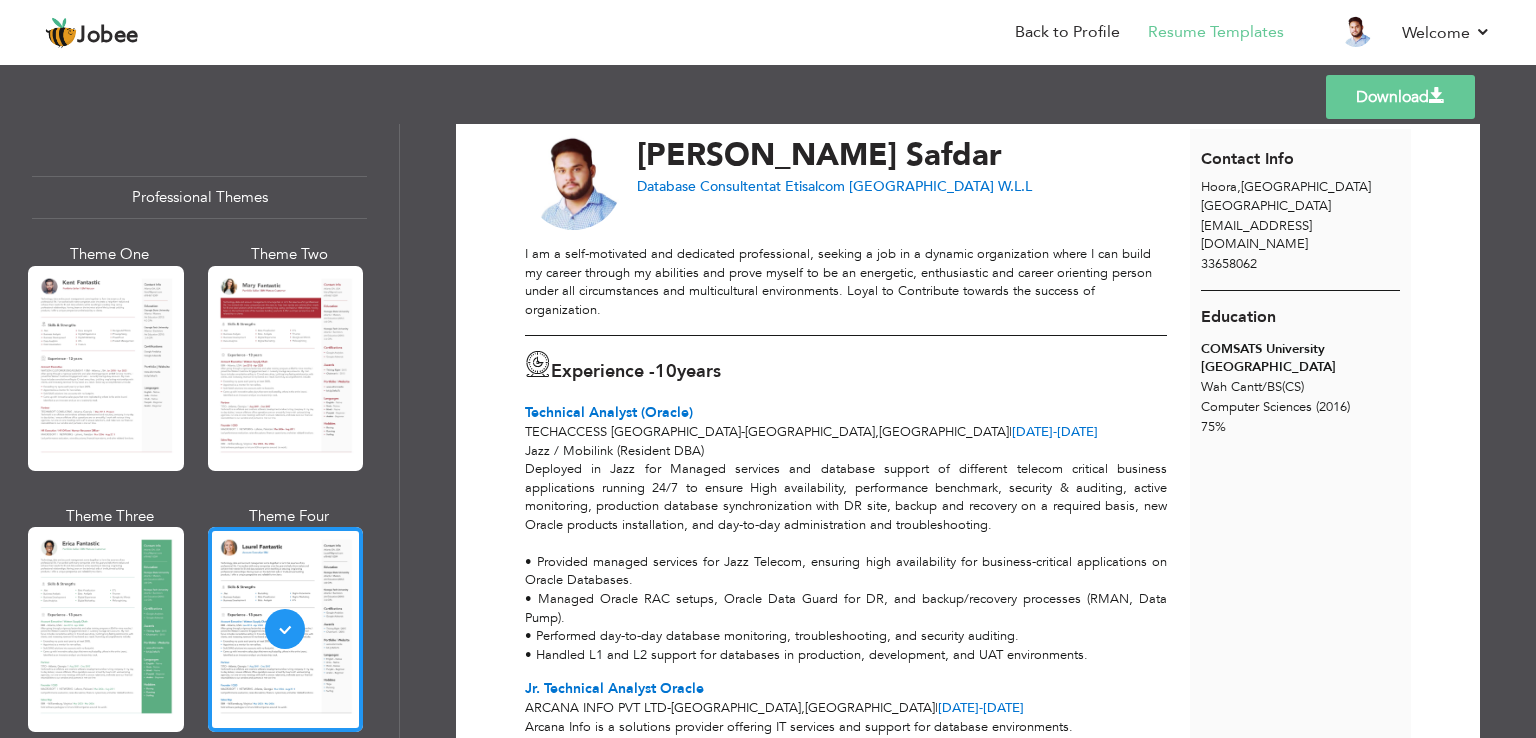 scroll, scrollTop: 0, scrollLeft: 0, axis: both 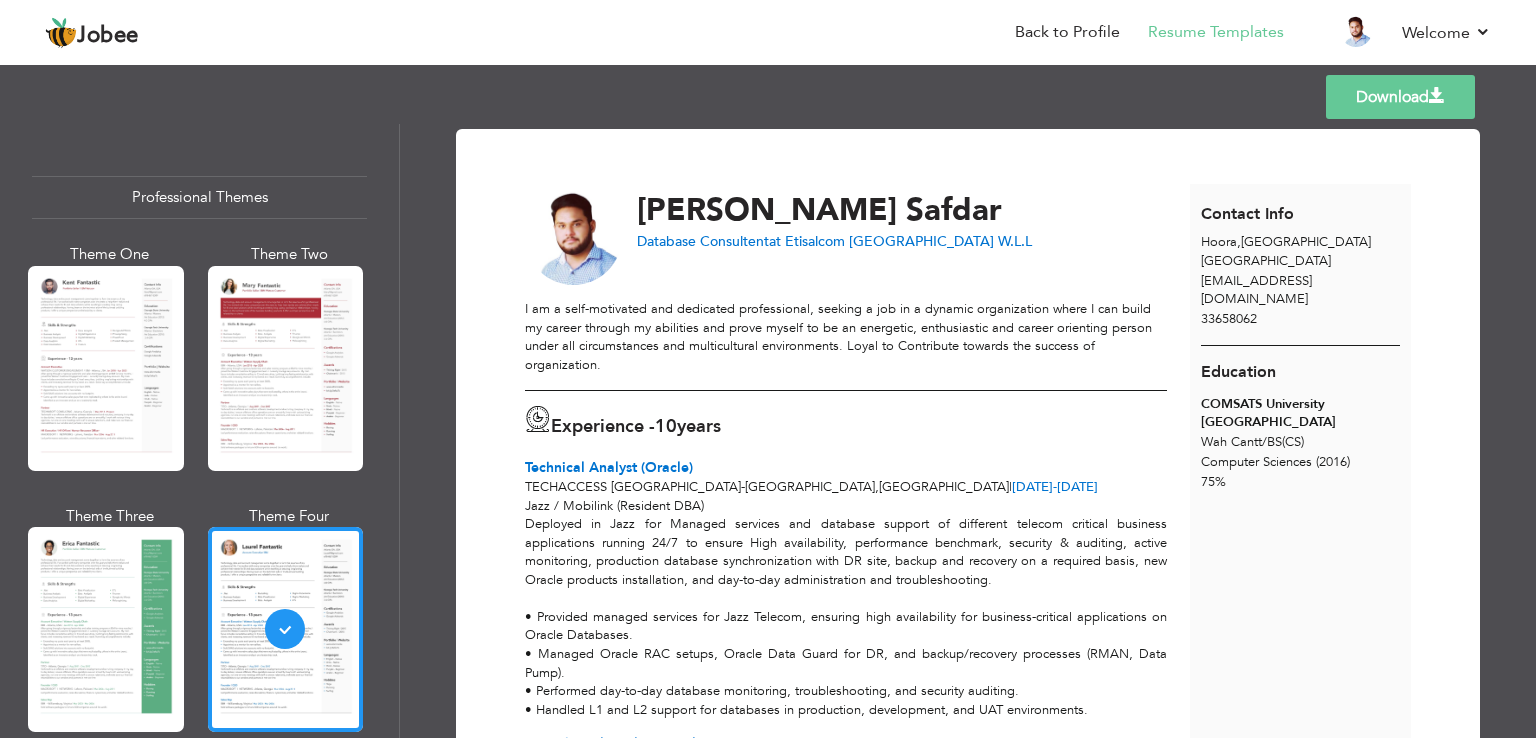 click on "Templates
Download" at bounding box center (768, 97) 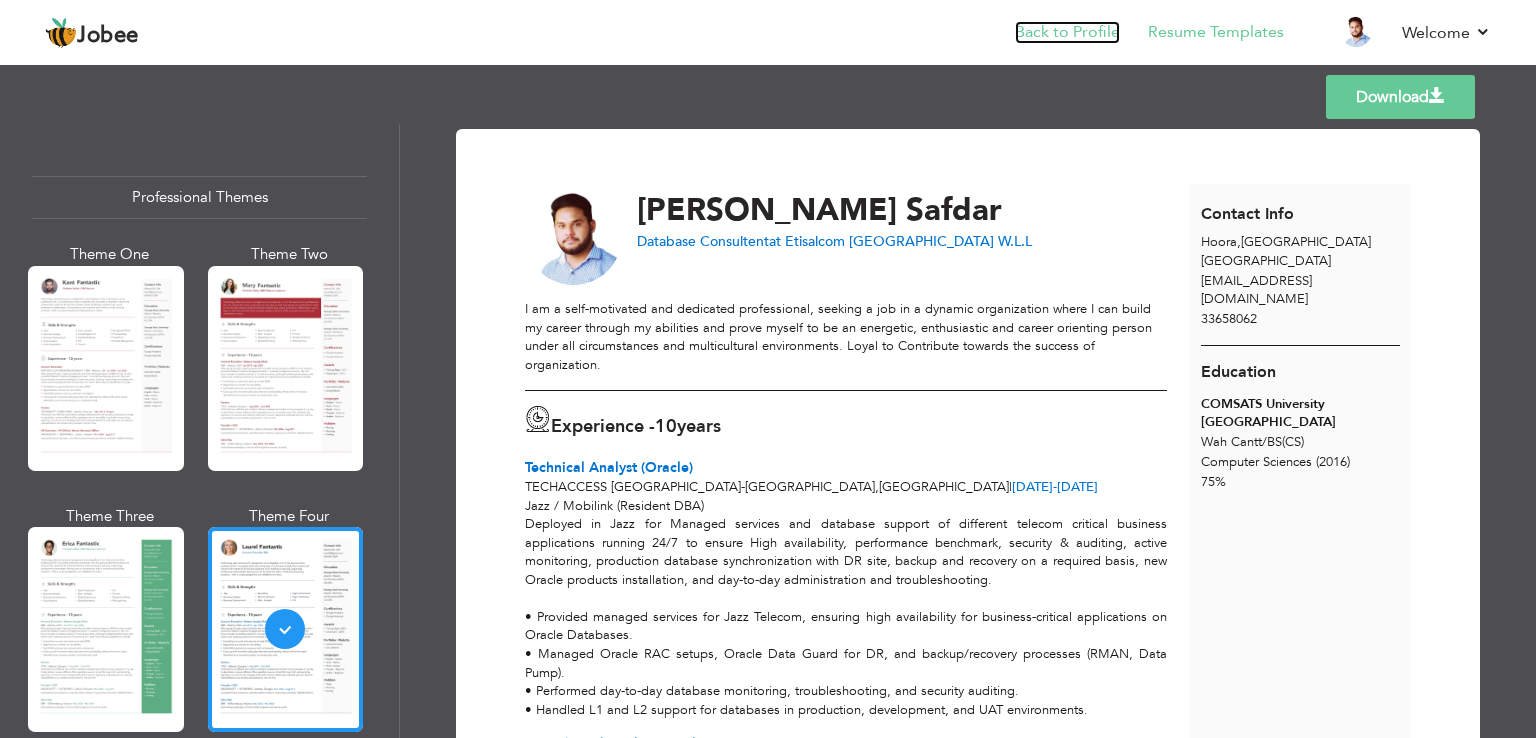 click on "Back to Profile" at bounding box center [1067, 32] 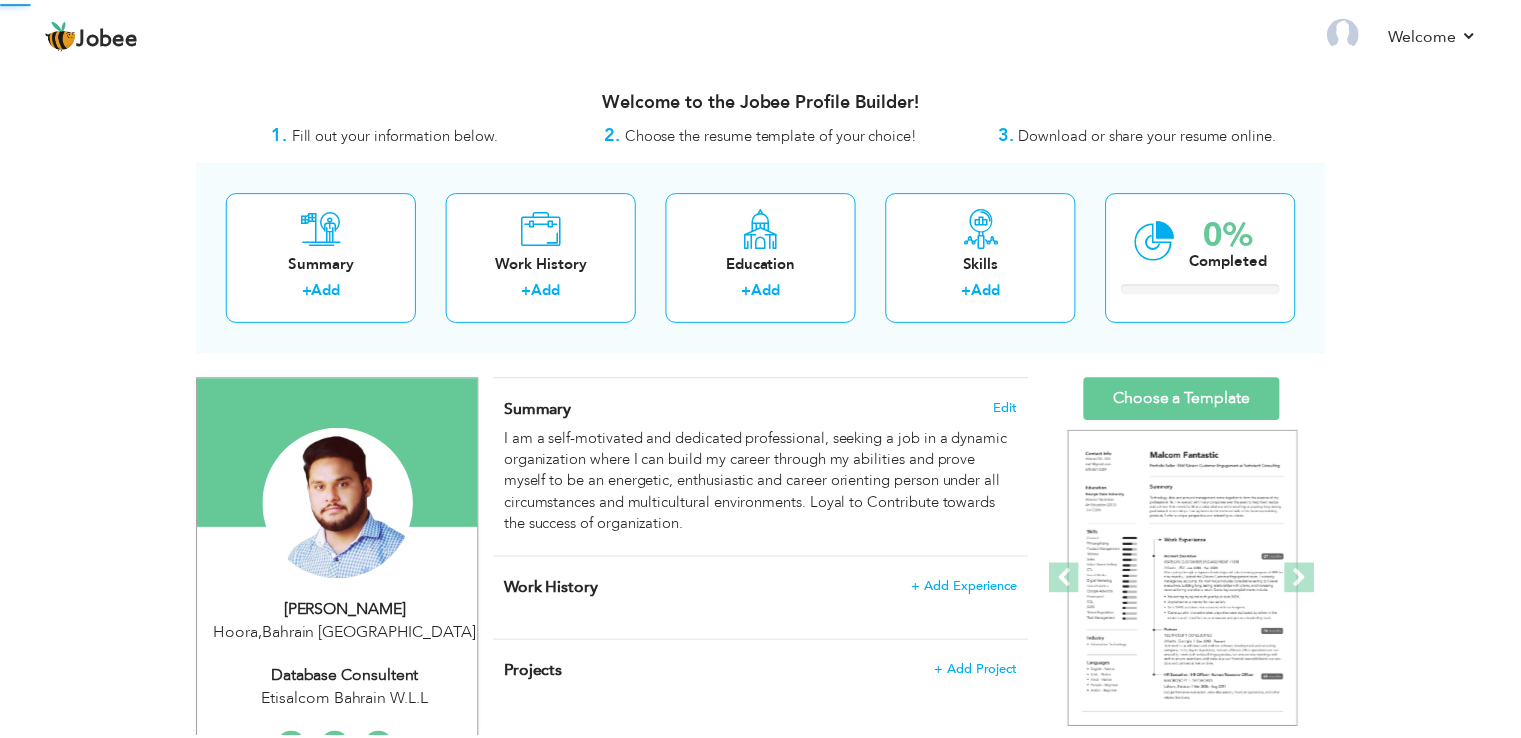scroll, scrollTop: 0, scrollLeft: 0, axis: both 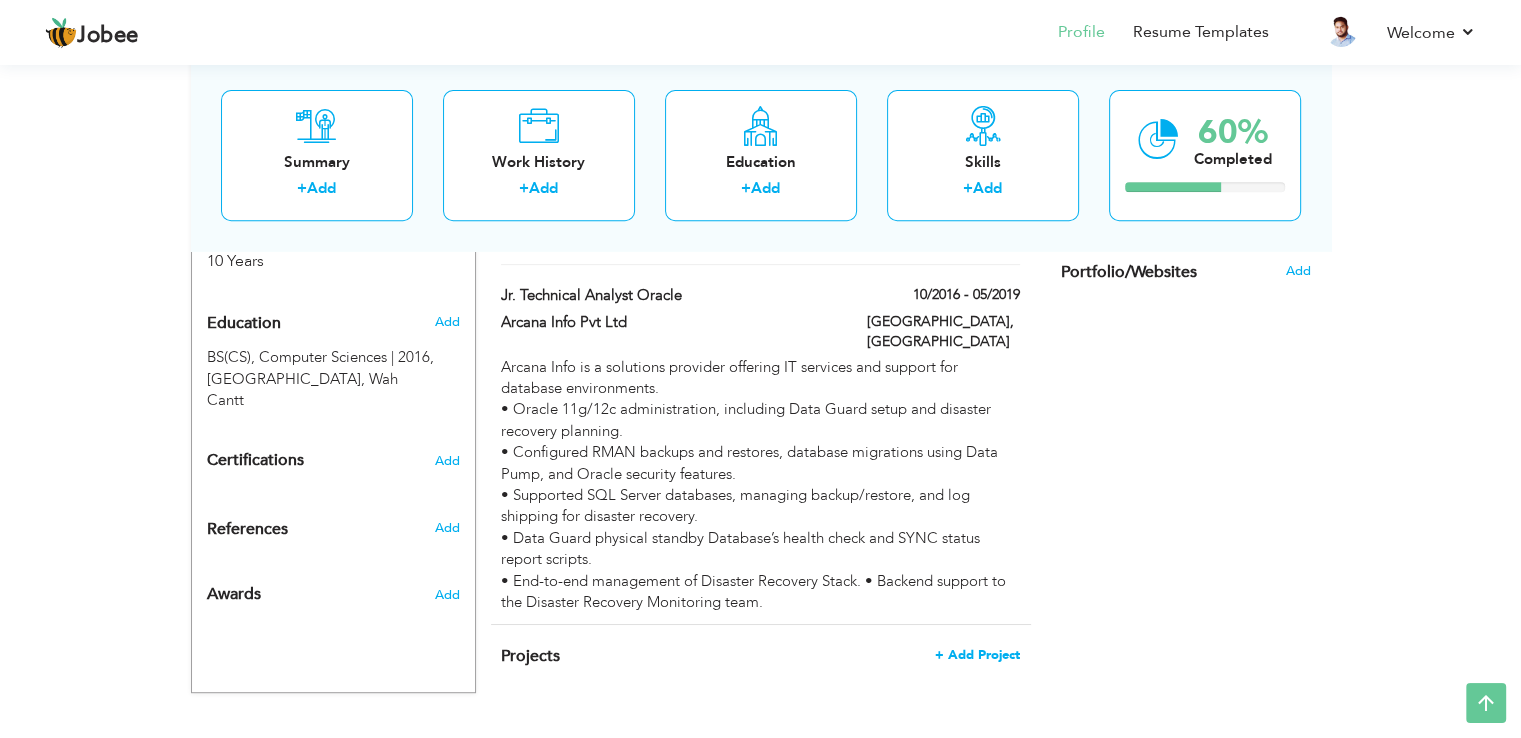 click on "+ Add Project" at bounding box center [977, 655] 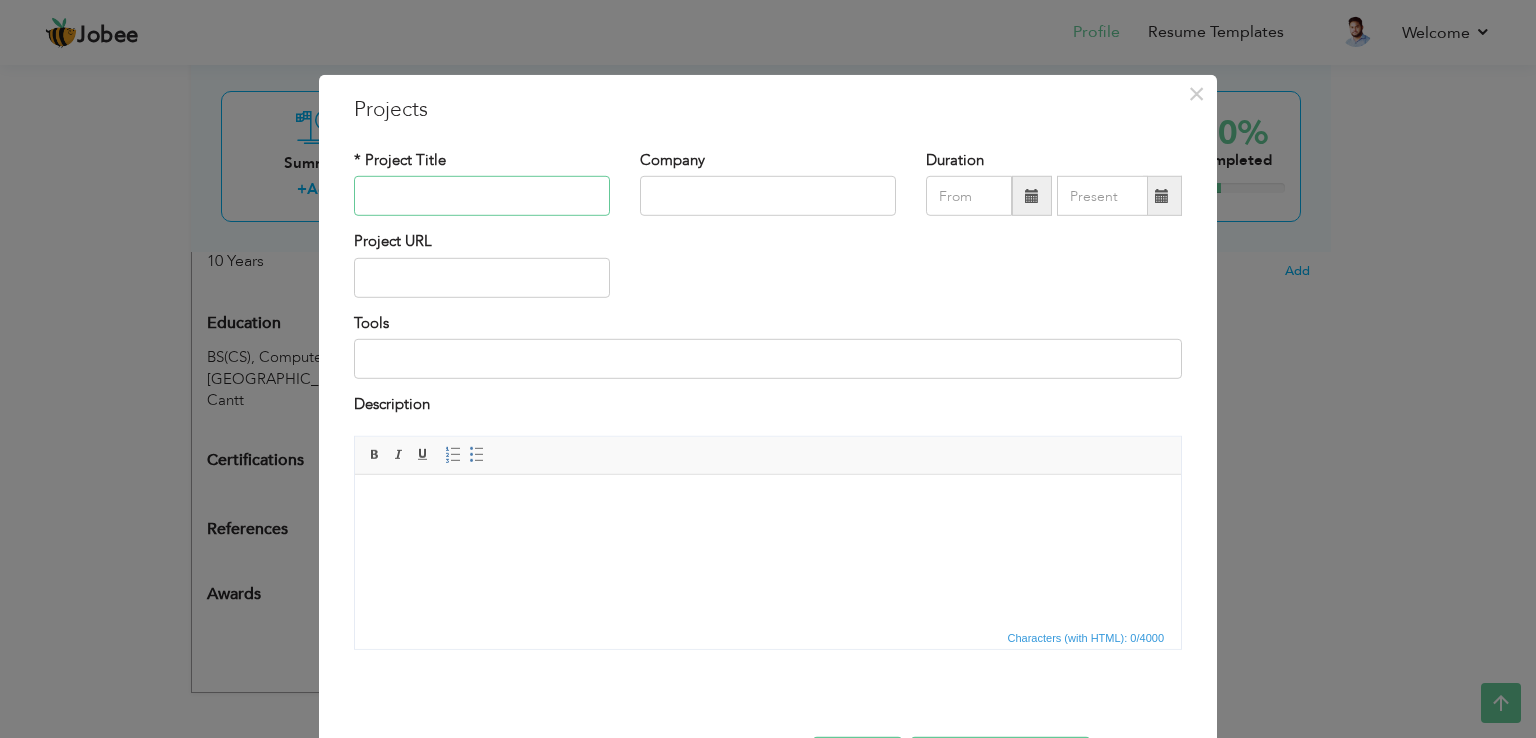 click at bounding box center (482, 196) 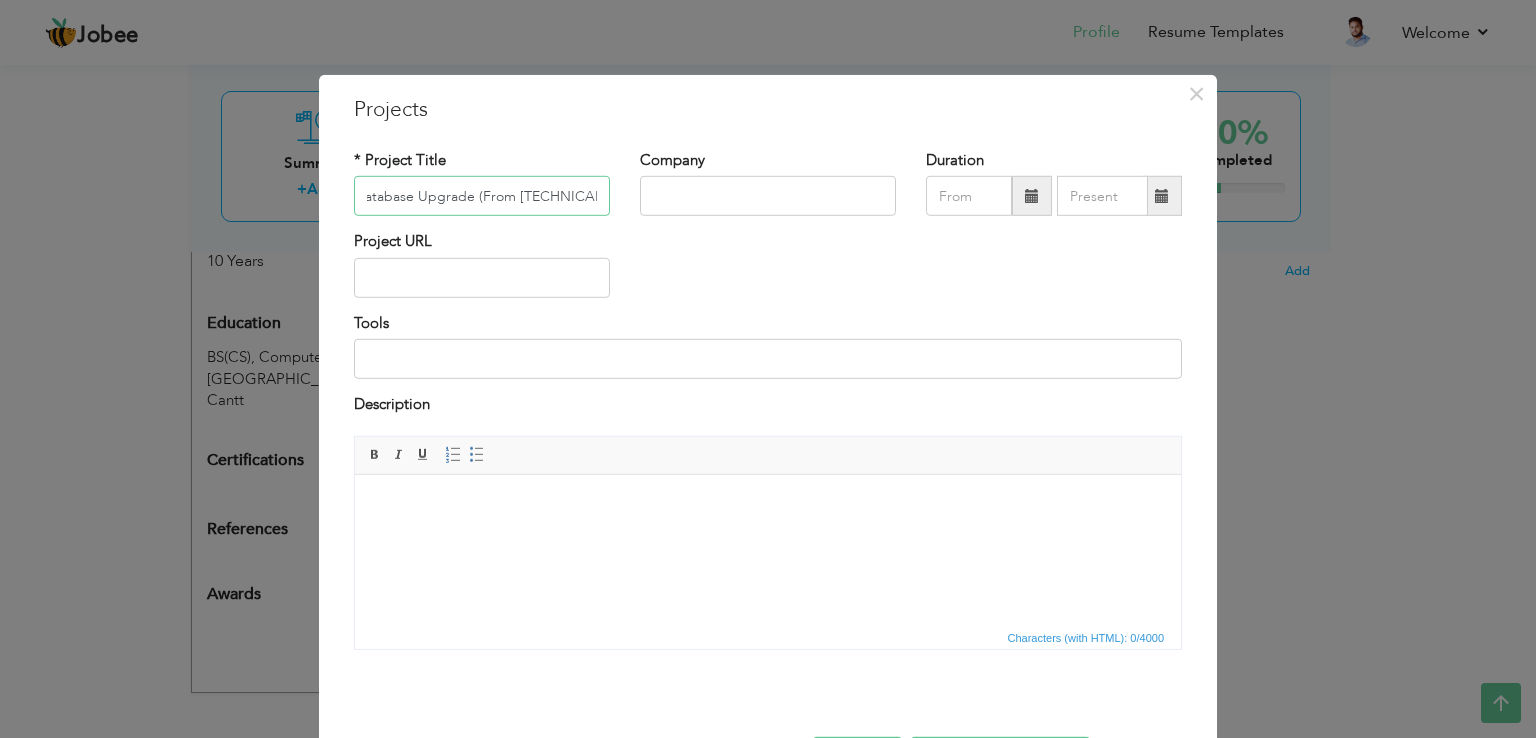 scroll, scrollTop: 0, scrollLeft: 23, axis: horizontal 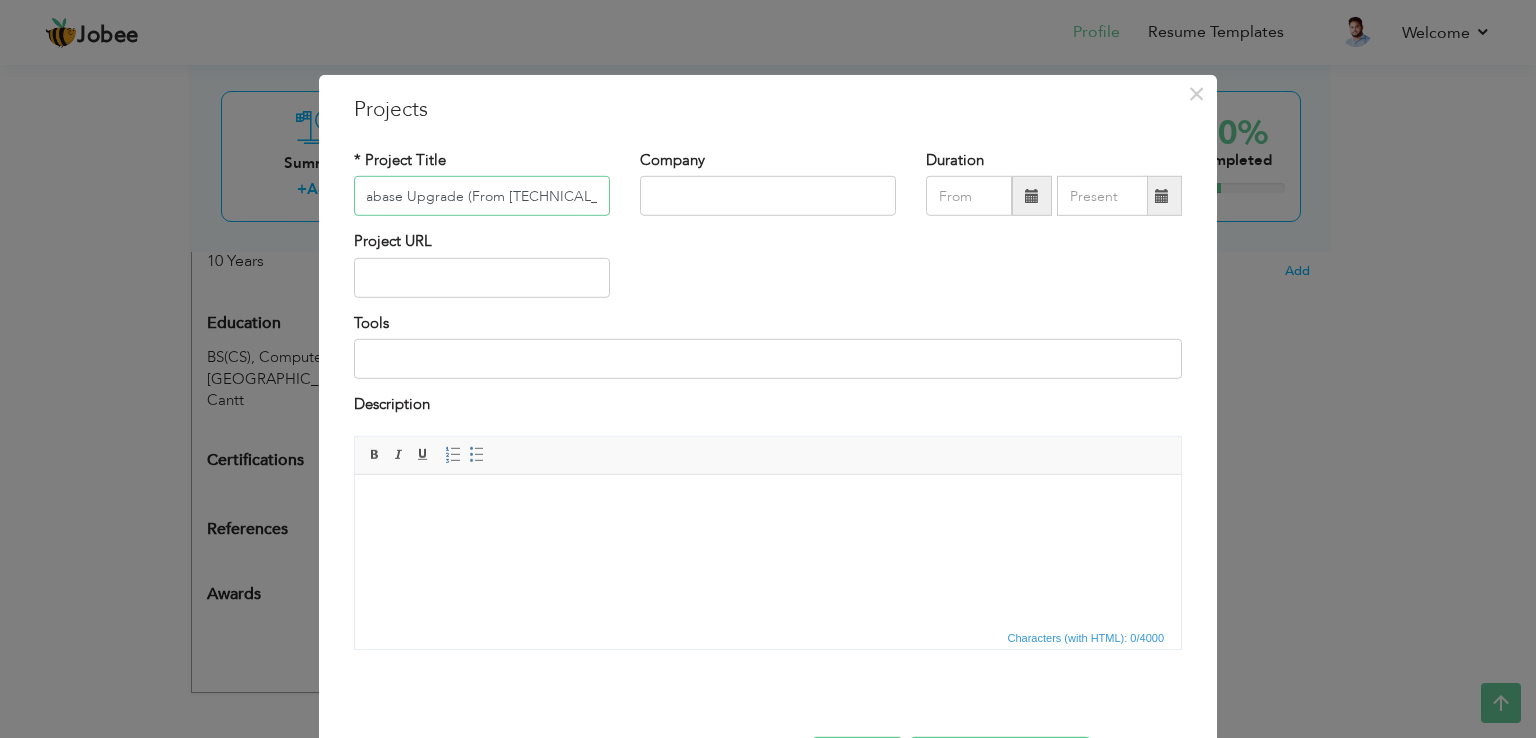 type on "Database Upgrade (From [TECHNICAL_ID] to 19C)" 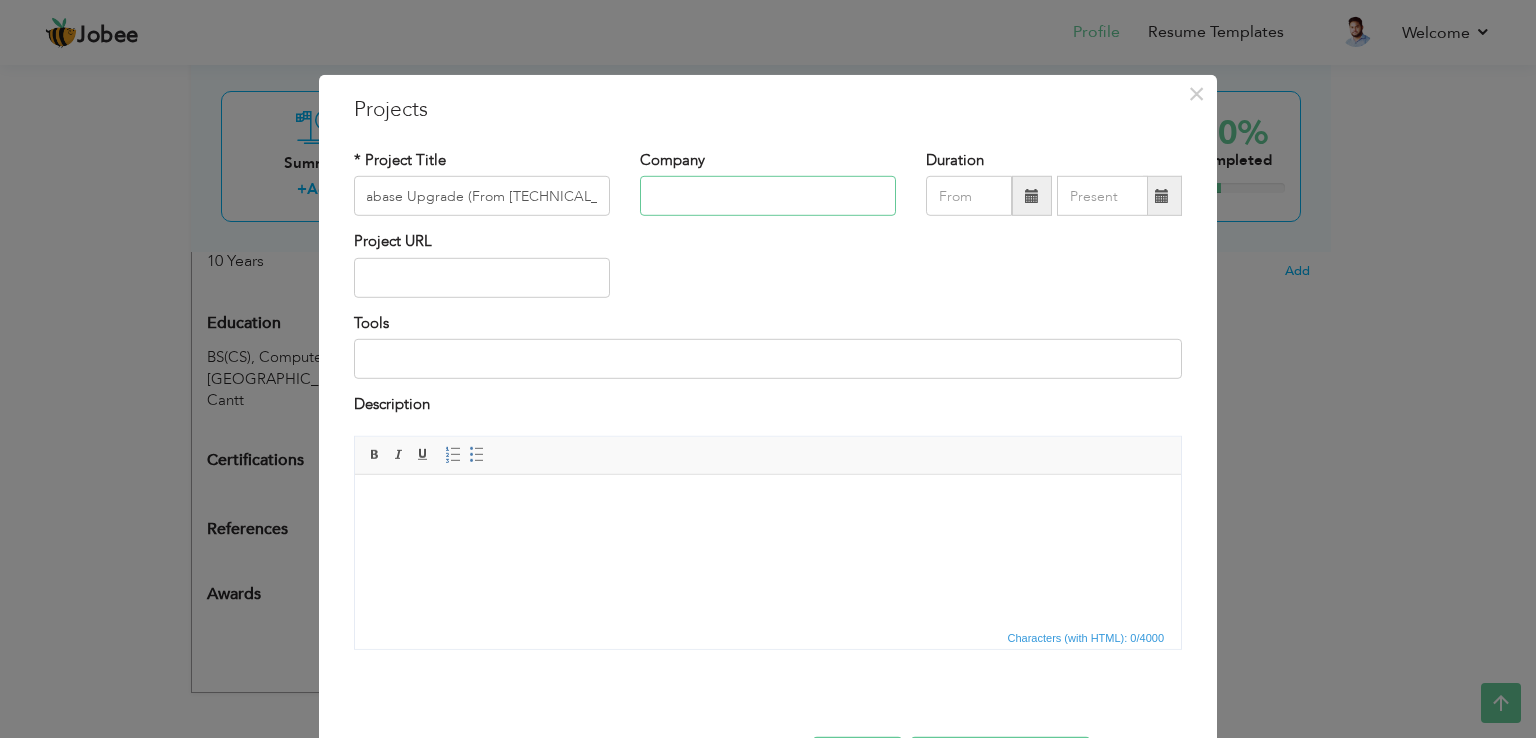 click at bounding box center [768, 196] 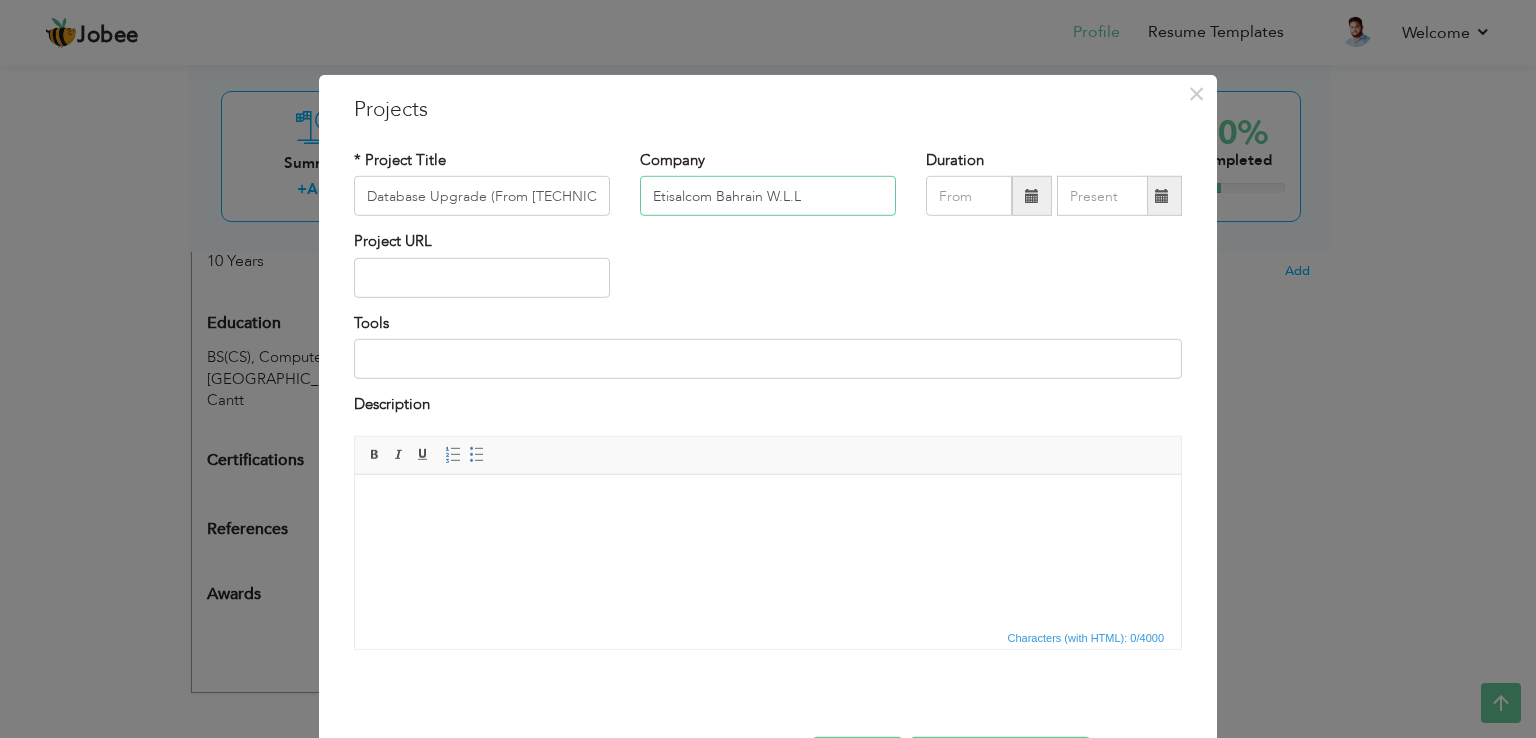 type on "Etisalcom Bahrain W.L.L" 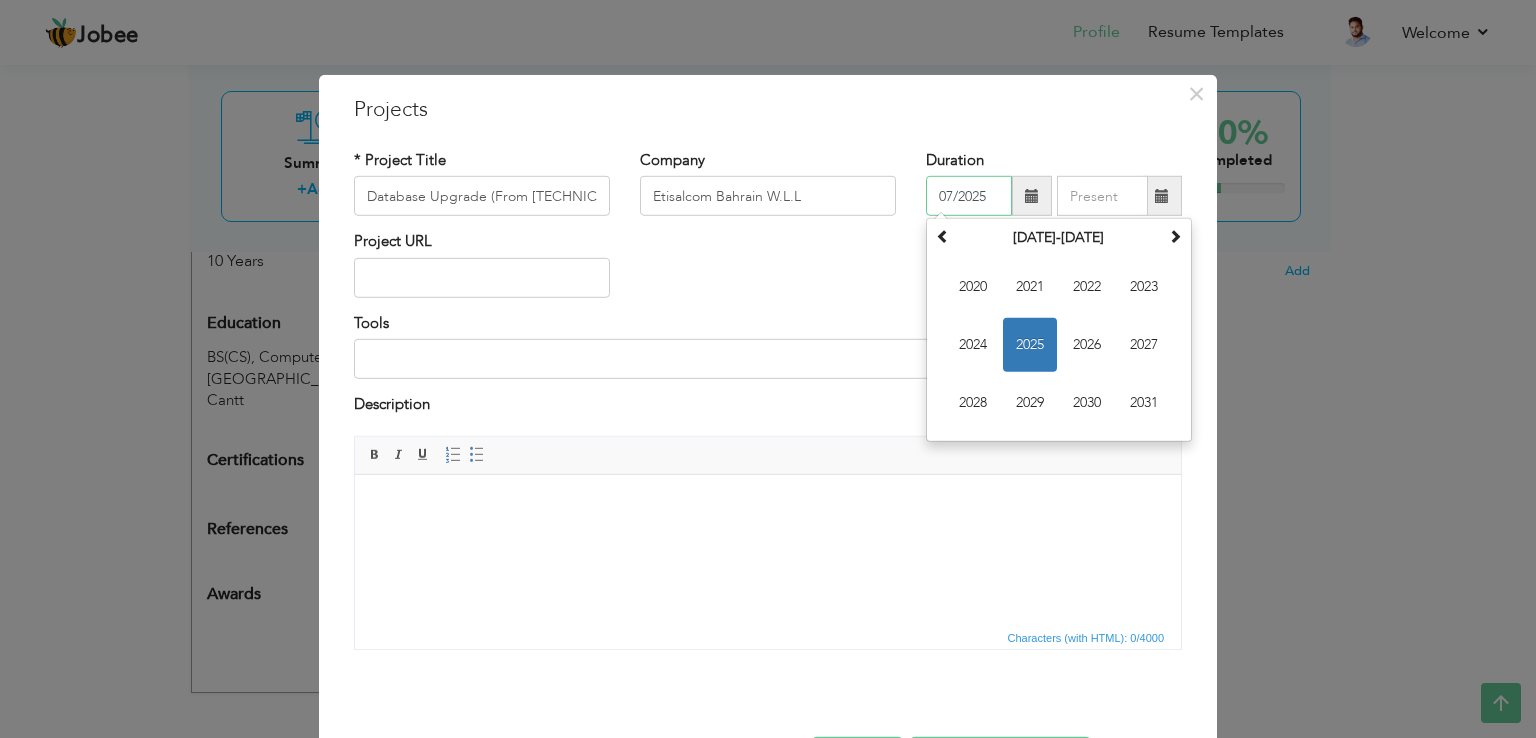 click on "07/2025" at bounding box center [969, 196] 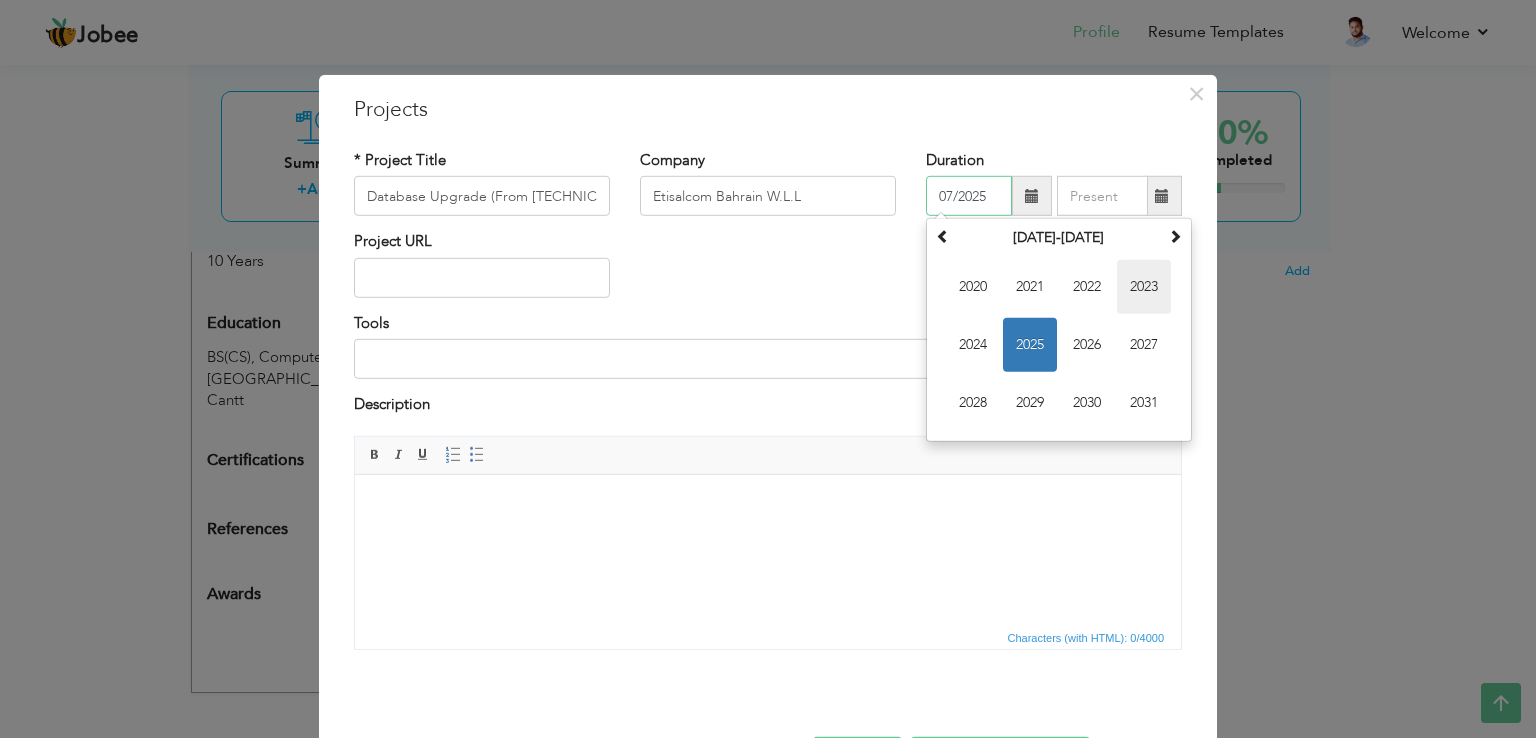 click on "2023" at bounding box center (1144, 287) 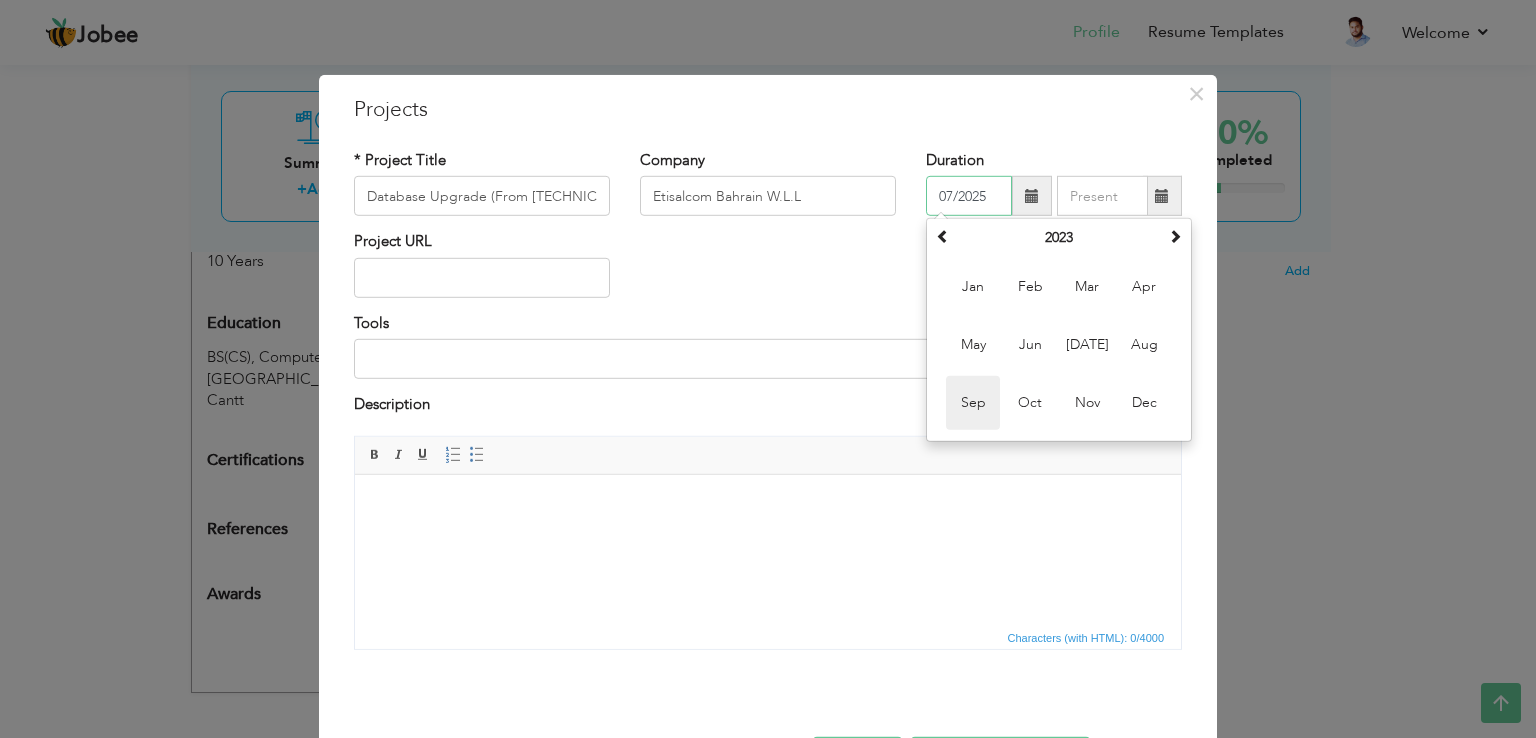 click on "Sep" at bounding box center (973, 403) 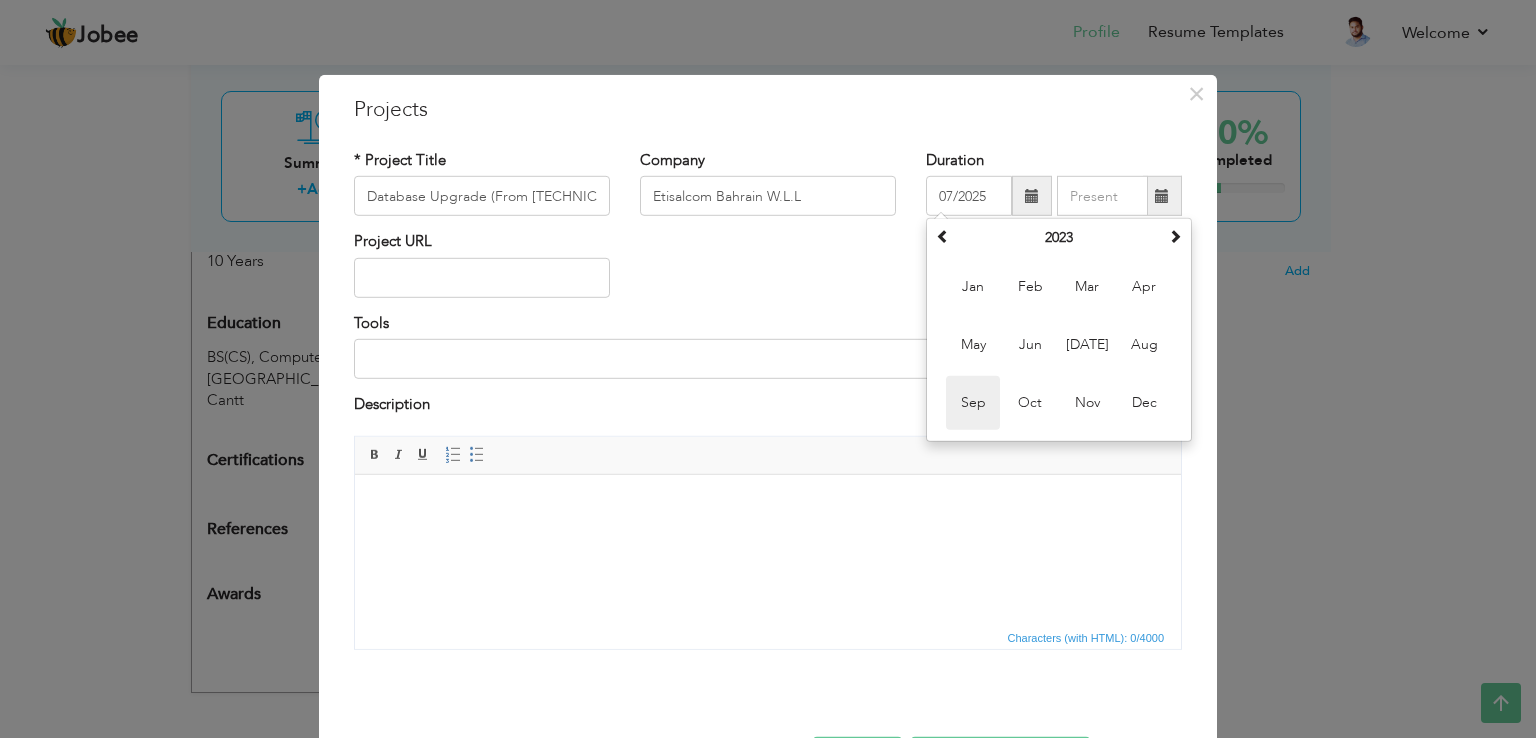 type on "09/2023" 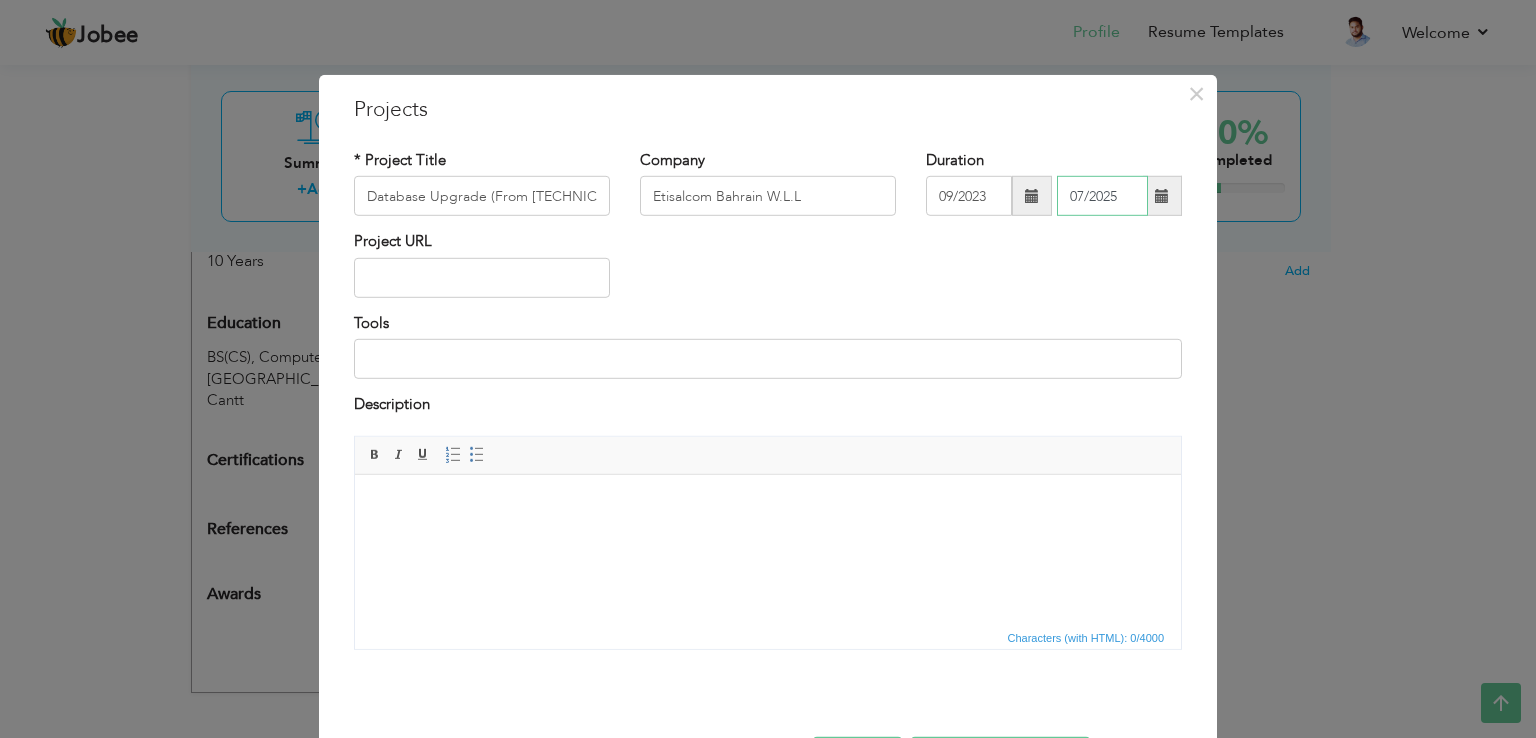 click on "07/2025" at bounding box center [1102, 196] 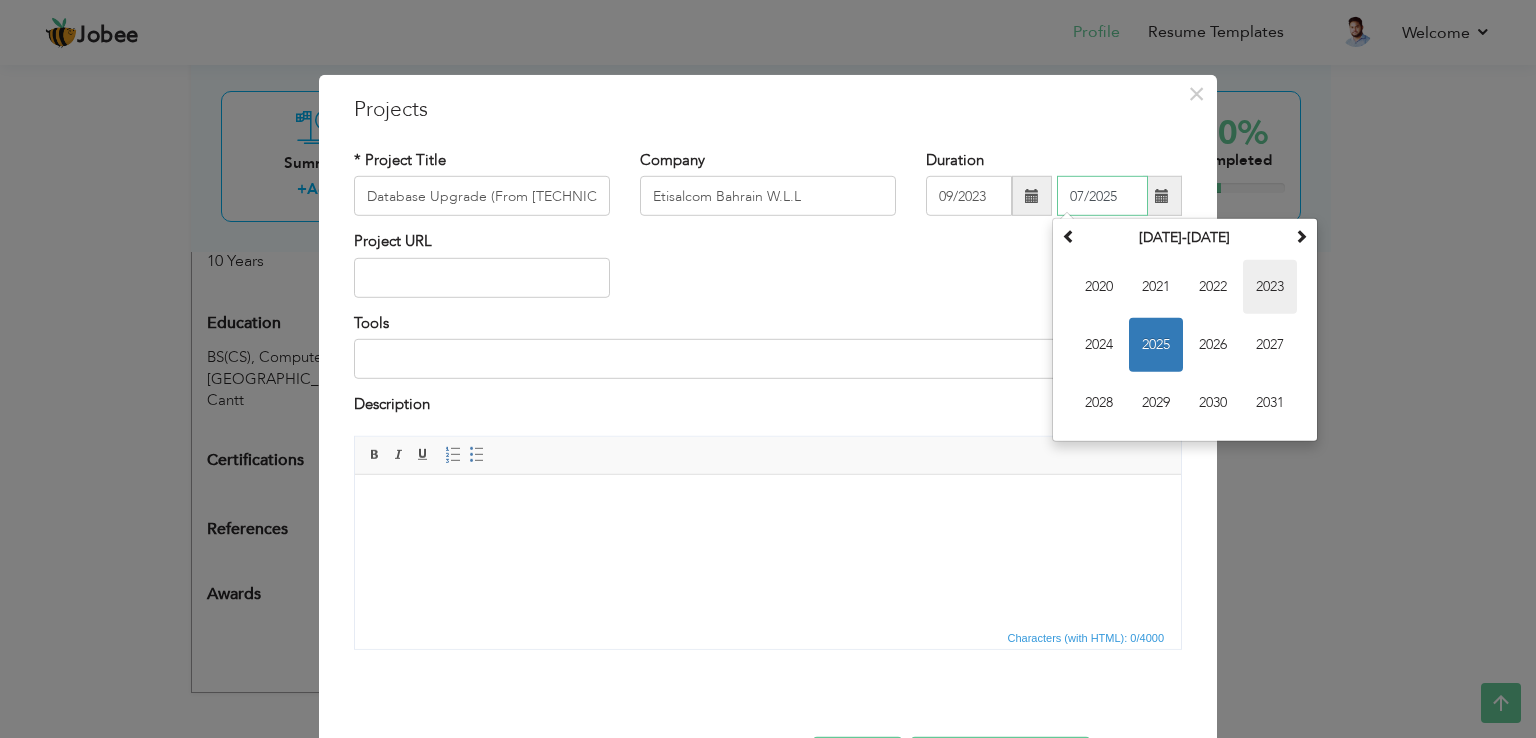 click on "2023" at bounding box center [1270, 287] 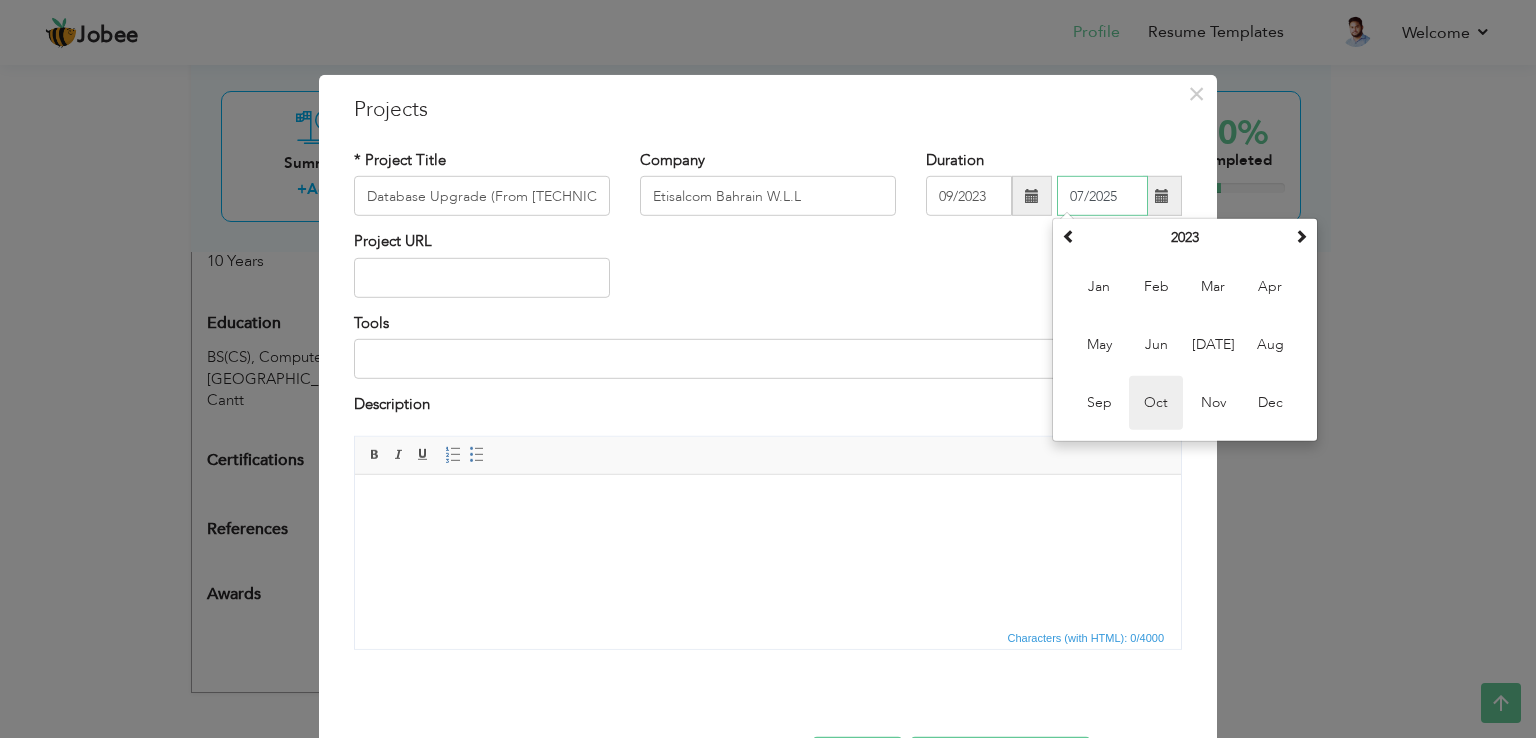 click on "Oct" at bounding box center (1156, 403) 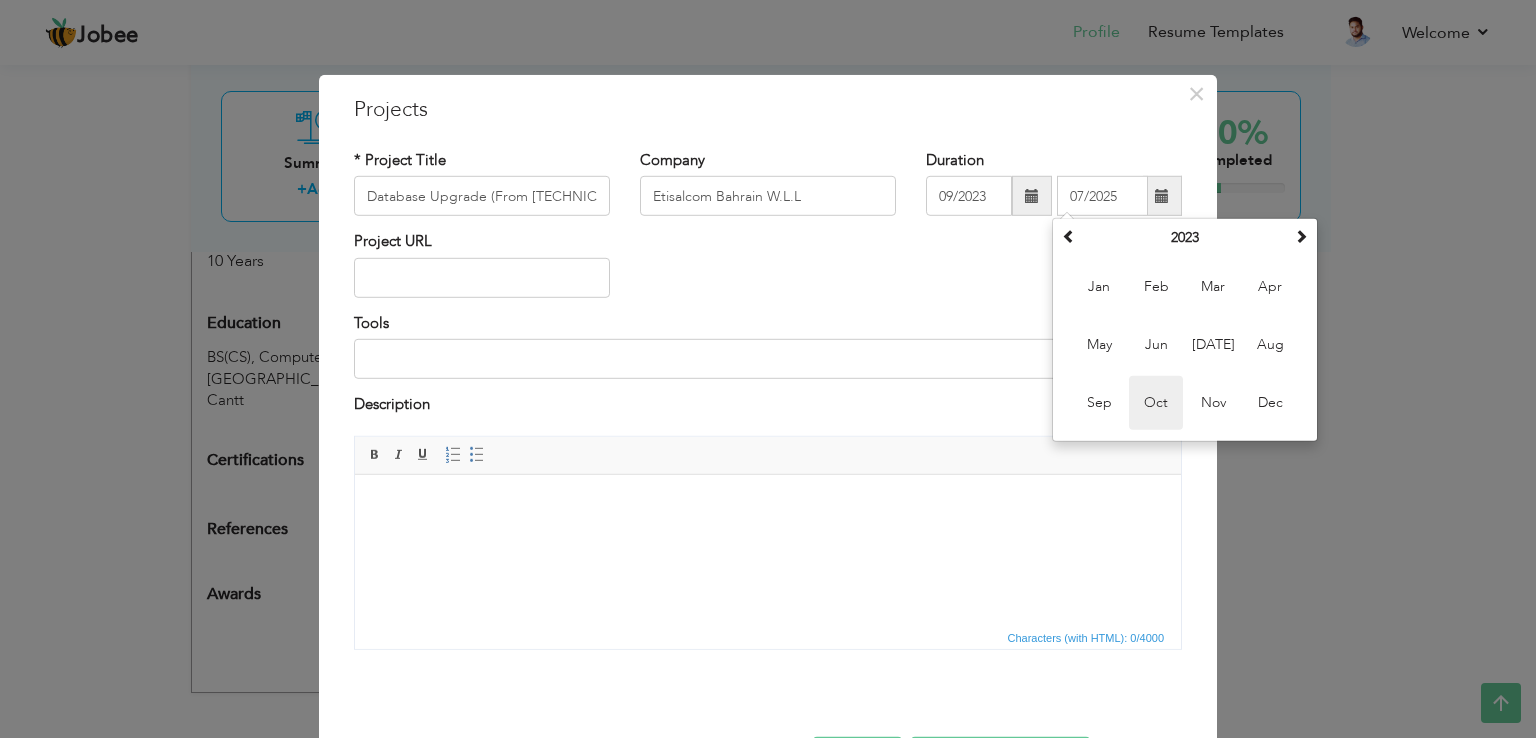 type on "10/2023" 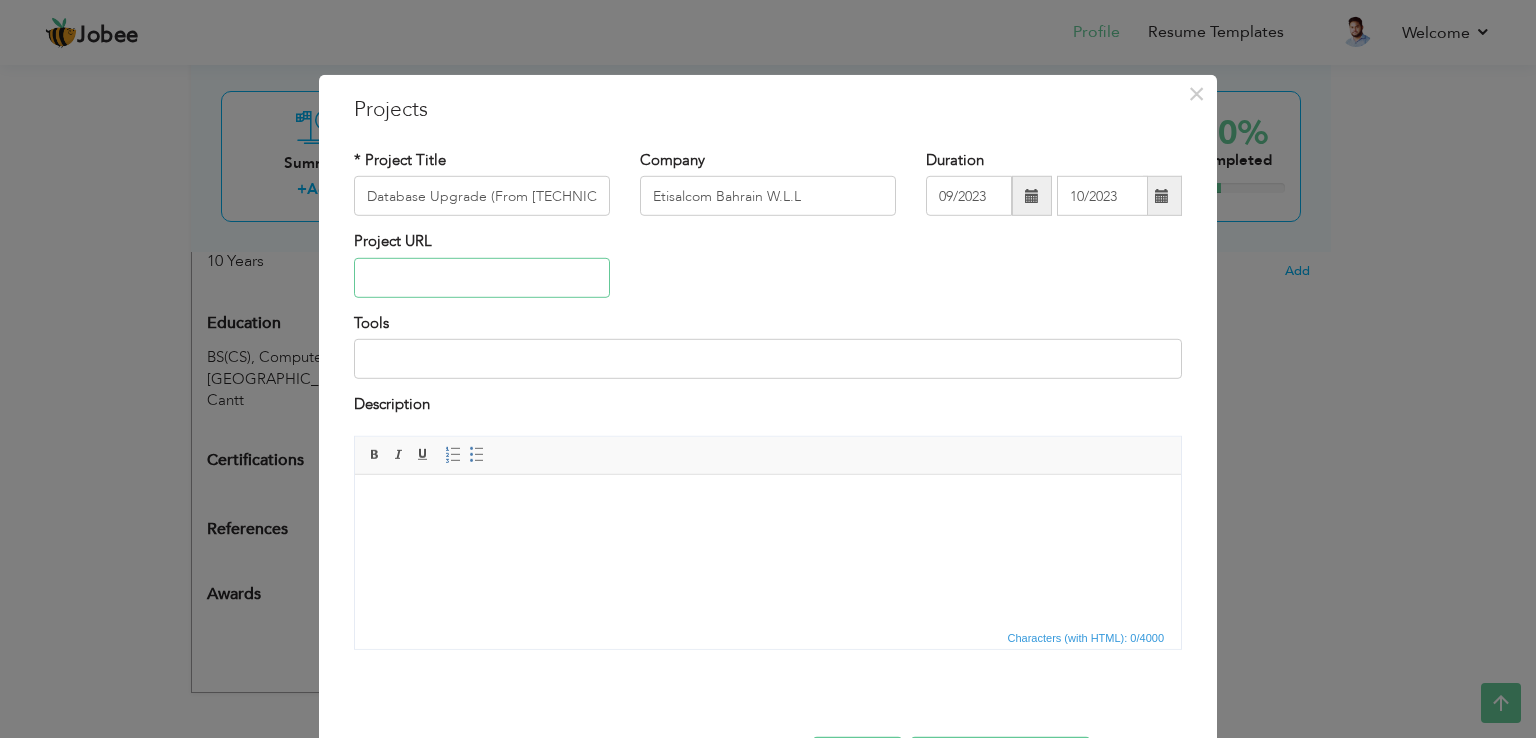 click at bounding box center [482, 278] 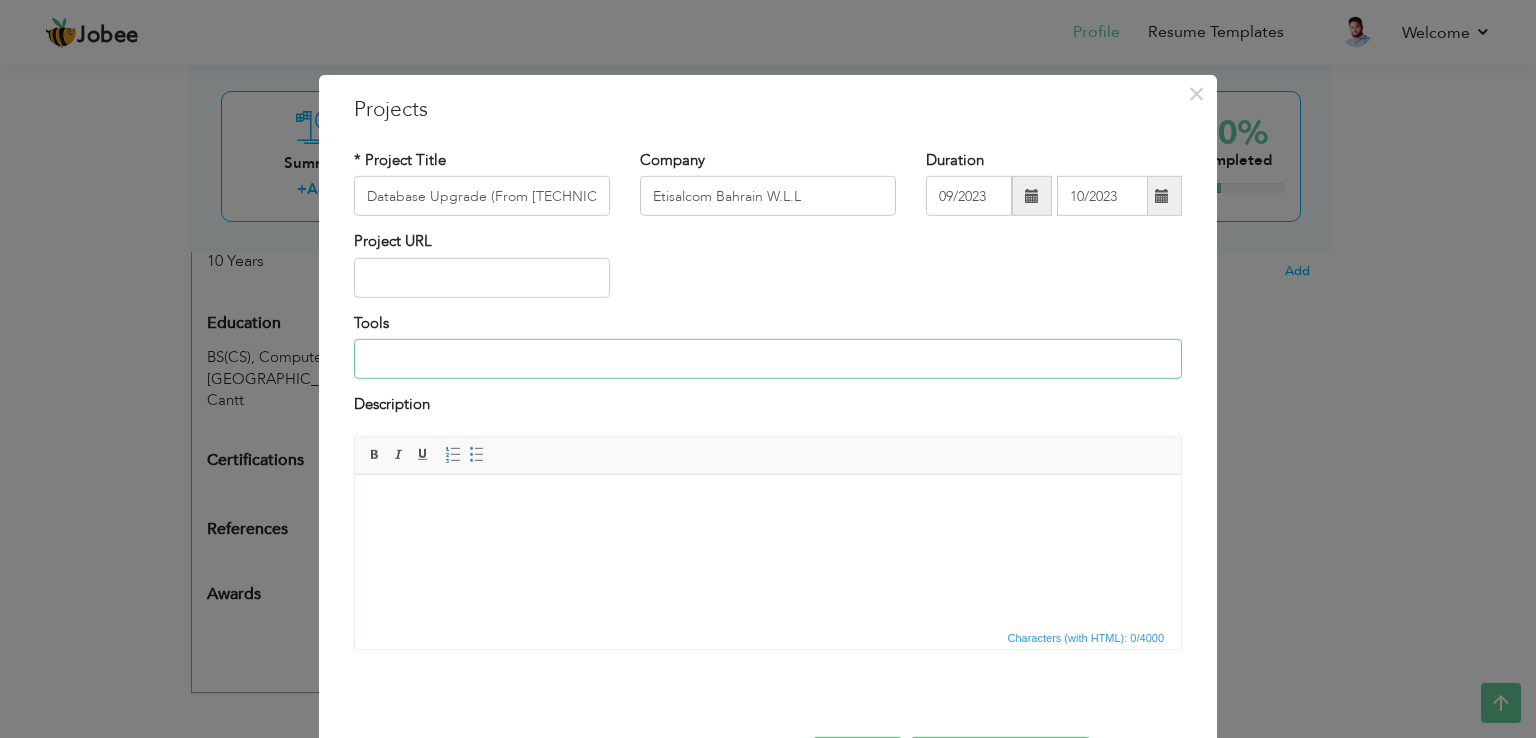click at bounding box center [768, 359] 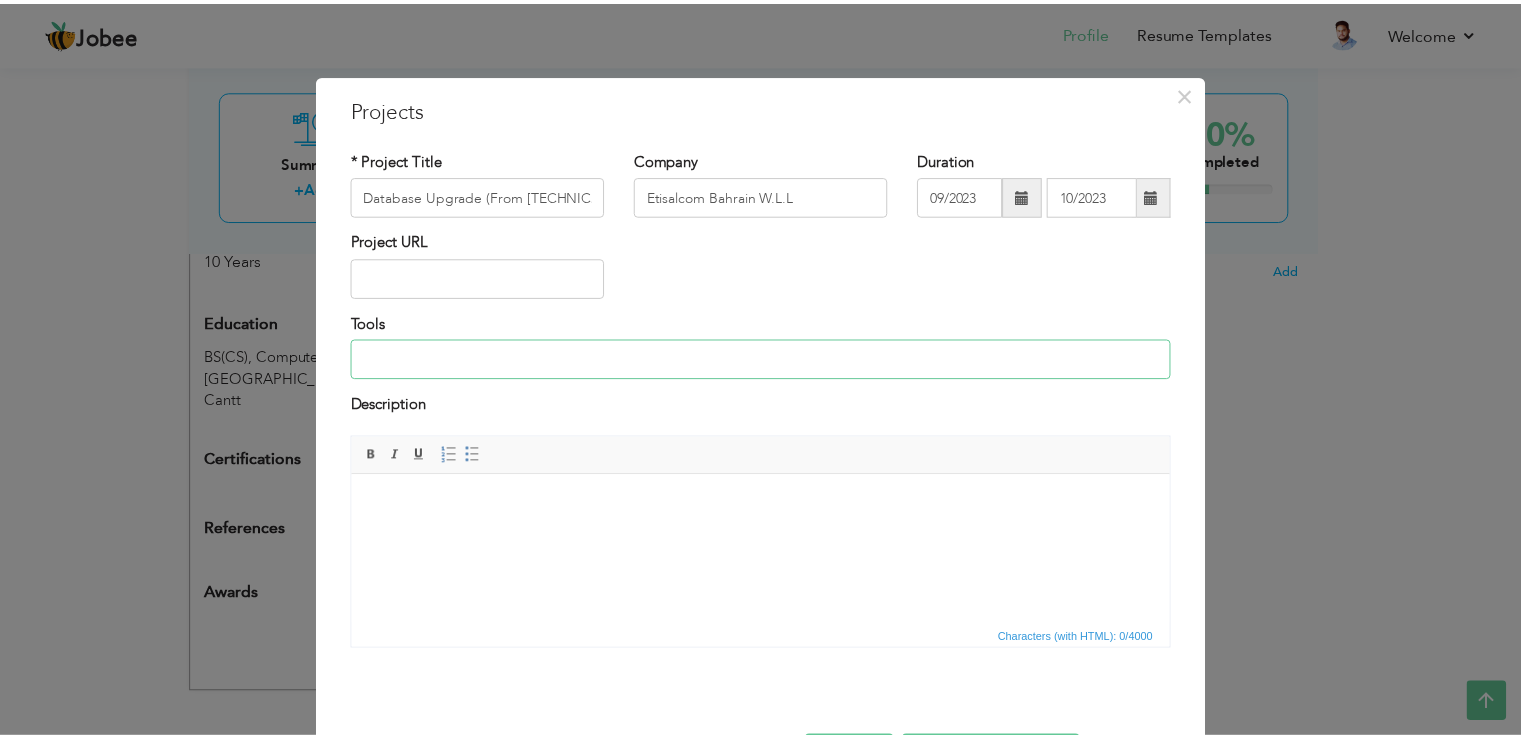 scroll, scrollTop: 72, scrollLeft: 0, axis: vertical 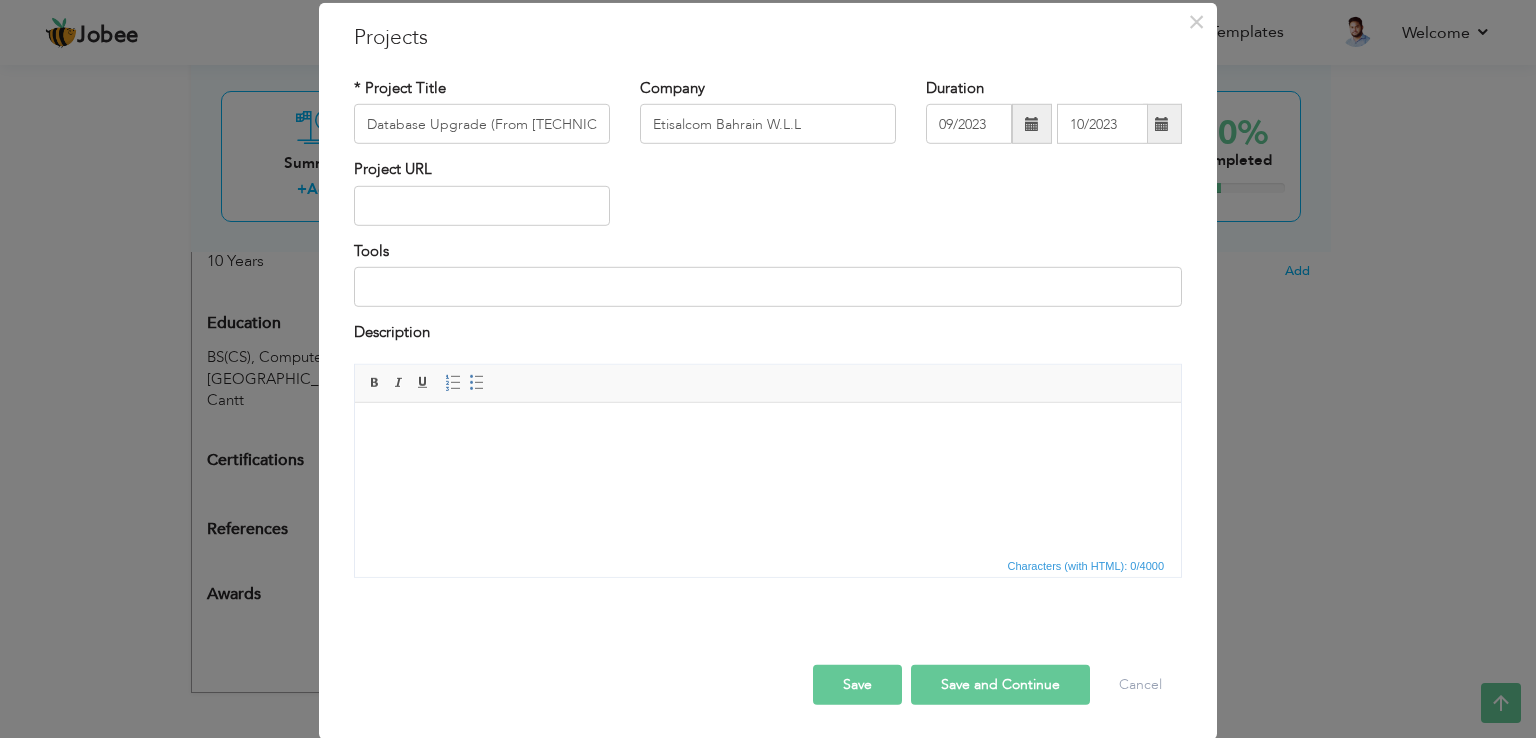 click at bounding box center (768, 432) 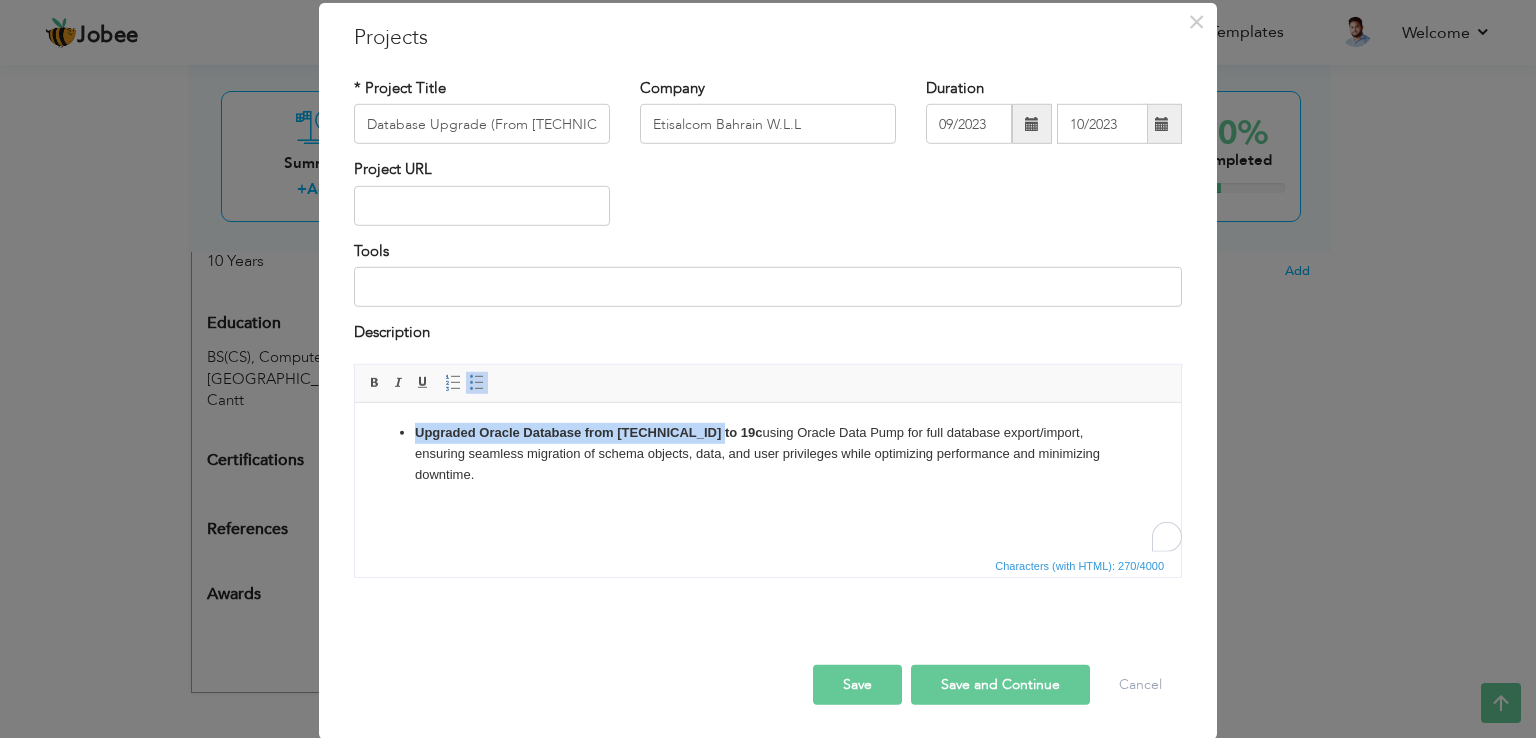 drag, startPoint x: 702, startPoint y: 432, endPoint x: 404, endPoint y: 433, distance: 298.00168 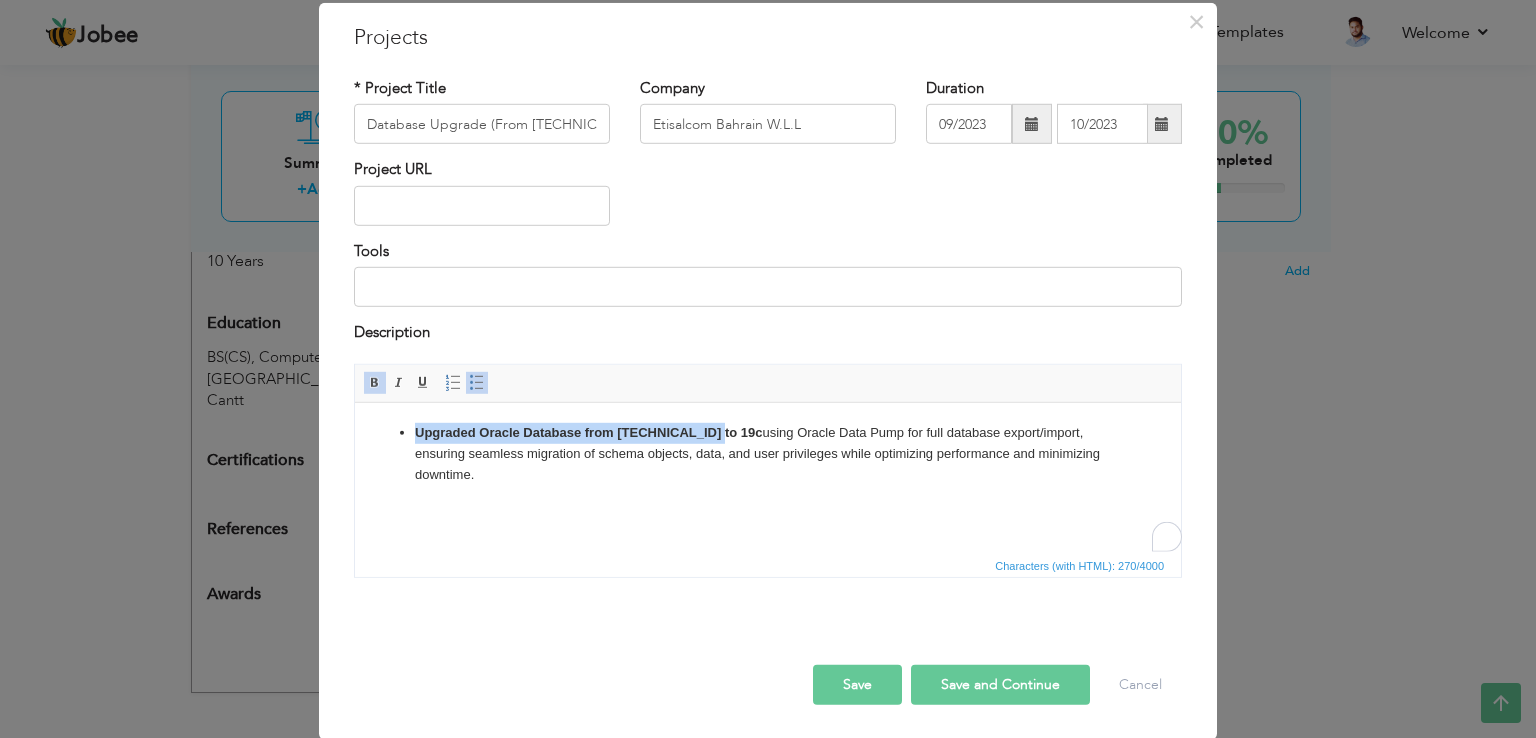 click at bounding box center (375, 382) 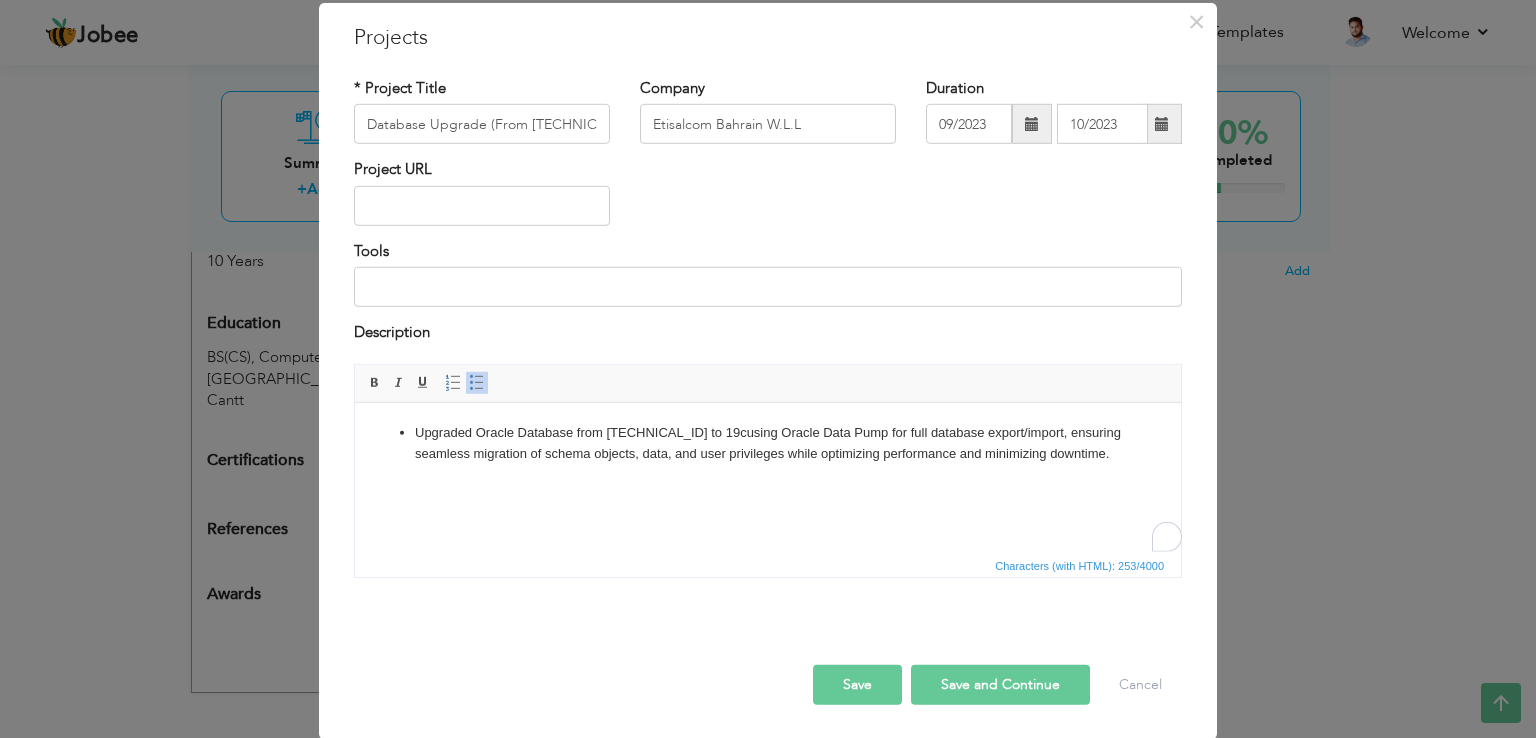 click on "Upgraded Oracle Database from 11.2.0.1 to 19c  using Oracle Data Pump for full database export/import, ensuring seamless migration of schema objects, data, and user privileges while optimizing performance and minimizing downtime." at bounding box center (768, 443) 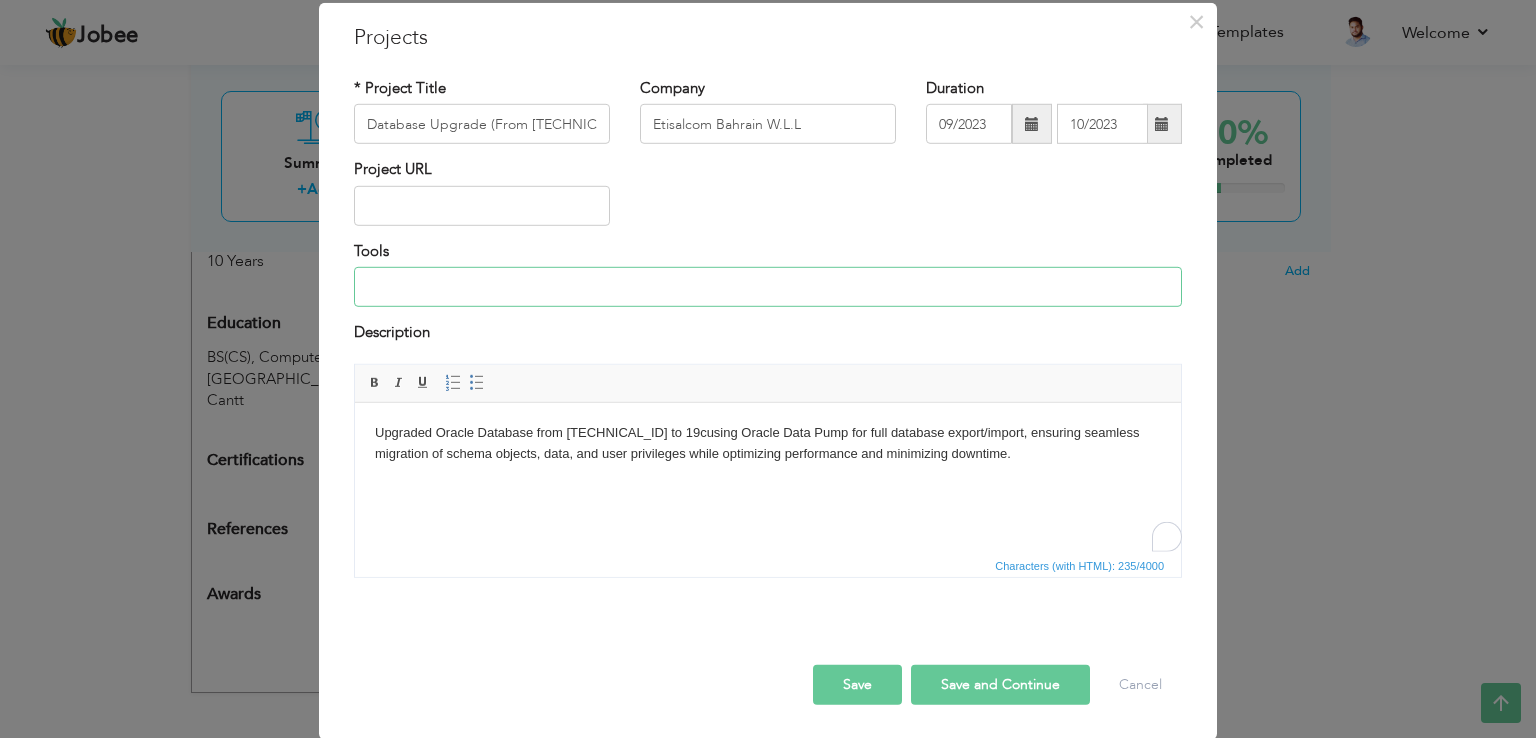 click at bounding box center (768, 287) 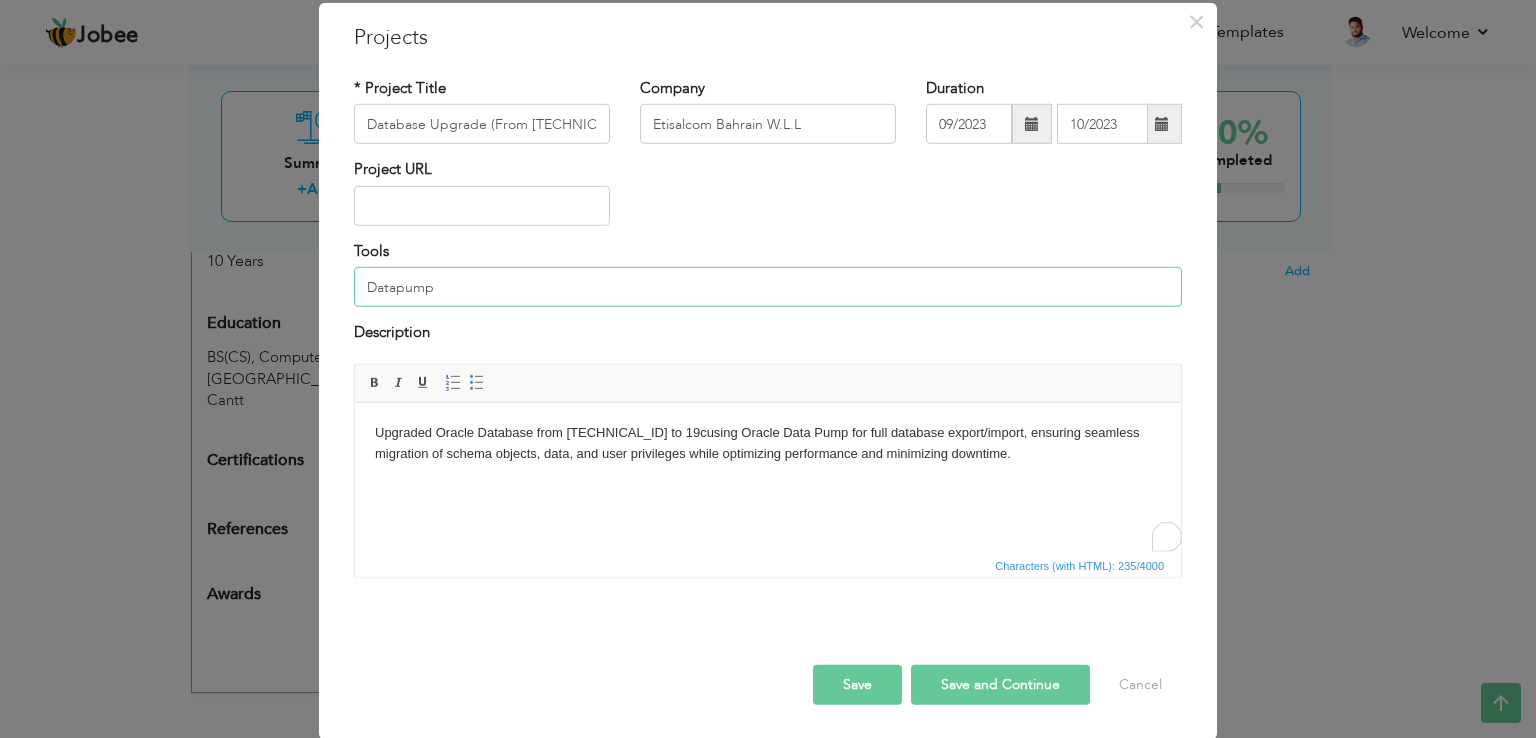 type on "Datapump" 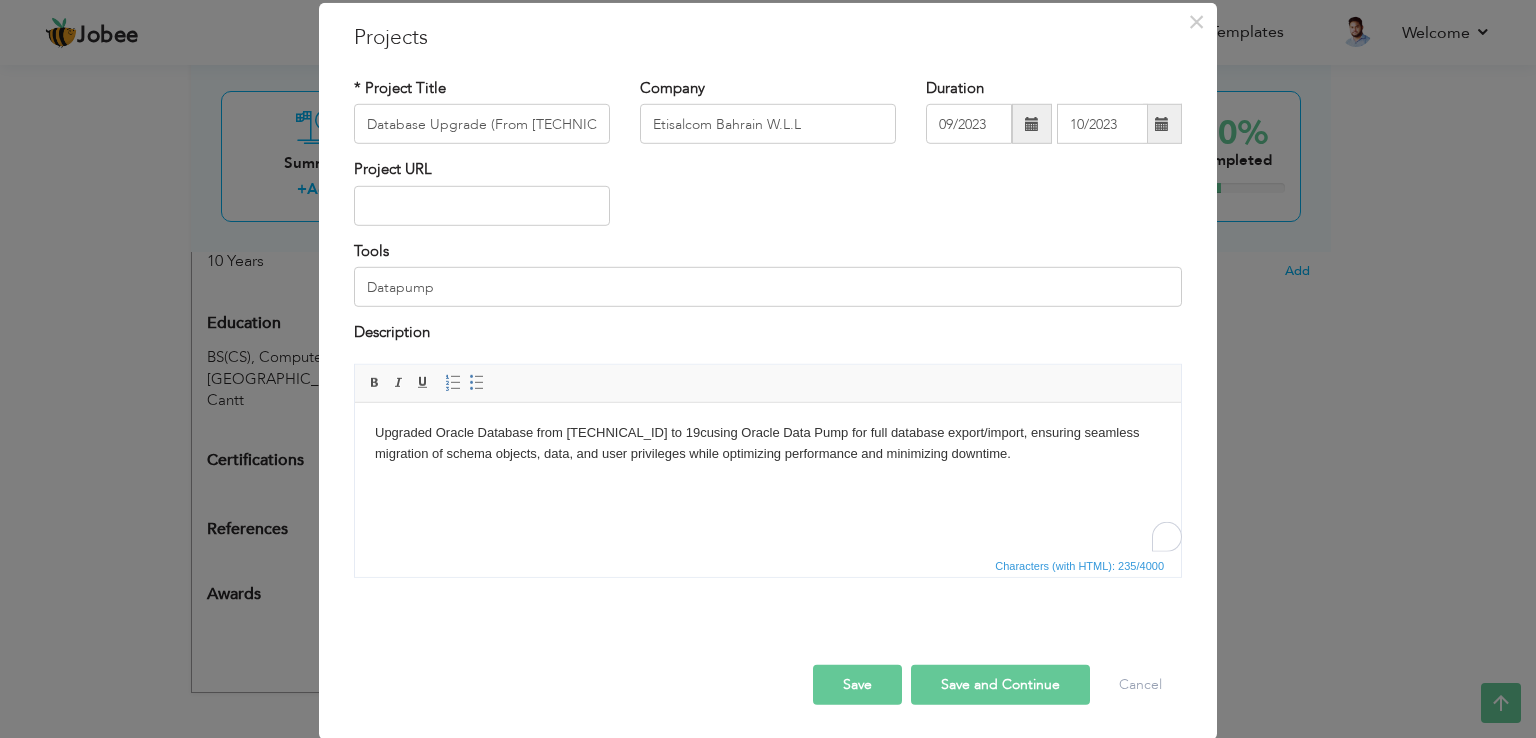 click on "Save" at bounding box center [857, 684] 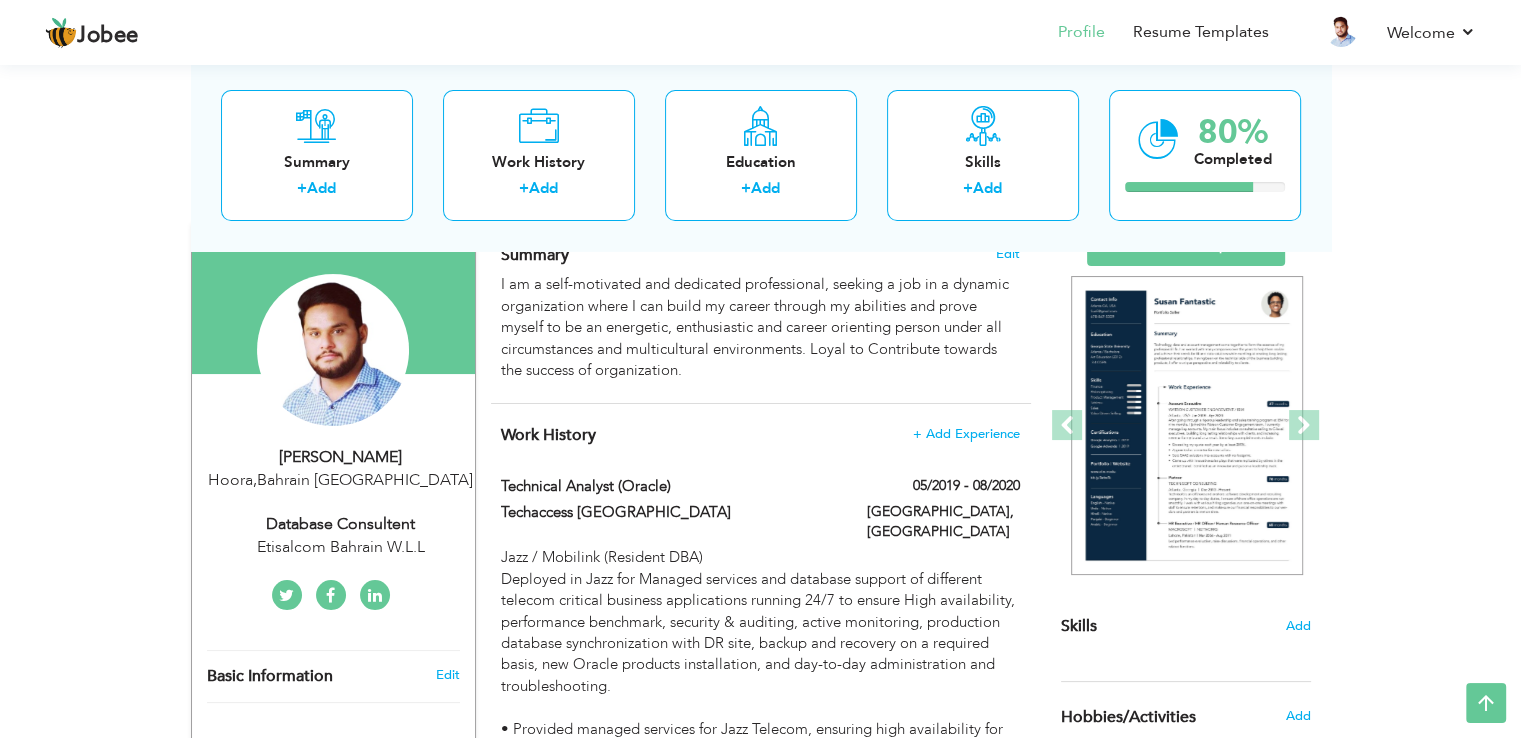 scroll, scrollTop: 0, scrollLeft: 0, axis: both 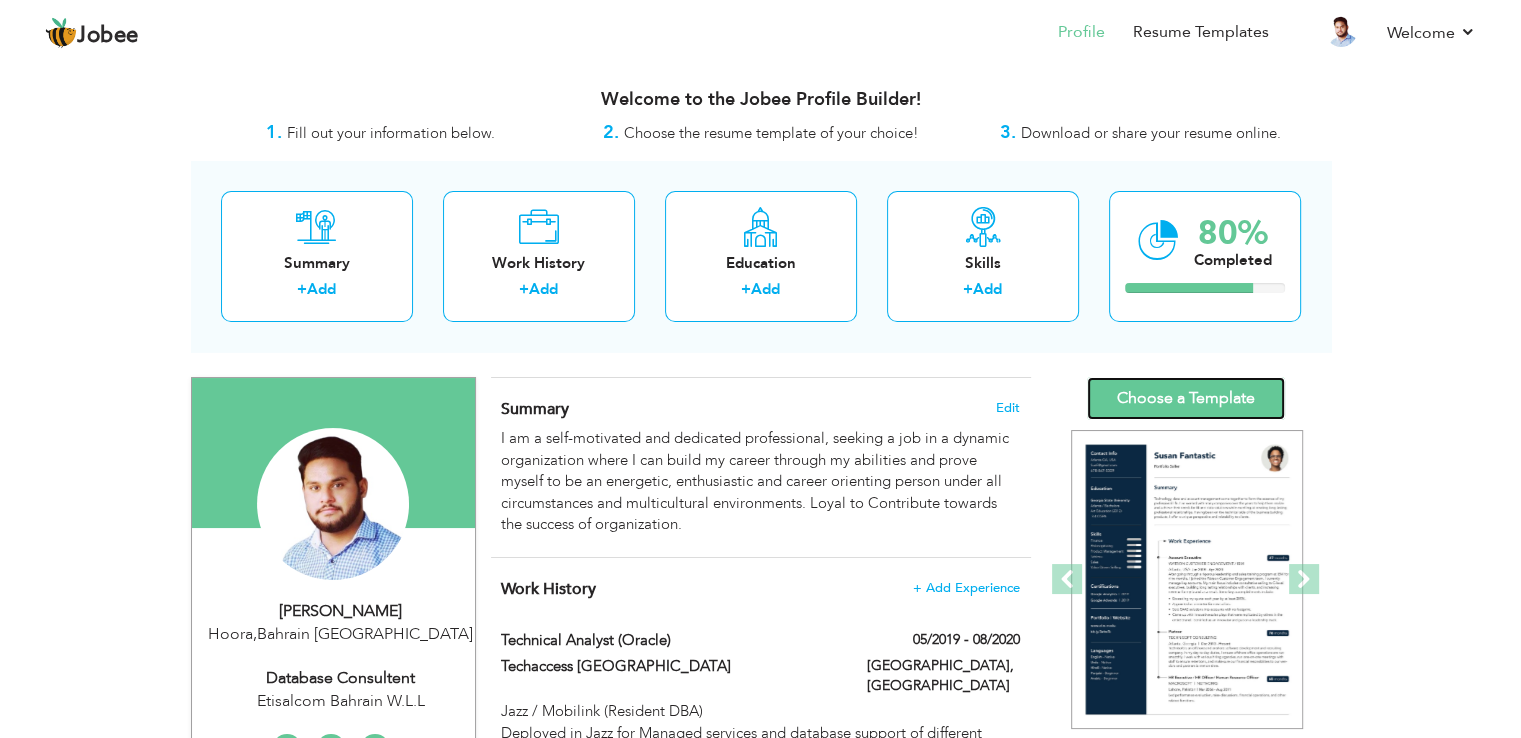 click on "Choose a Template" at bounding box center [1186, 398] 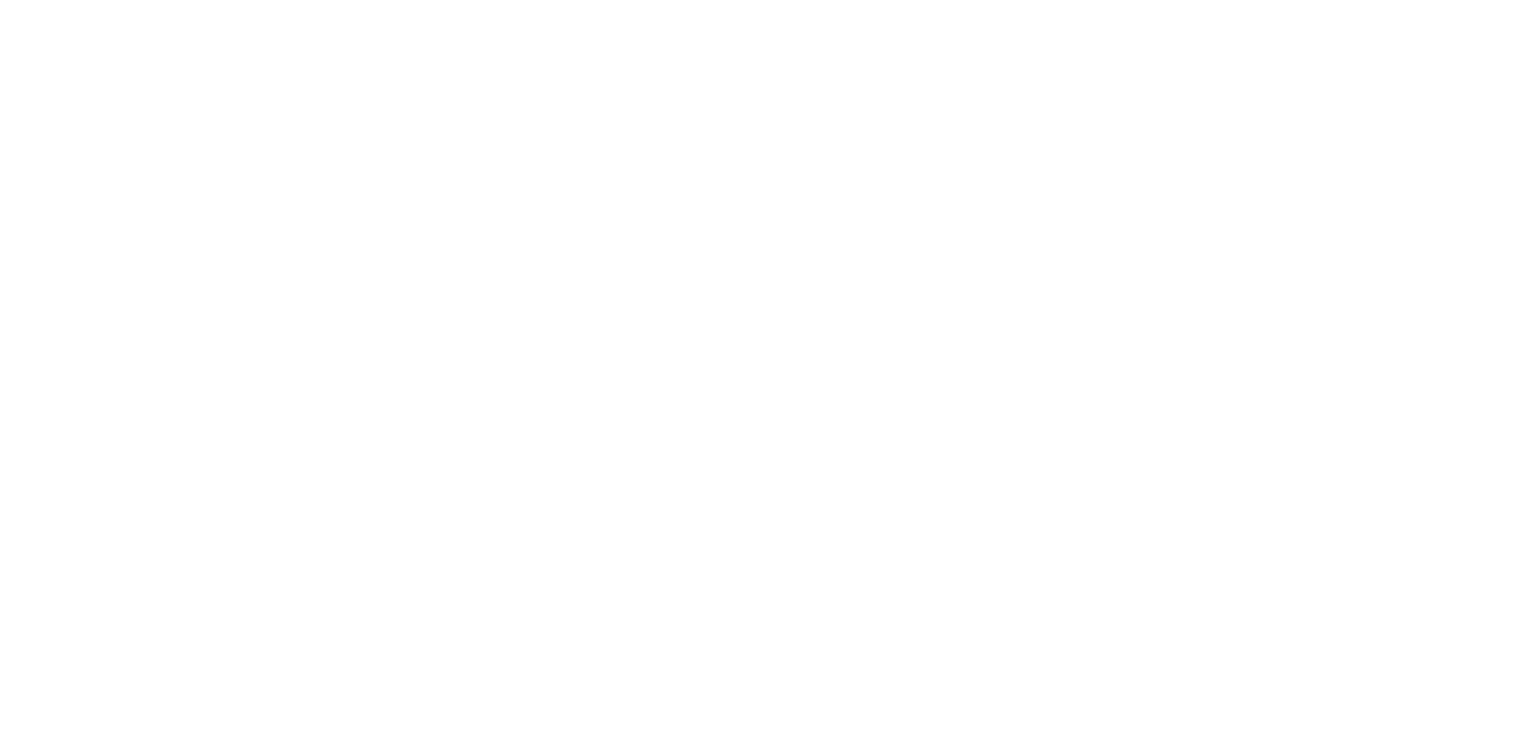 scroll, scrollTop: 0, scrollLeft: 0, axis: both 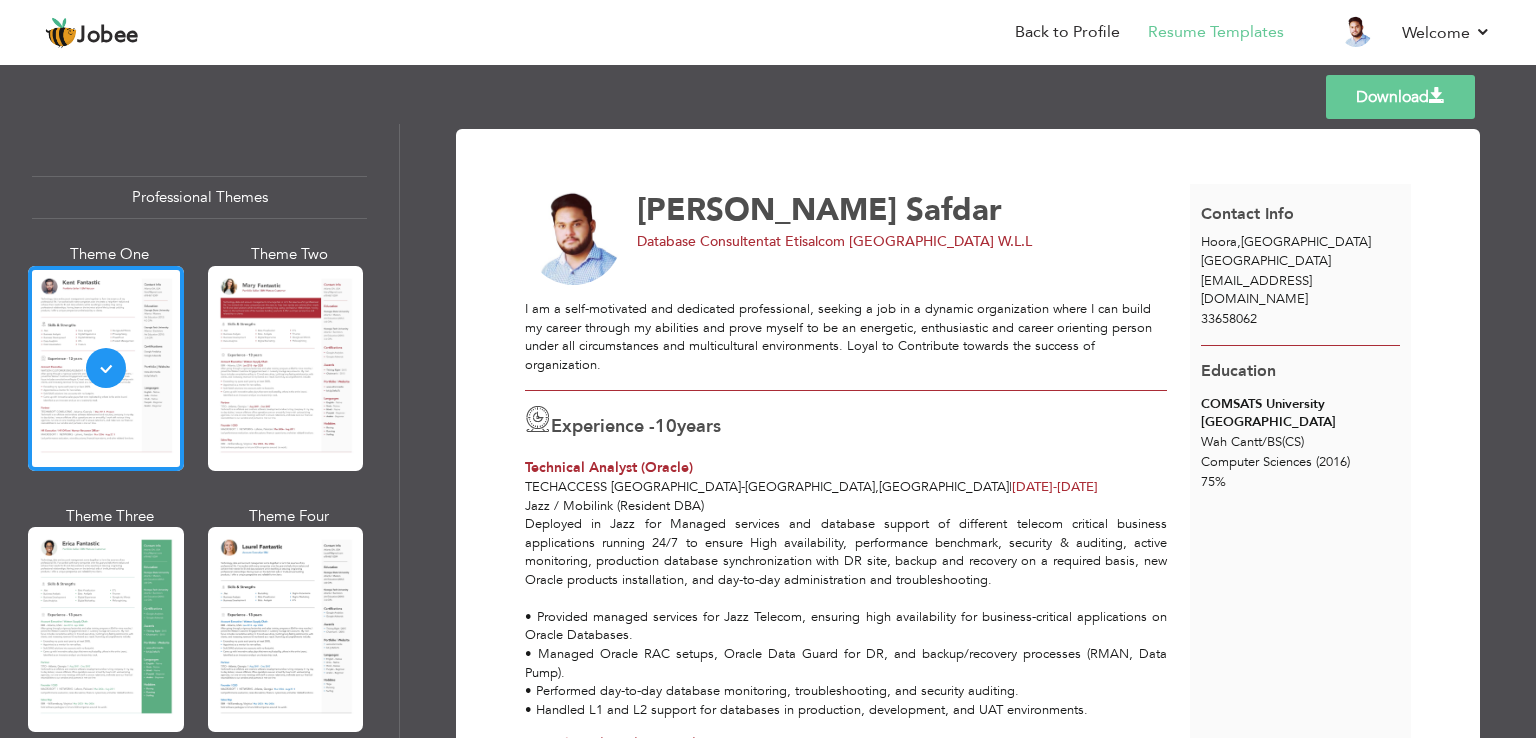click on "Technical Analyst (Oracle)" at bounding box center (846, 468) 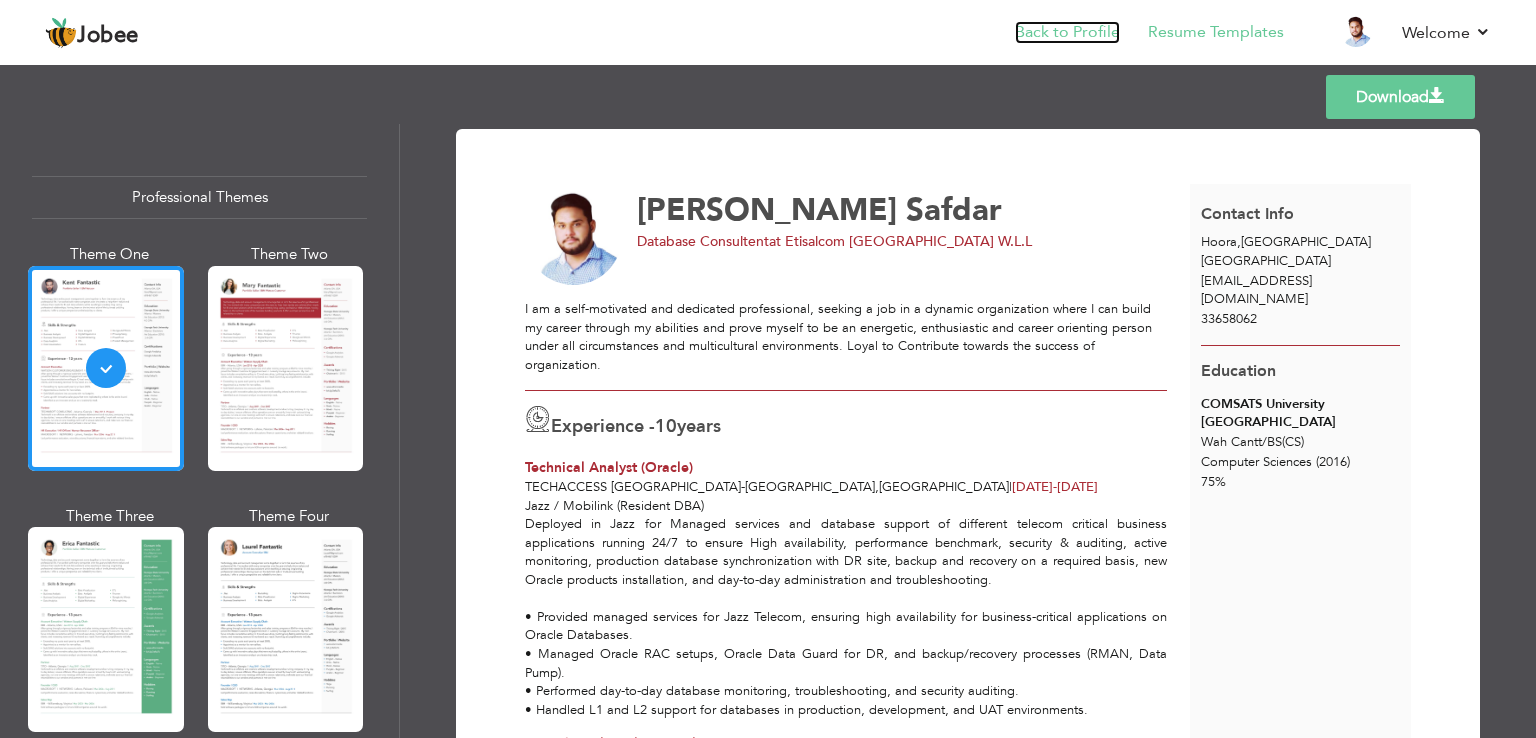 click on "Back to Profile" at bounding box center (1067, 32) 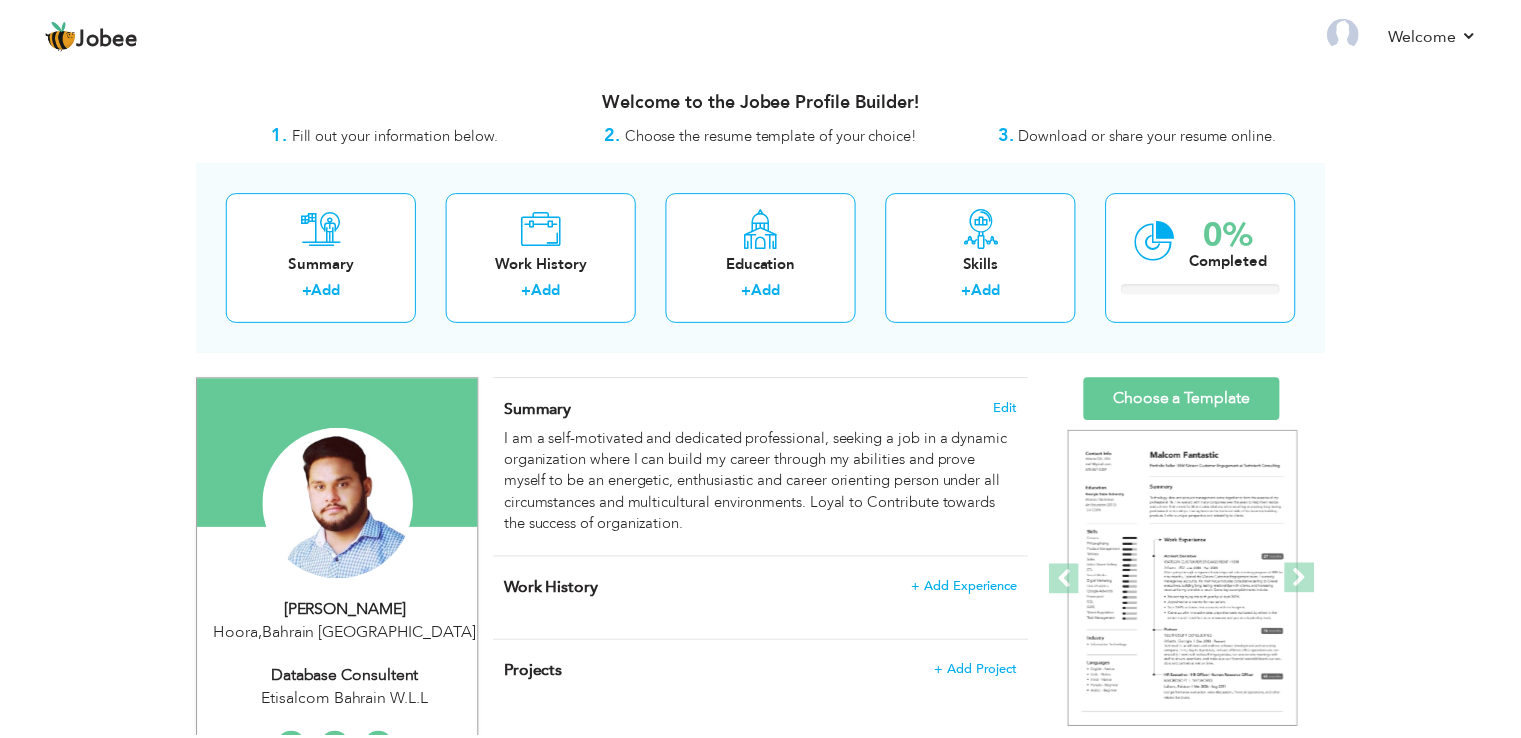 scroll, scrollTop: 0, scrollLeft: 0, axis: both 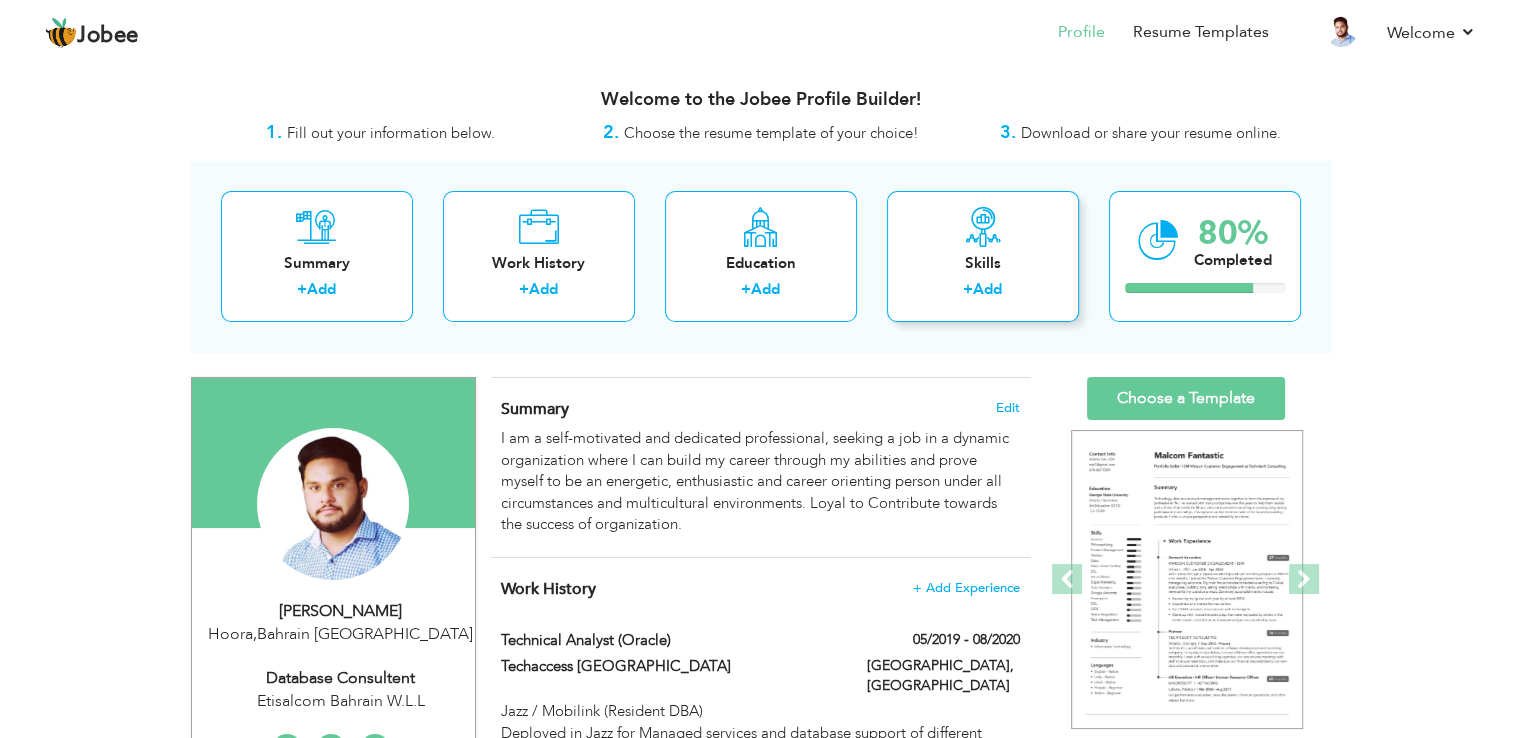 click on "Skills" at bounding box center [983, 263] 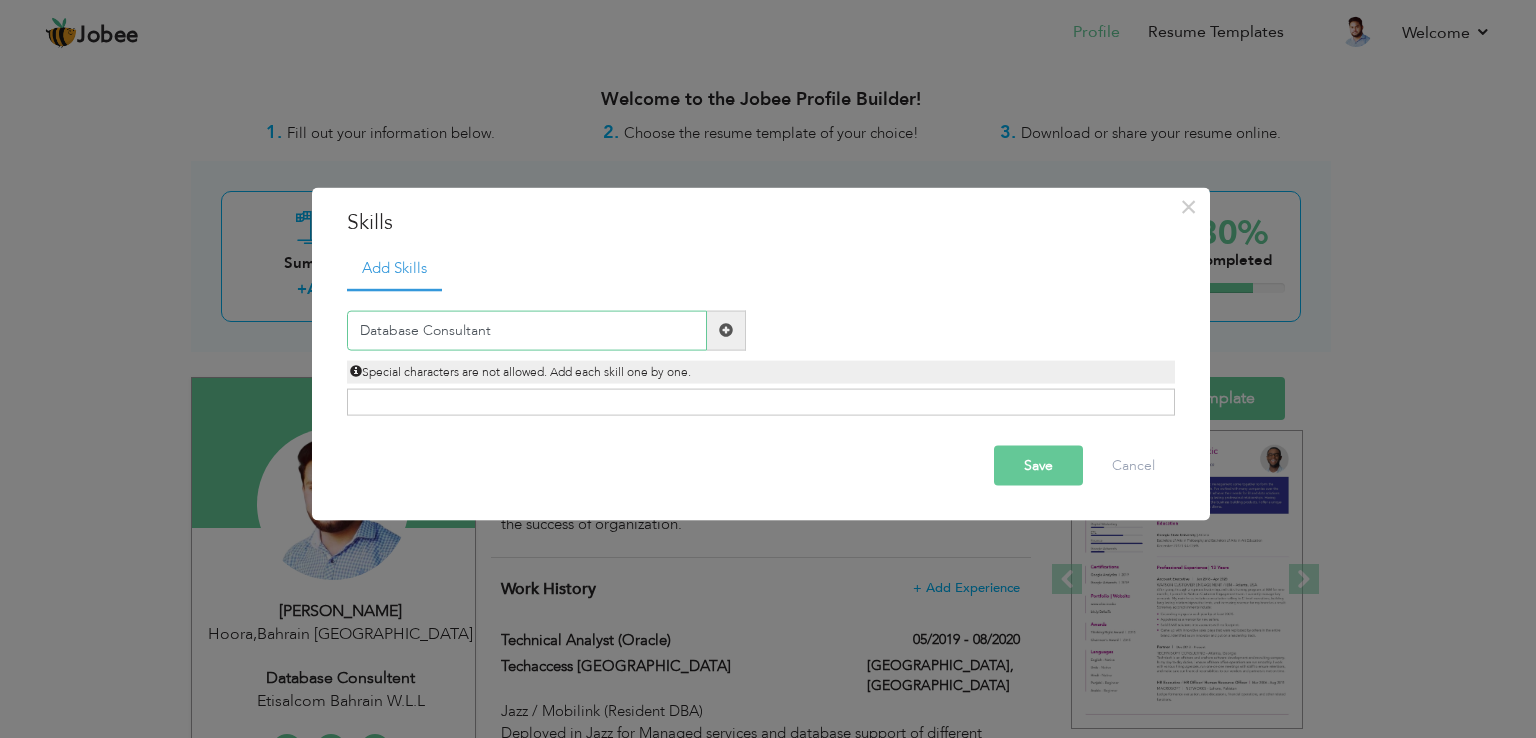 type on "Database Consultant" 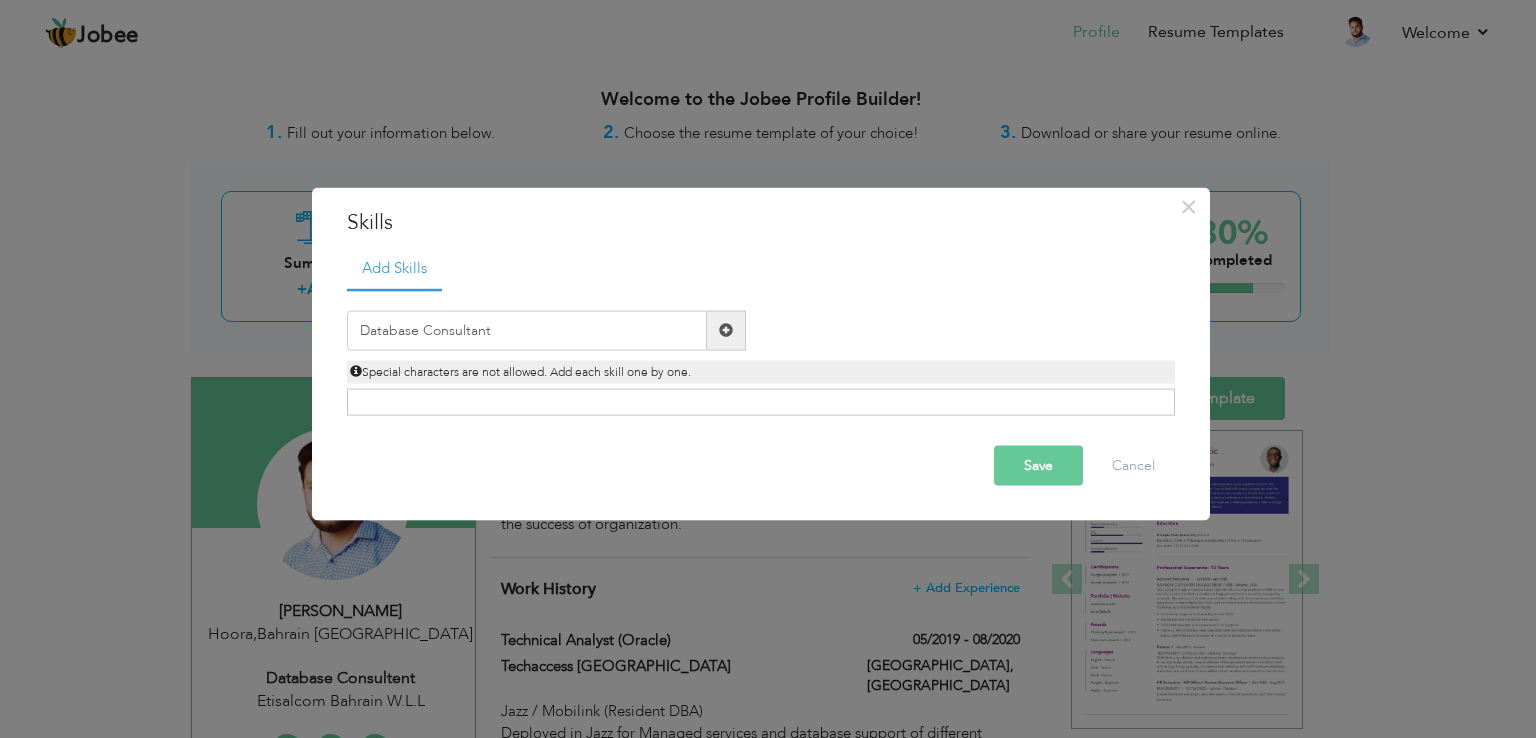 click at bounding box center [726, 330] 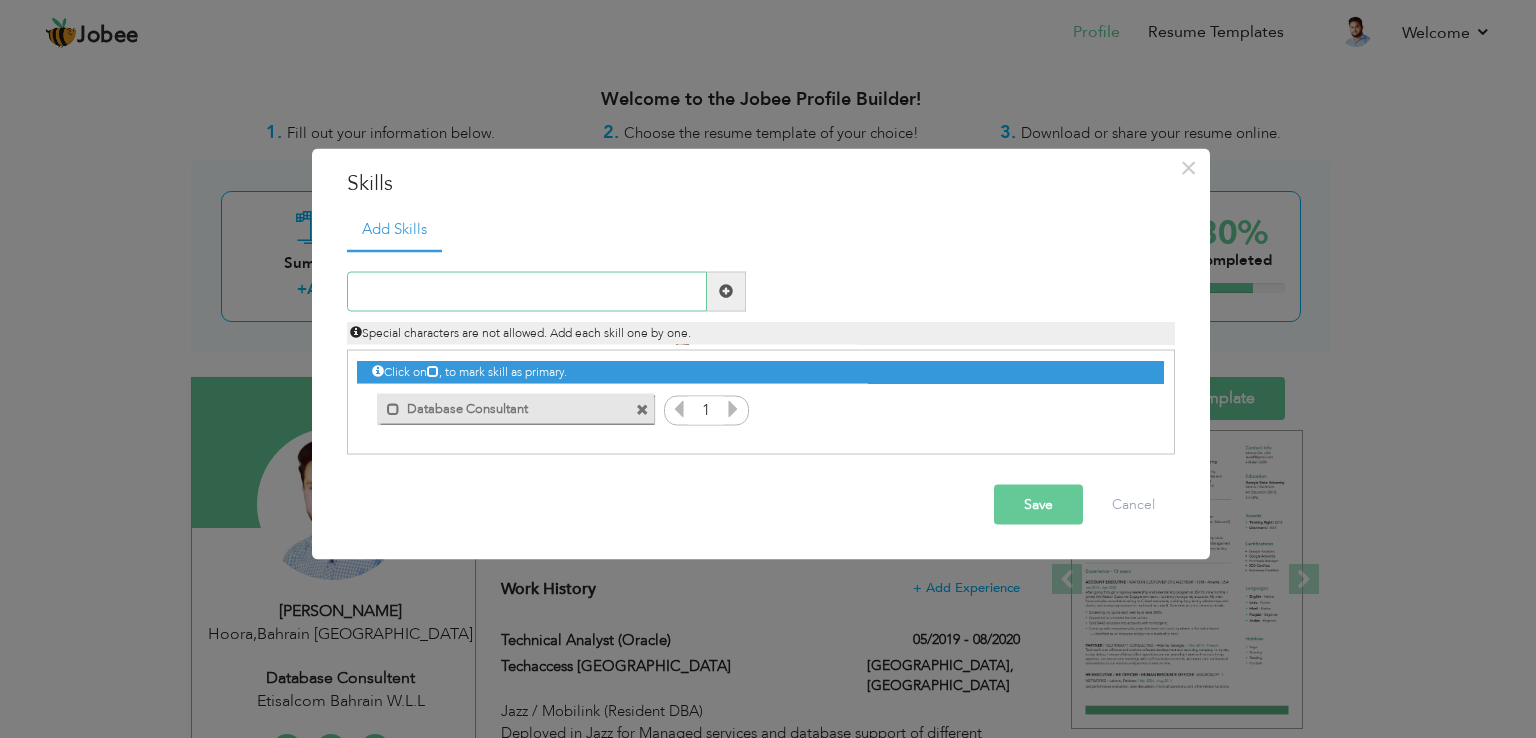 click at bounding box center (527, 291) 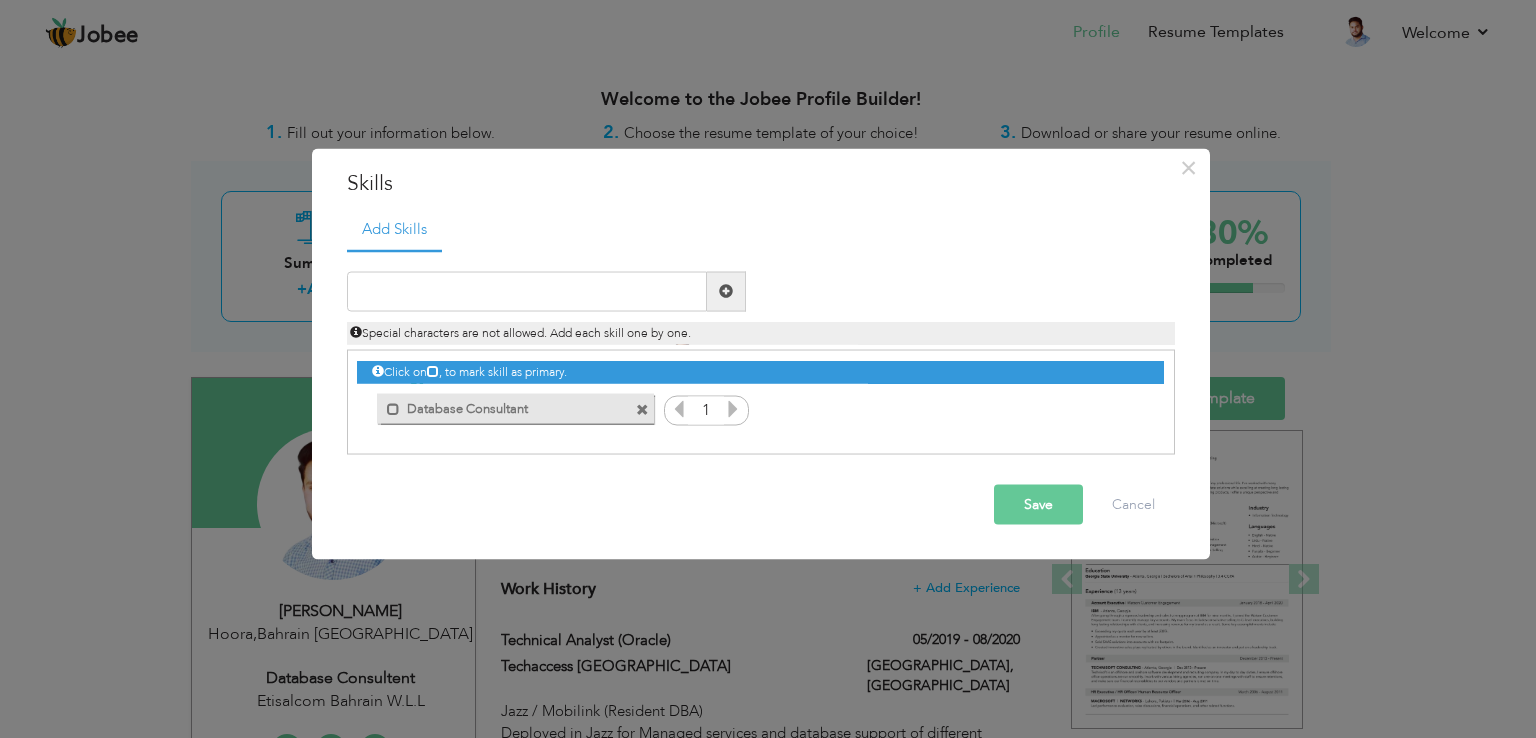 click on "Click on  , to mark skill as primary.
Mark as primary skill. Database Consultant 1" at bounding box center (760, 390) 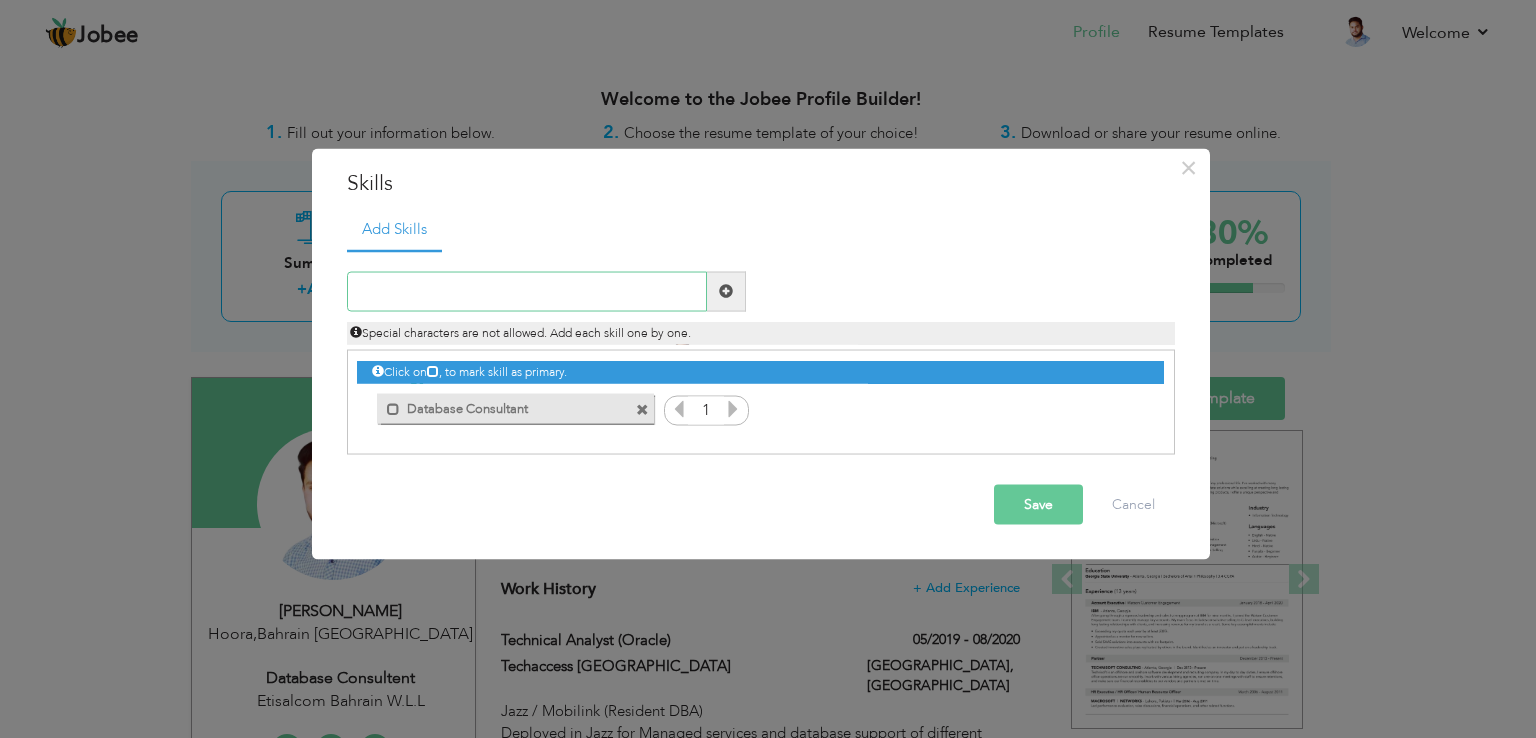 click at bounding box center [527, 291] 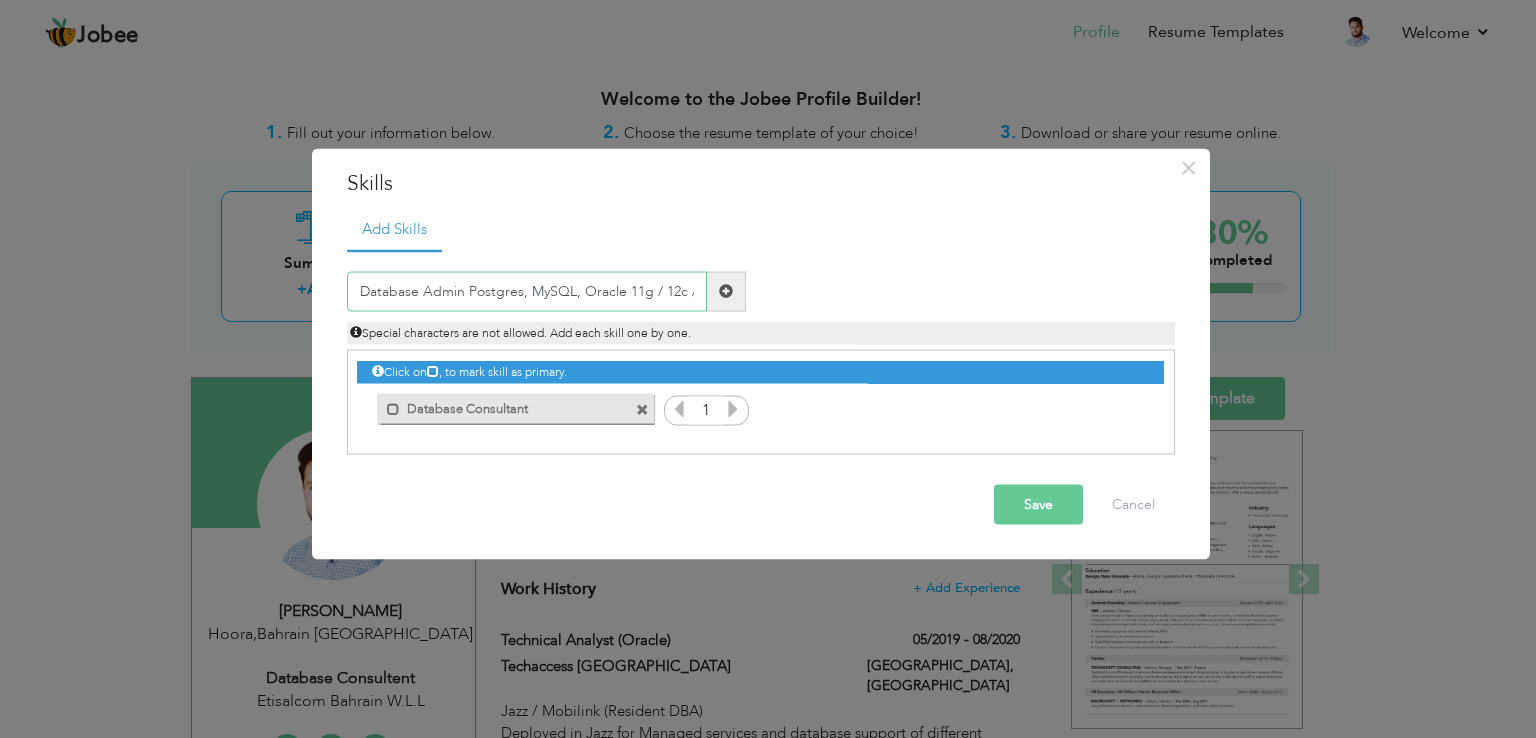type on "Database Admin Postgres, MySQL, Oracle 11g / 12c /" 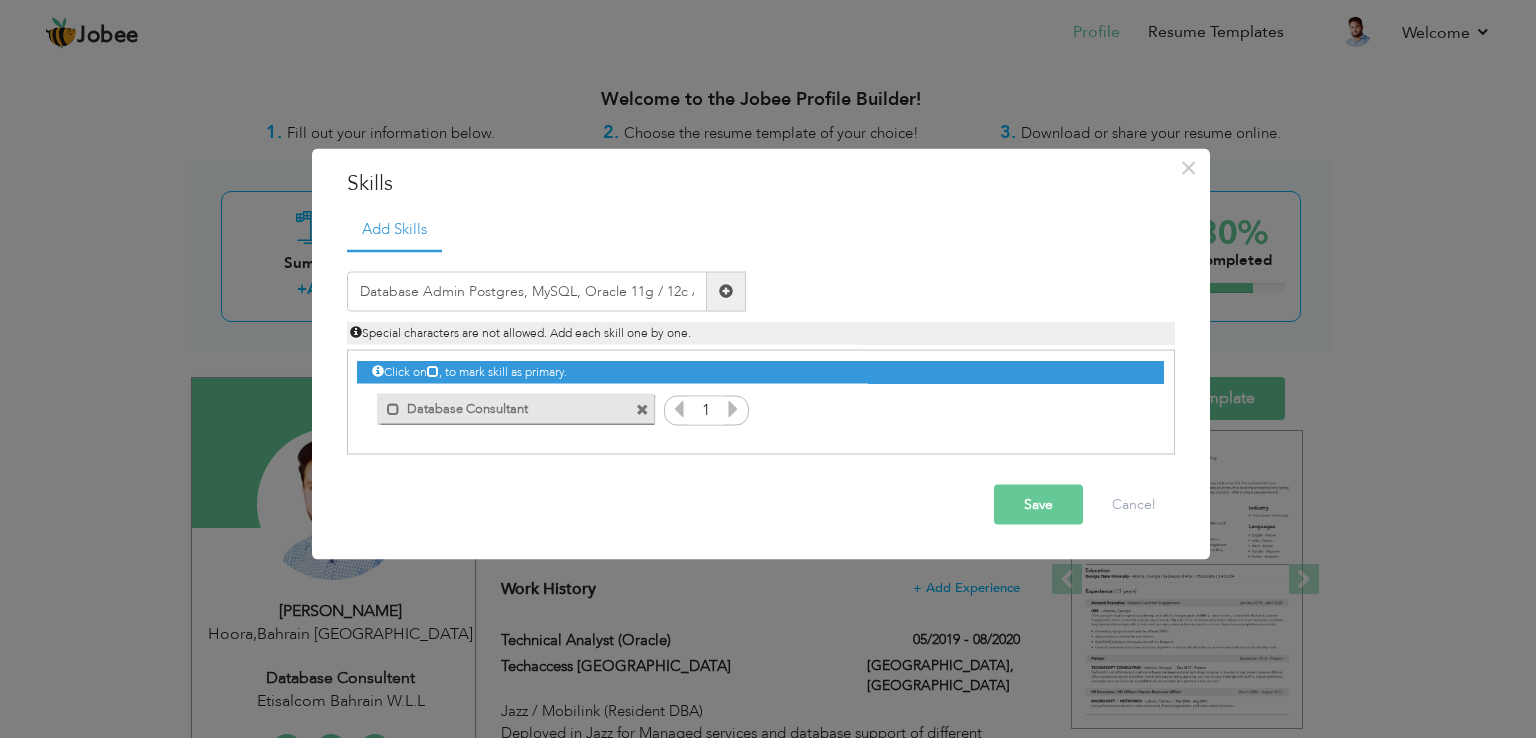click at bounding box center [726, 291] 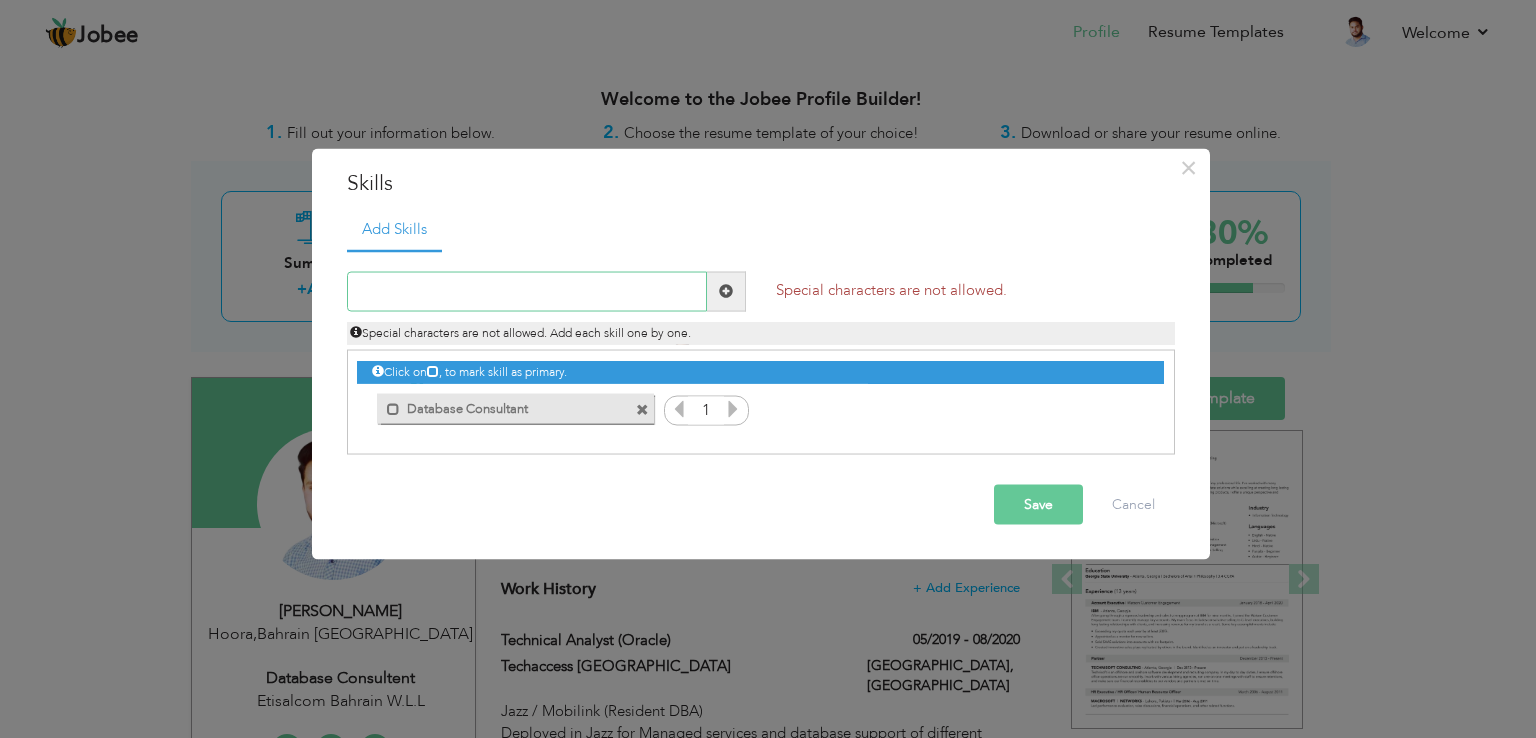 click at bounding box center [527, 291] 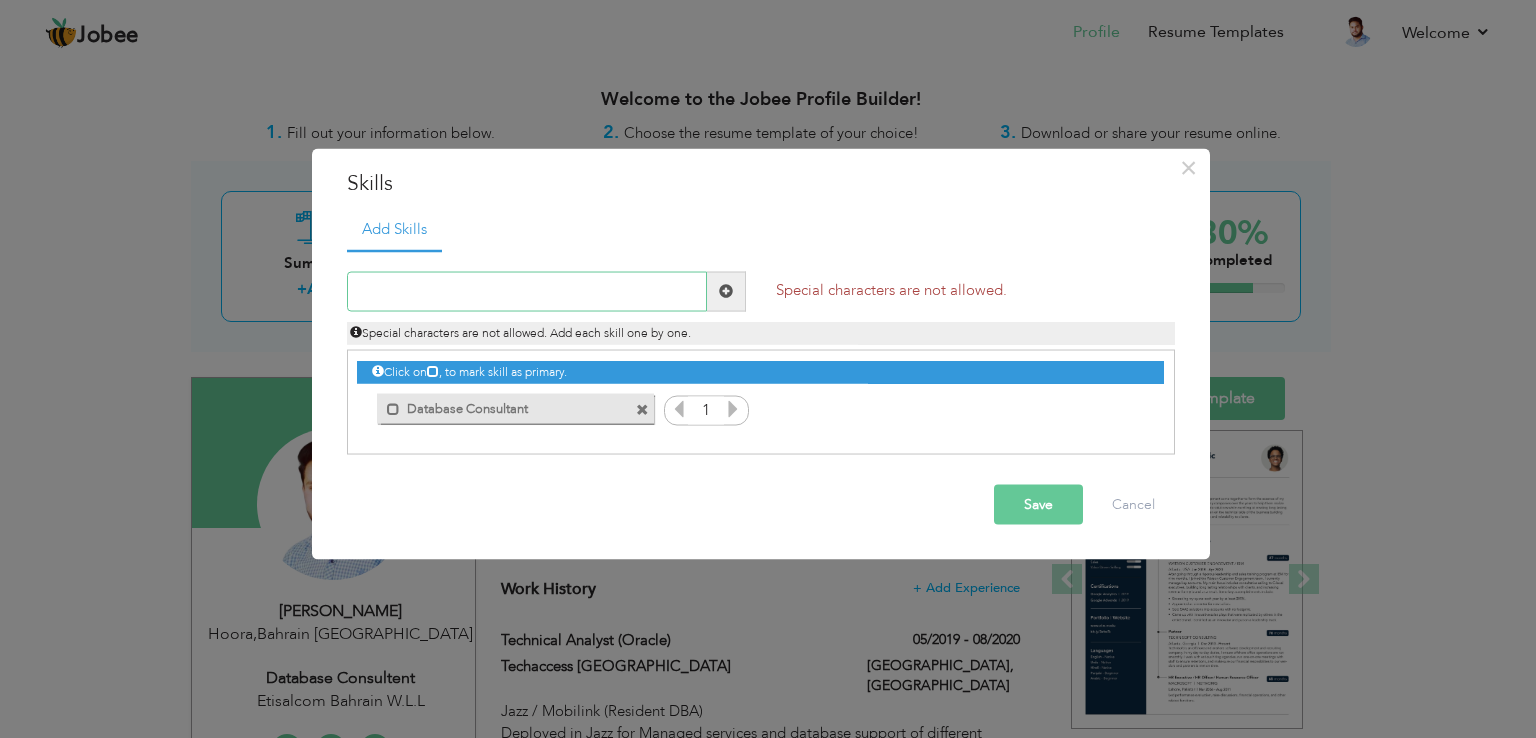 paste on "Database Admin Postgres, MySQL, Oracle 11g / 12c /" 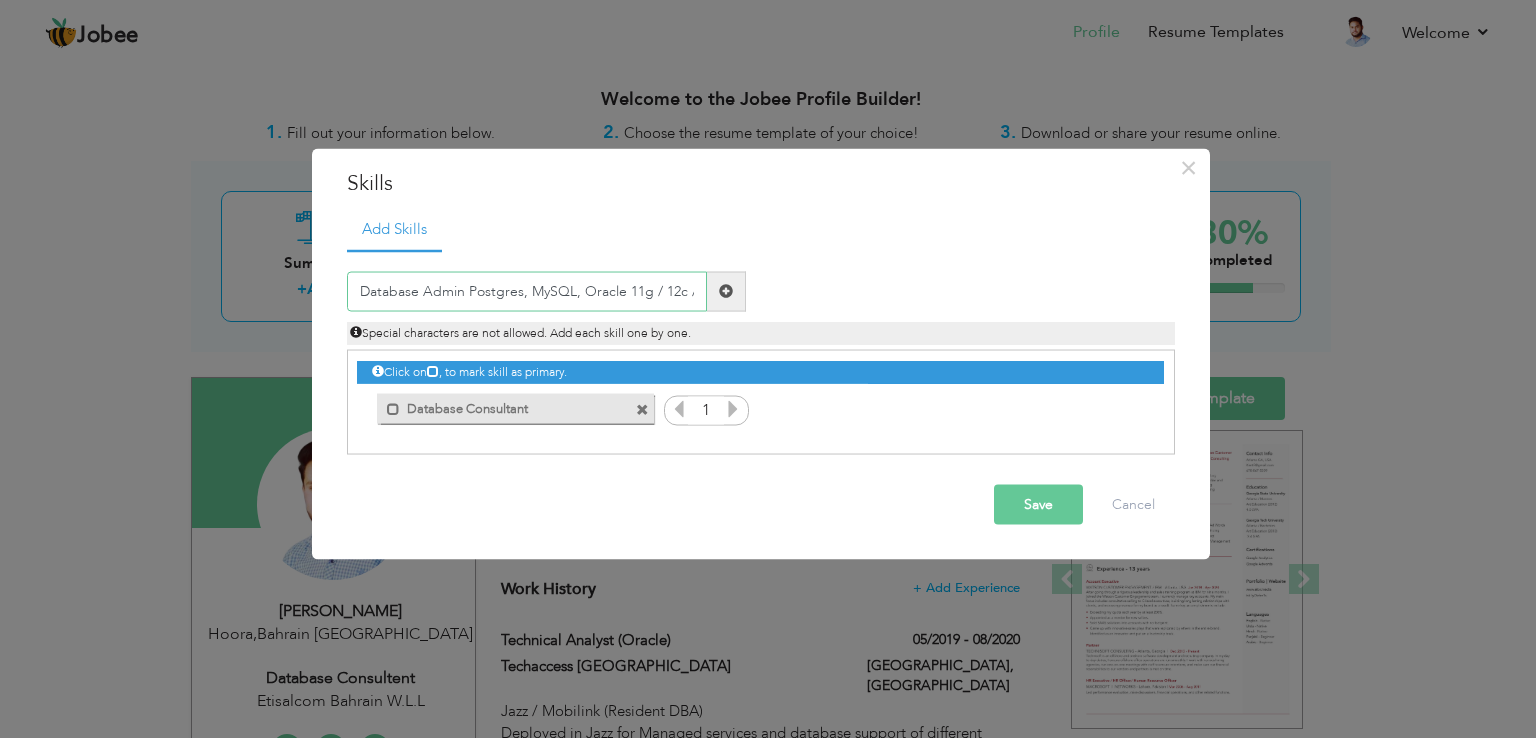 drag, startPoint x: 356, startPoint y: 286, endPoint x: 462, endPoint y: 287, distance: 106.004715 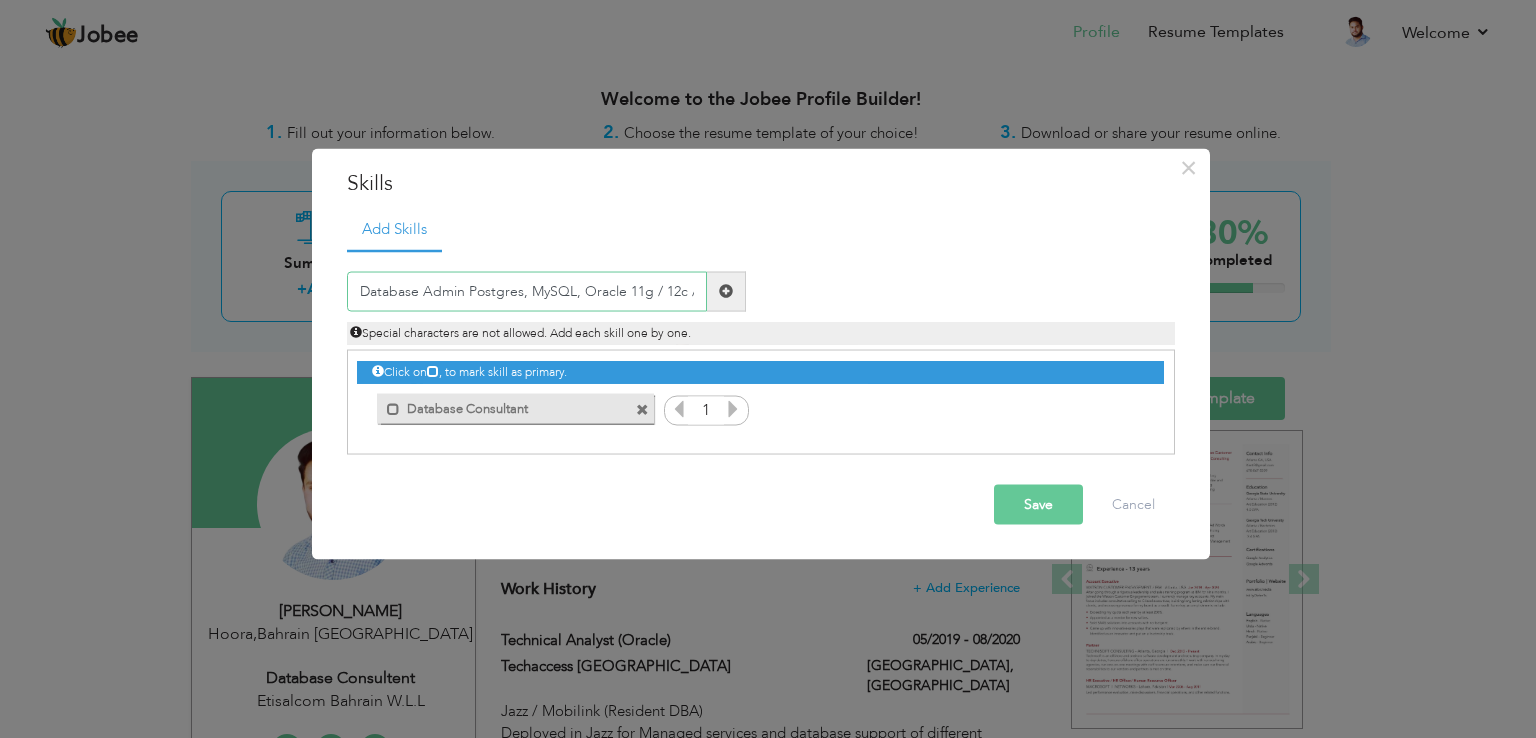 type on "Database Admin Postgres, MySQL, Oracle 11g / 12c /" 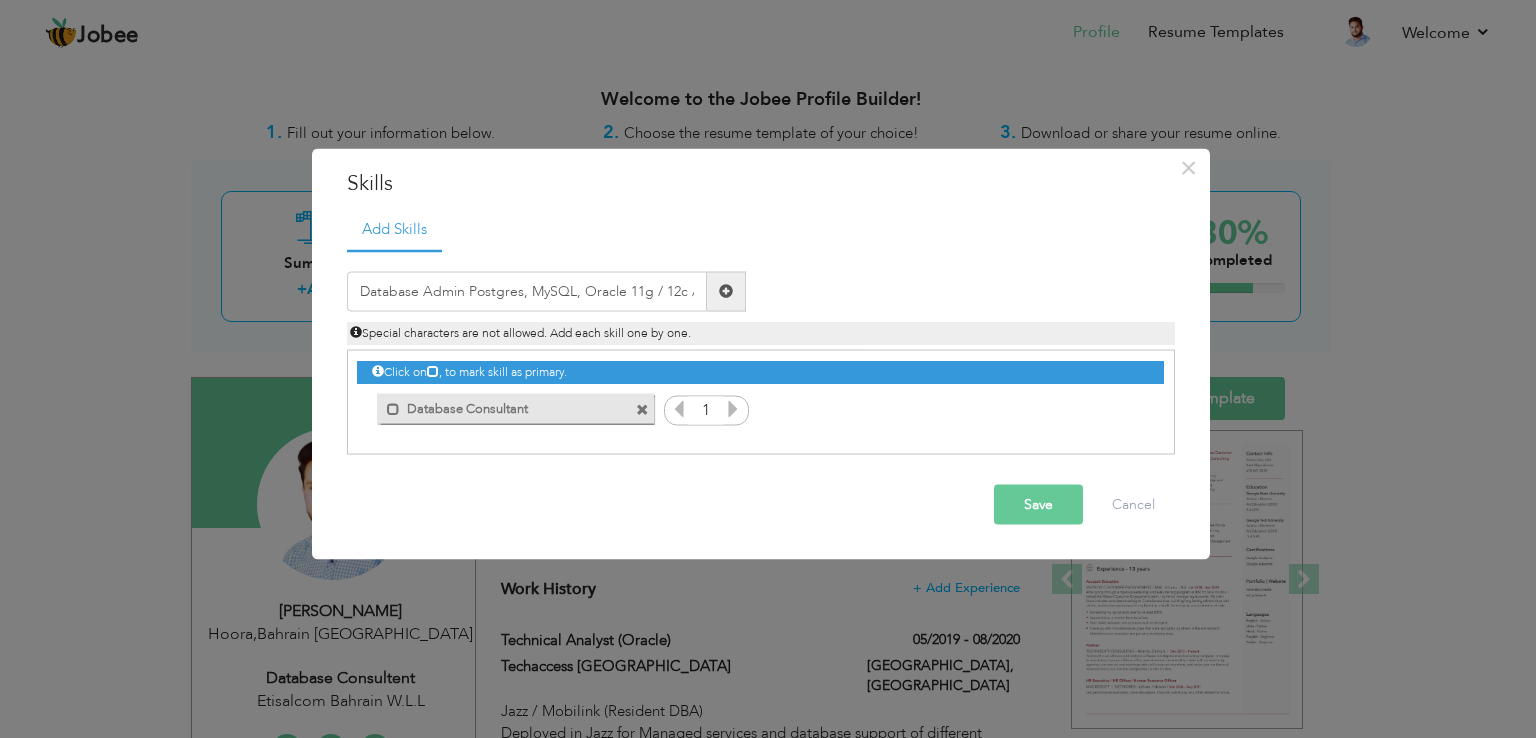 click at bounding box center [726, 291] 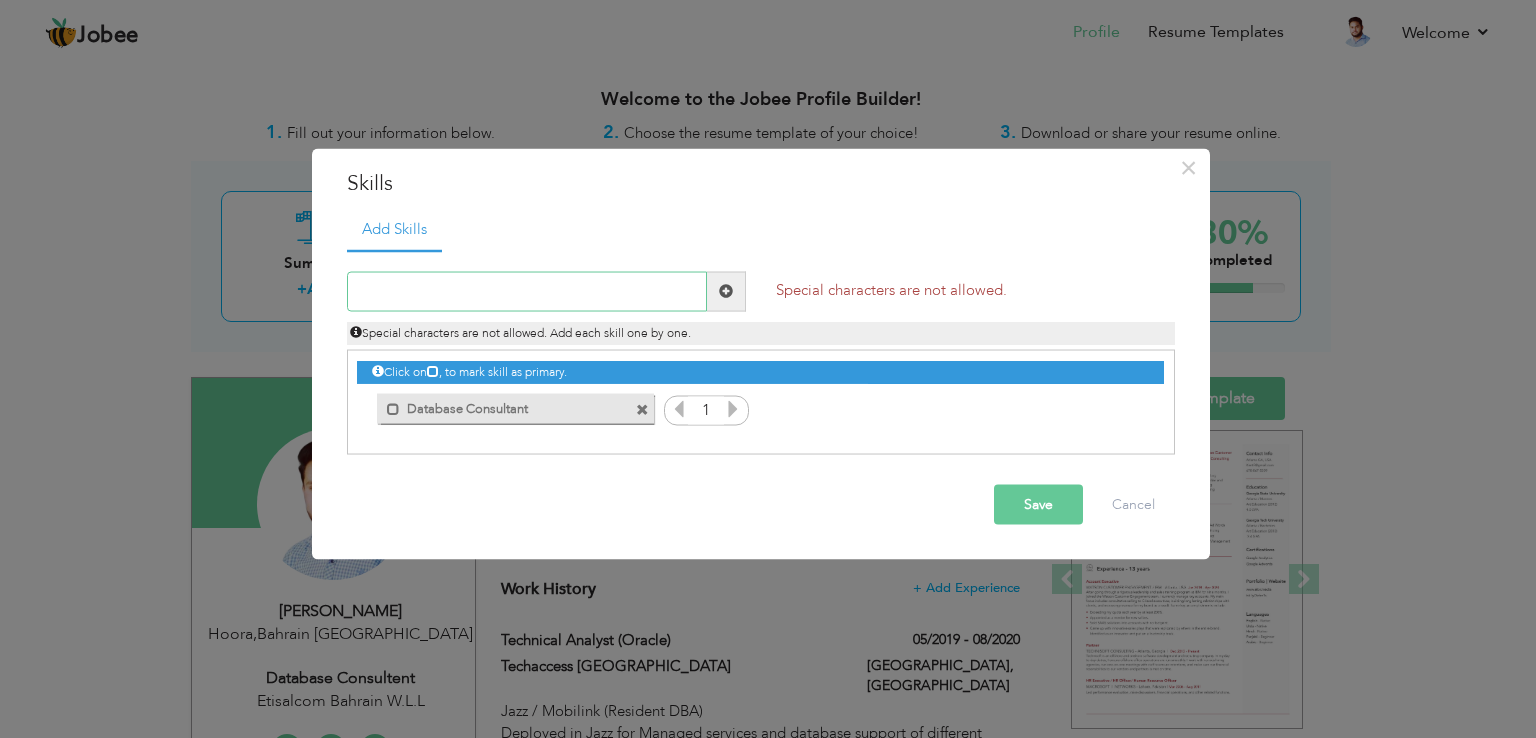 click at bounding box center (527, 291) 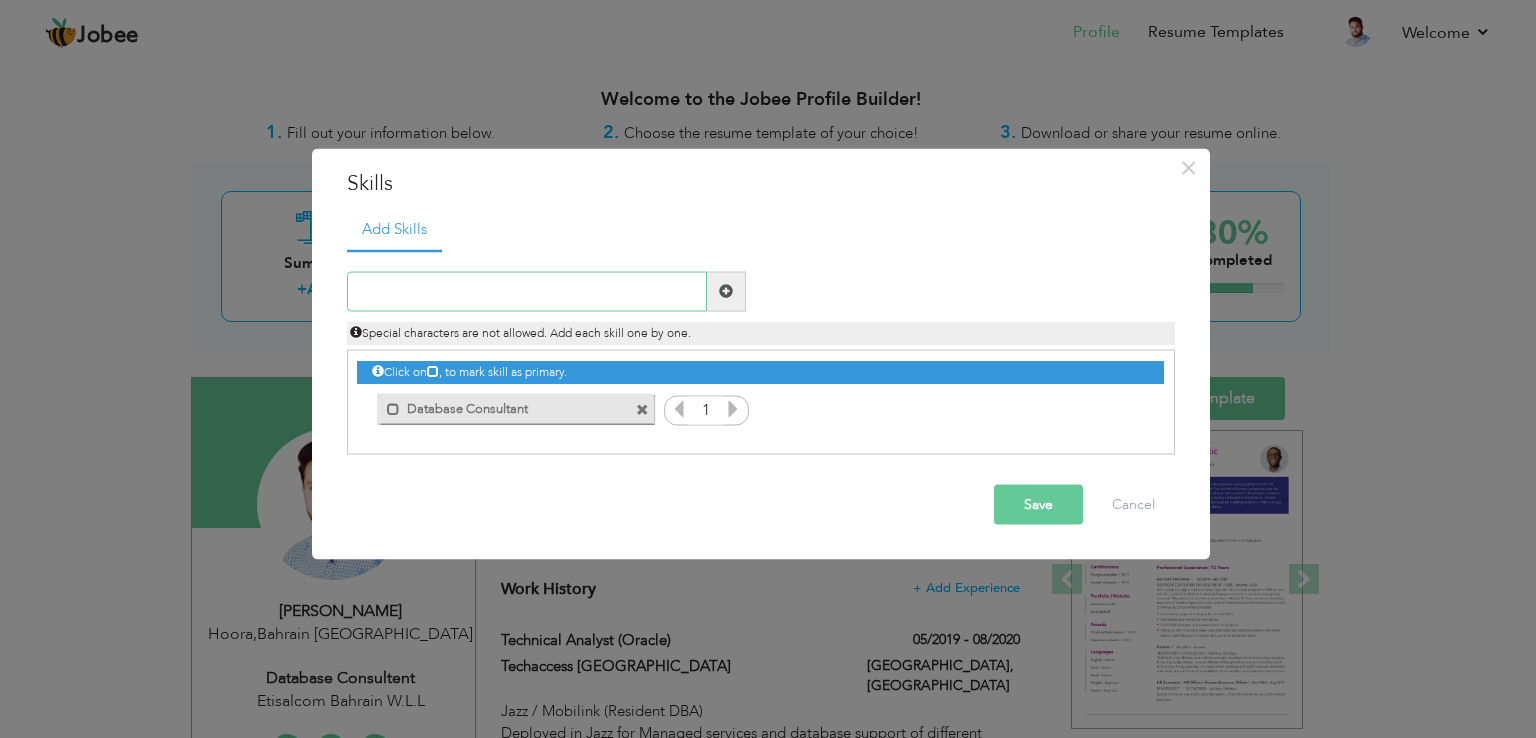 paste on "RDBMS/Open-source DB" 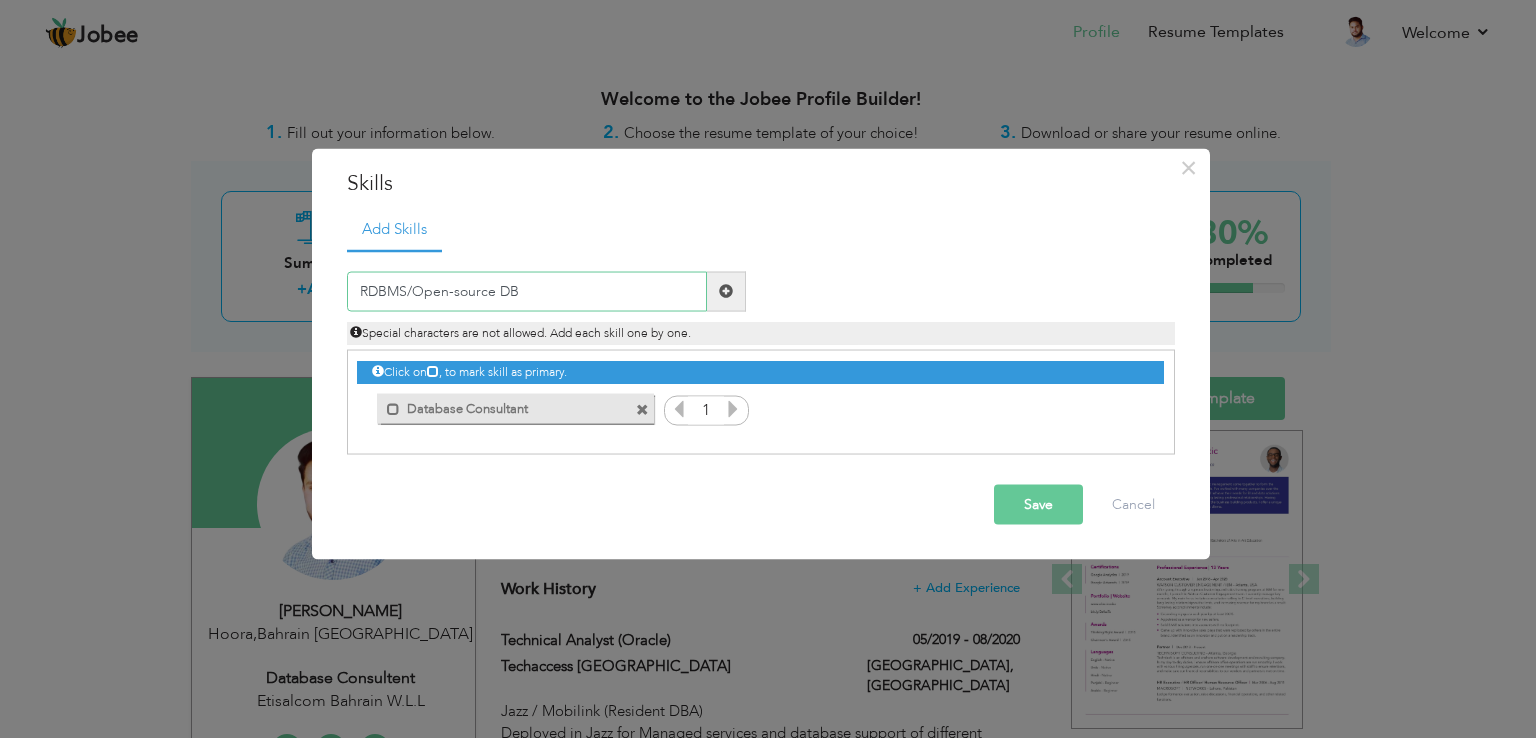 type on "RDBMS/Open-source DB" 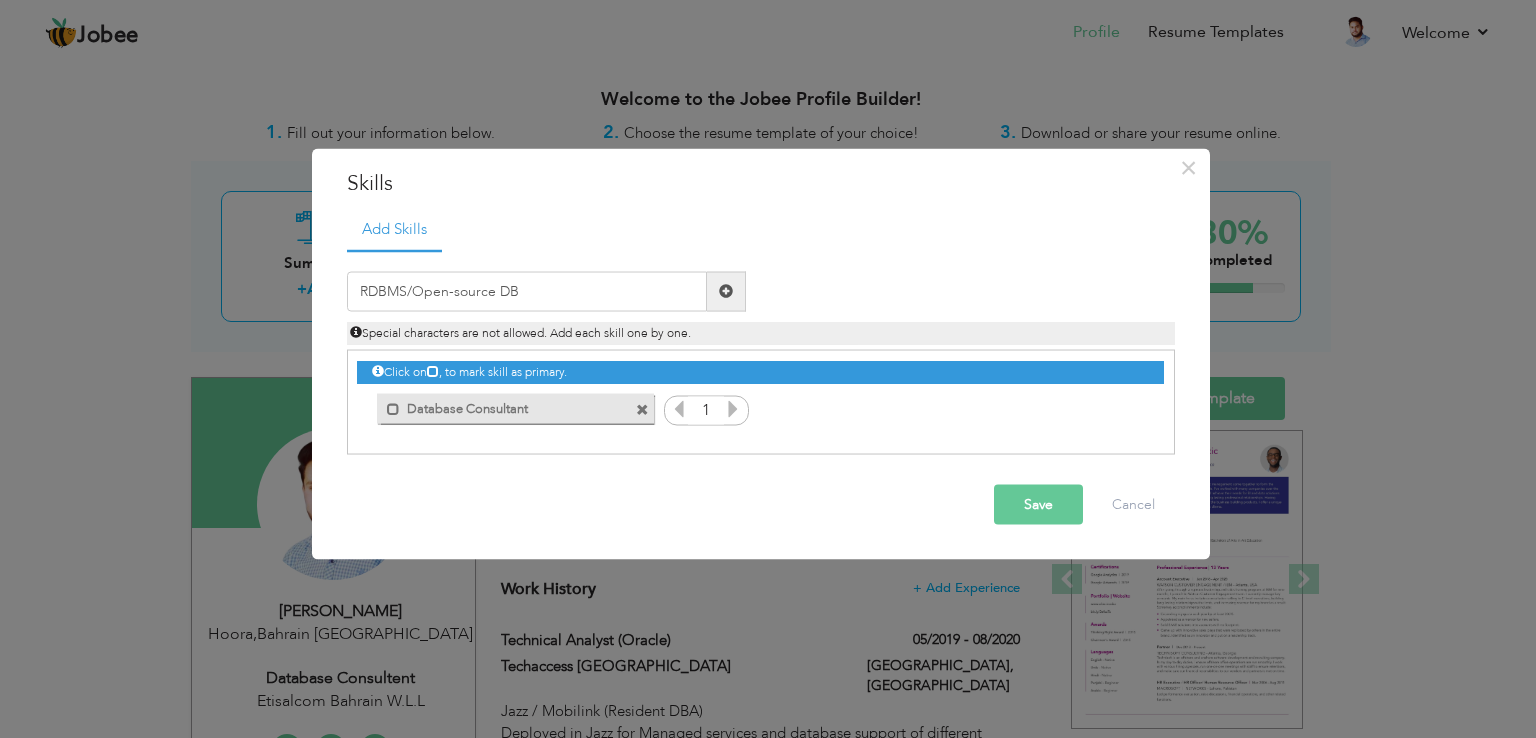 click at bounding box center [726, 291] 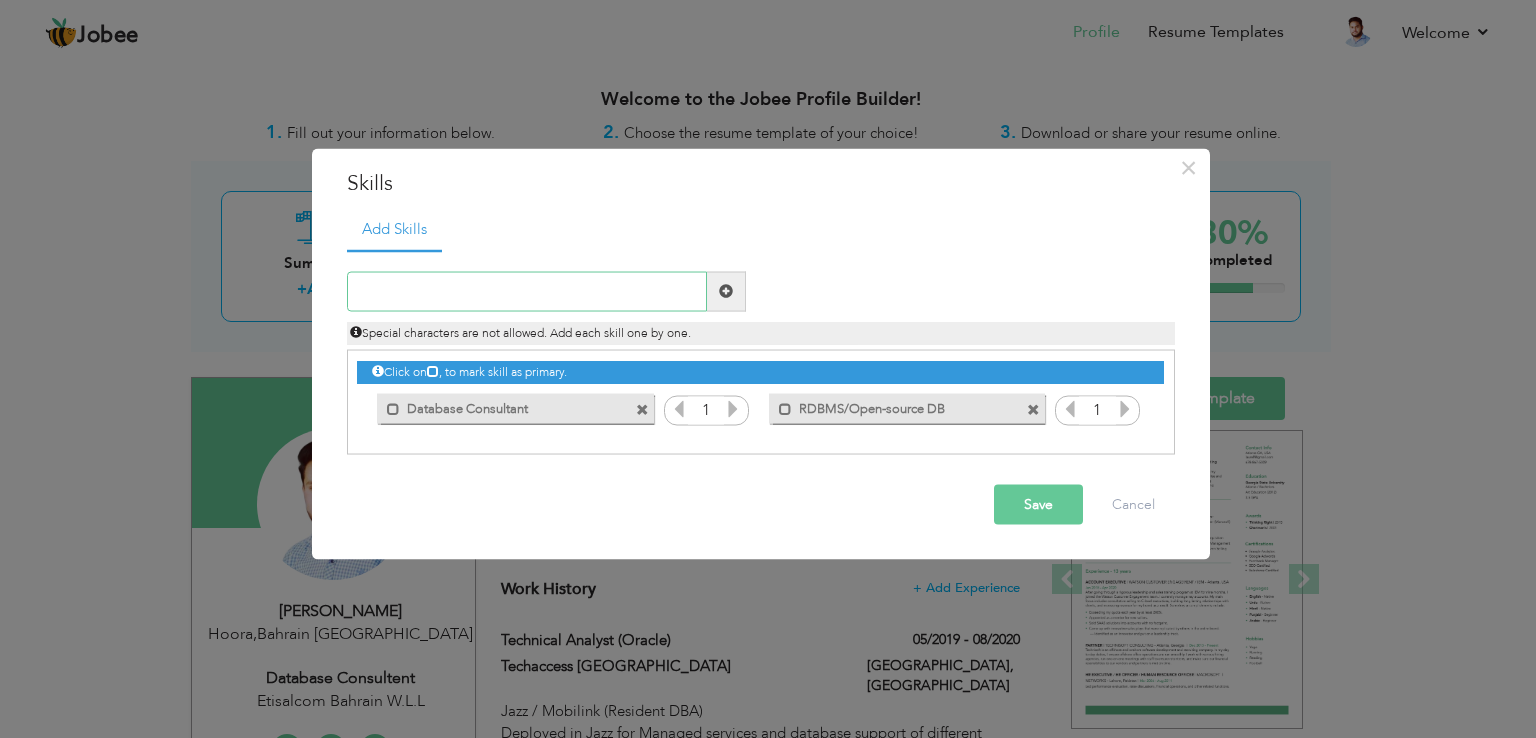 click at bounding box center [527, 291] 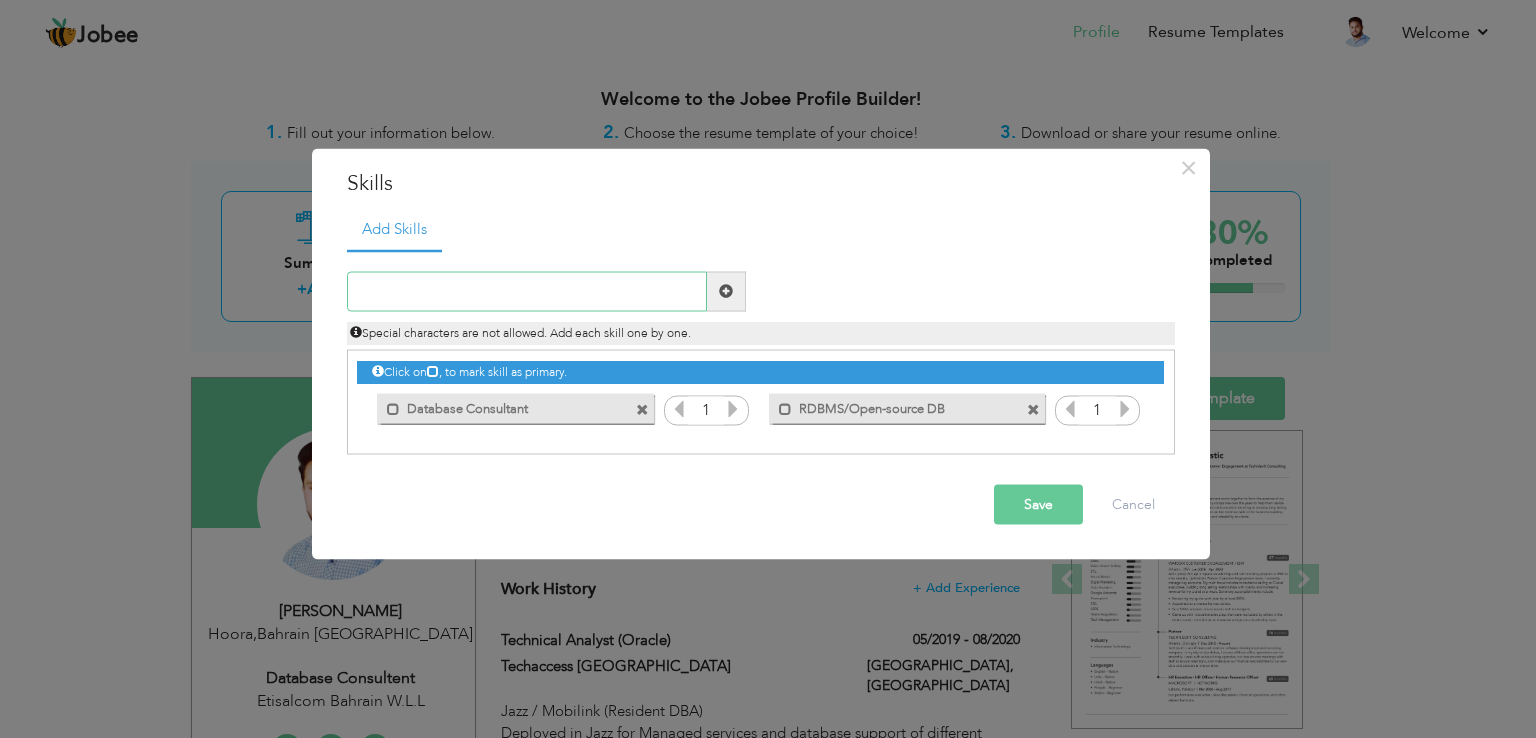 paste on "High Availability" 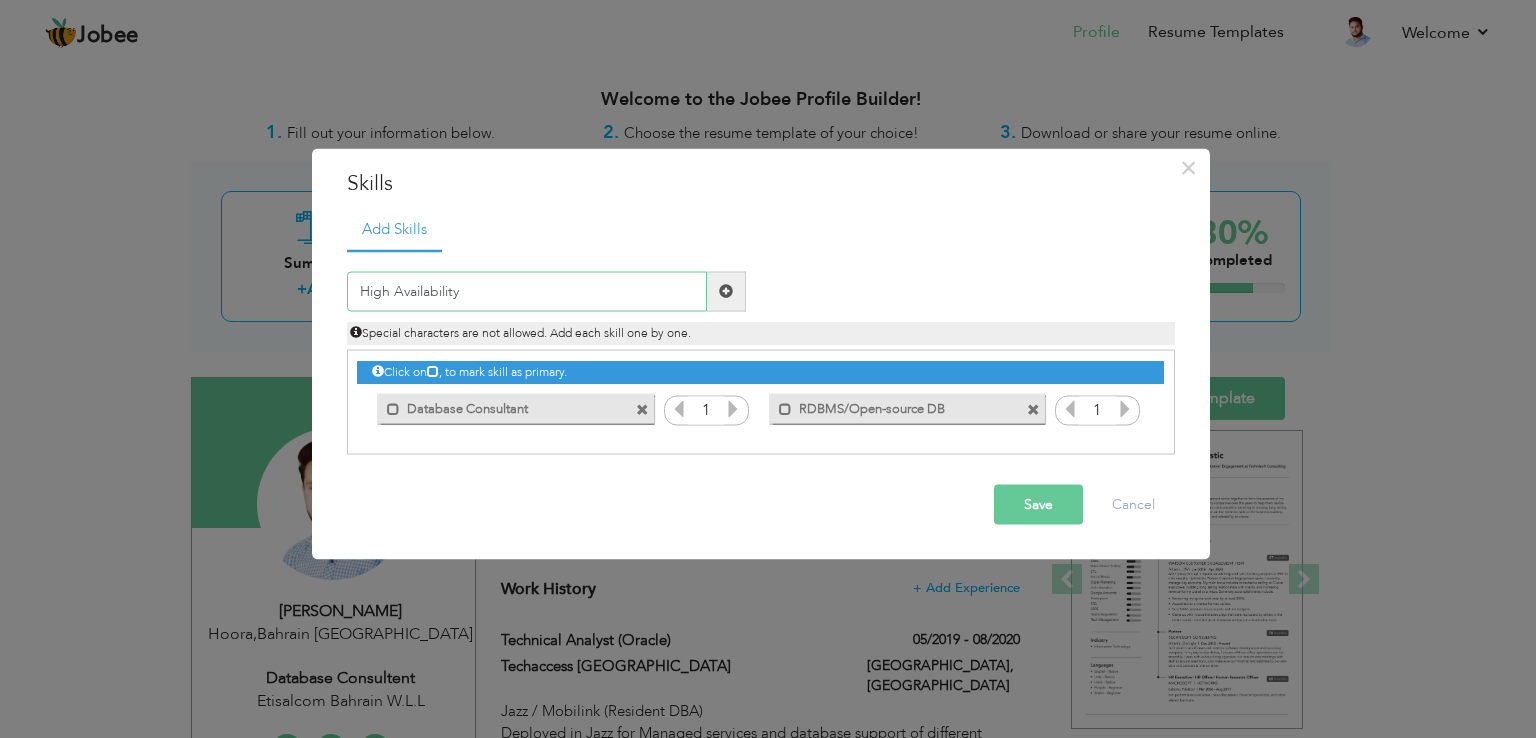 type on "High Availability" 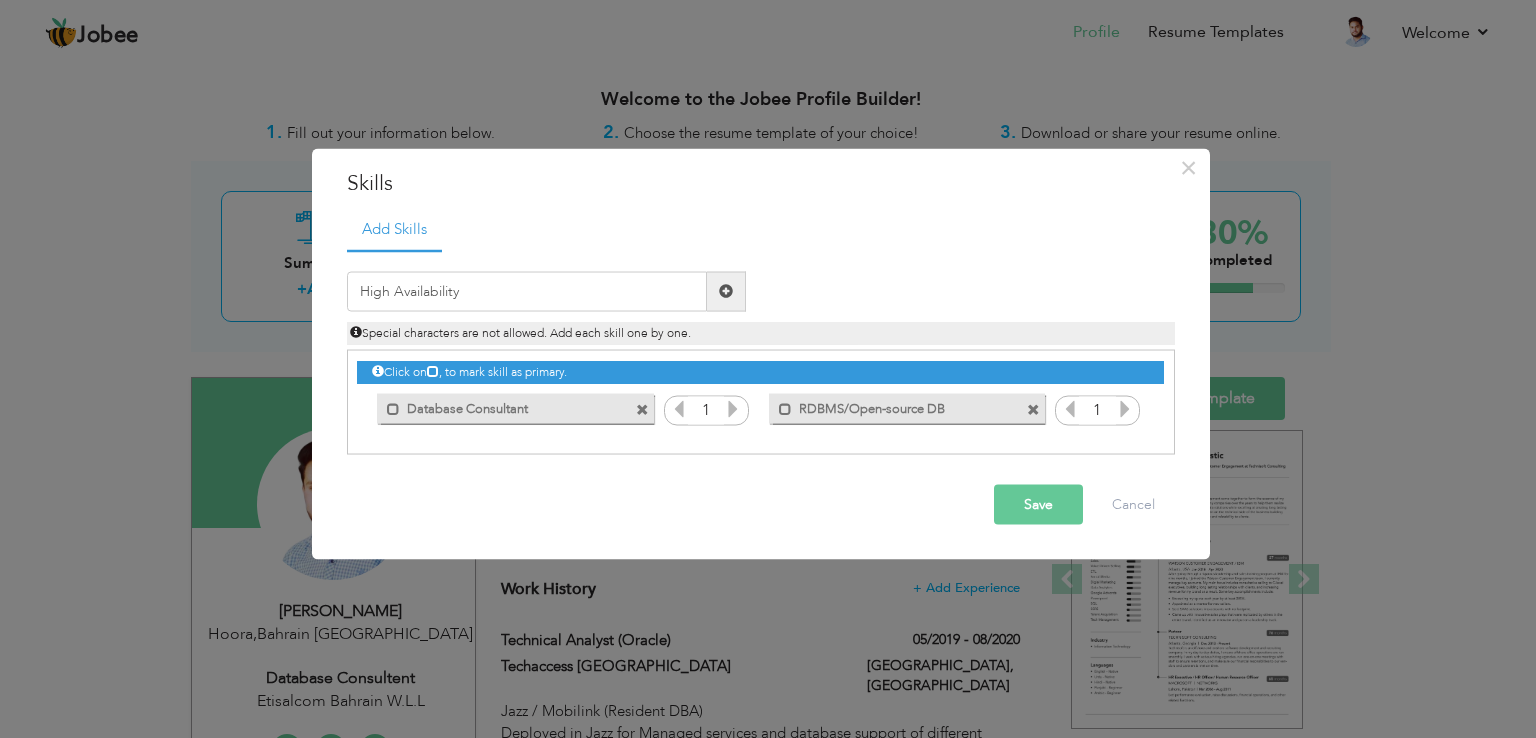 click at bounding box center (726, 291) 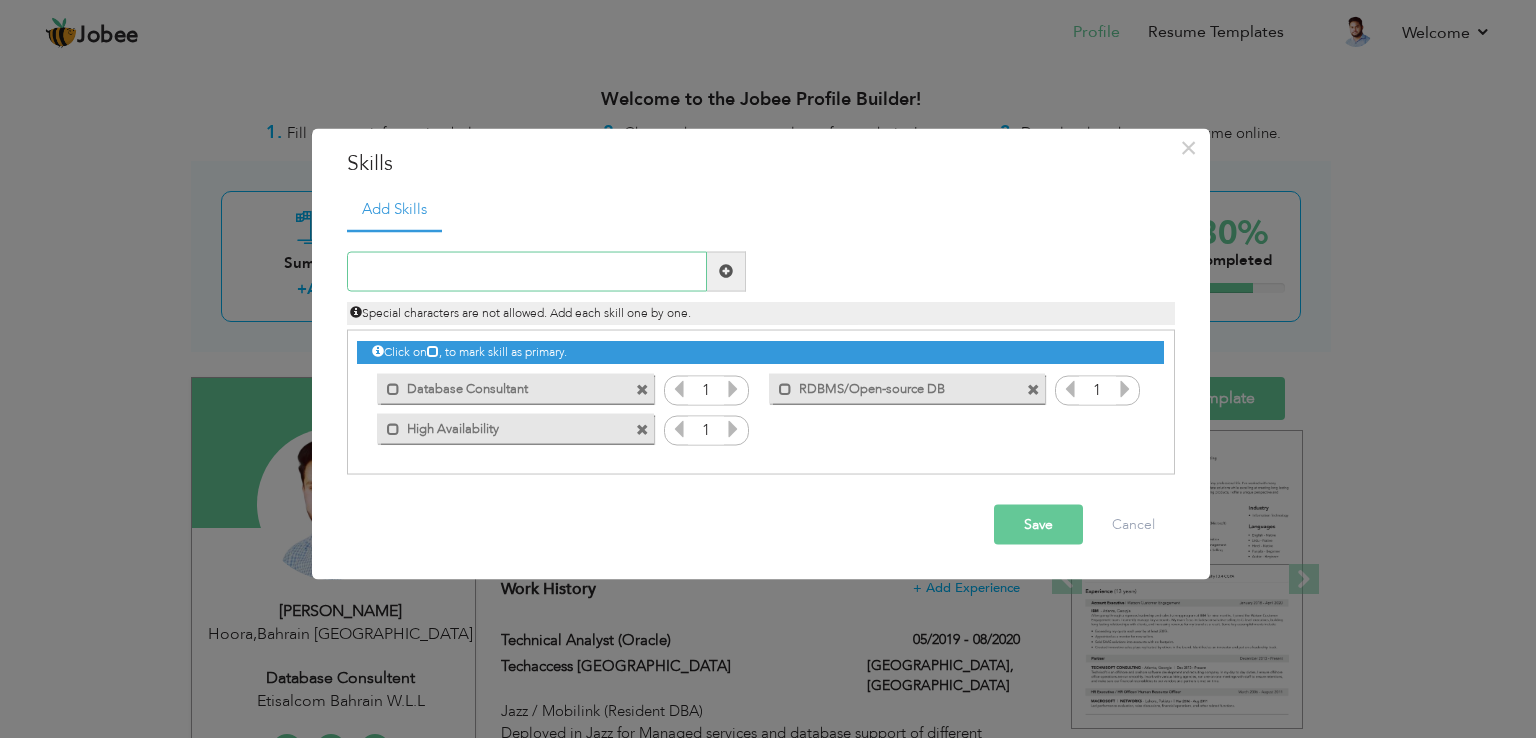 click at bounding box center (527, 271) 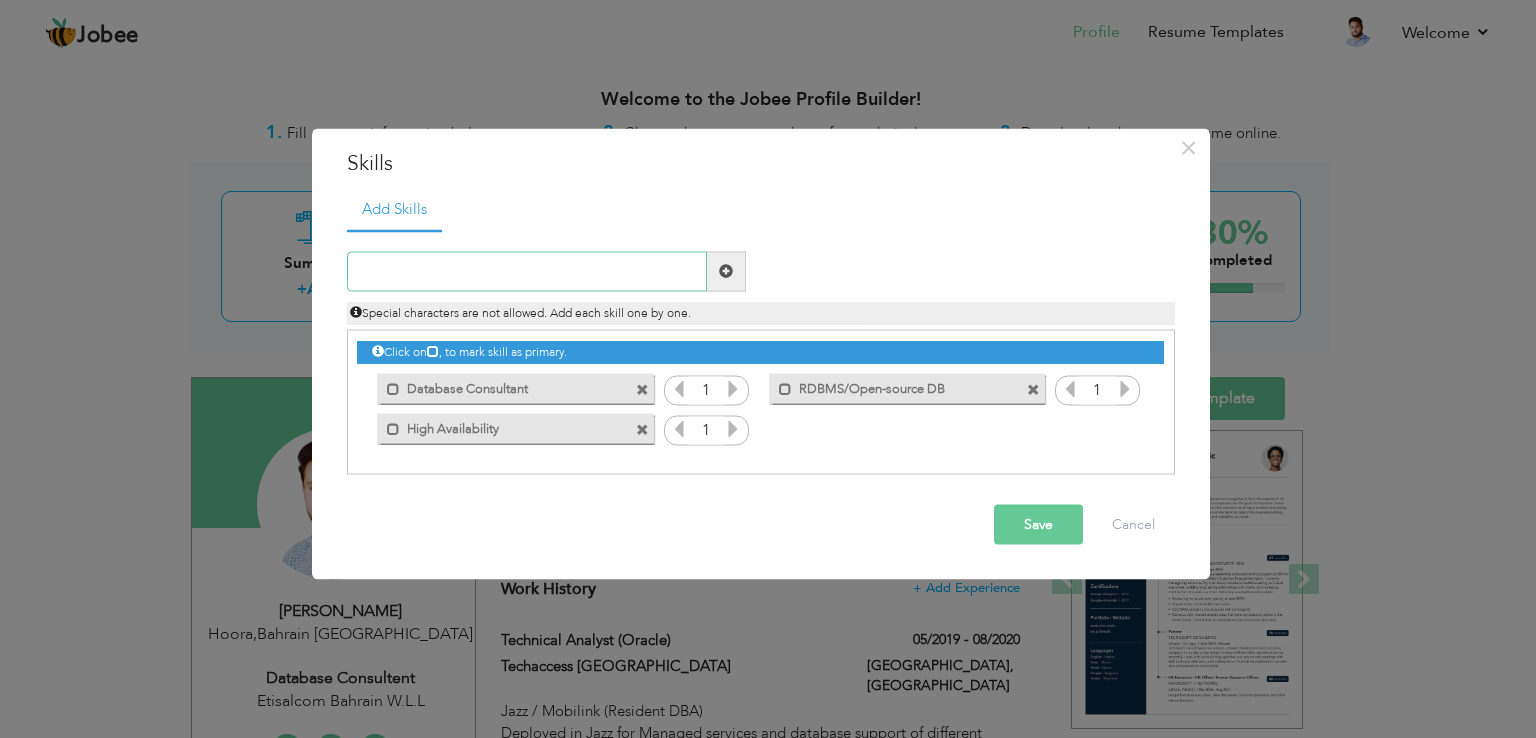 paste on "Disaster Recovery" 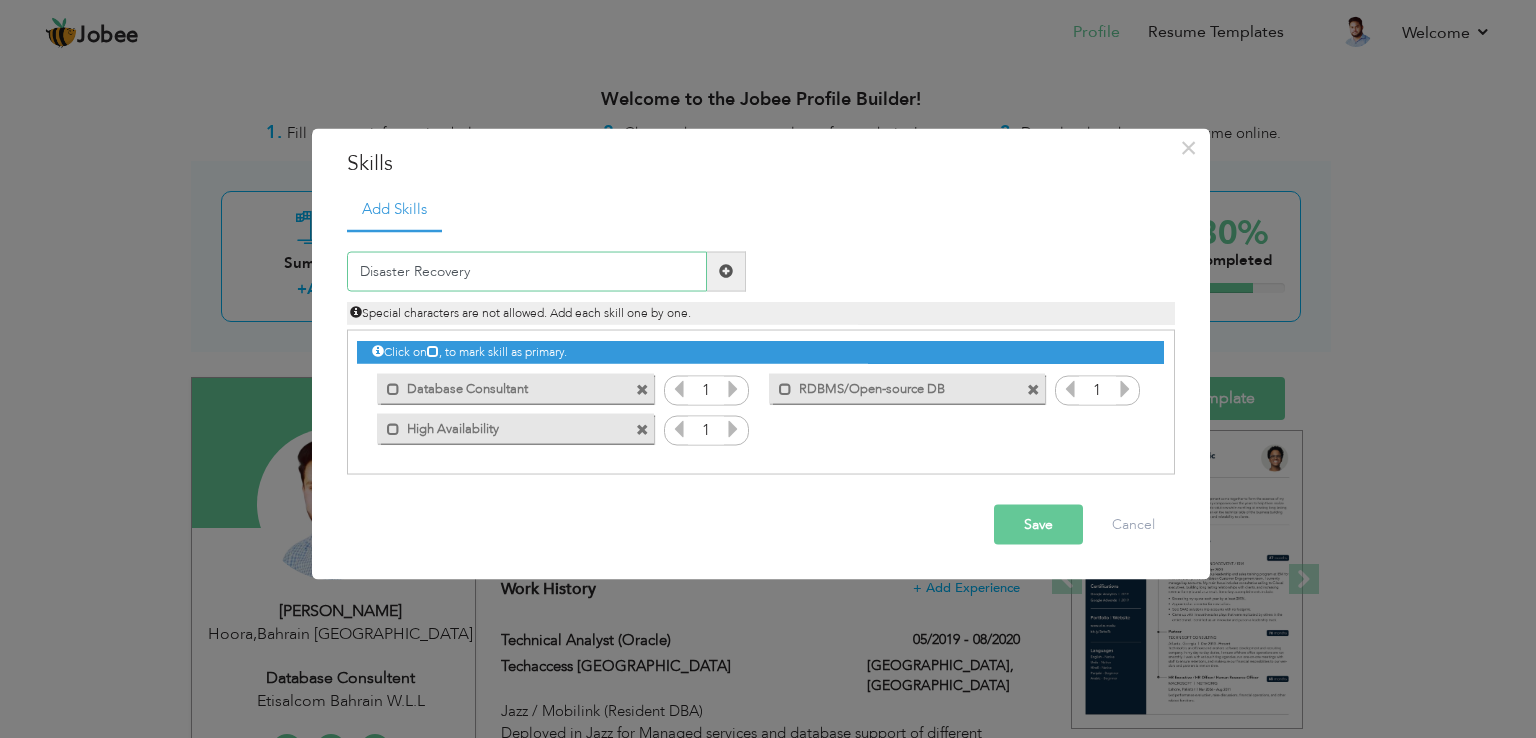 type on "Disaster Recovery" 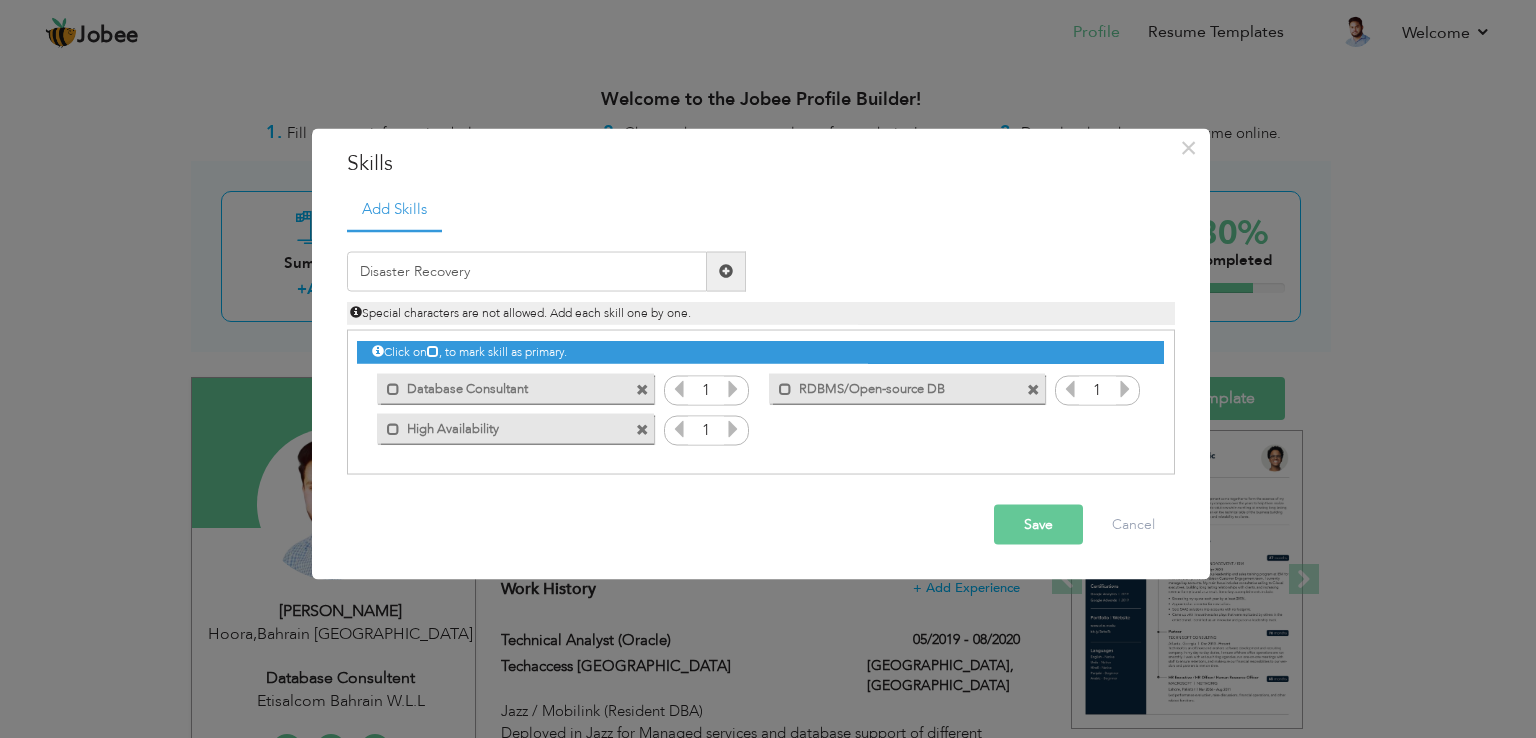 click at bounding box center (726, 271) 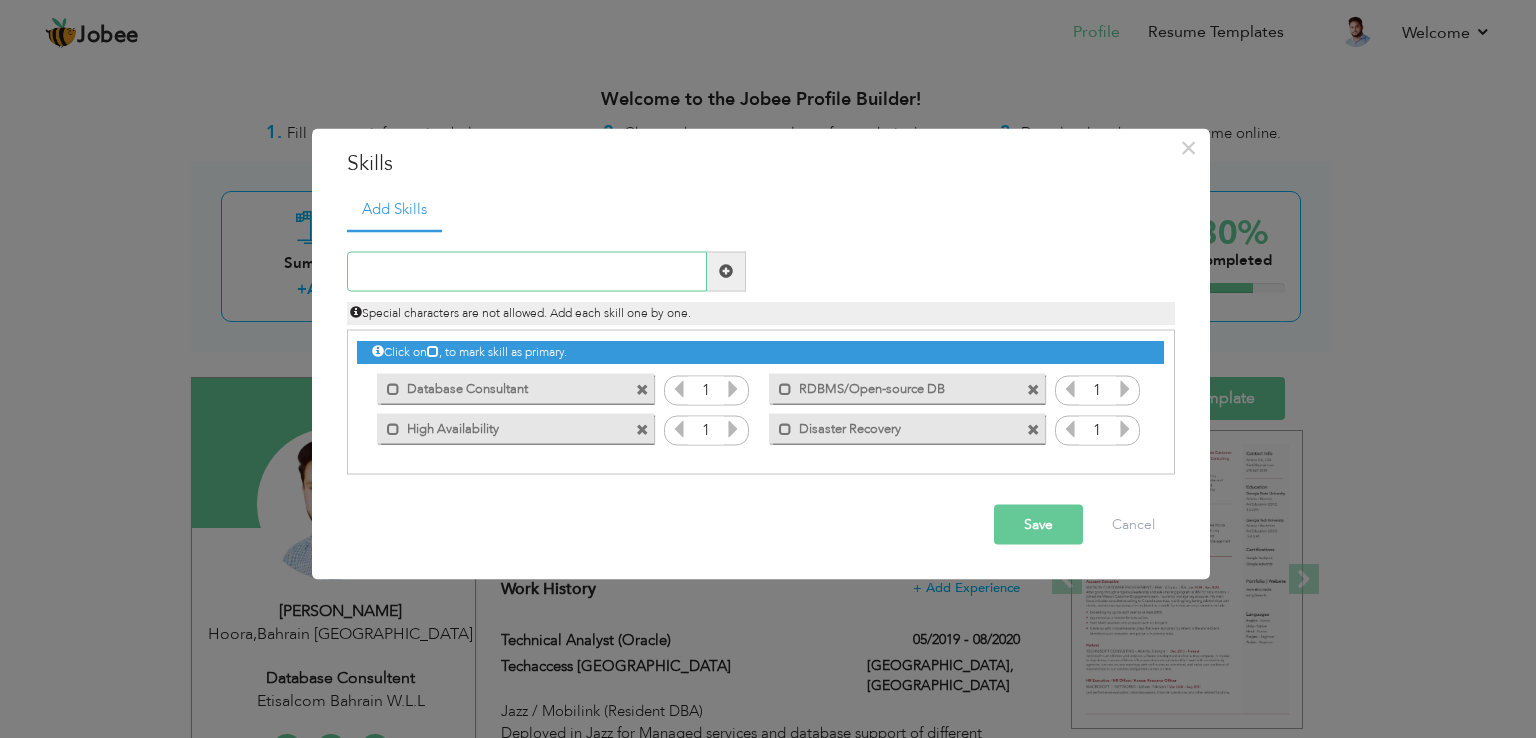 click at bounding box center [527, 271] 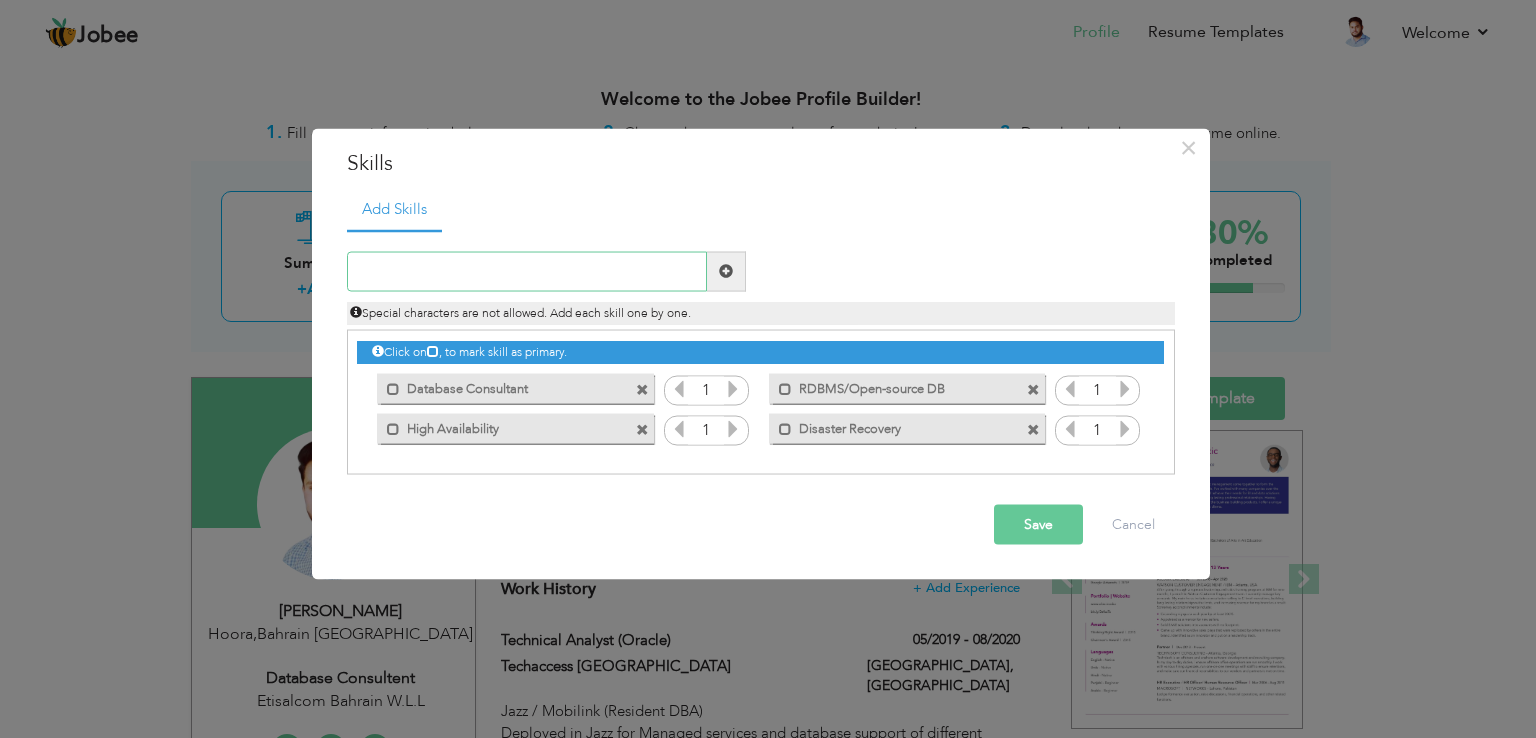 paste on "Operating System" 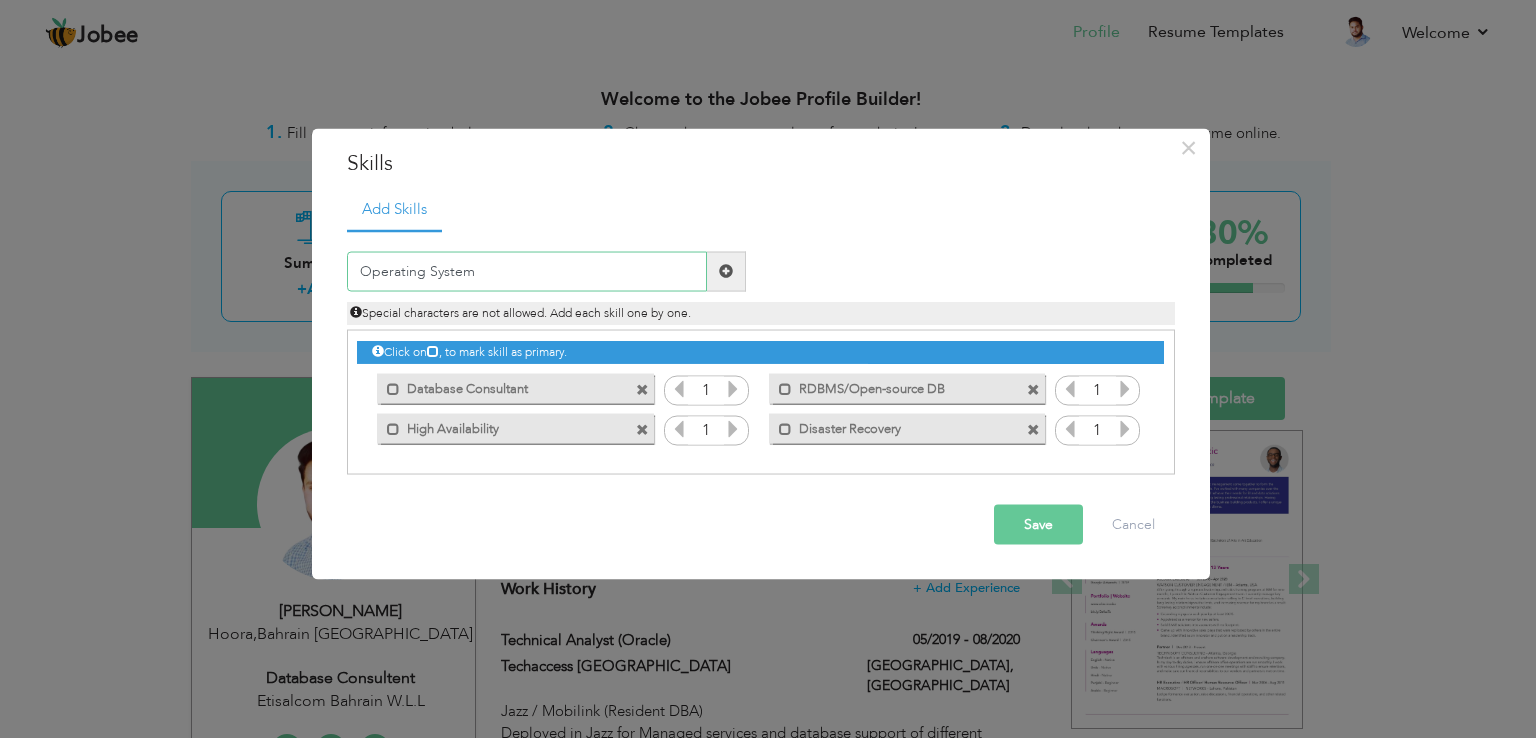 type on "Operating System" 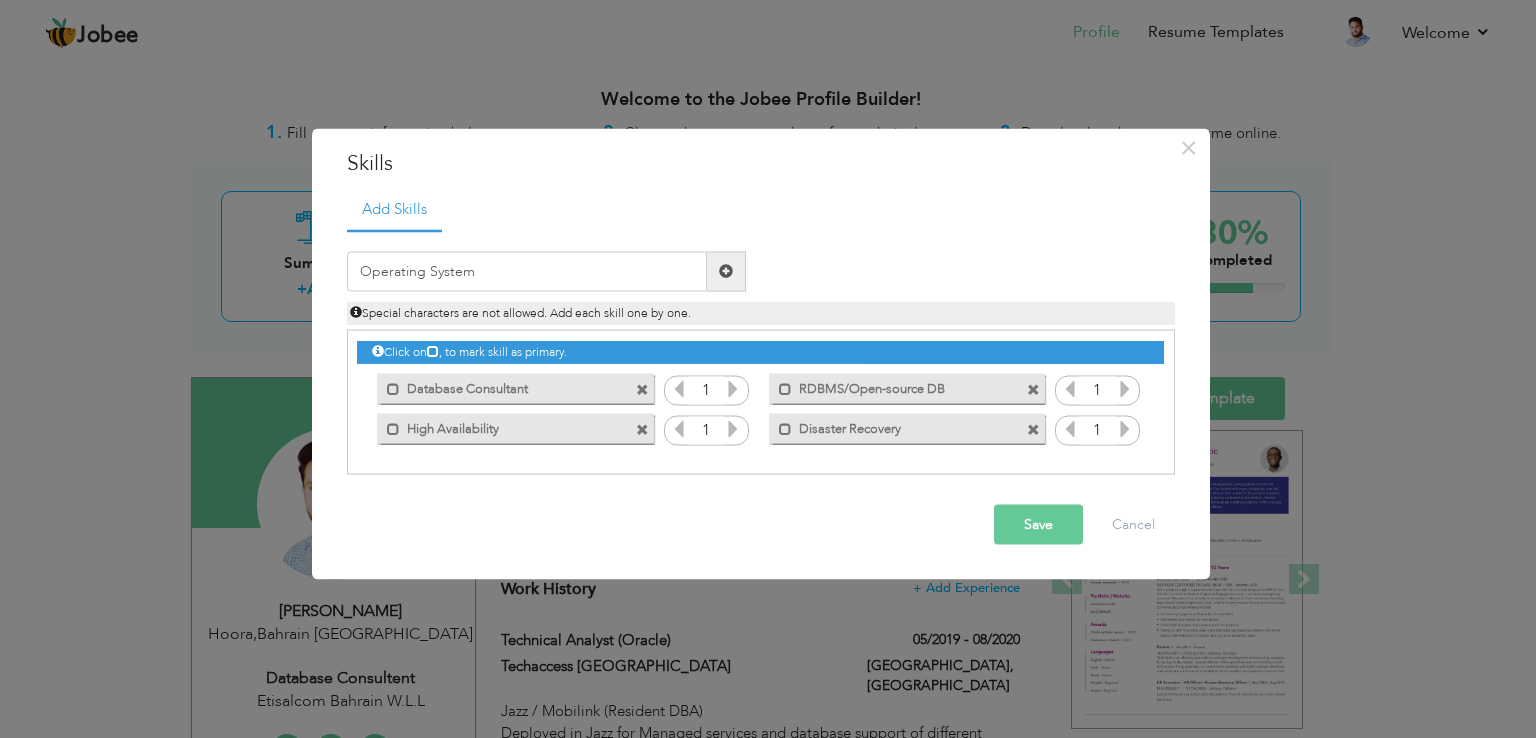 click at bounding box center (726, 271) 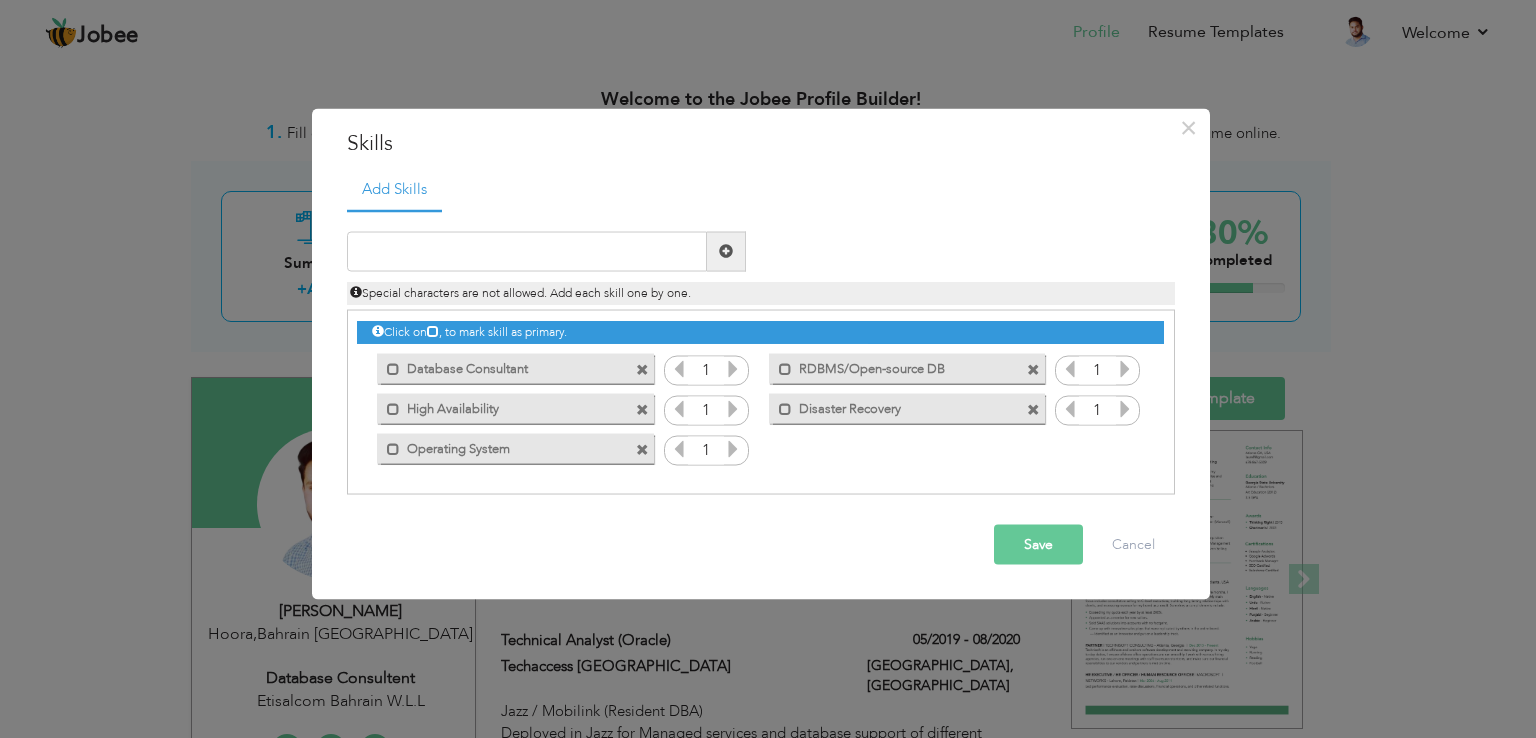 click on "Special characters are not allowed. Add each skill one by one." at bounding box center [761, 287] 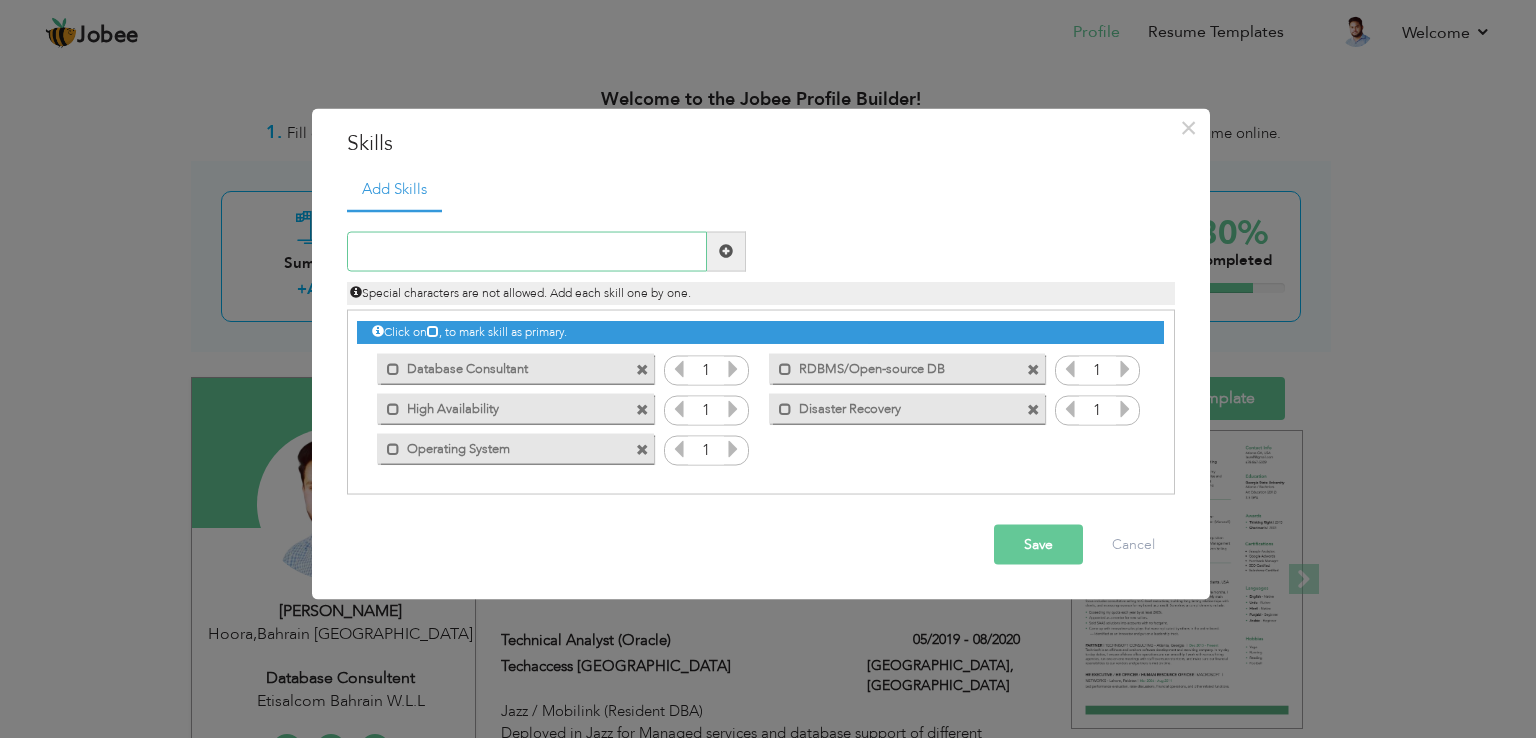 click at bounding box center [527, 251] 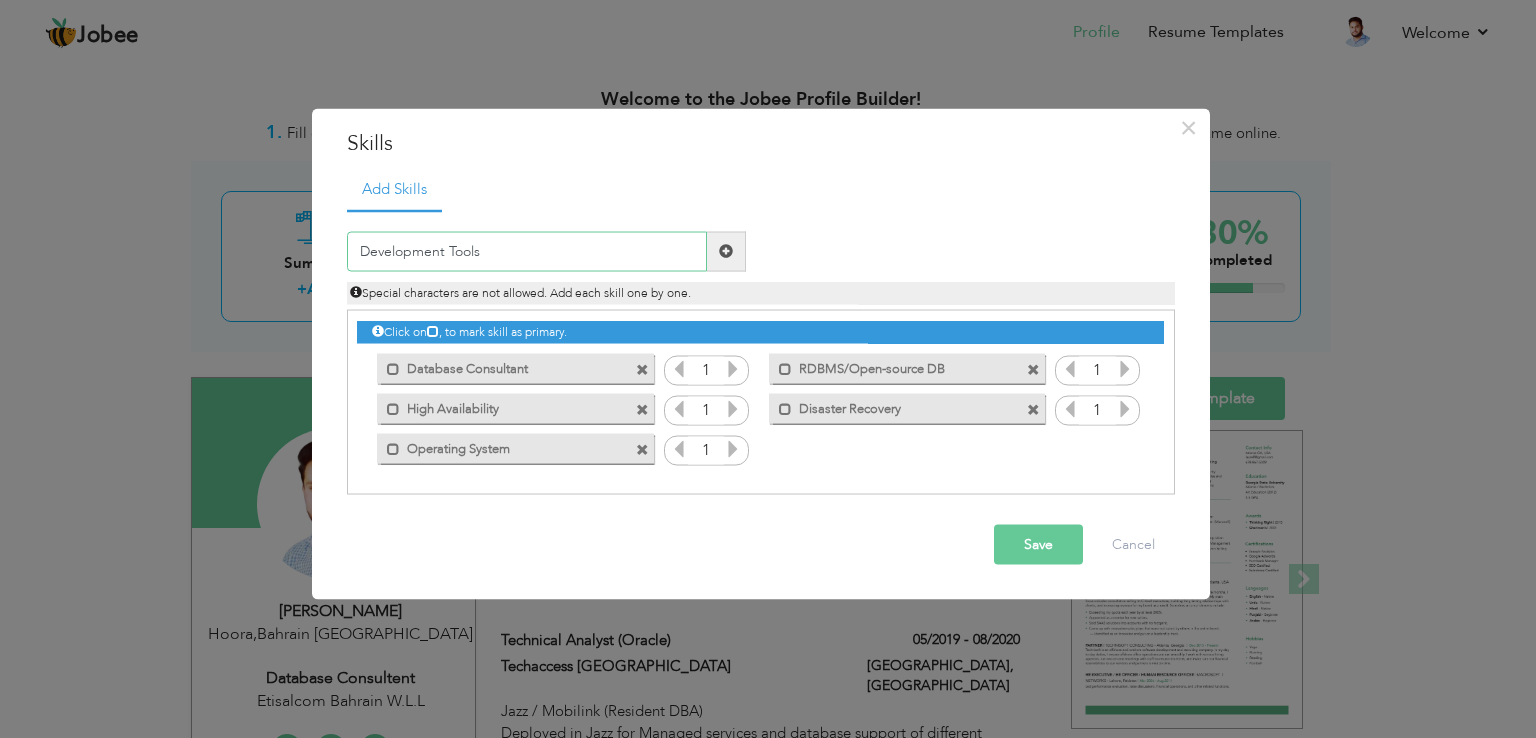 type on "Development Tools" 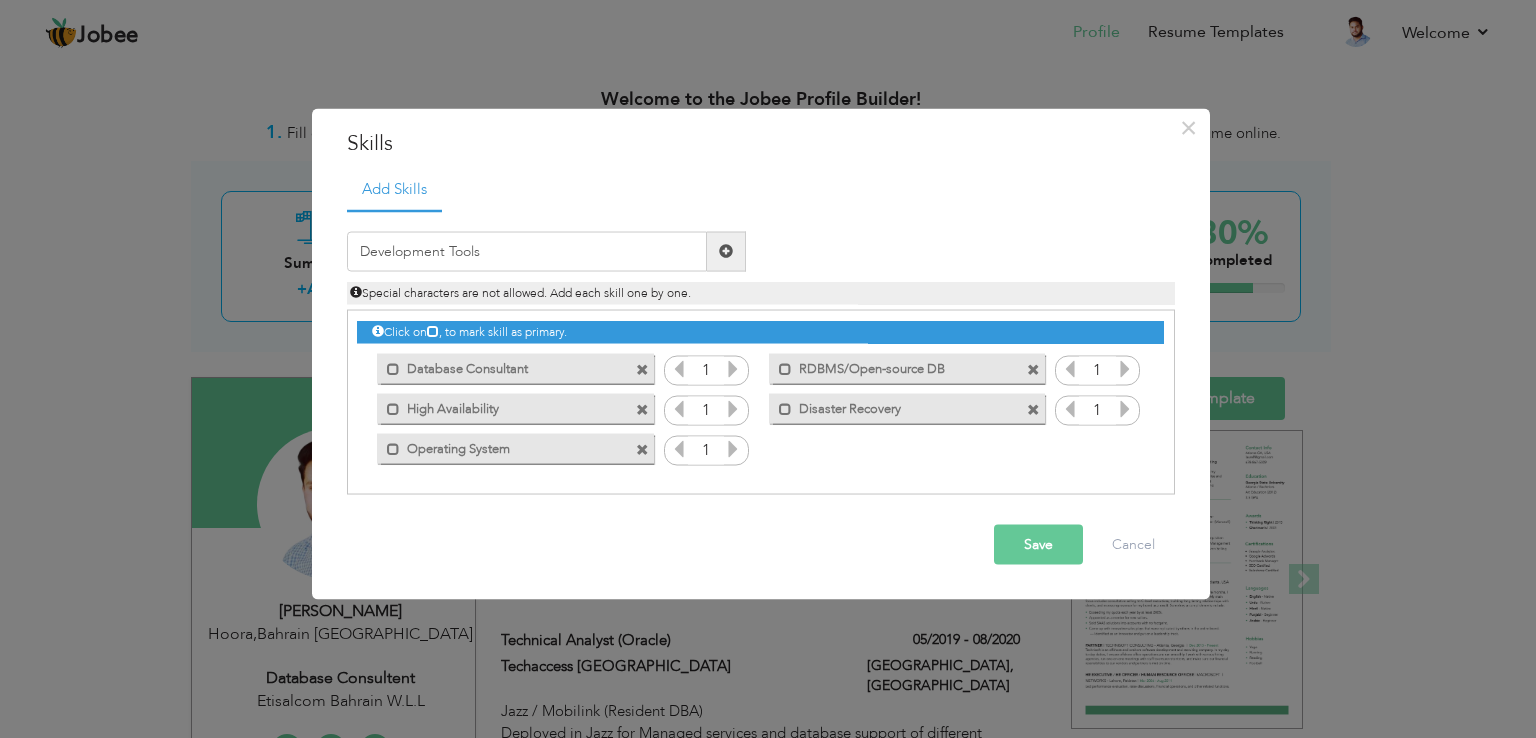 click at bounding box center (726, 251) 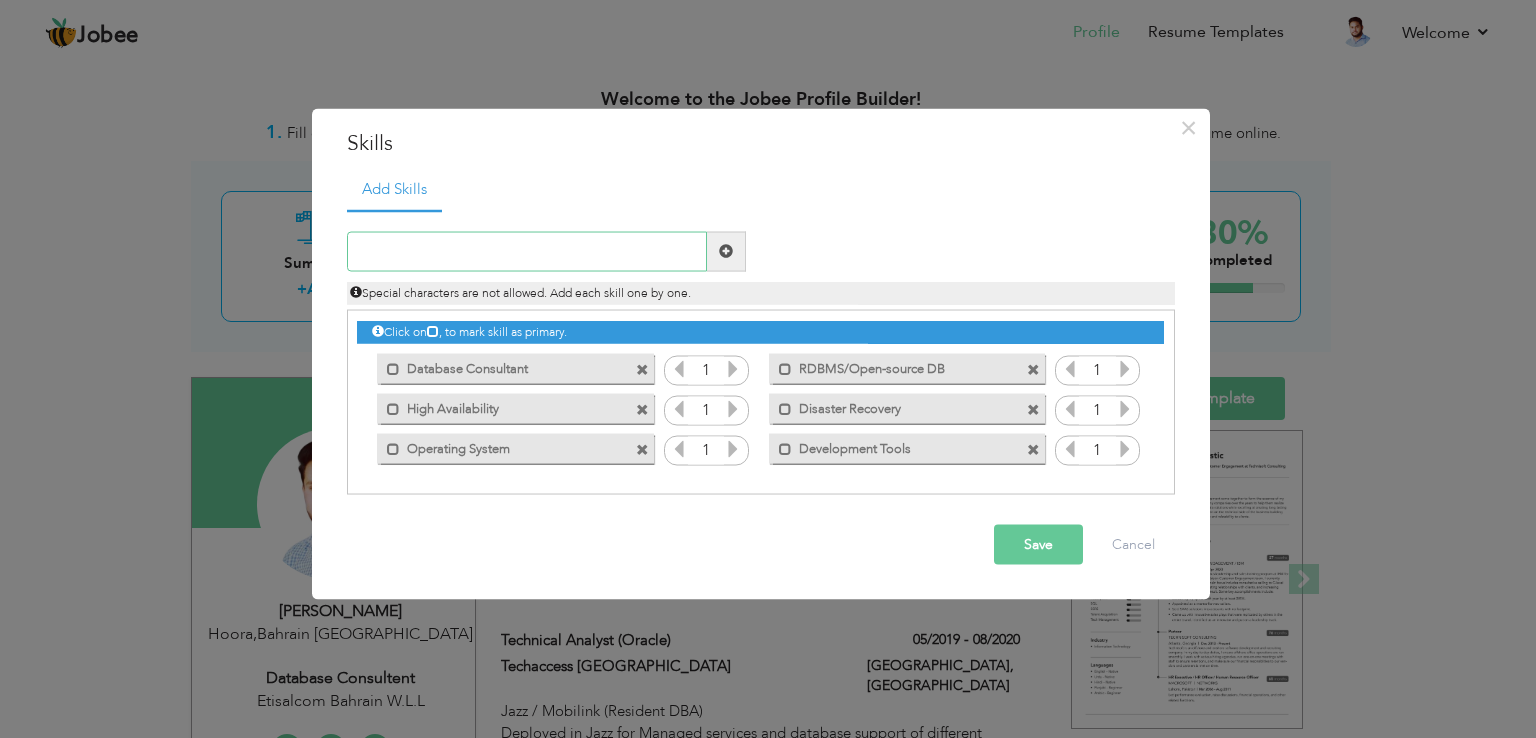 click at bounding box center [527, 251] 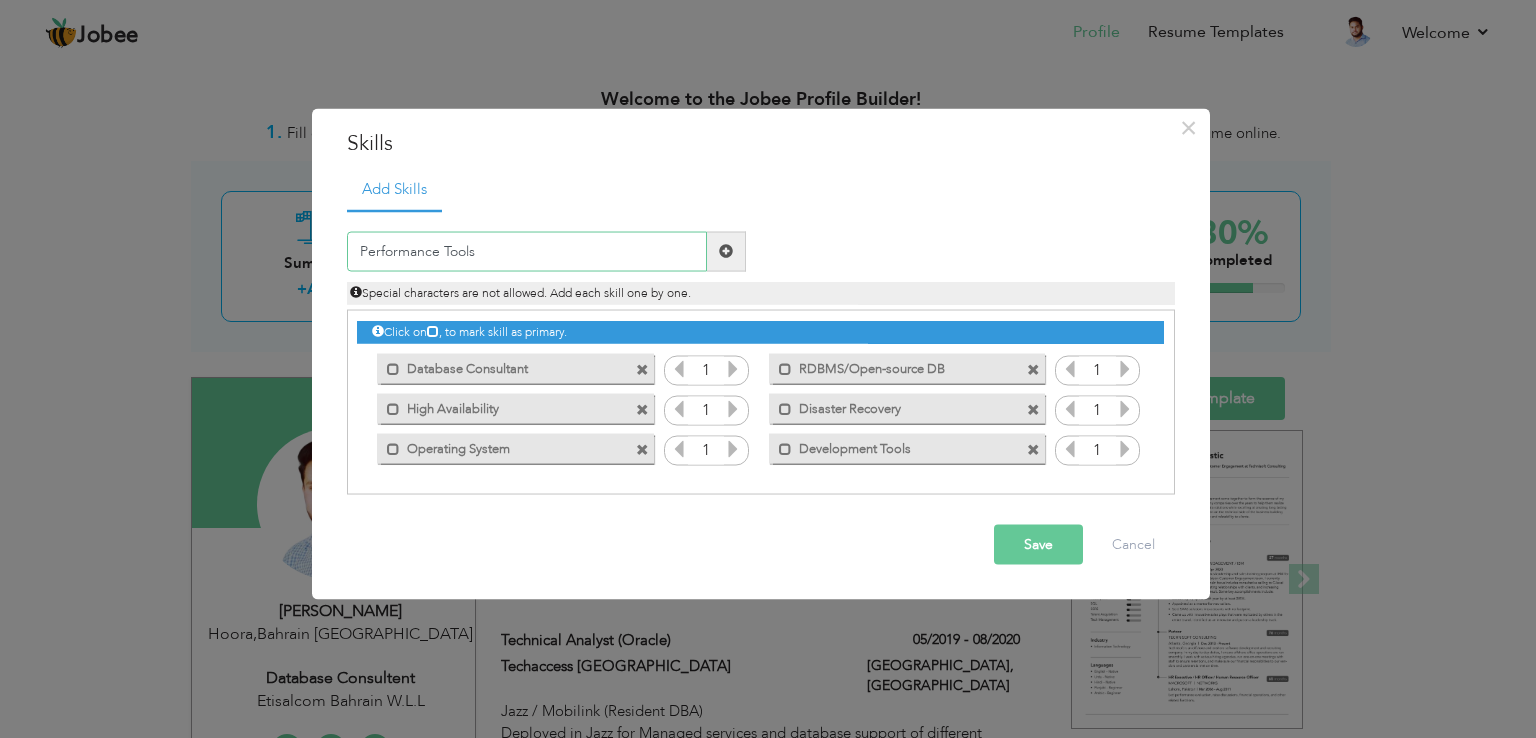 type on "Performance Tools" 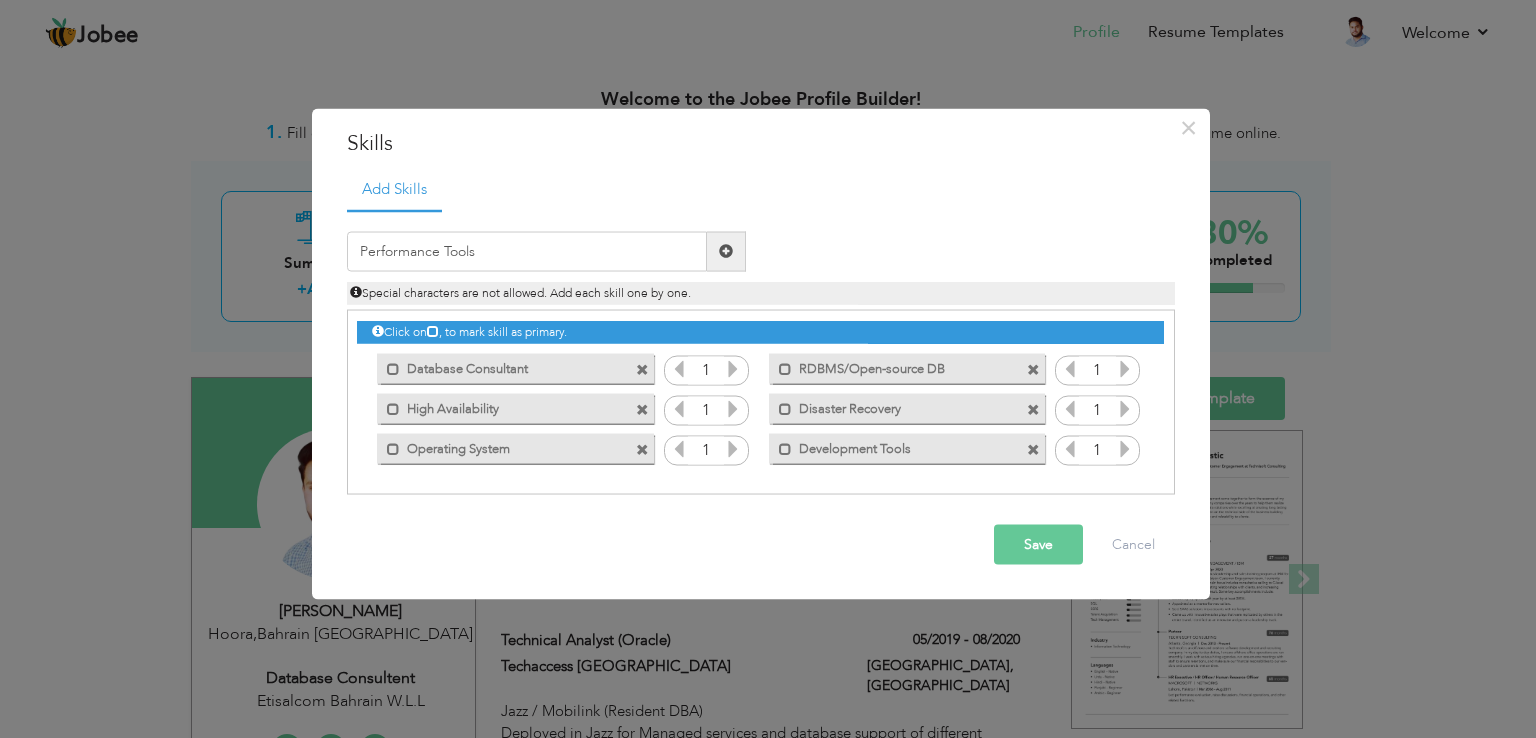 click at bounding box center (726, 251) 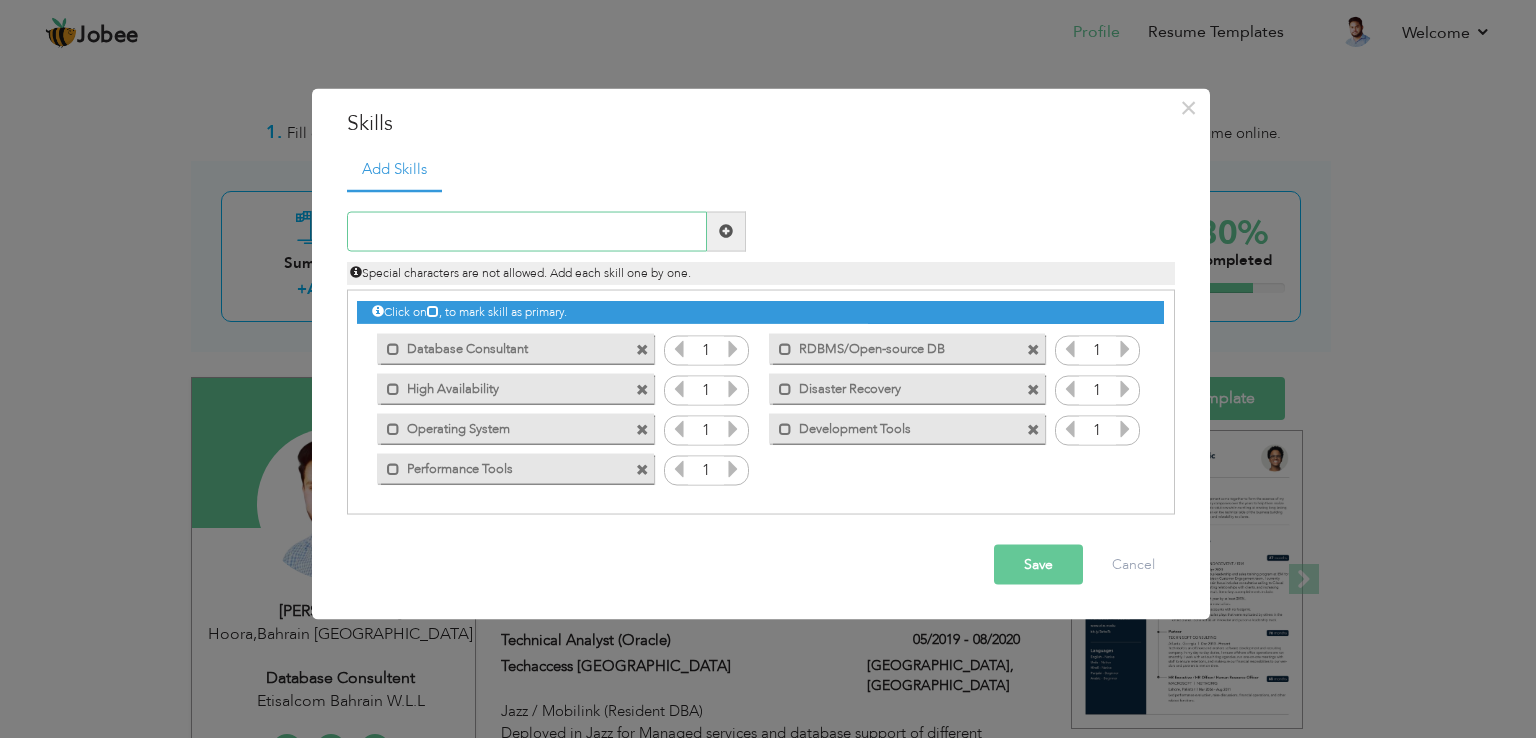 click at bounding box center (527, 231) 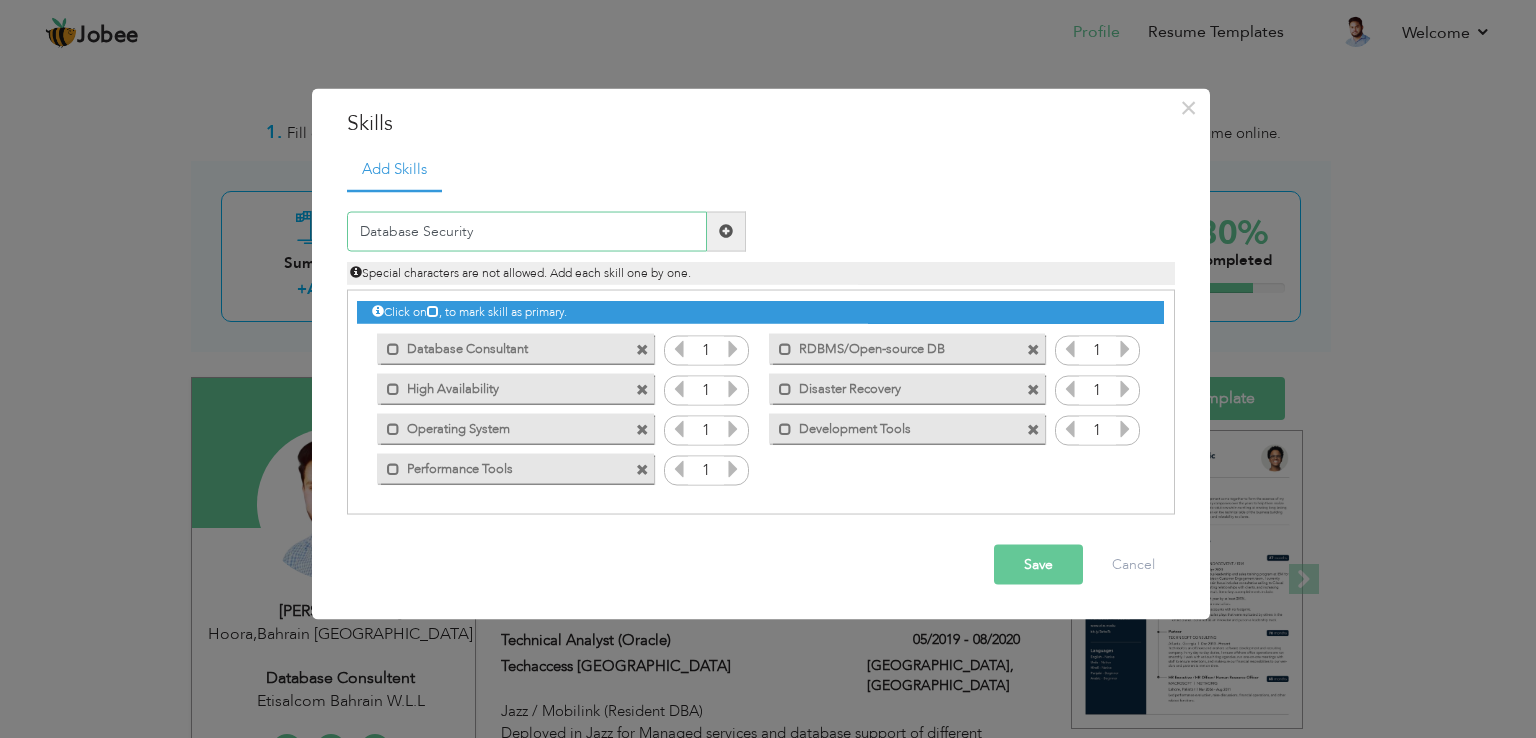 type on "Database Security" 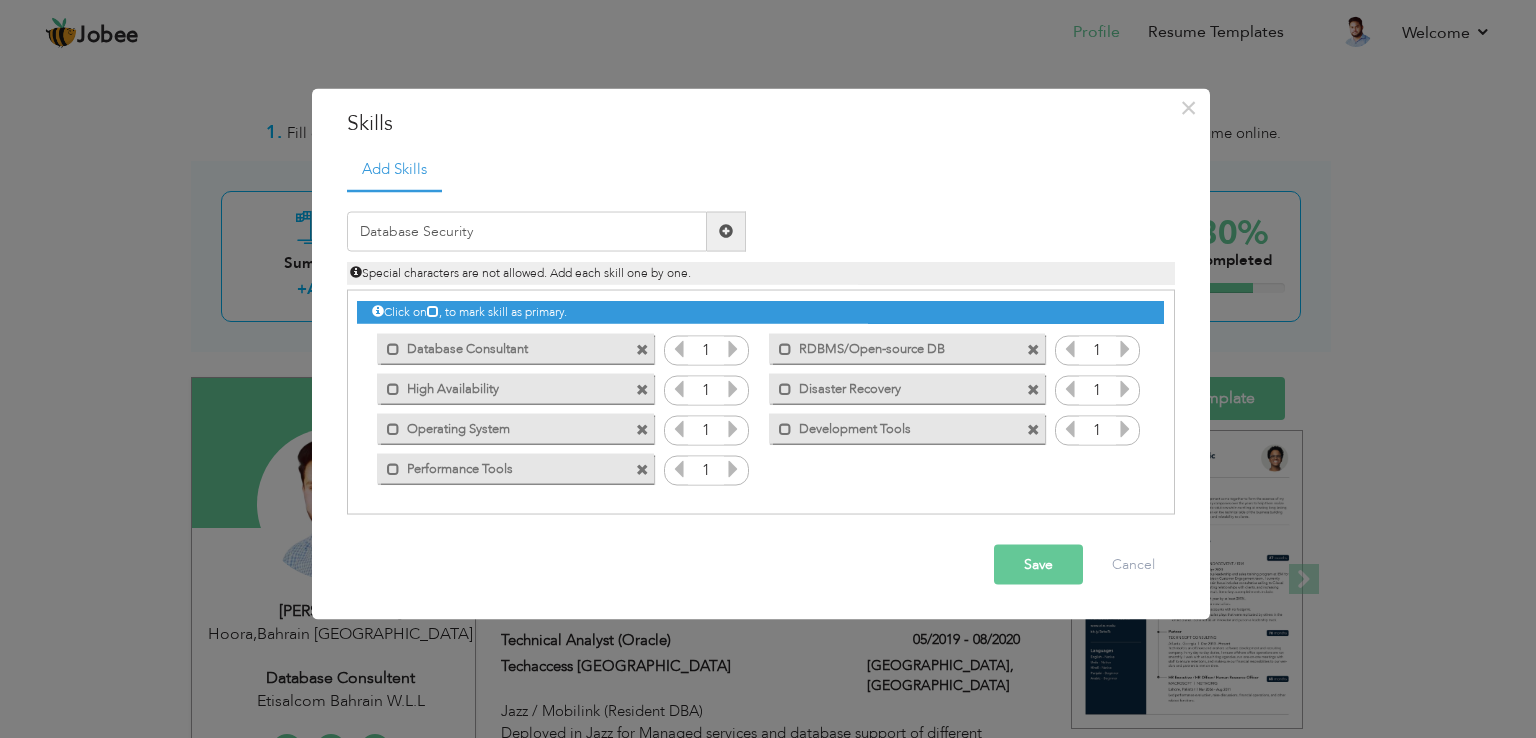 click at bounding box center (726, 231) 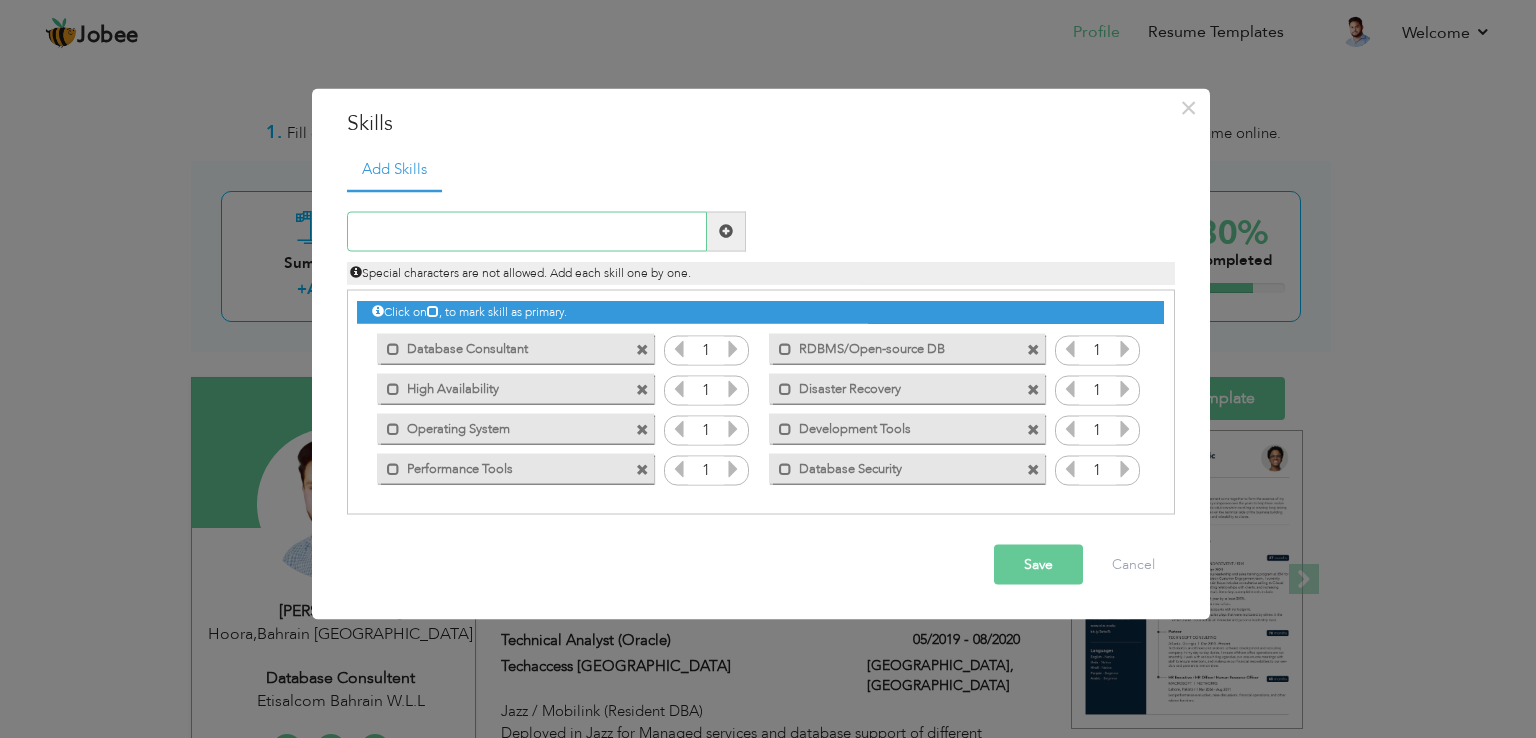 click at bounding box center [527, 231] 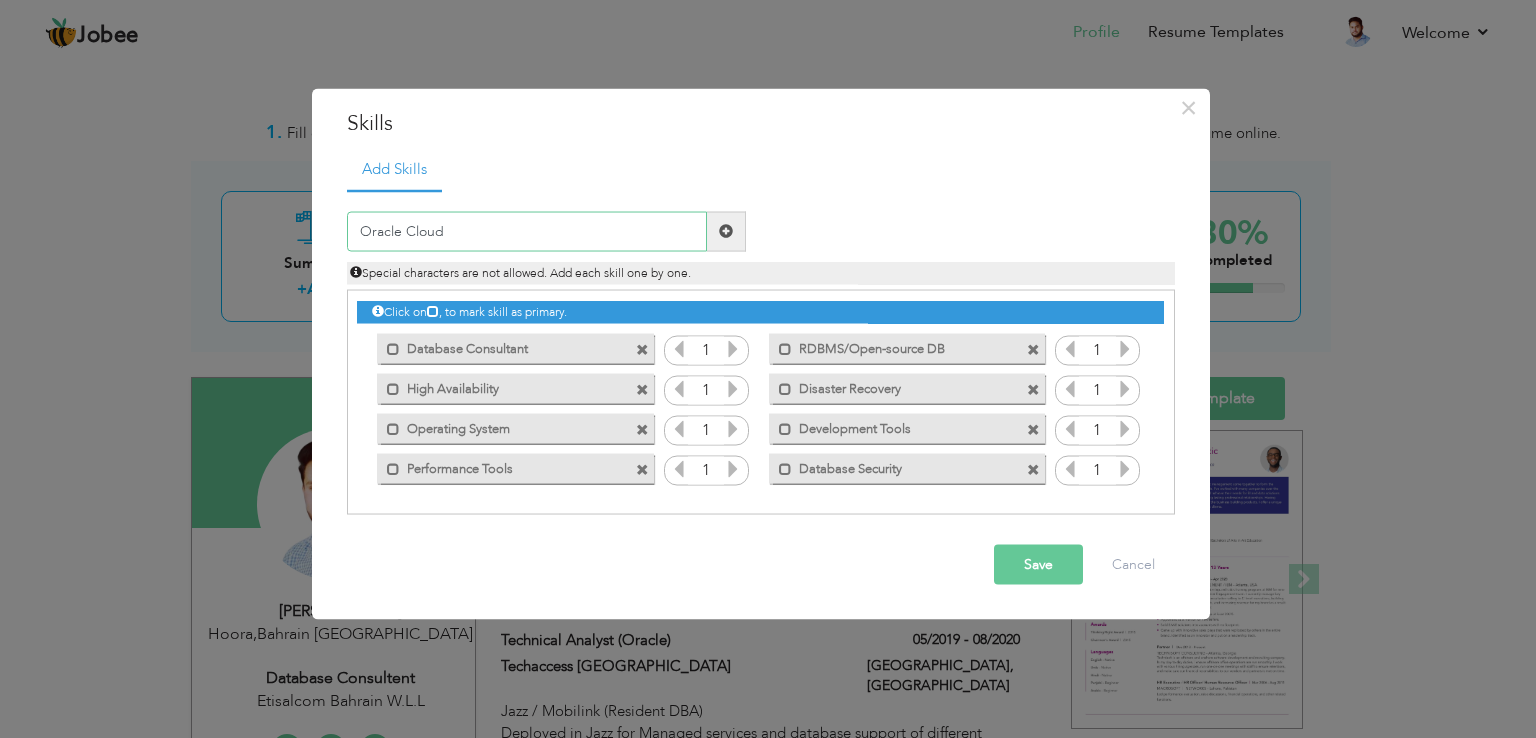 type on "Oracle Cloud" 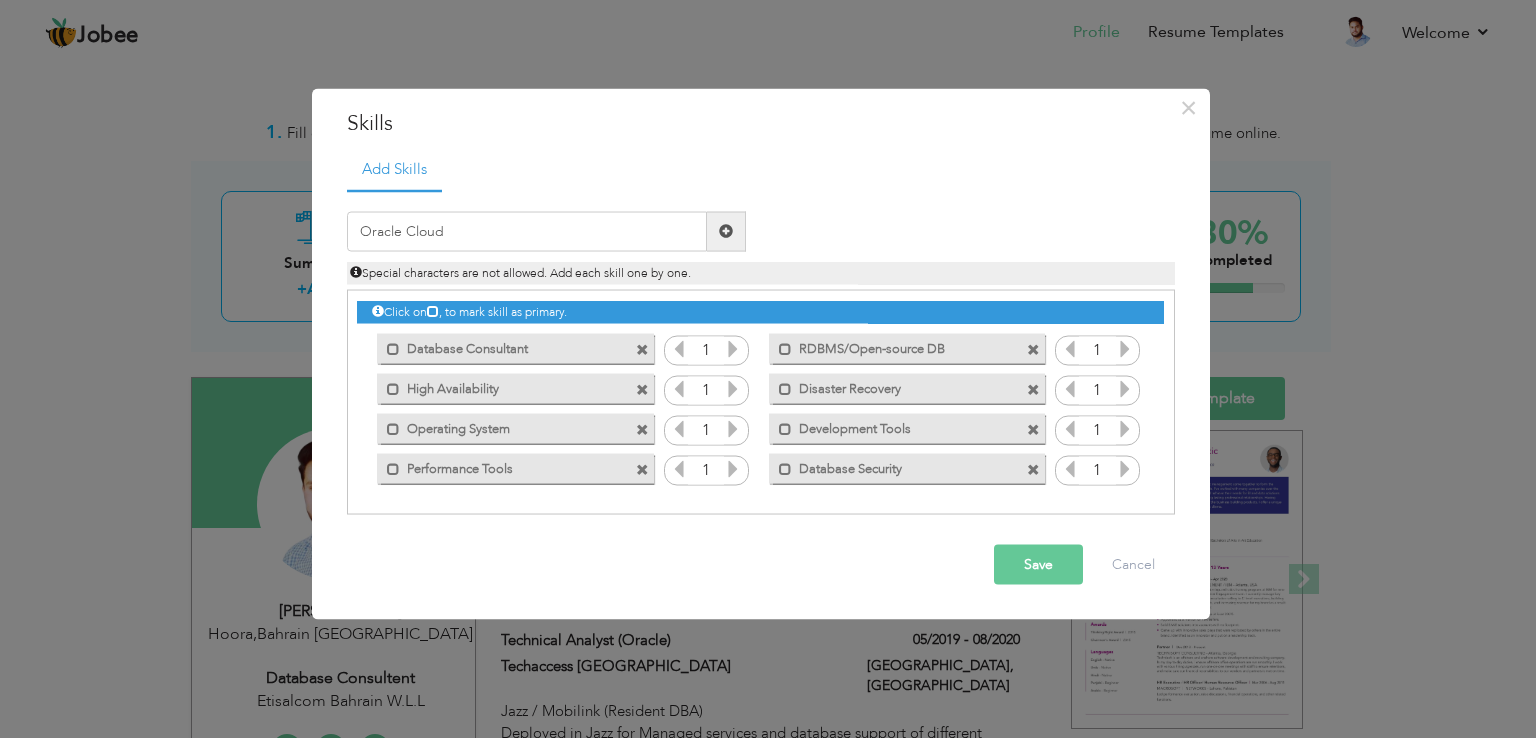 click at bounding box center (726, 231) 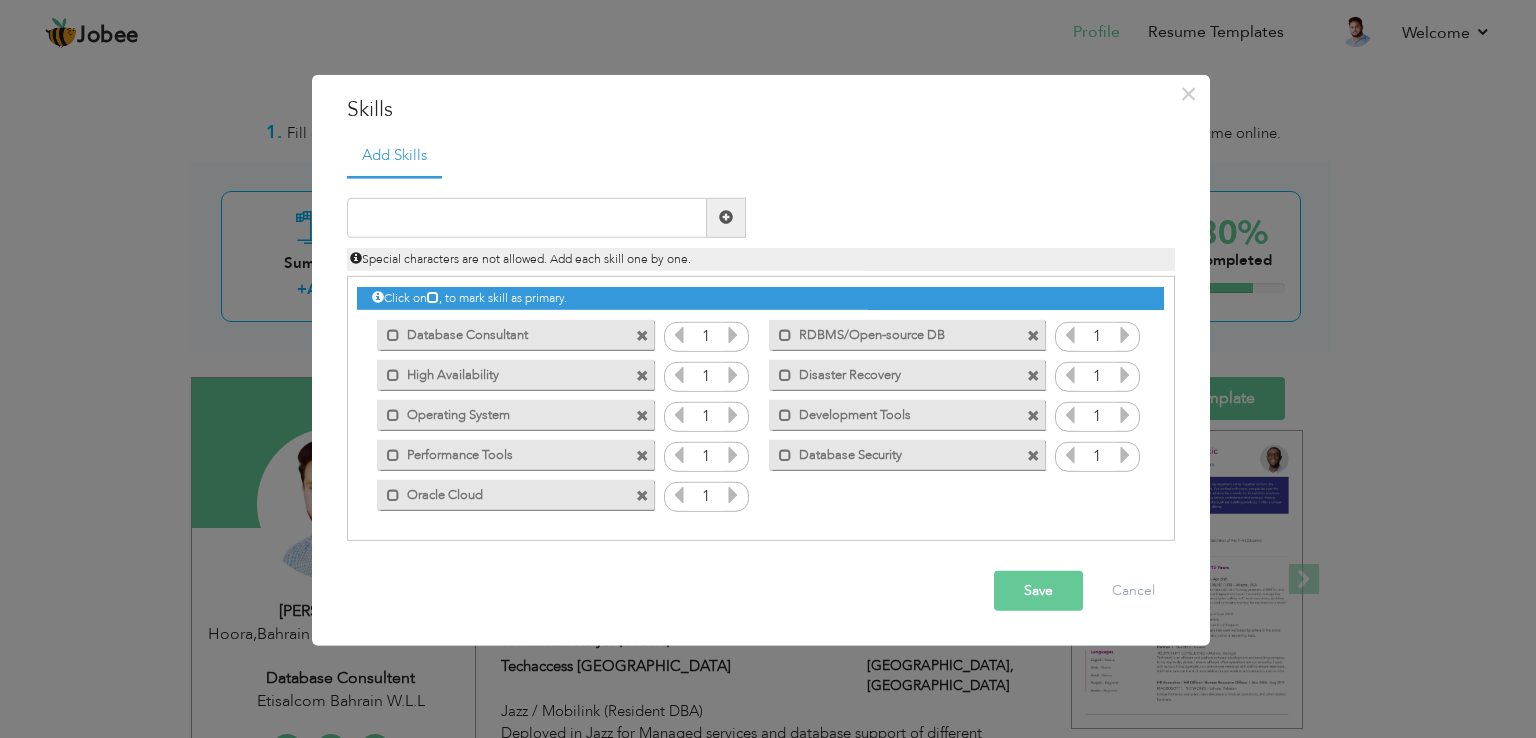 click on "Save" at bounding box center [1038, 591] 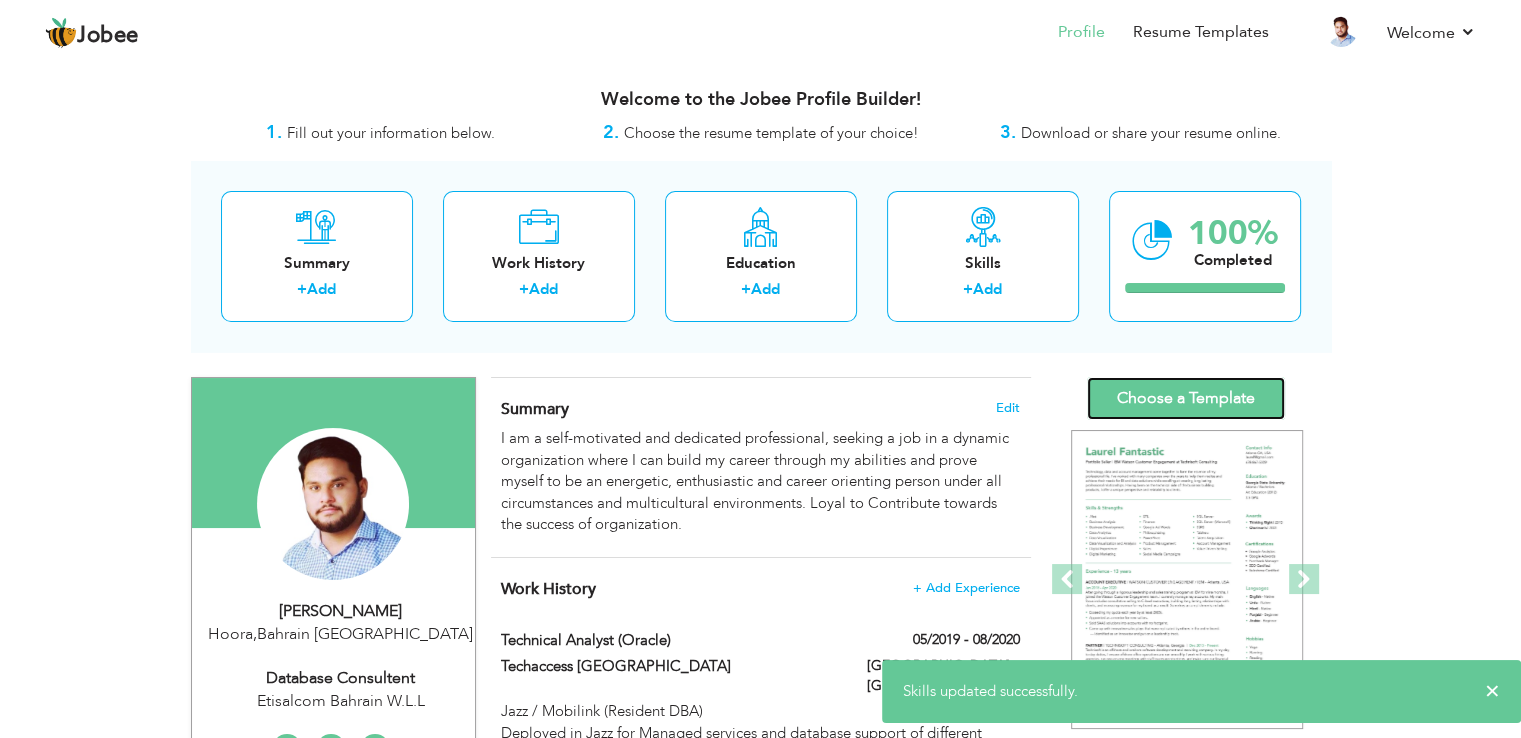 click on "Choose a Template" at bounding box center [1186, 398] 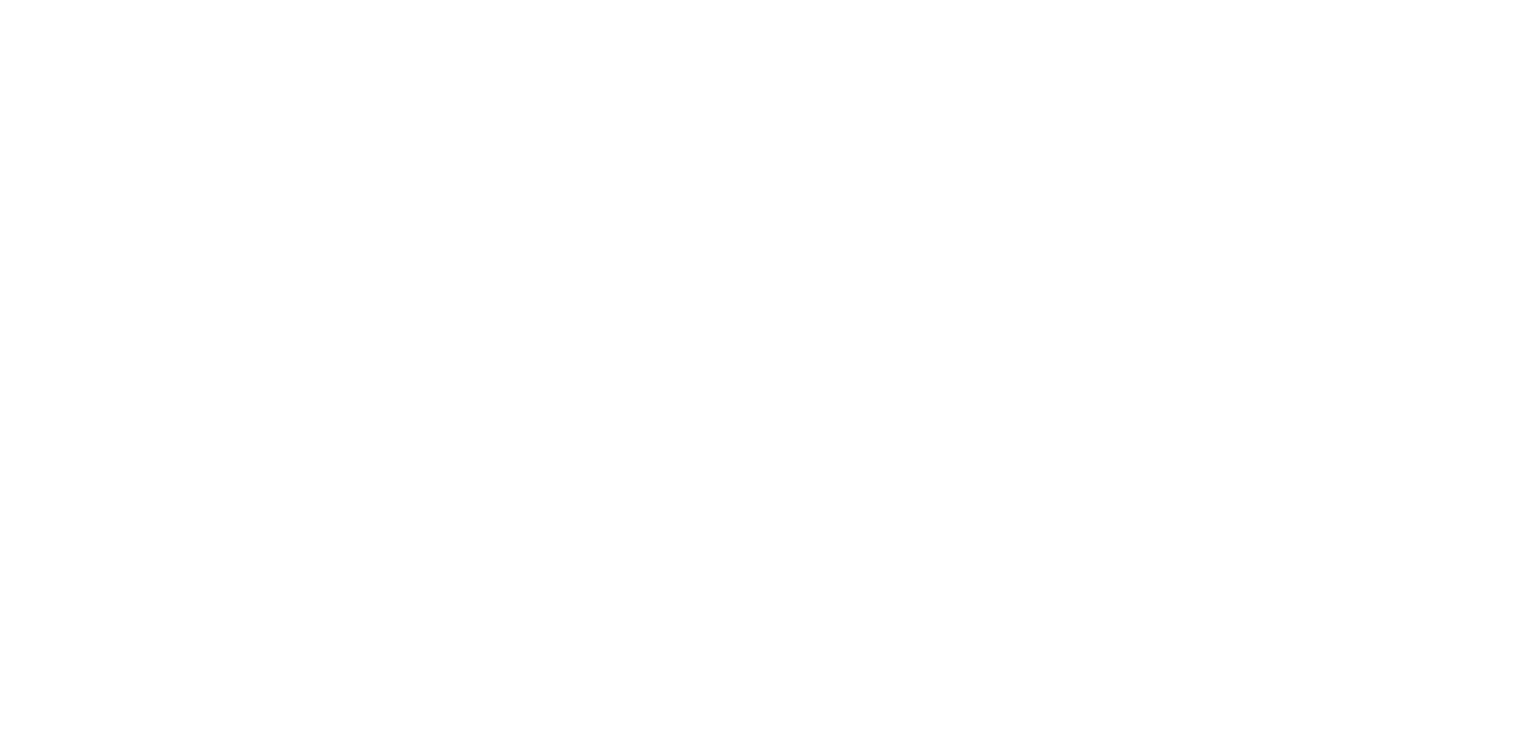 scroll, scrollTop: 0, scrollLeft: 0, axis: both 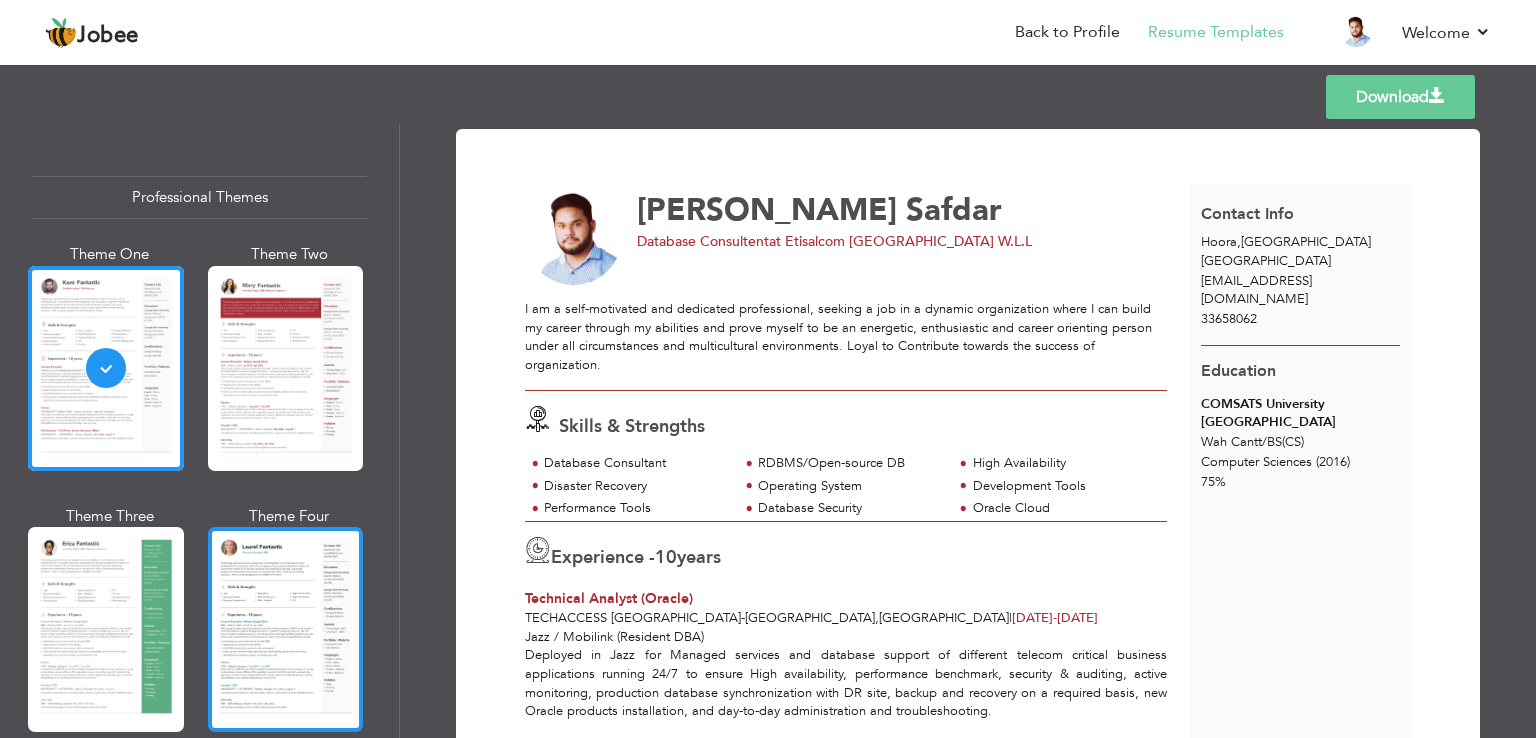 click at bounding box center (286, 629) 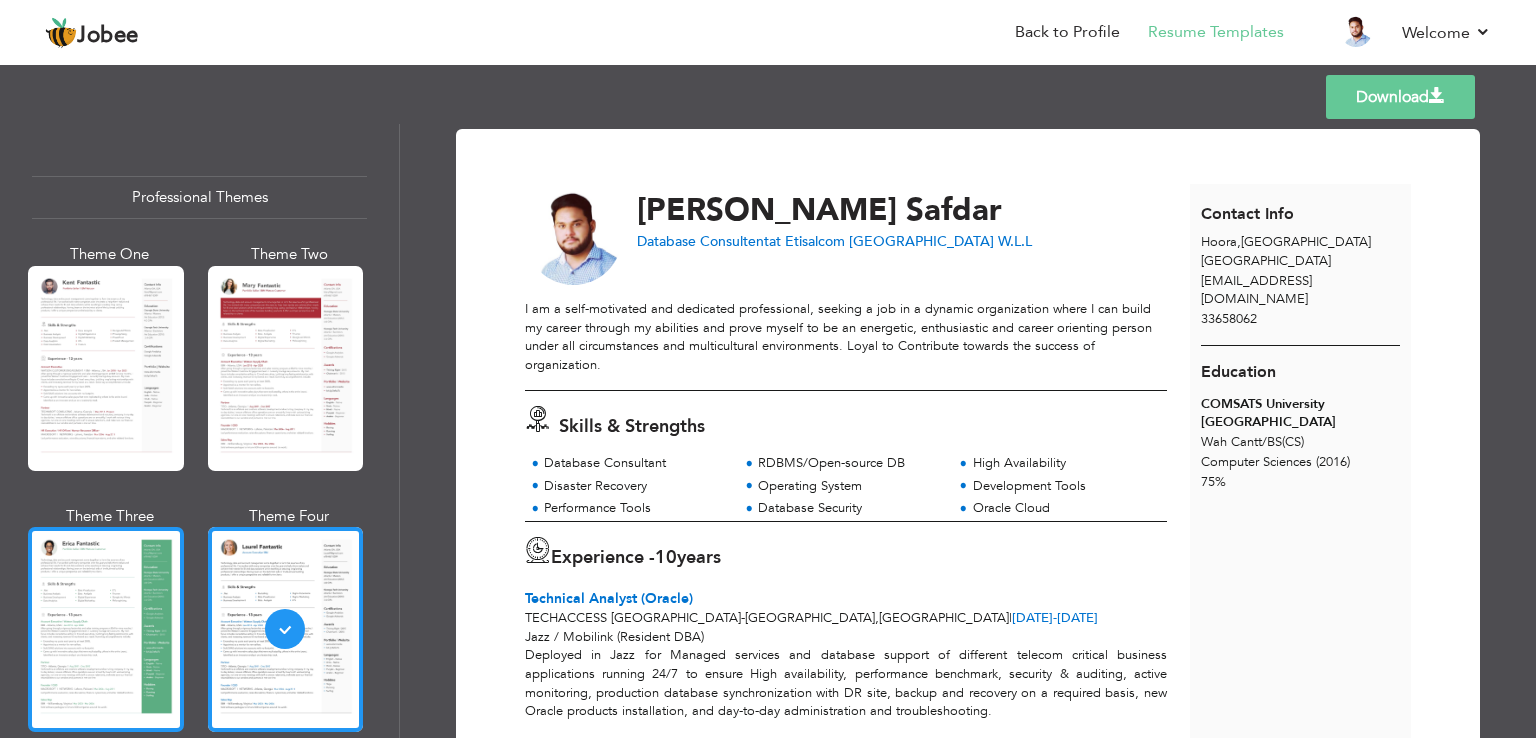 click at bounding box center [106, 629] 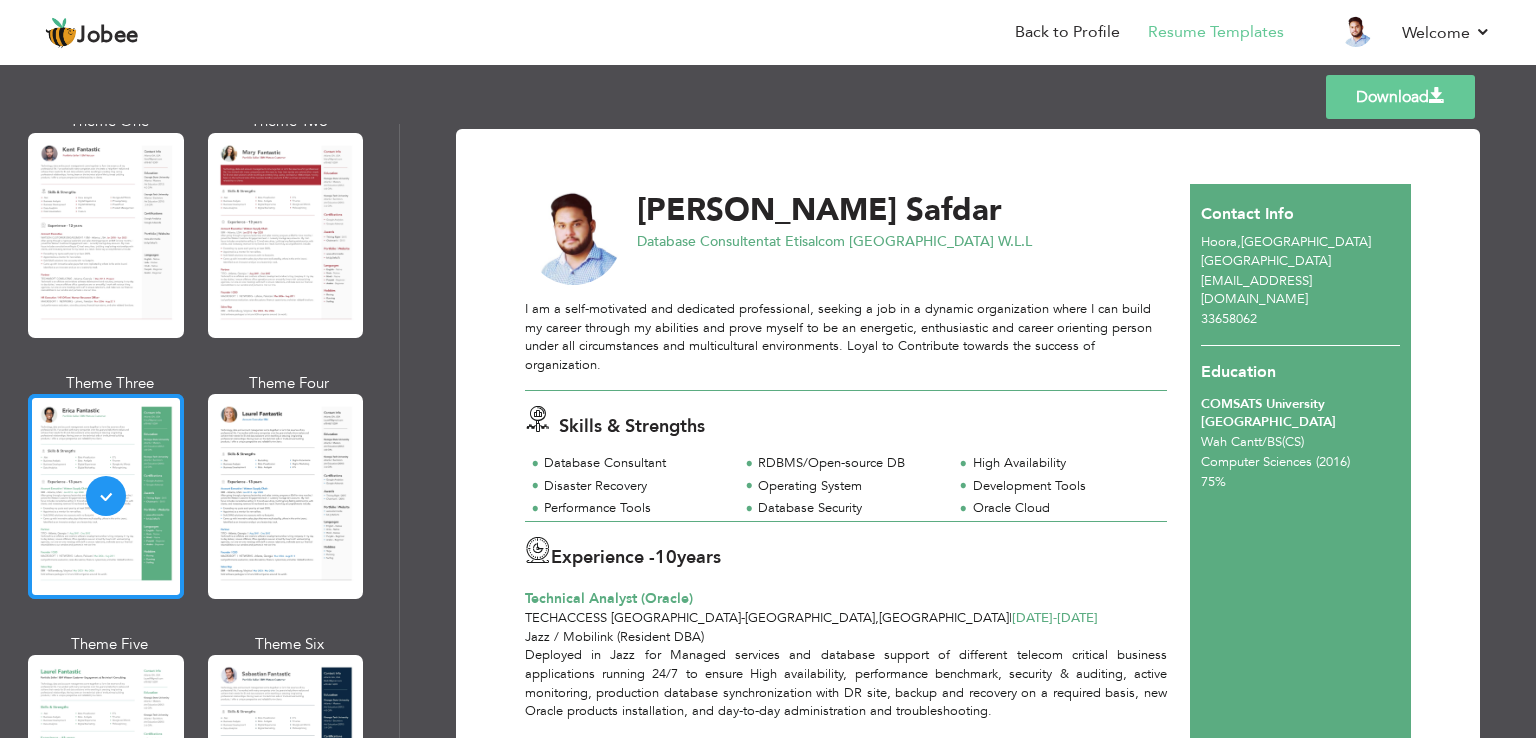 scroll, scrollTop: 300, scrollLeft: 0, axis: vertical 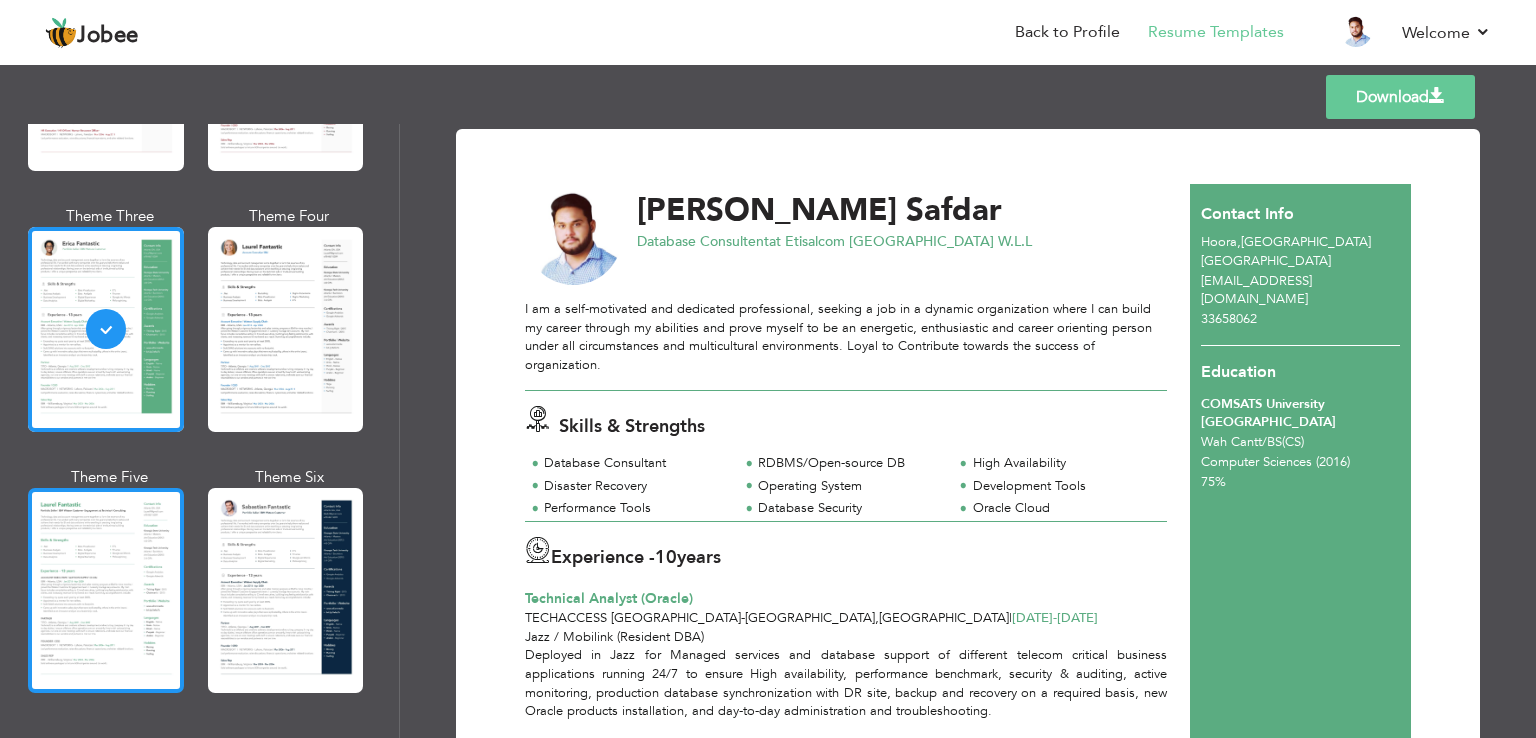 click at bounding box center (106, 590) 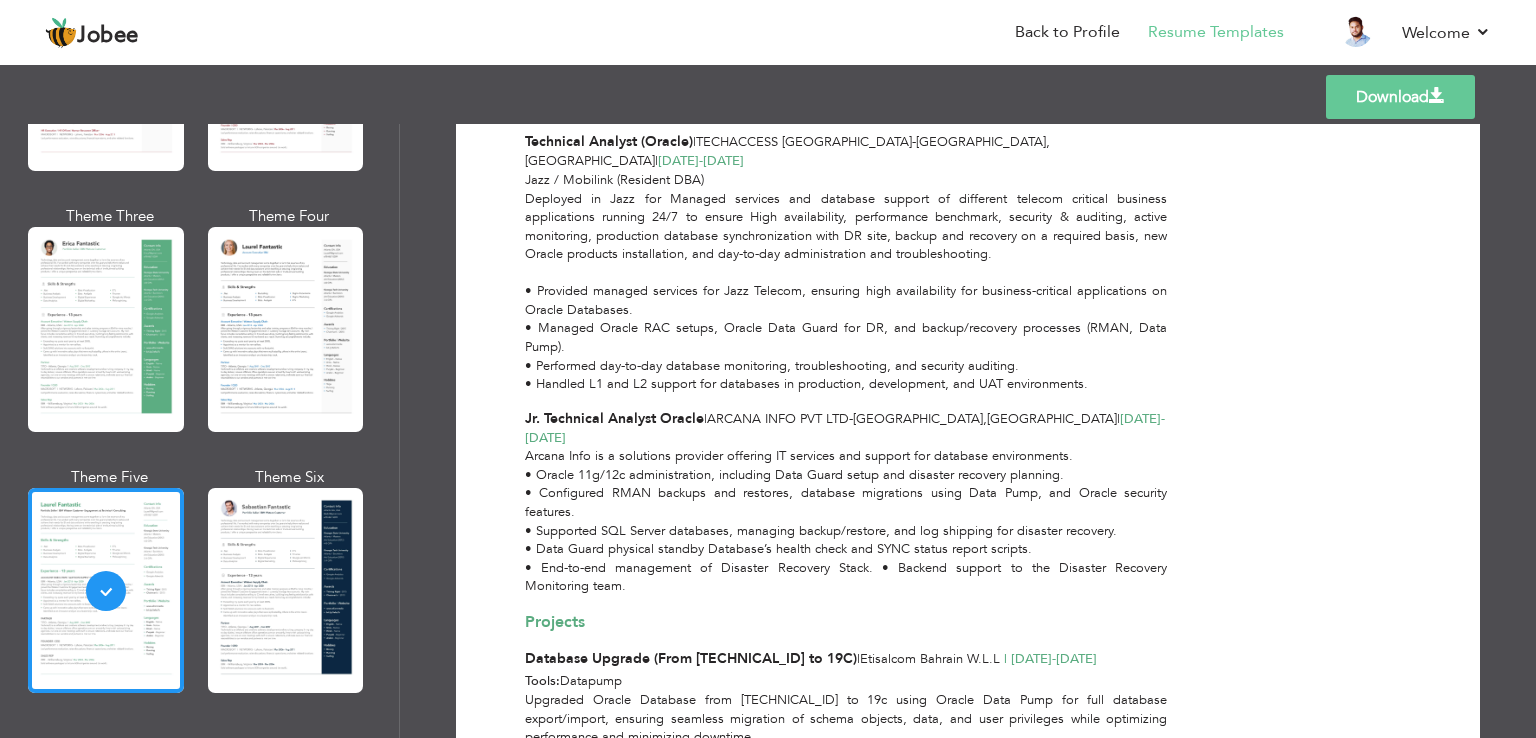 scroll, scrollTop: 478, scrollLeft: 0, axis: vertical 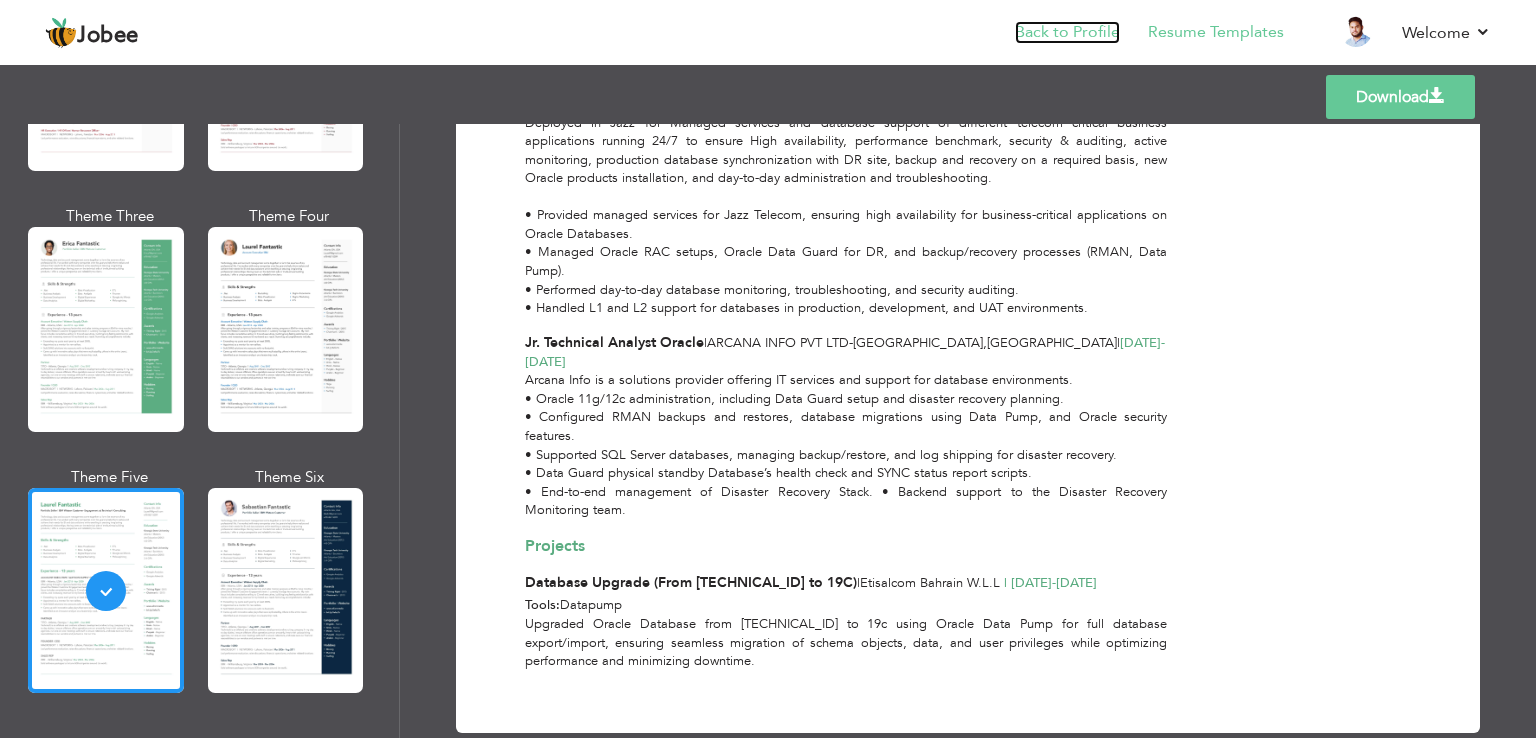 click on "Back to Profile" at bounding box center [1067, 32] 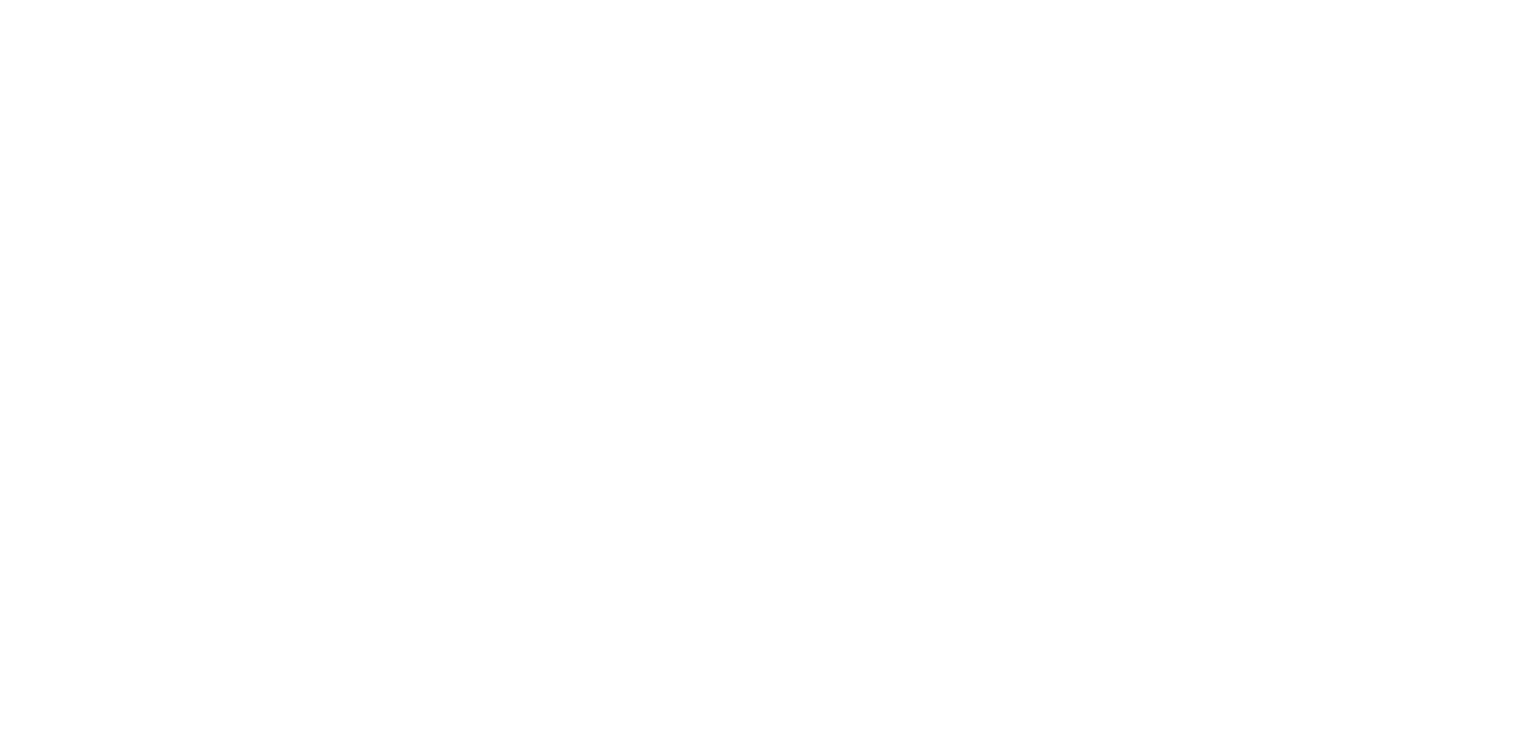 scroll, scrollTop: 0, scrollLeft: 0, axis: both 